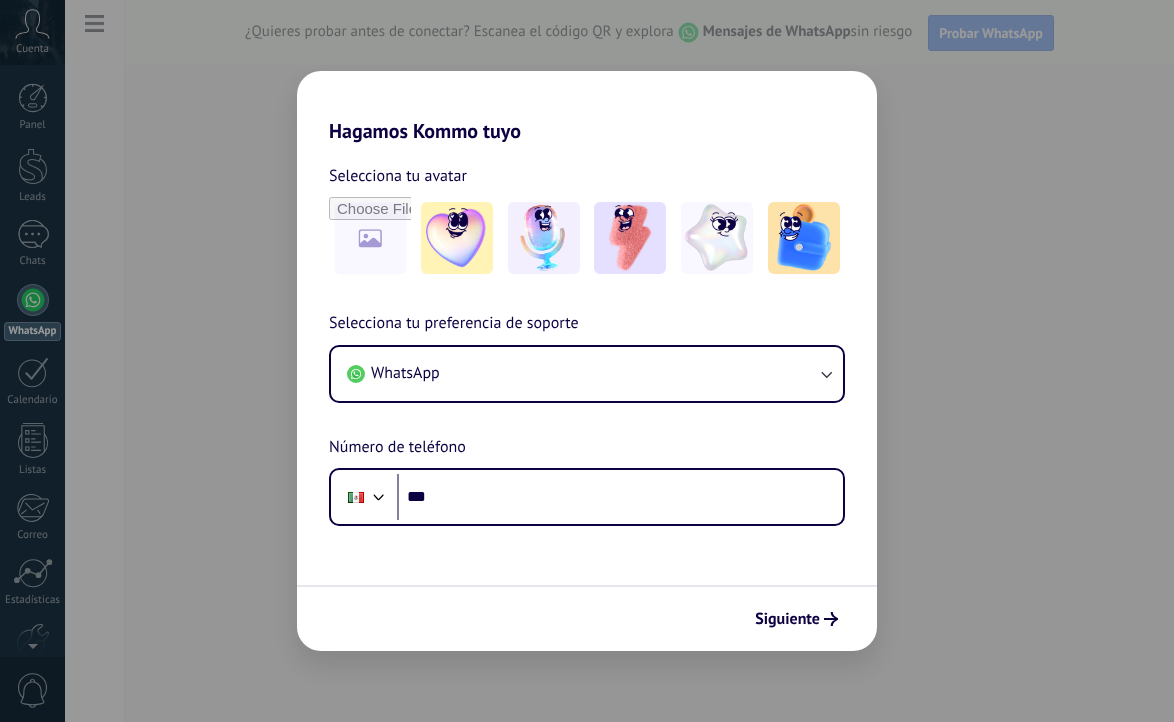 scroll, scrollTop: 0, scrollLeft: 0, axis: both 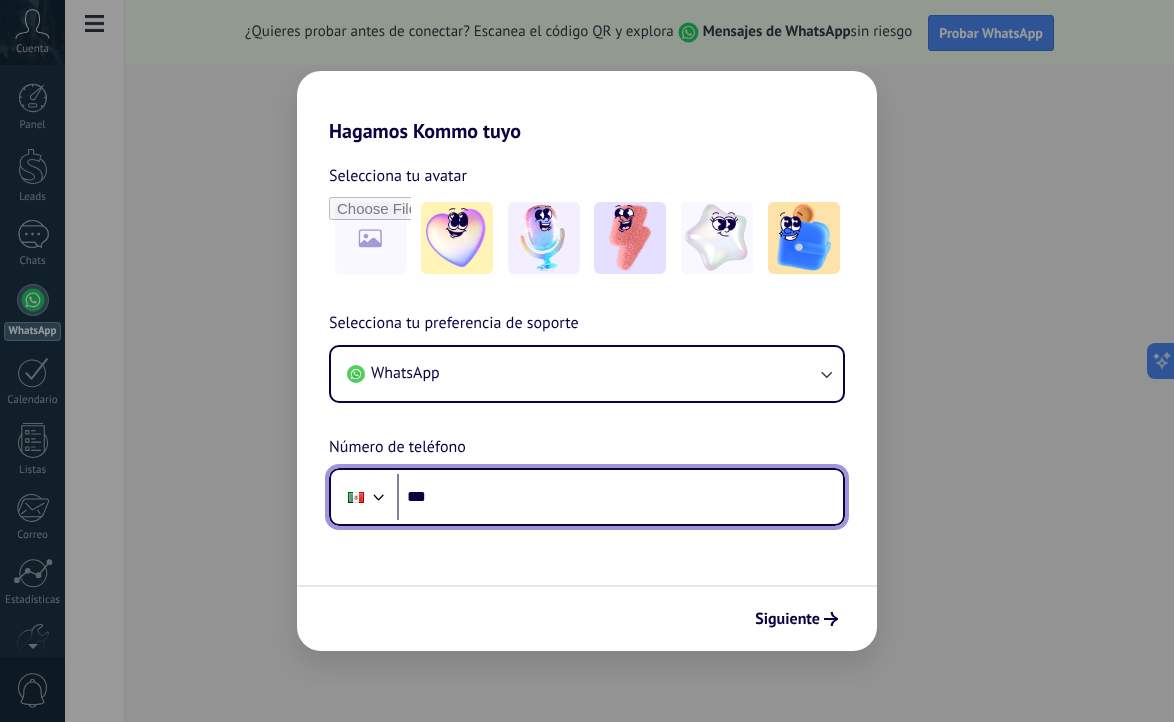 click on "***" at bounding box center (620, 497) 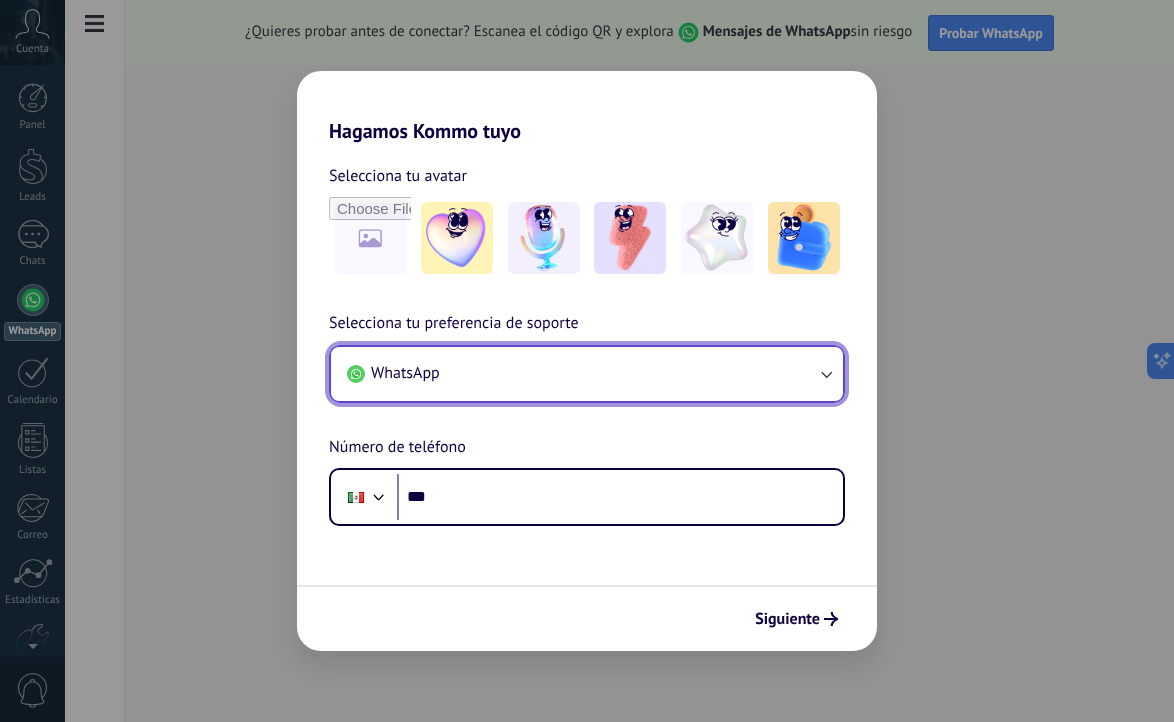 click on "WhatsApp" at bounding box center (587, 374) 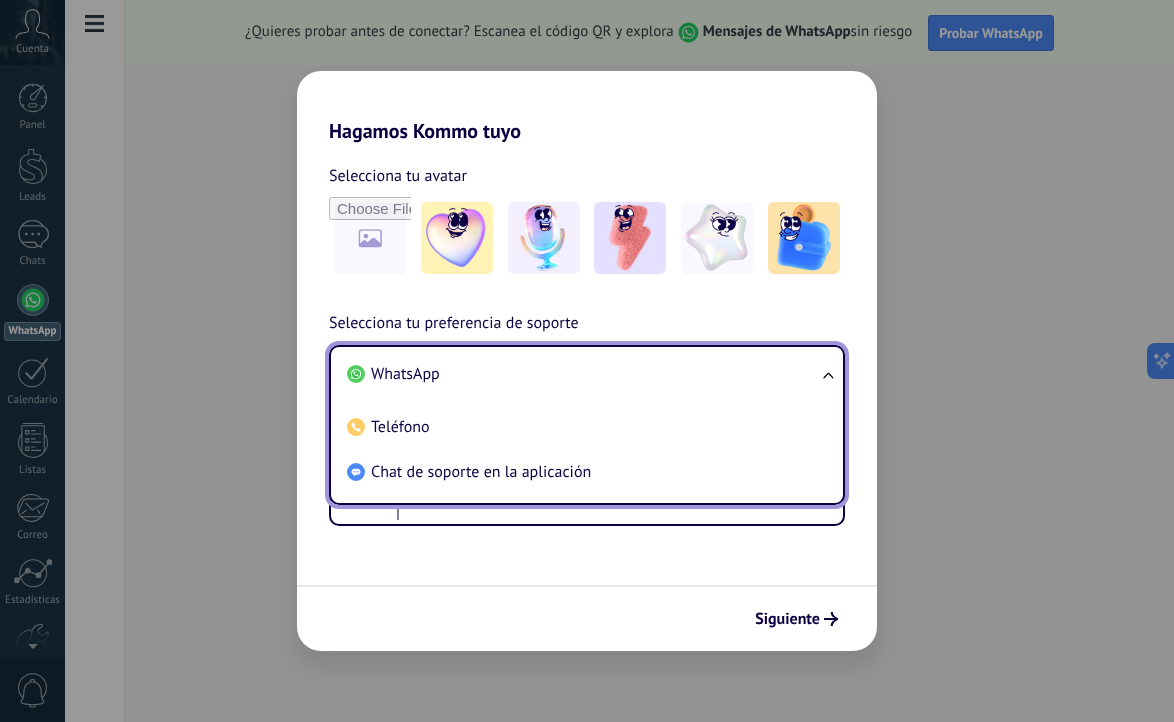 click on "Selecciona tu avatar Selecciona tu preferencia de soporte WhatsApp WhatsApp Teléfono Chat de soporte en la aplicación Número de teléfono Phone ***" at bounding box center [587, 334] 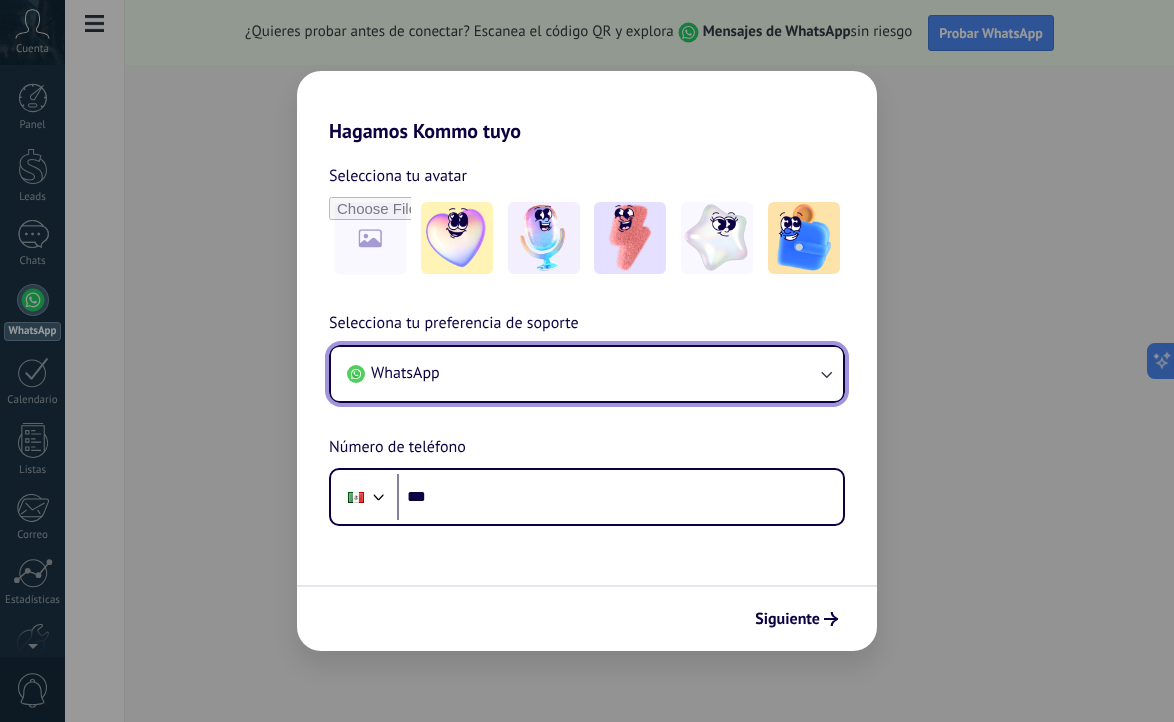 type 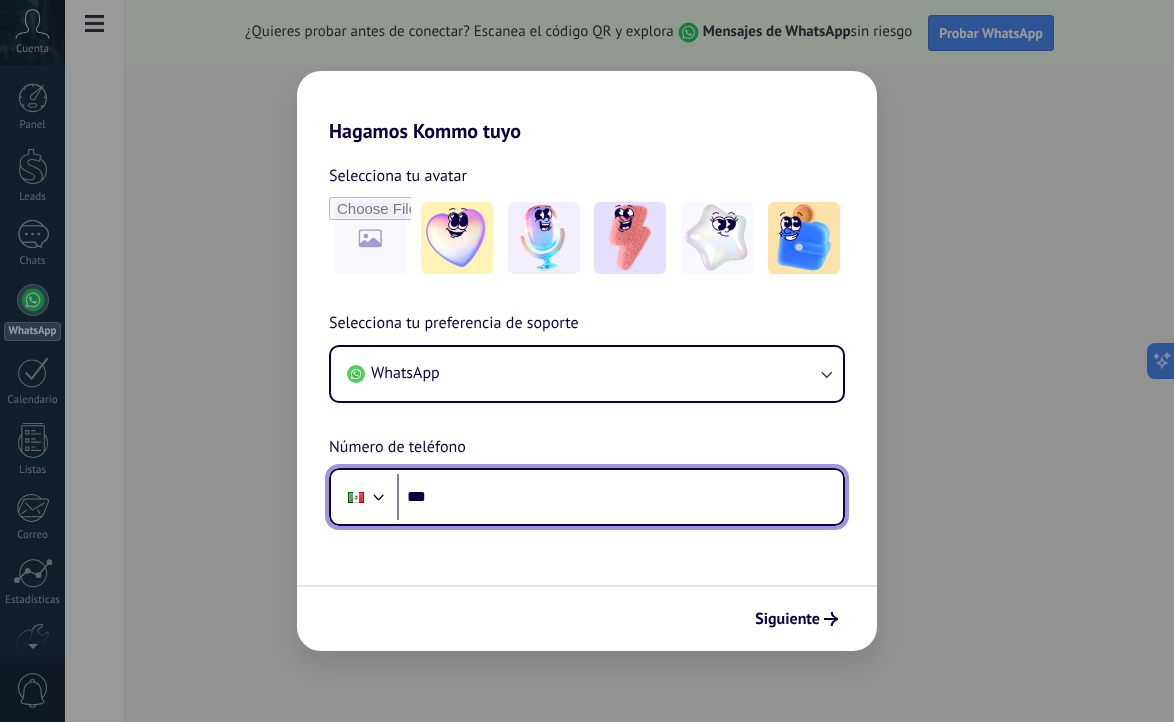 click on "***" at bounding box center (620, 497) 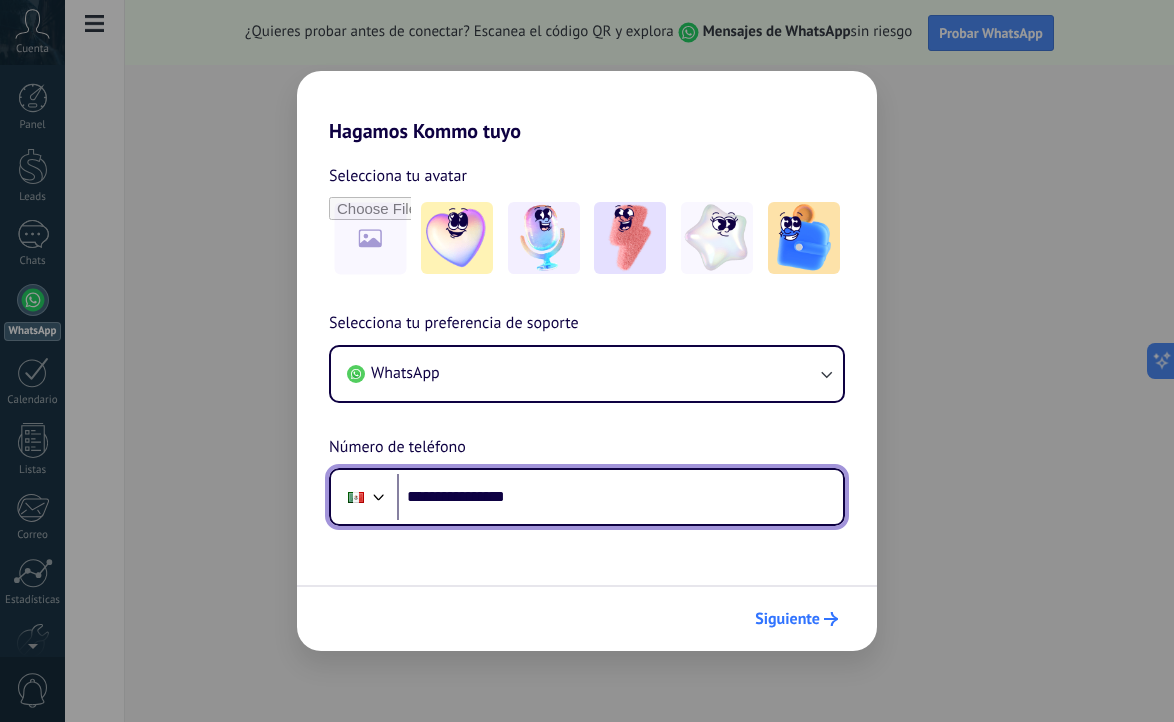 type on "**********" 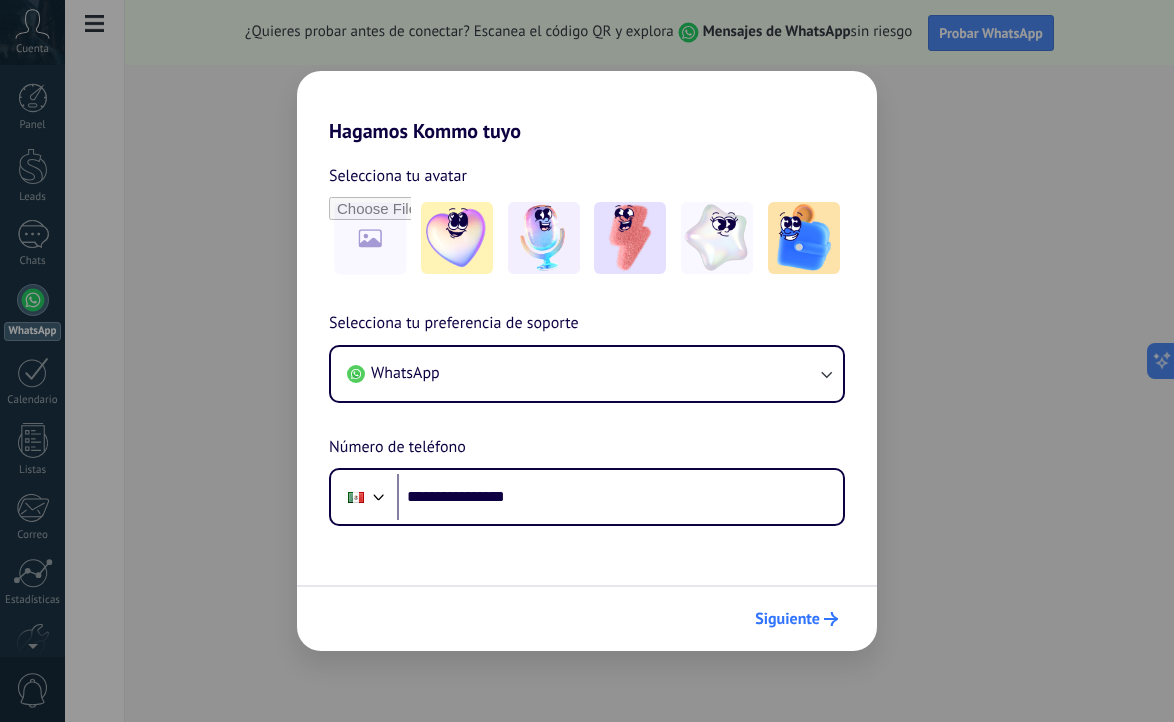 click on "Siguiente" at bounding box center [787, 619] 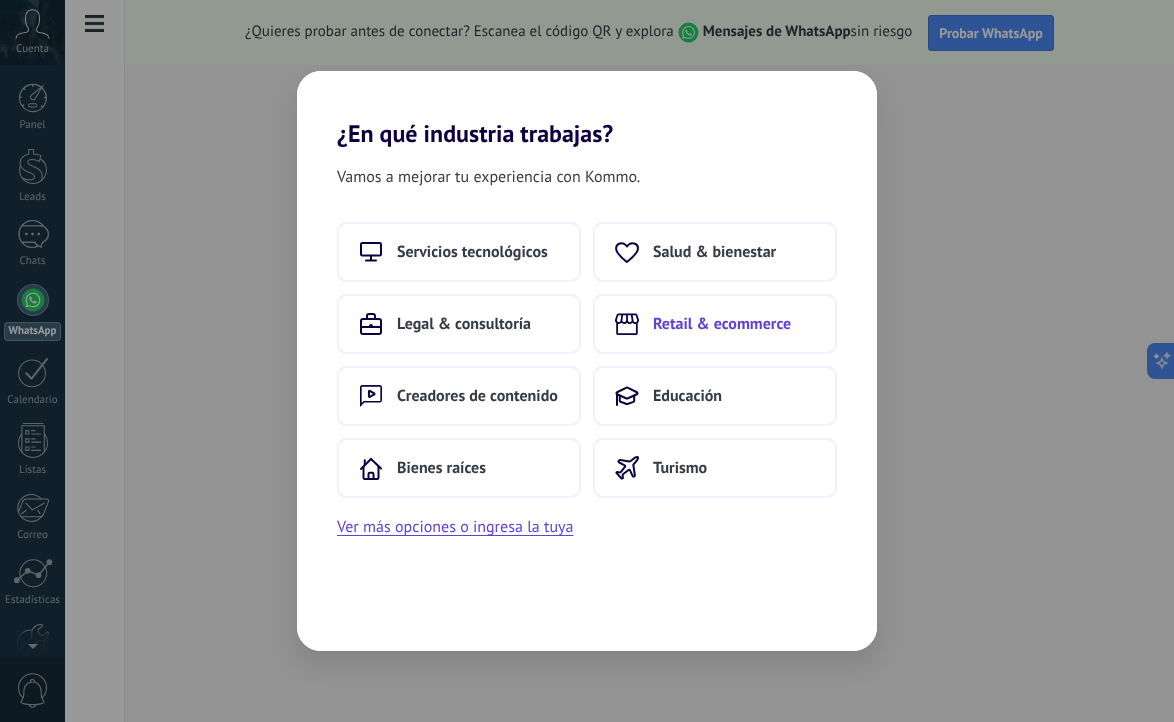 click on "Retail & ecommerce" at bounding box center (715, 324) 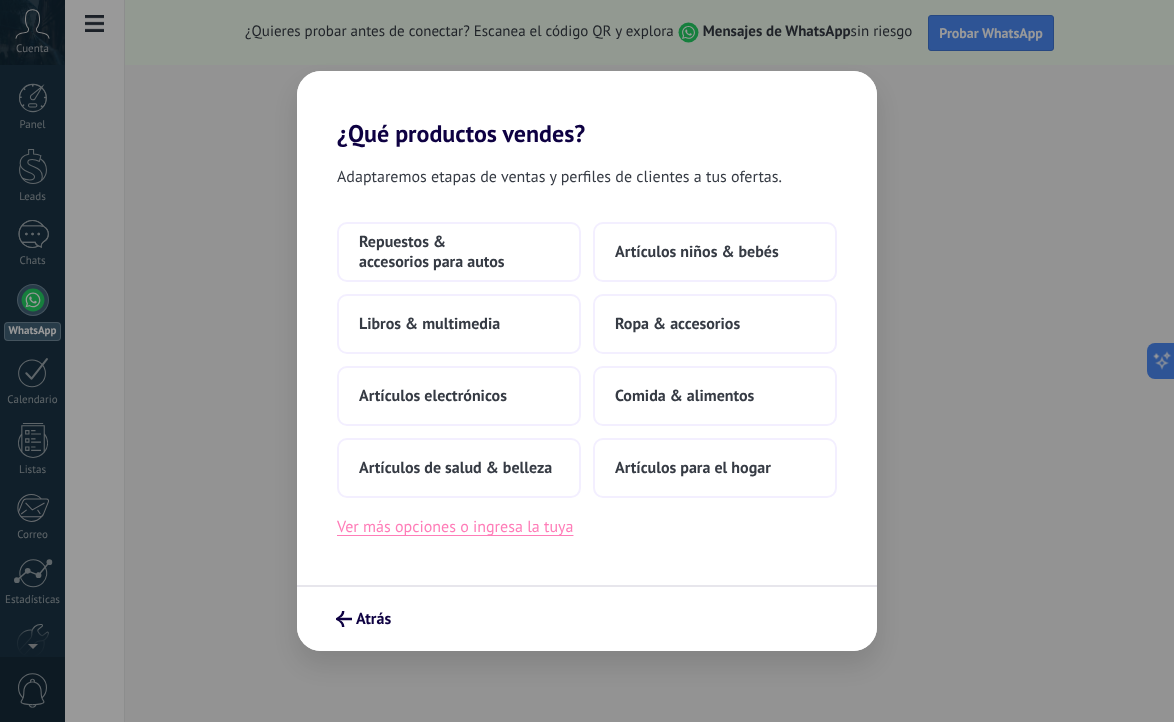 click on "Ver más opciones o ingresa la tuya" at bounding box center (455, 527) 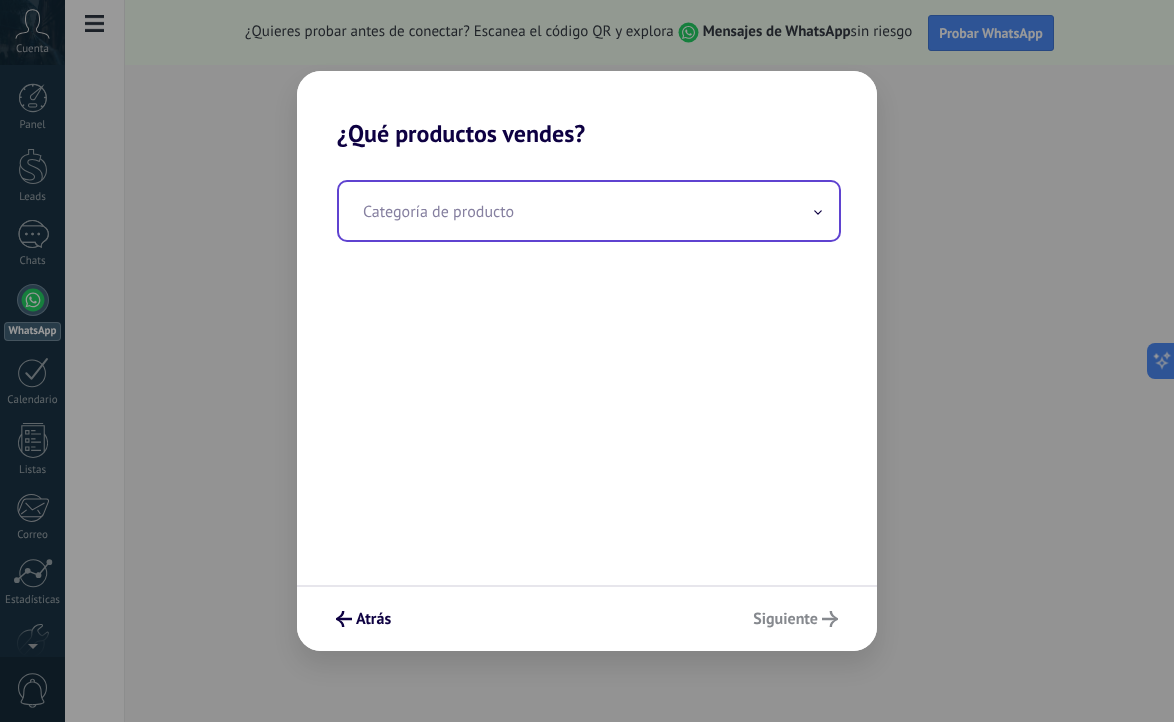 click at bounding box center [589, 211] 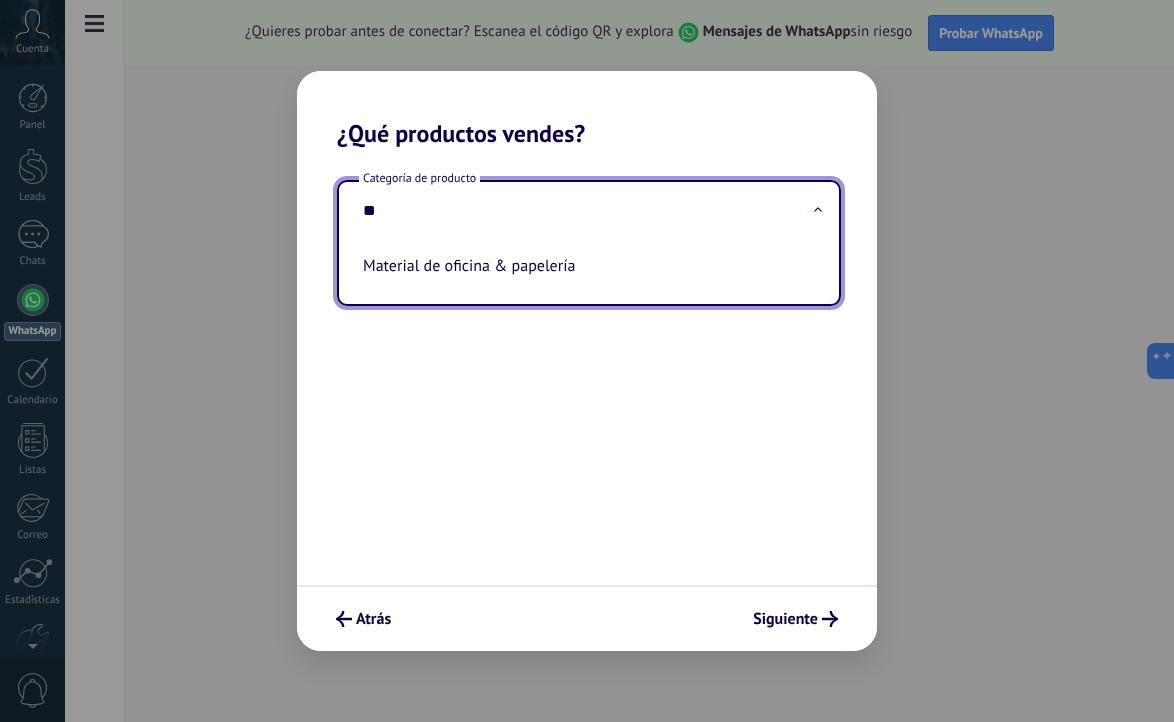 type on "*" 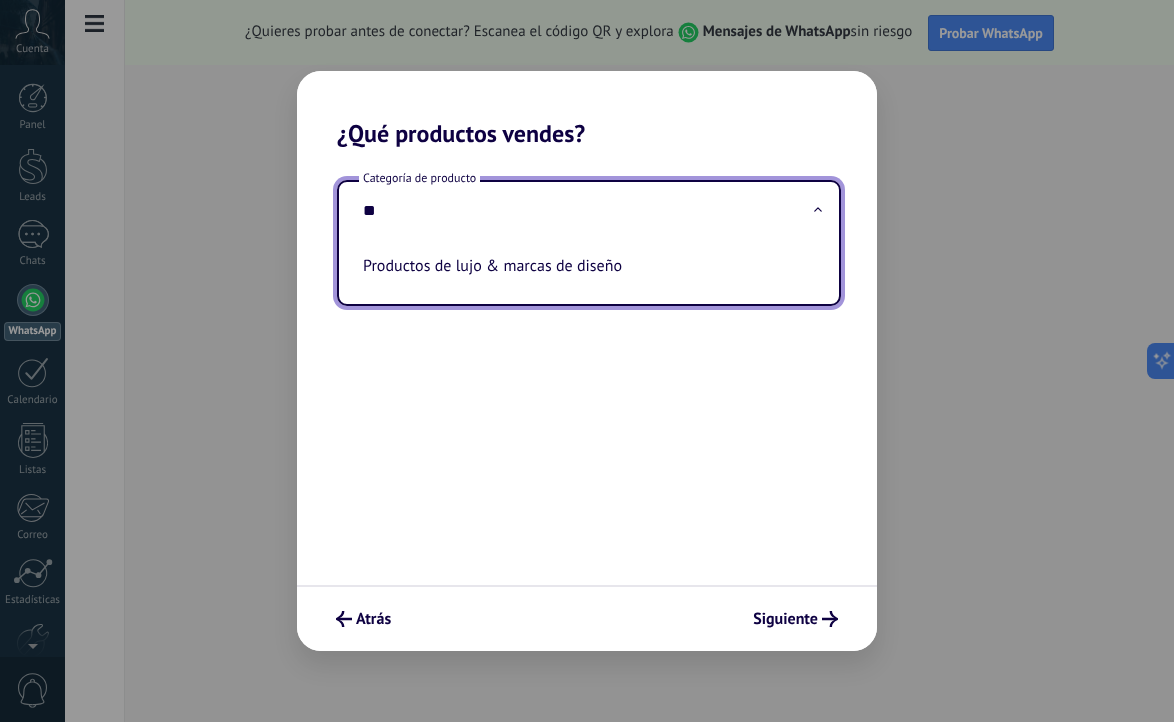 type on "*" 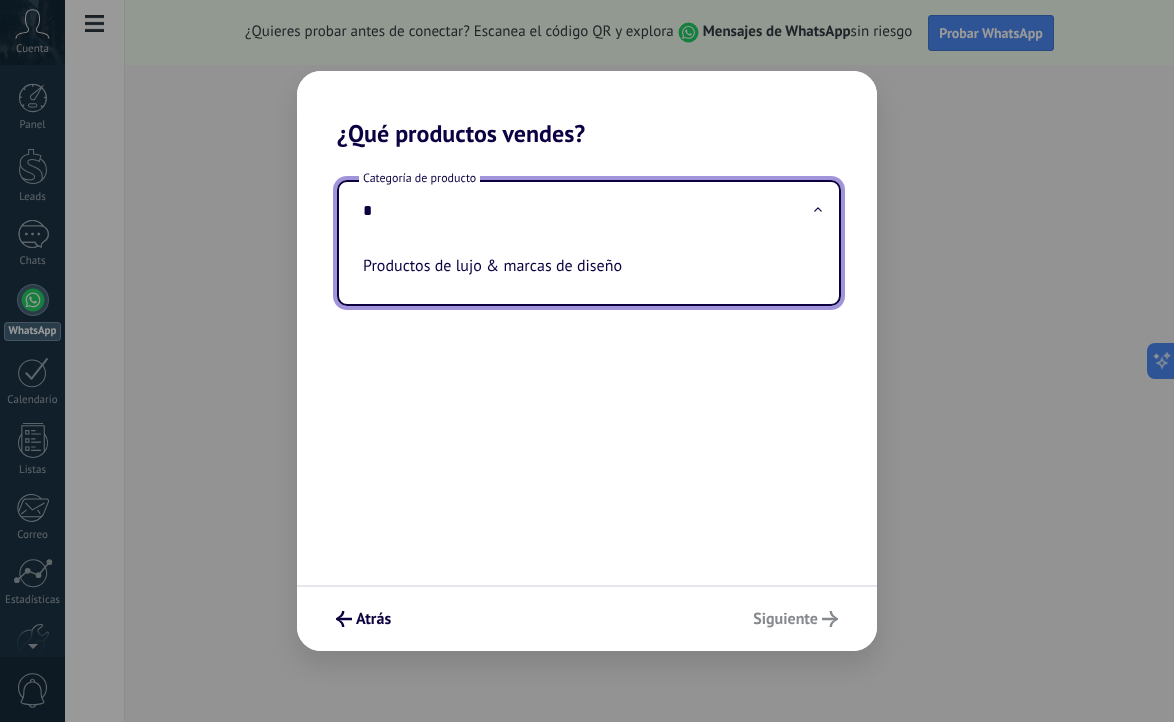 type 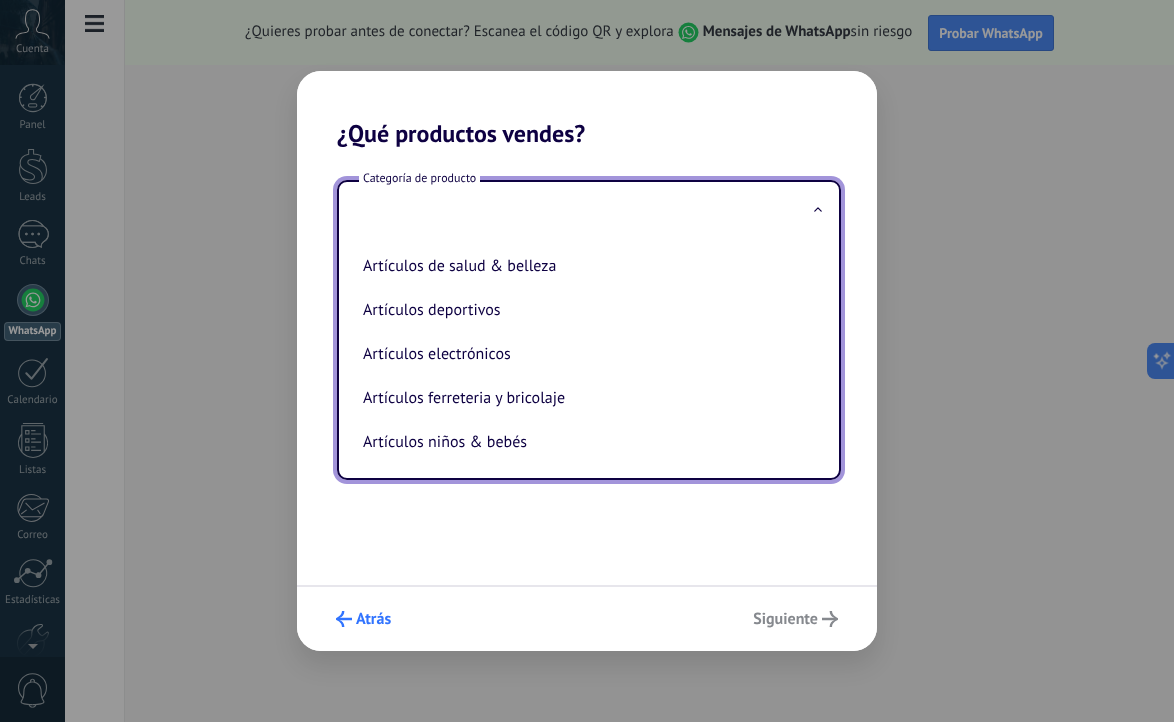 click on "Atrás" at bounding box center [363, 619] 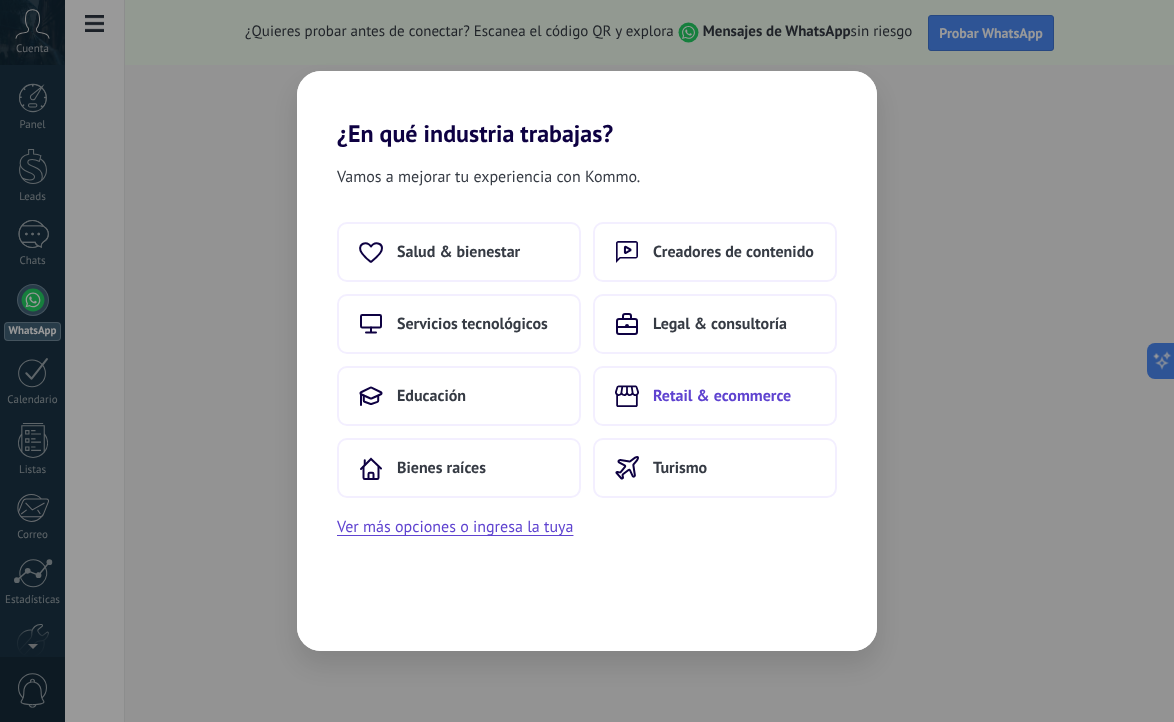 click on "Retail & ecommerce" at bounding box center (722, 396) 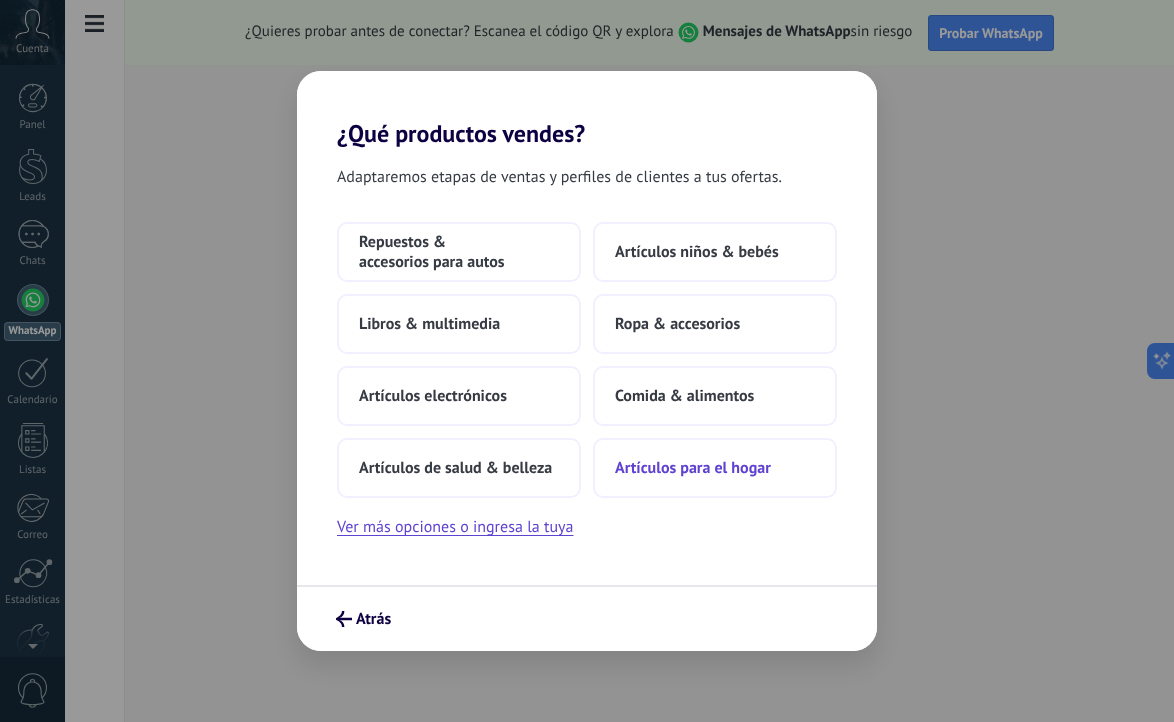 click on "Artículos para el hogar" at bounding box center (693, 468) 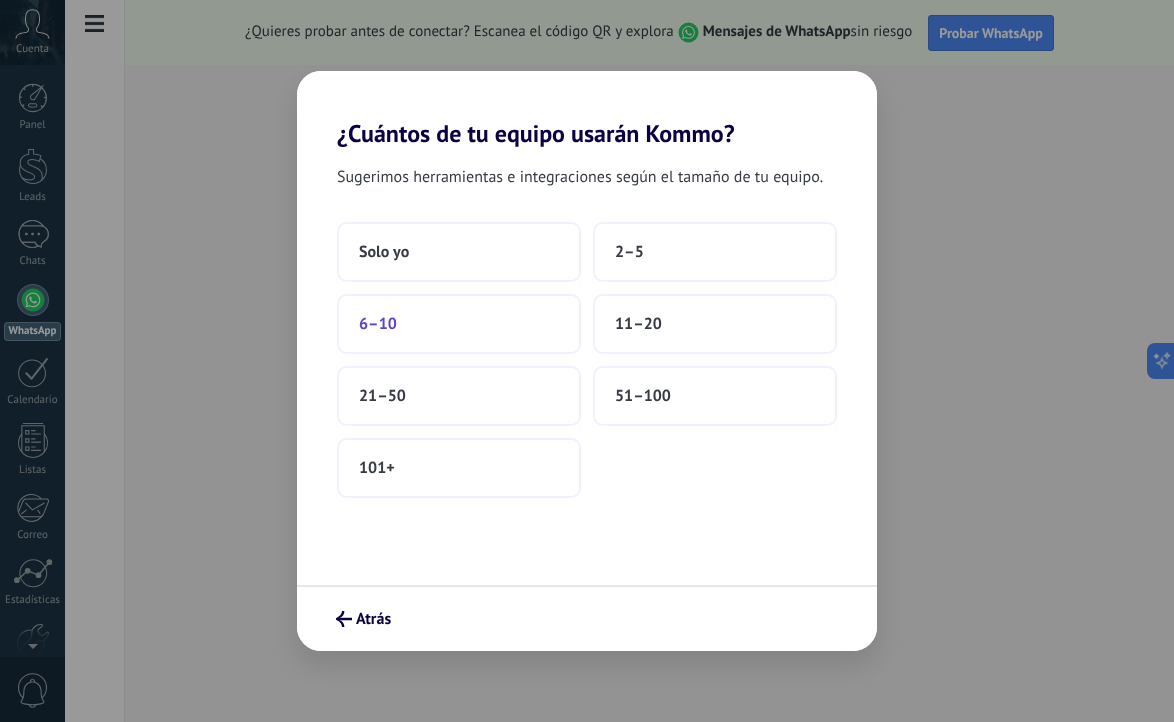 click on "6–10" at bounding box center [459, 324] 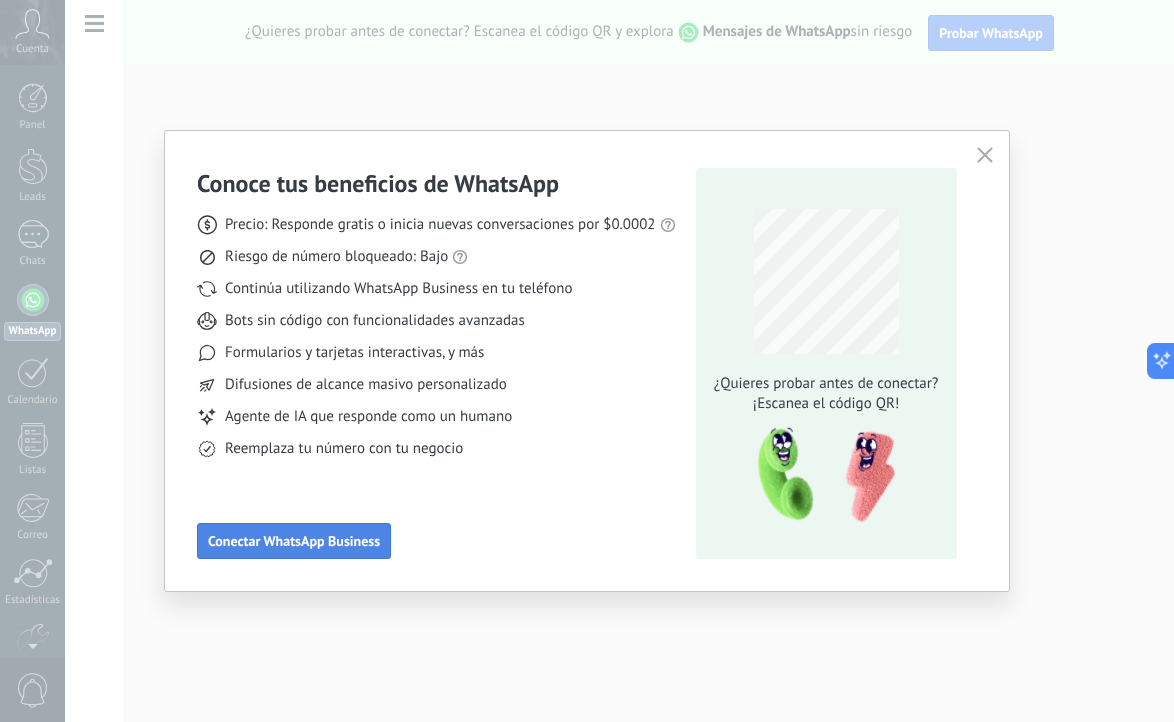 click on "Conectar WhatsApp Business" at bounding box center (294, 541) 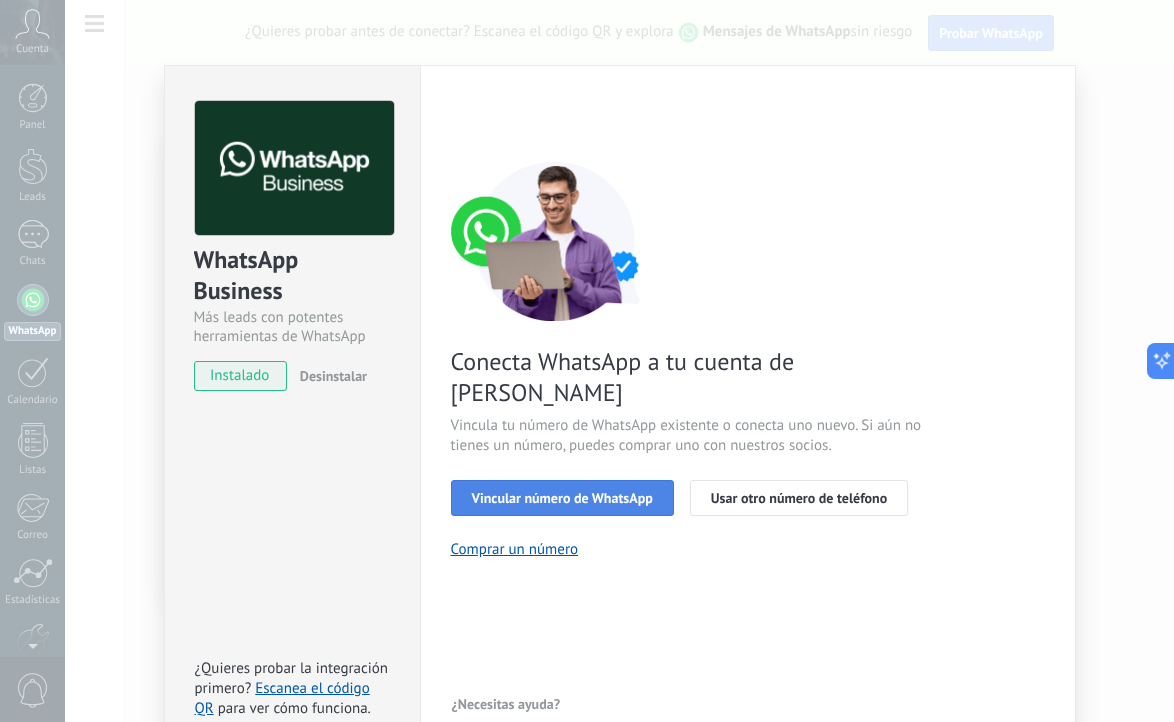 click on "Vincular número de WhatsApp" at bounding box center (562, 498) 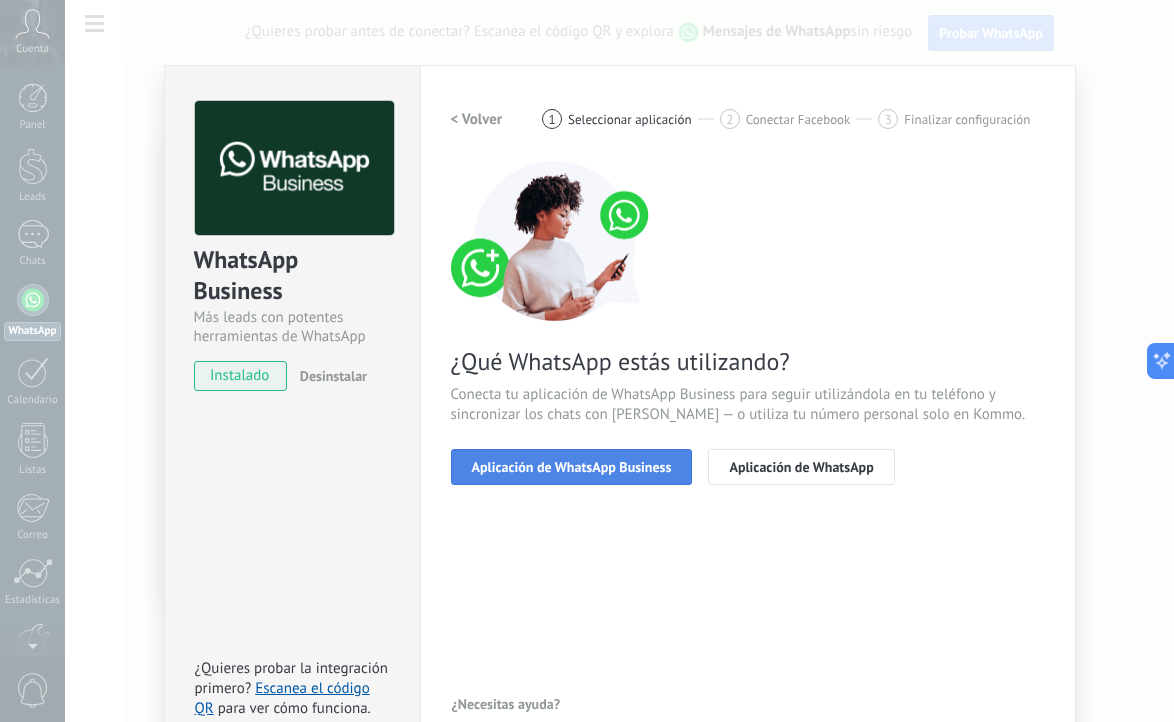 click on "Aplicación de WhatsApp Business" at bounding box center (572, 467) 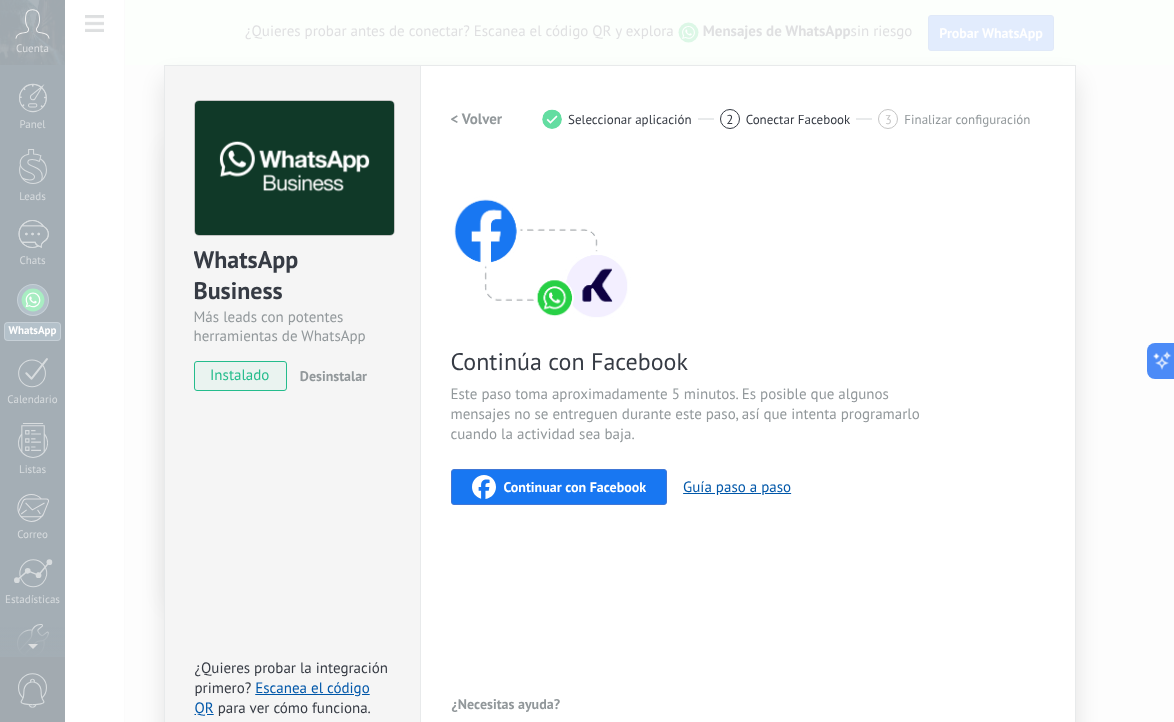 click on "Configuraciones Autorizaciones This tab logs the users who have granted integration access to this account. If you want to to remove a user's ability to send requests to the account on behalf of this integration, you can revoke access. If access is revoked from all users, the integration will stop working. This app is installed, but no one has given it access yet. WhatsApp Cloud API más _:  Guardar < Volver 1 Seleccionar aplicación 2 Conectar Facebook  3 Finalizar configuración Continúa con Facebook Este paso toma aproximadamente 5 minutos. Es posible que algunos mensajes no se entreguen durante este paso, así que intenta programarlo cuando la actividad sea baja. Continuar con Facebook Guía paso a paso ¿Necesitas ayuda?" at bounding box center (748, 410) 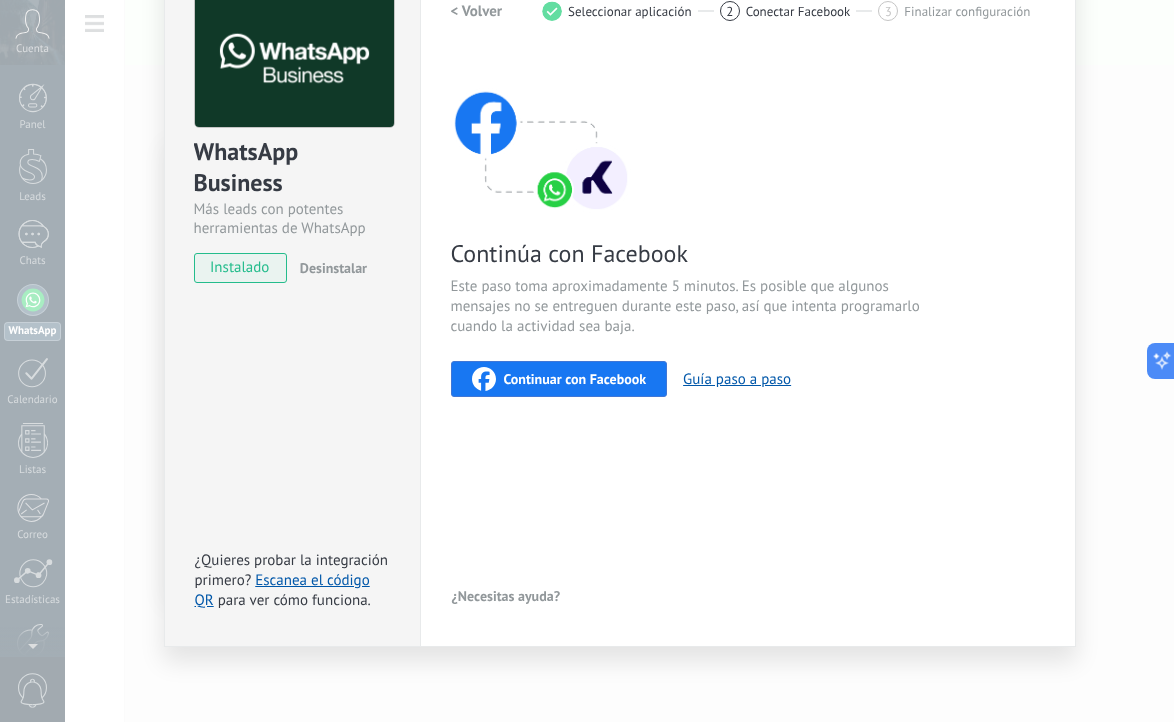 click on "1 Seleccionar aplicación" at bounding box center (631, 11) 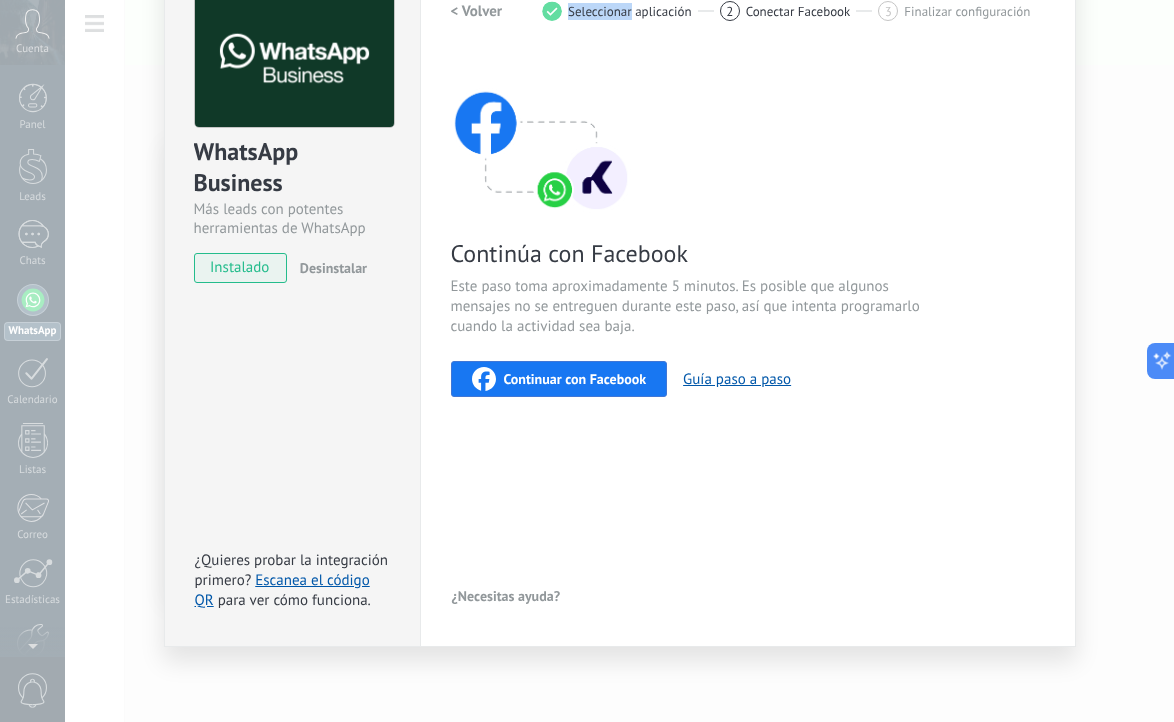 click on "1 Seleccionar aplicación" at bounding box center [631, 11] 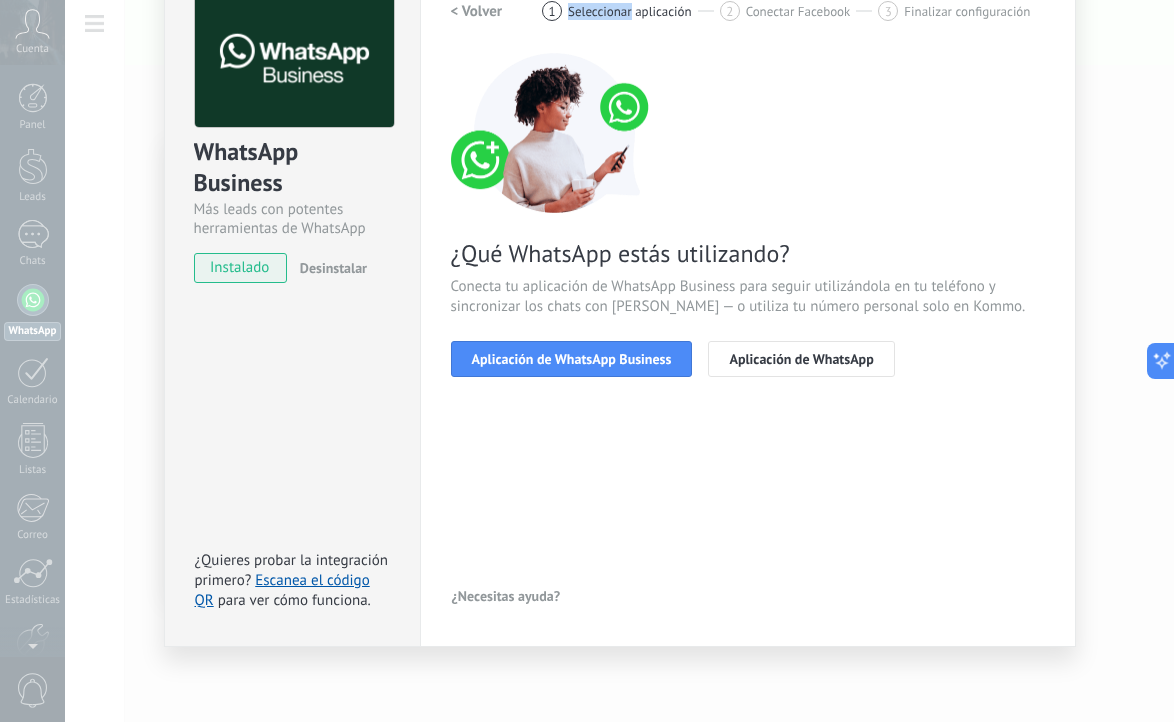 click on "< Volver" at bounding box center [477, 11] 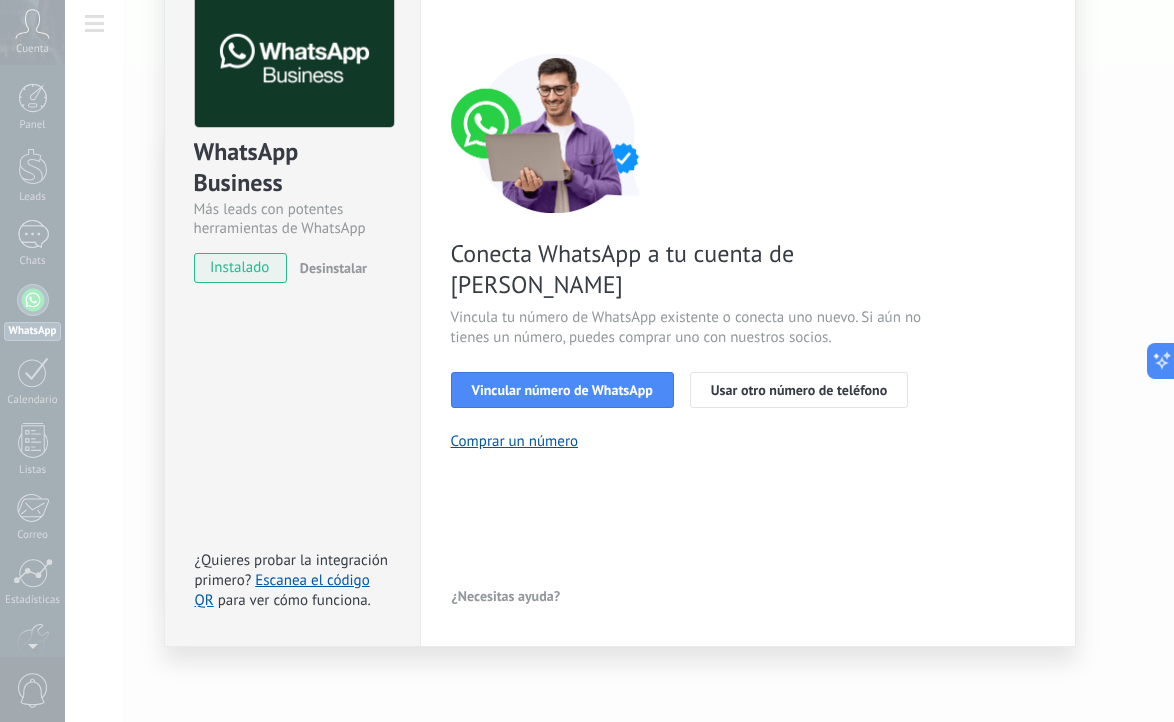 click on "< Volver 1 Seleccionar aplicación 2 Conectar Facebook  3 Finalizar configuración" at bounding box center [748, 11] 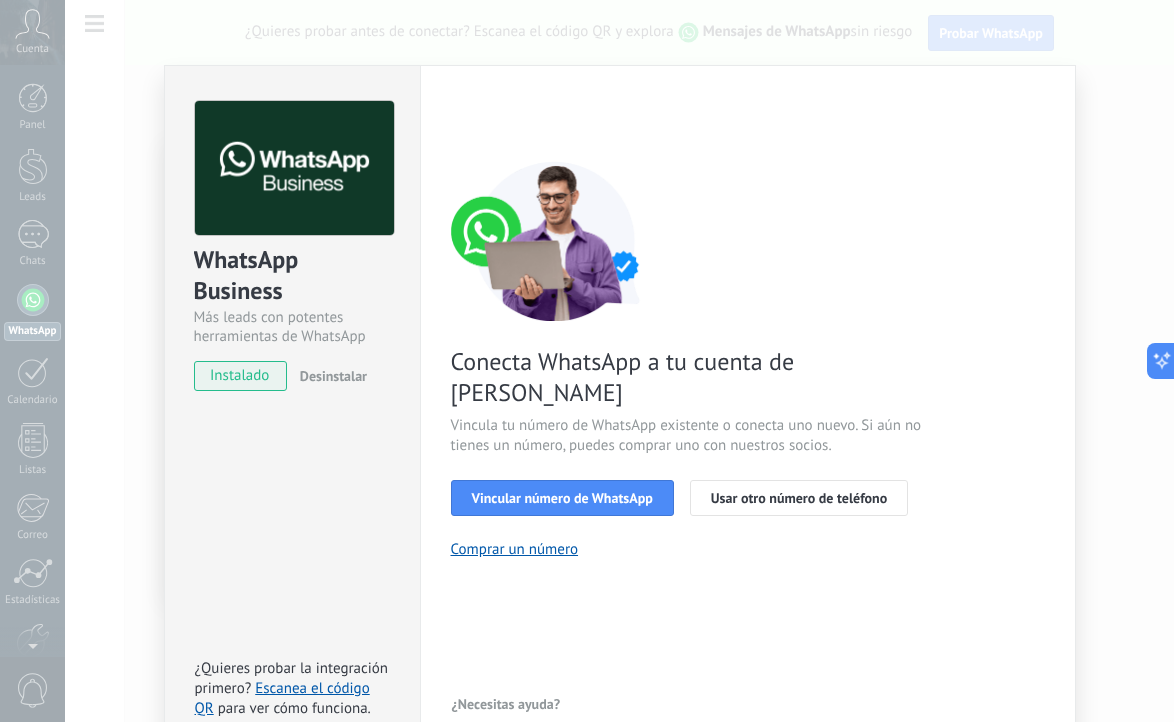 click on "WhatsApp Business Más leads con potentes herramientas de WhatsApp instalado Desinstalar ¿Quieres probar la integración primero?   Escanea el código QR   para ver cómo funciona. Configuraciones Autorizaciones This tab logs the users who have granted integration access to this account. If you want to to remove a user's ability to send requests to the account on behalf of this integration, you can revoke access. If access is revoked from all users, the integration will stop working. This app is installed, but no one has given it access yet. WhatsApp Cloud API más _:  Guardar < Volver 1 Seleccionar aplicación 2 Conectar Facebook  3 Finalizar configuración Conecta WhatsApp a tu cuenta de Kommo Vincula tu número de WhatsApp existente o conecta uno nuevo. Si aún no tienes un número, puedes comprar uno con nuestros socios. Vincular número de WhatsApp Usar otro número de teléfono Comprar un número ¿Necesitas ayuda?" at bounding box center (619, 361) 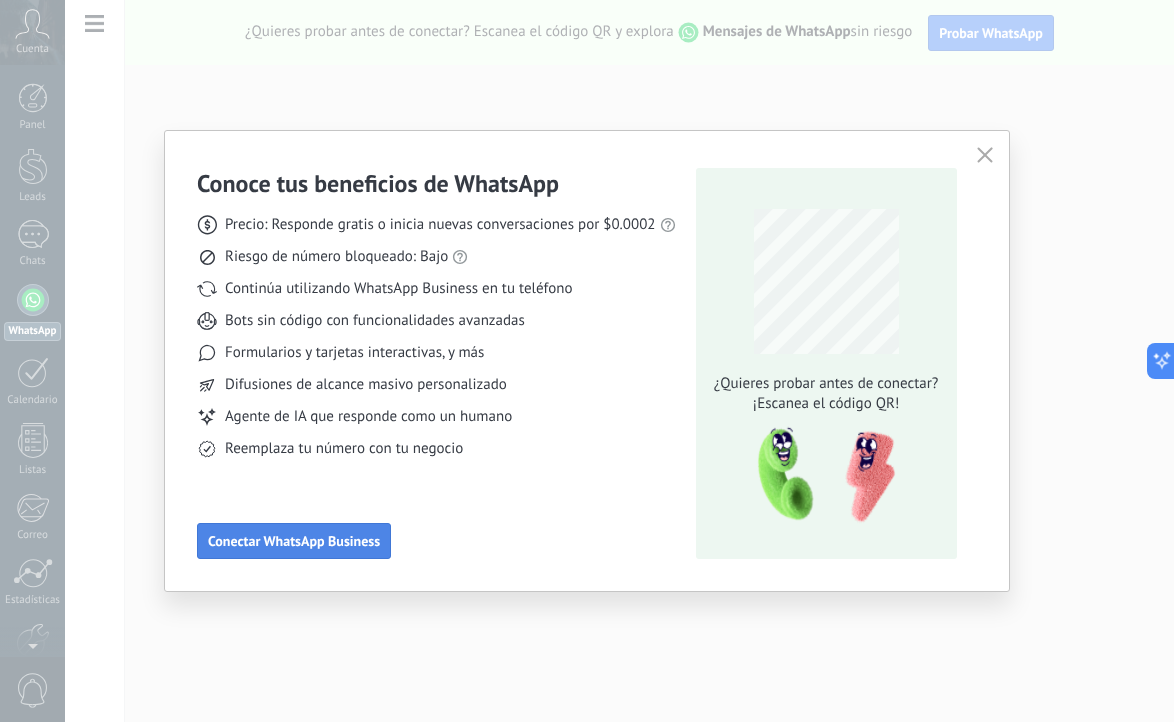 click on "Conectar WhatsApp Business" at bounding box center [294, 541] 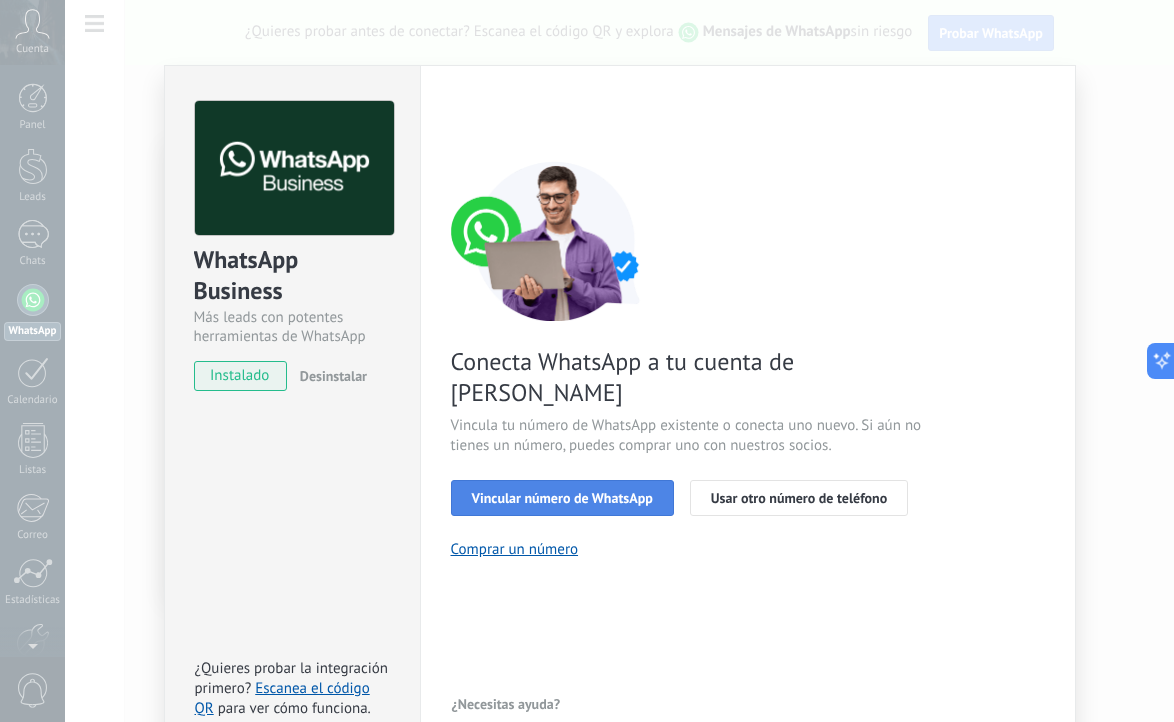 click on "Vincular número de WhatsApp" at bounding box center [562, 498] 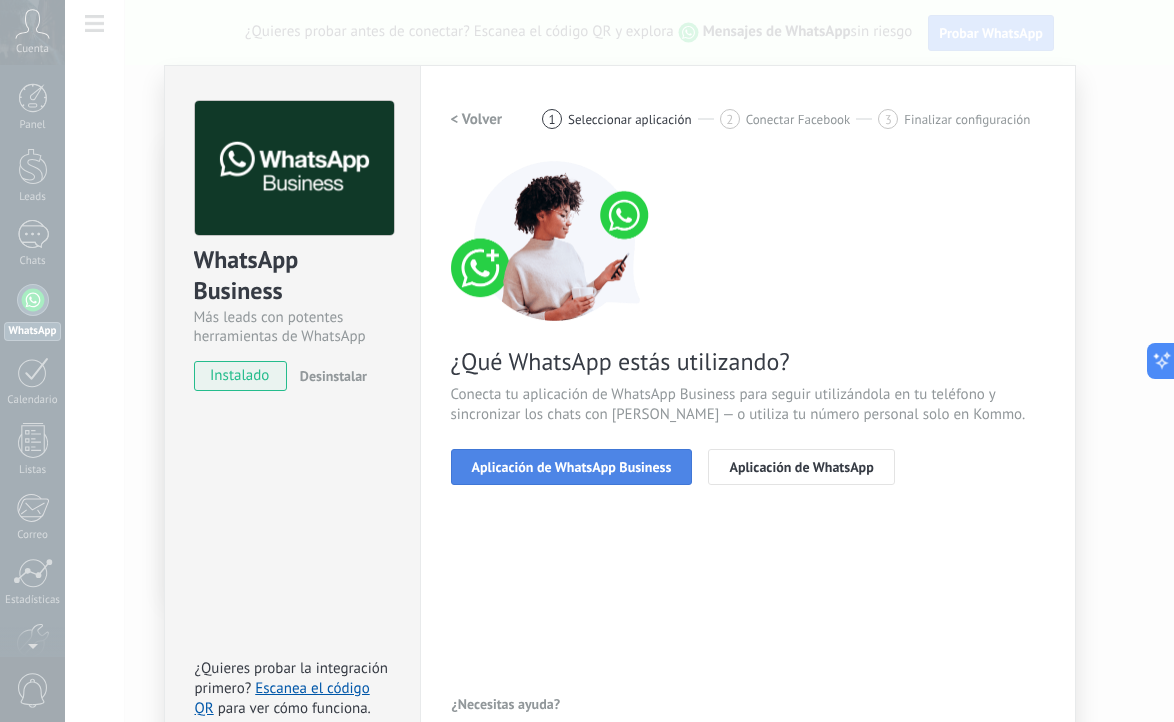 click on "Aplicación de WhatsApp Business" at bounding box center (572, 467) 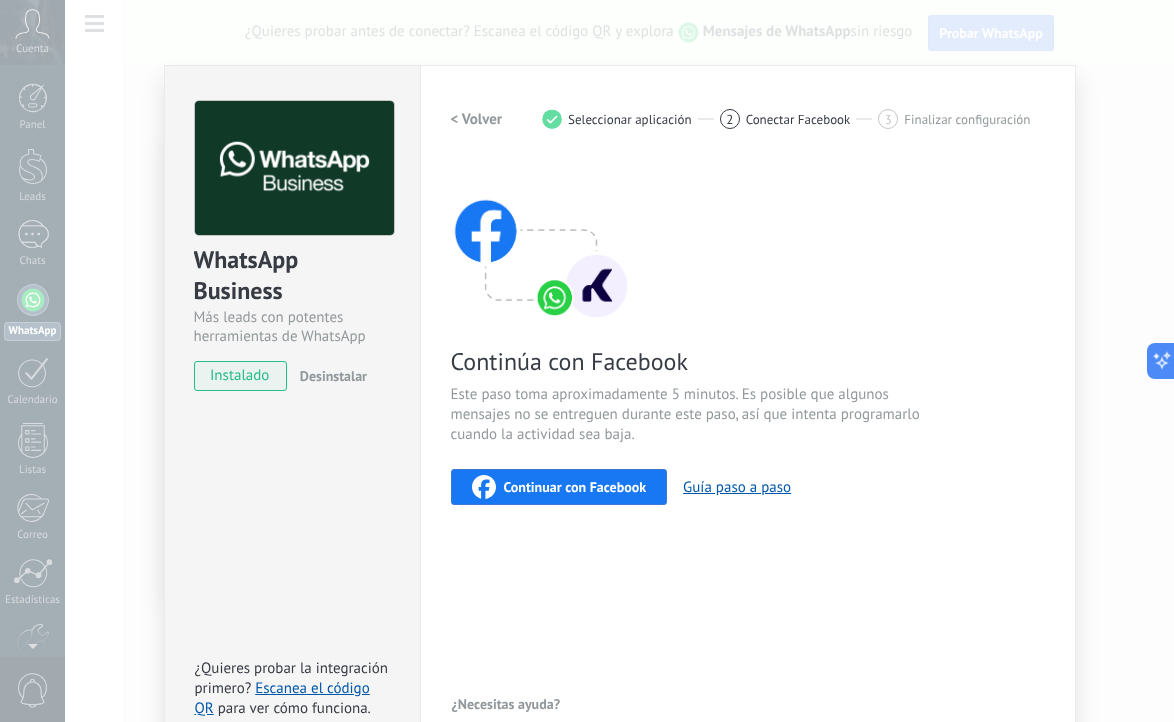 click on "< Volver" at bounding box center [477, 119] 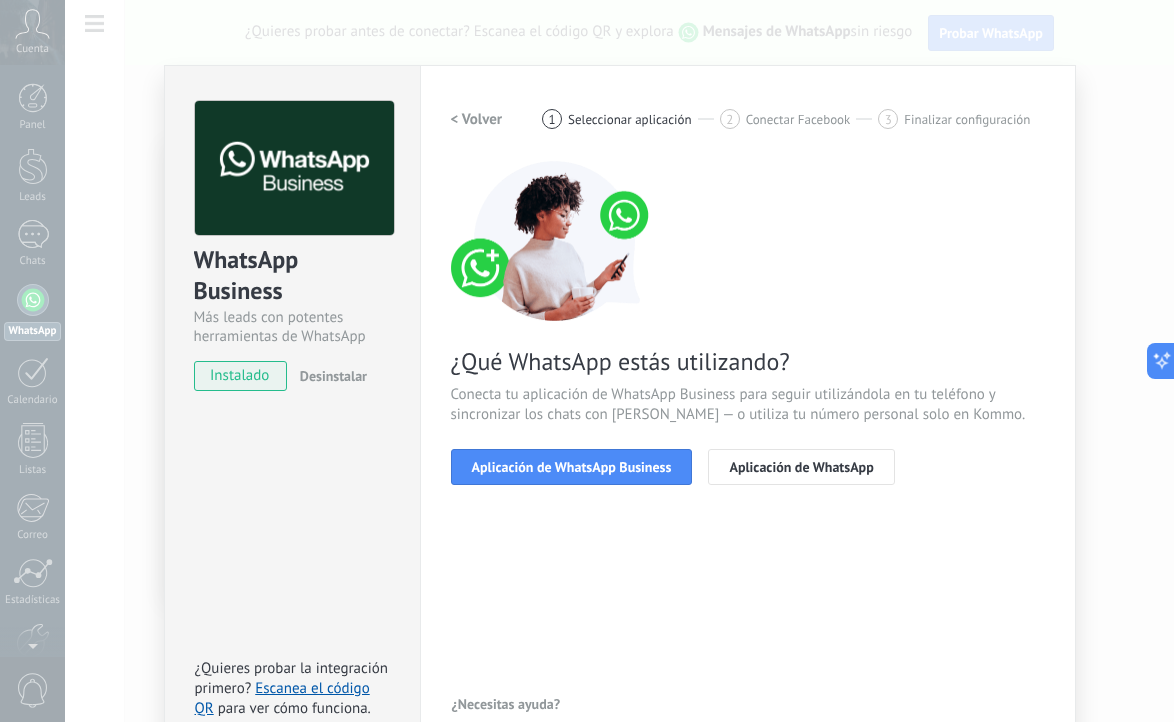click on "< Volver" at bounding box center (477, 119) 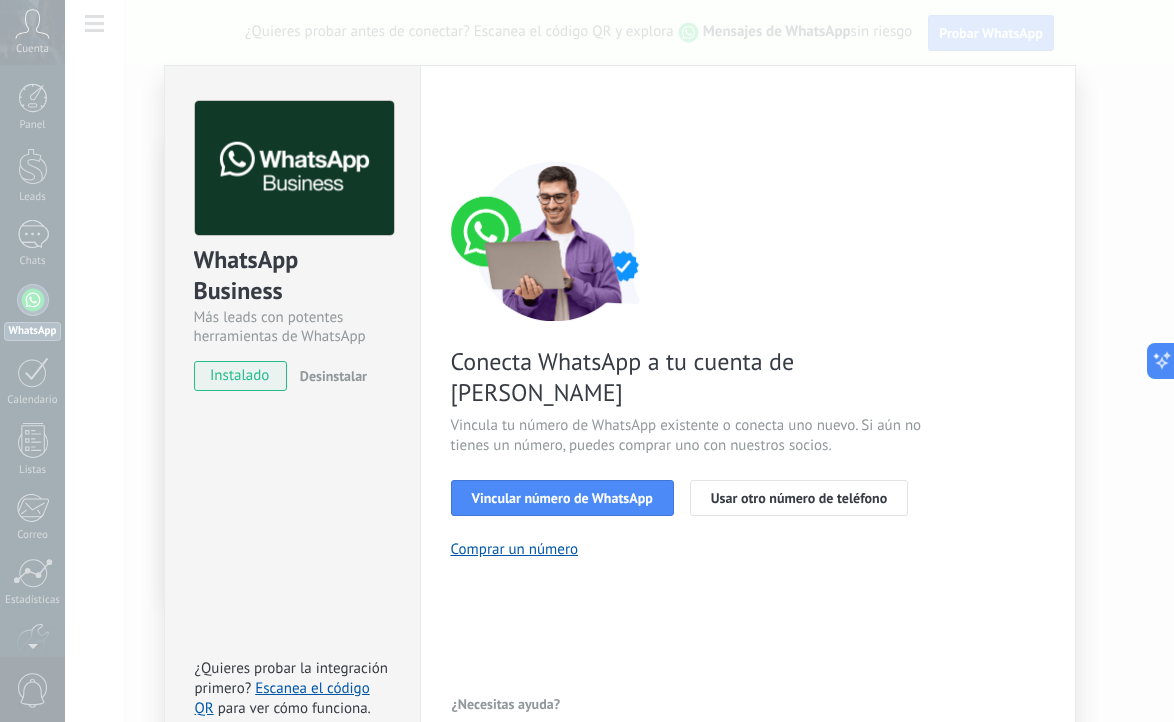 click on "< Volver 1 Seleccionar aplicación 2 Conectar Facebook  3 Finalizar configuración" at bounding box center (748, 119) 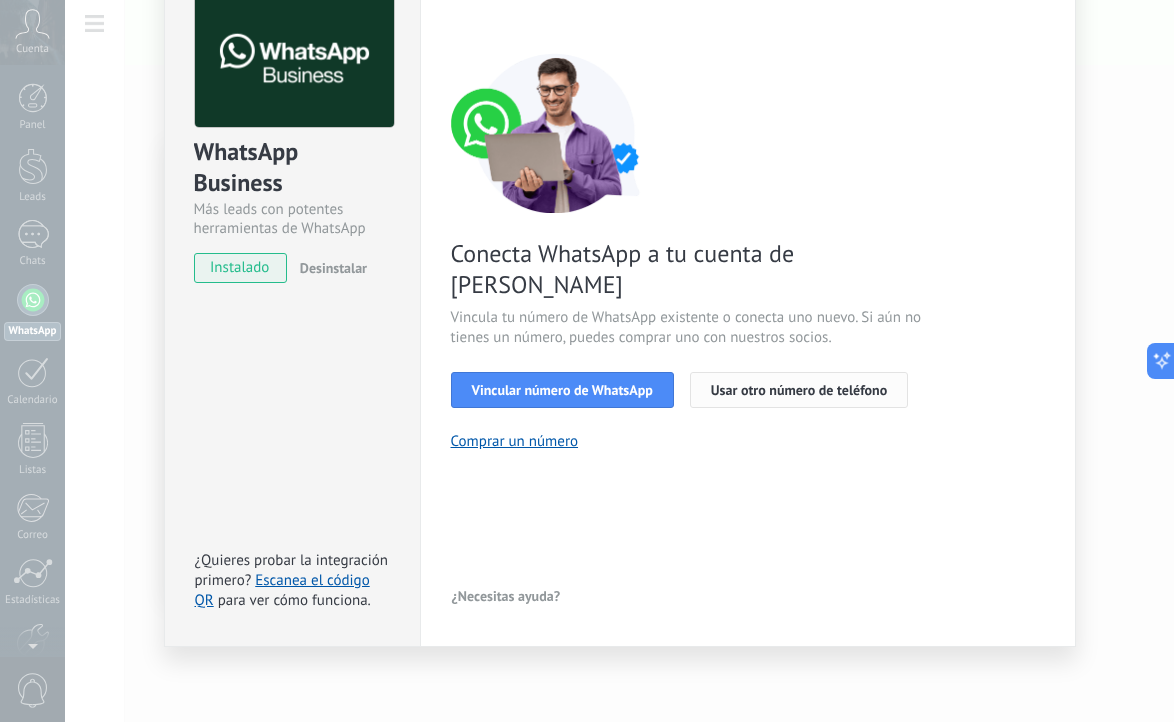 click on "Usar otro número de teléfono" at bounding box center (799, 390) 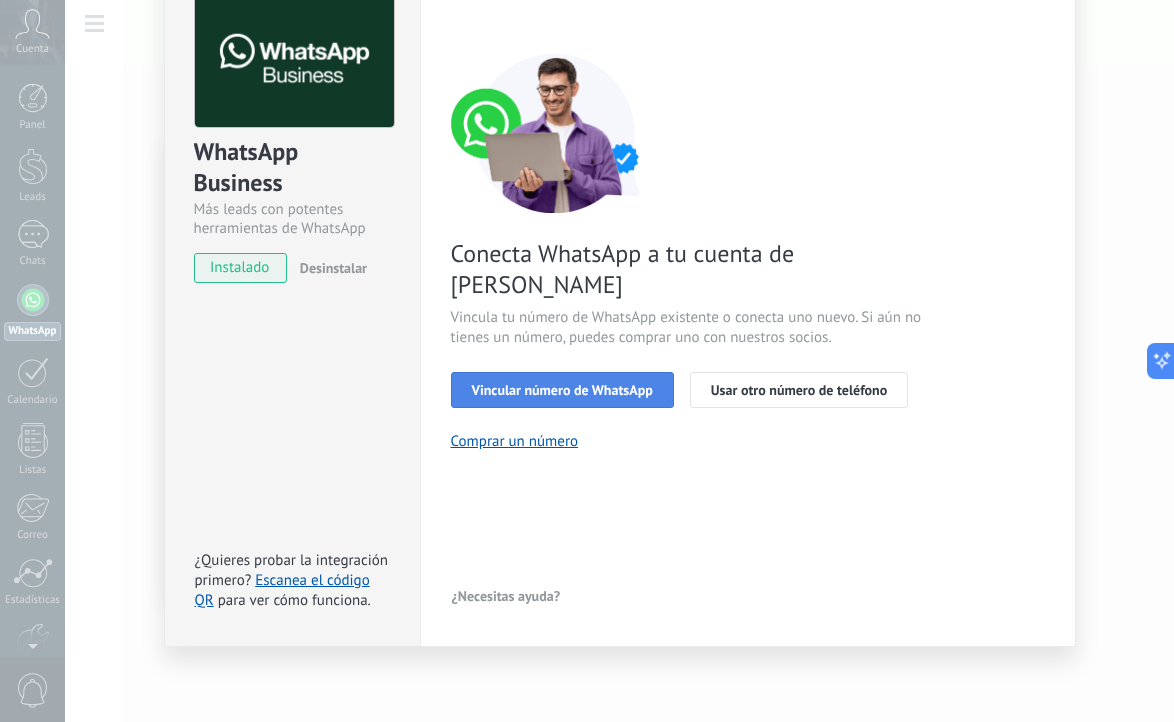 click on "Vincular número de WhatsApp" at bounding box center (562, 390) 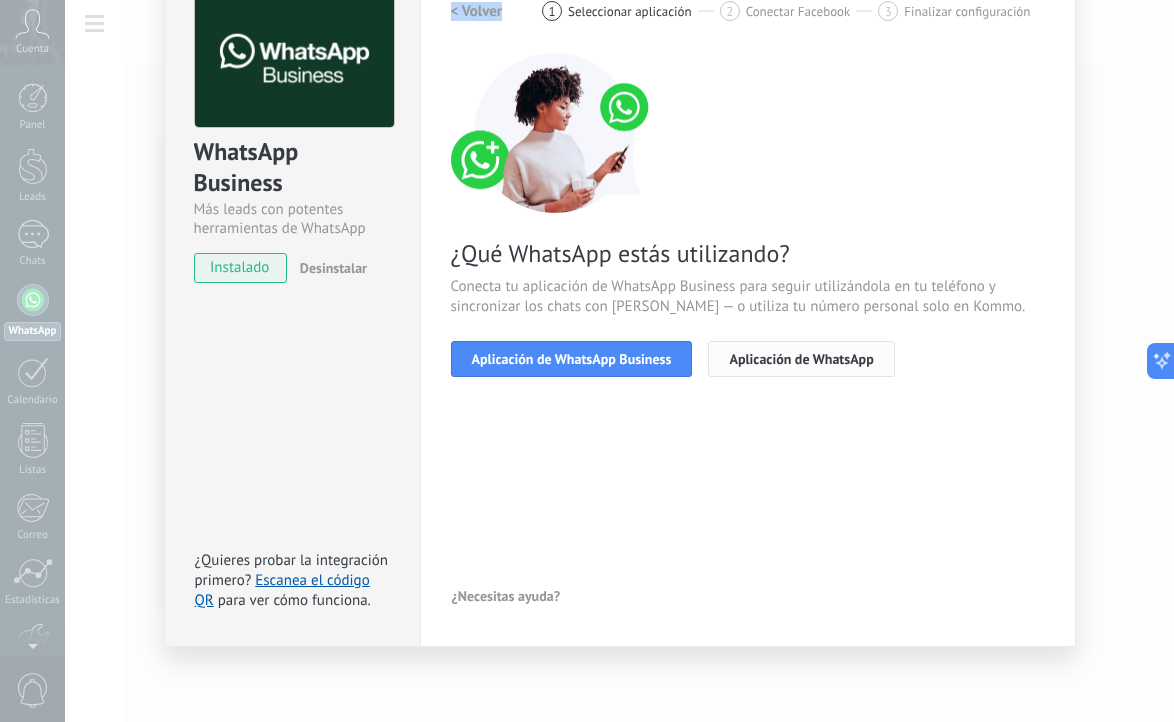 click on "Aplicación de WhatsApp" at bounding box center [801, 359] 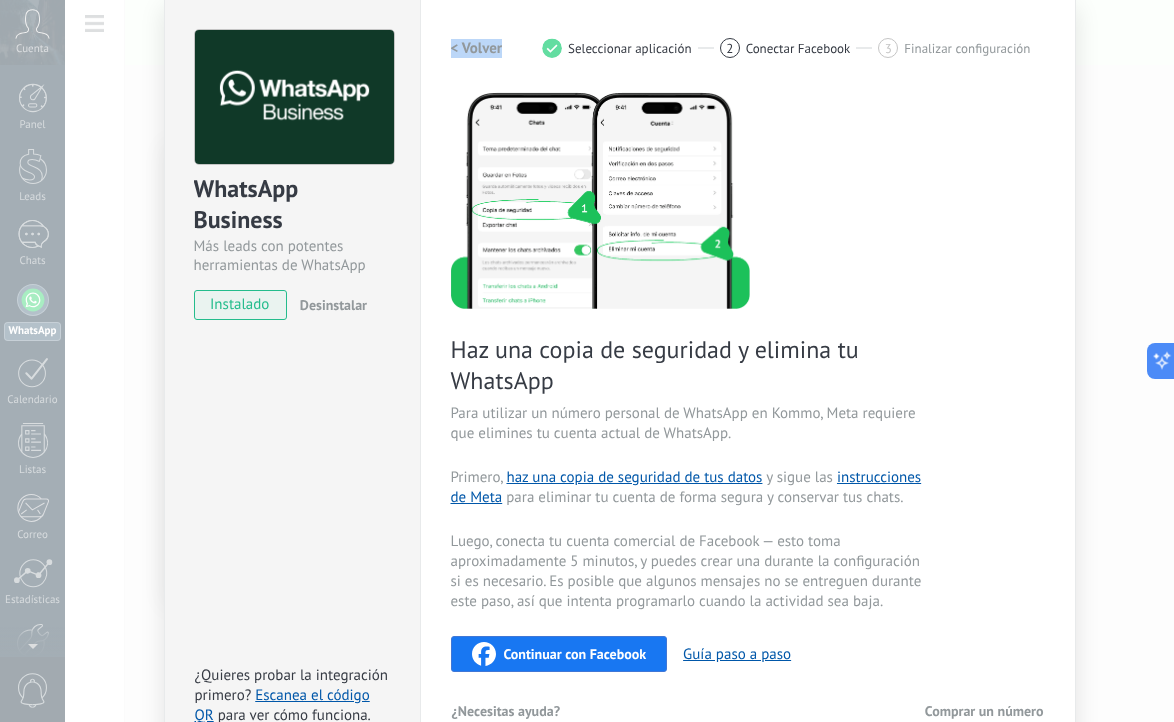 scroll, scrollTop: 0, scrollLeft: 0, axis: both 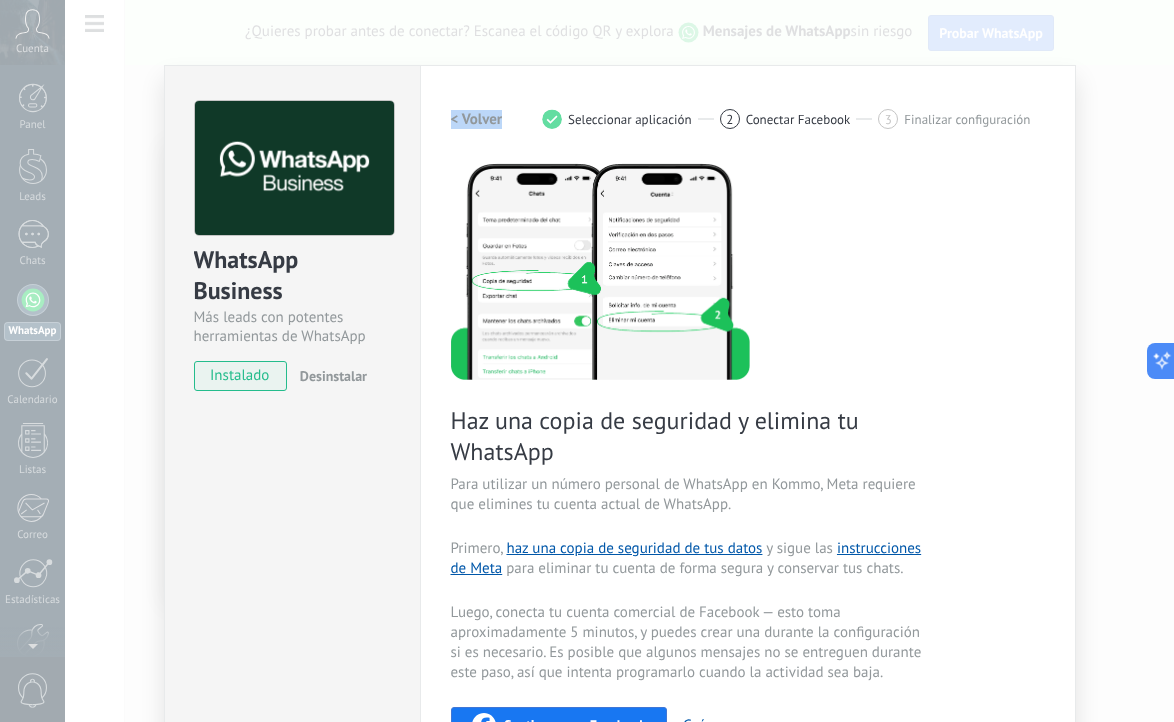 click on "< Volver" at bounding box center (477, 119) 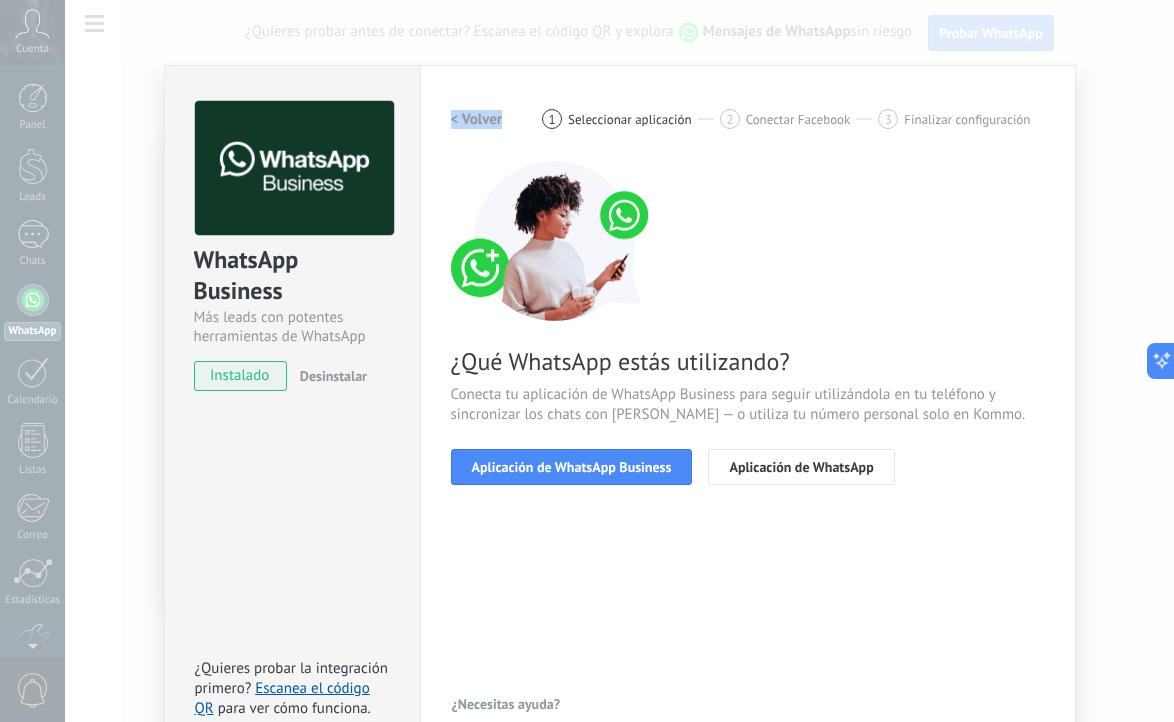 click on "< Volver" at bounding box center [477, 119] 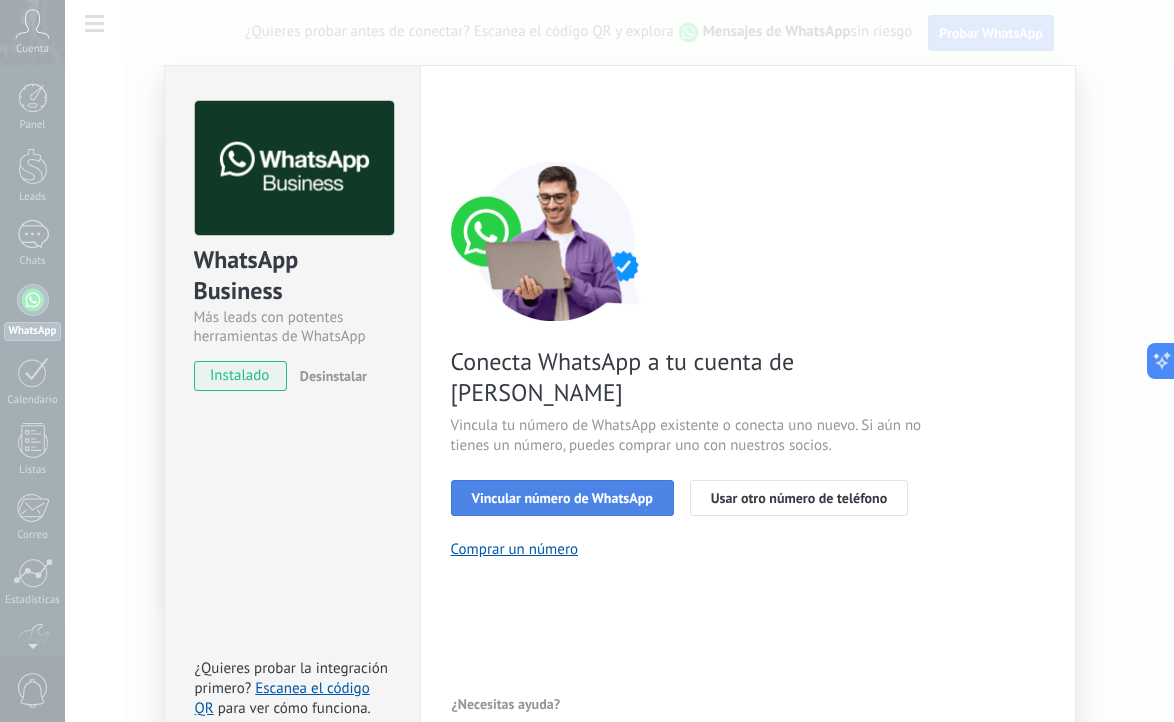click on "Vincular número de WhatsApp" at bounding box center [562, 498] 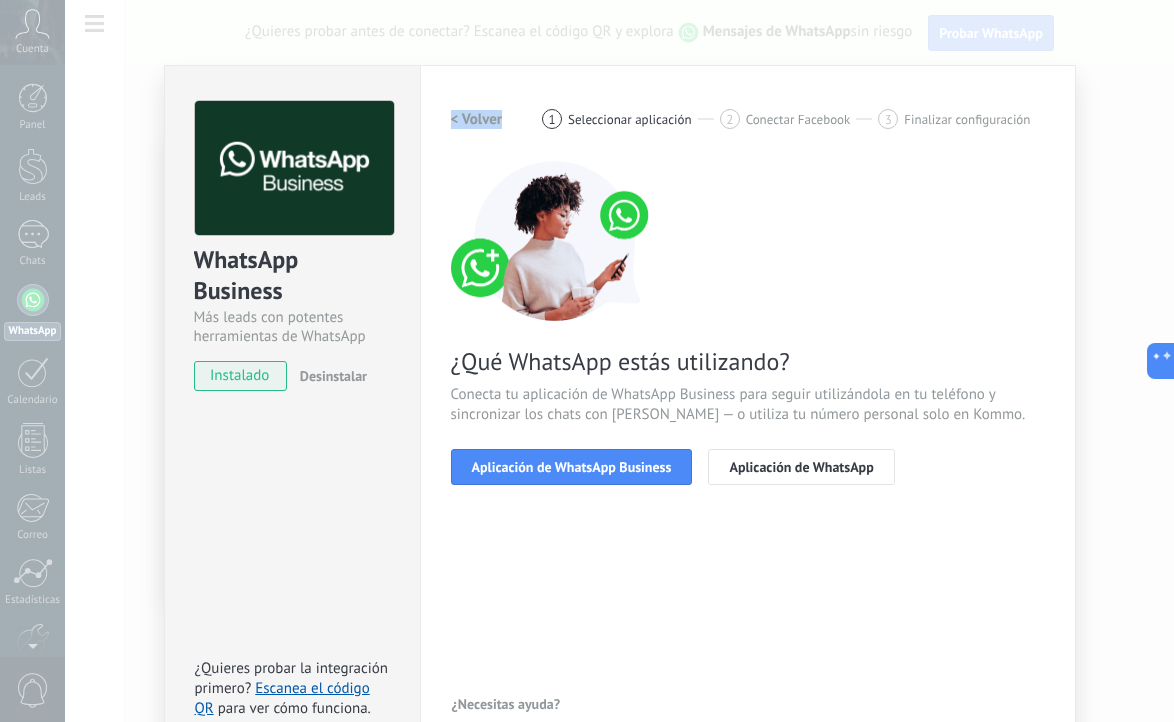 click on "Aplicación de WhatsApp Business" at bounding box center (572, 467) 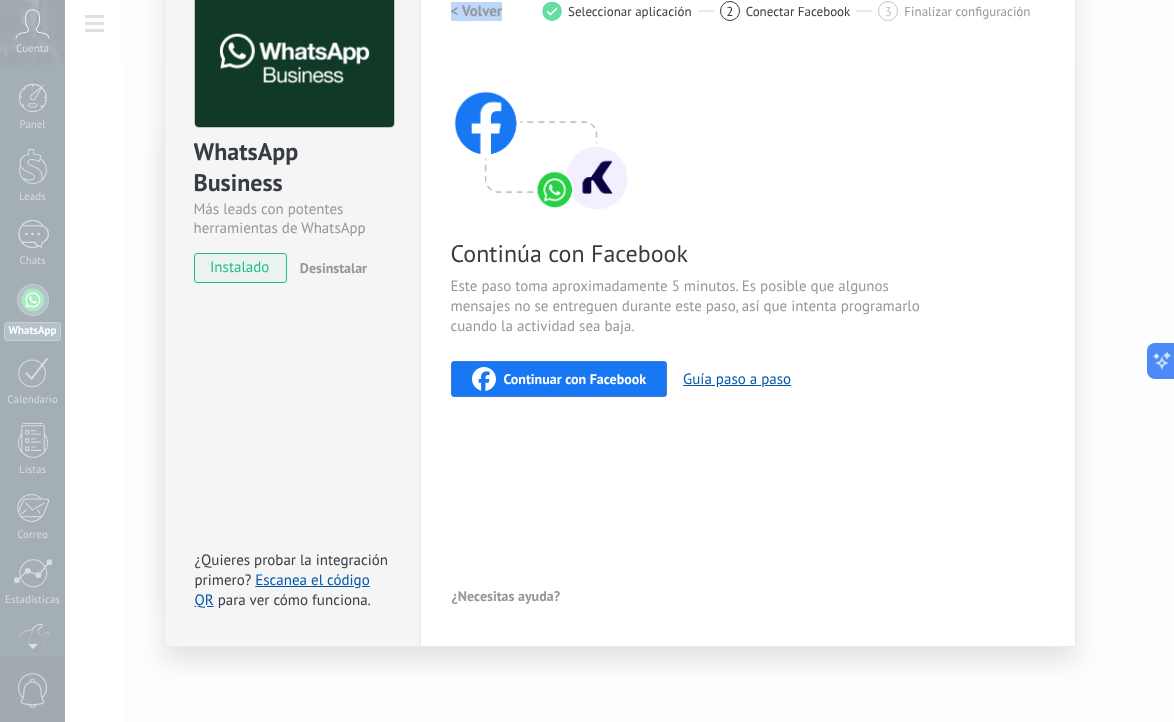 scroll, scrollTop: 0, scrollLeft: 0, axis: both 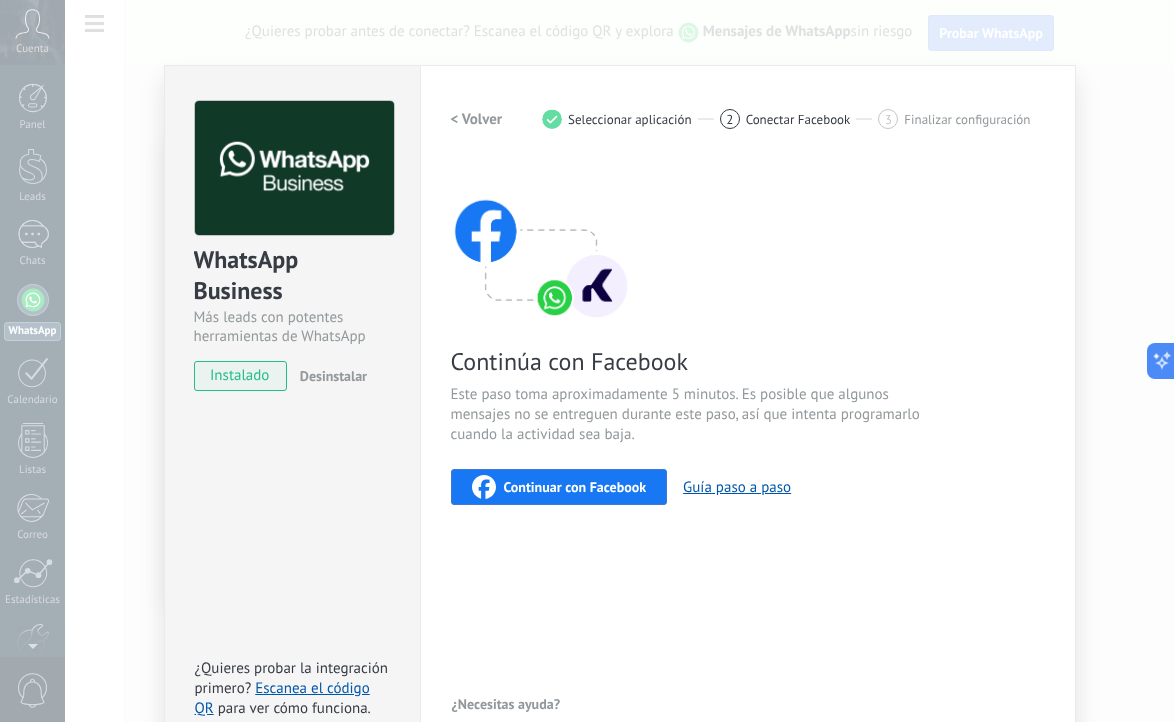 click on "Continúa con Facebook Este paso toma aproximadamente 5 minutos. Es posible que algunos mensajes no se entreguen durante este paso, así que intenta programarlo cuando la actividad sea baja. Continuar con Facebook Guía paso a paso" at bounding box center [748, 333] 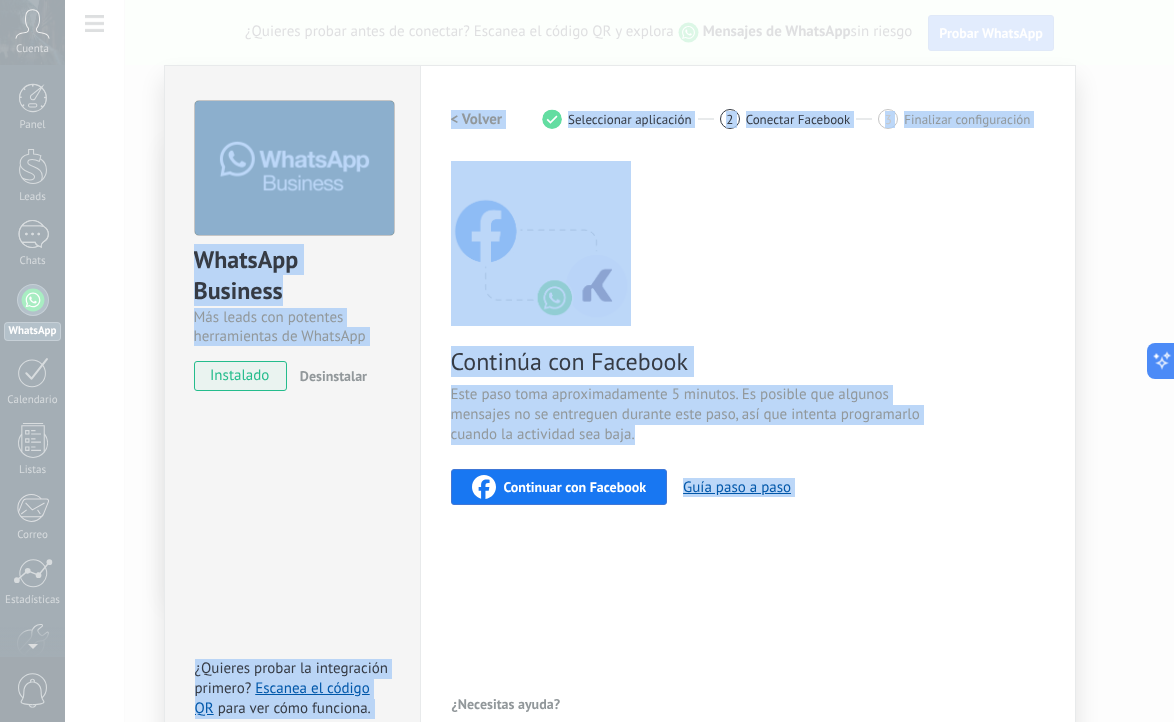 click on "WhatsApp Business Más leads con potentes herramientas de WhatsApp instalado Desinstalar ¿Quieres probar la integración primero?   Escanea el código QR   para ver cómo funciona. Configuraciones Autorizaciones This tab logs the users who have granted integration access to this account. If you want to to remove a user's ability to send requests to the account on behalf of this integration, you can revoke access. If access is revoked from all users, the integration will stop working. This app is installed, but no one has given it access yet. WhatsApp Cloud API más _:  Guardar < Volver 1 Seleccionar aplicación 2 Conectar Facebook  3 Finalizar configuración Continúa con Facebook Este paso toma aproximadamente 5 minutos. Es posible que algunos mensajes no se entreguen durante este paso, así que intenta programarlo cuando la actividad sea baja. Continuar con Facebook Guía paso a paso ¿Necesitas ayuda?" at bounding box center (619, 361) 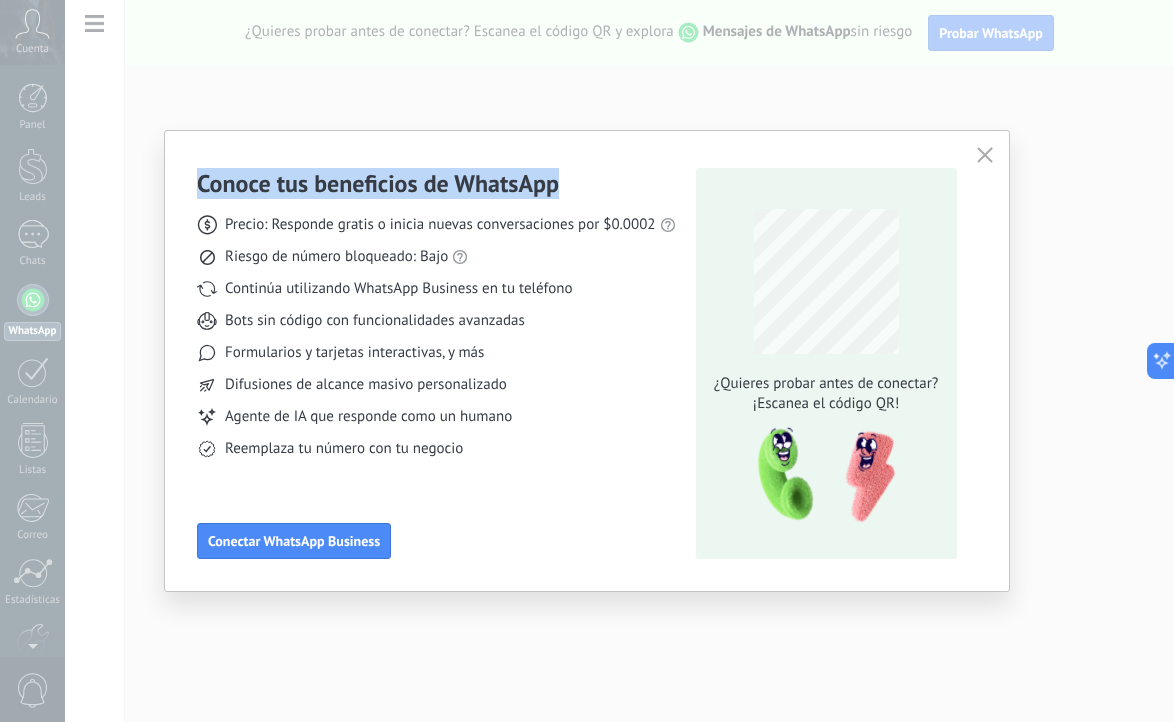 click on "Conoce tus beneficios de WhatsApp Precio: Responde gratis o inicia nuevas conversaciones por $0.0002 Riesgo de número bloqueado: Bajo Continúa utilizando WhatsApp Business en tu teléfono Bots sin código con funcionalidades avanzadas Formularios y tarjetas interactivas, y más Difusiones de alcance masivo personalizado Agente de IA que responde como un humano Reemplaza tu número con tu negocio Conectar WhatsApp Business ¿Quieres probar antes de conectar? ¡Escanea el código QR!" at bounding box center [587, 361] 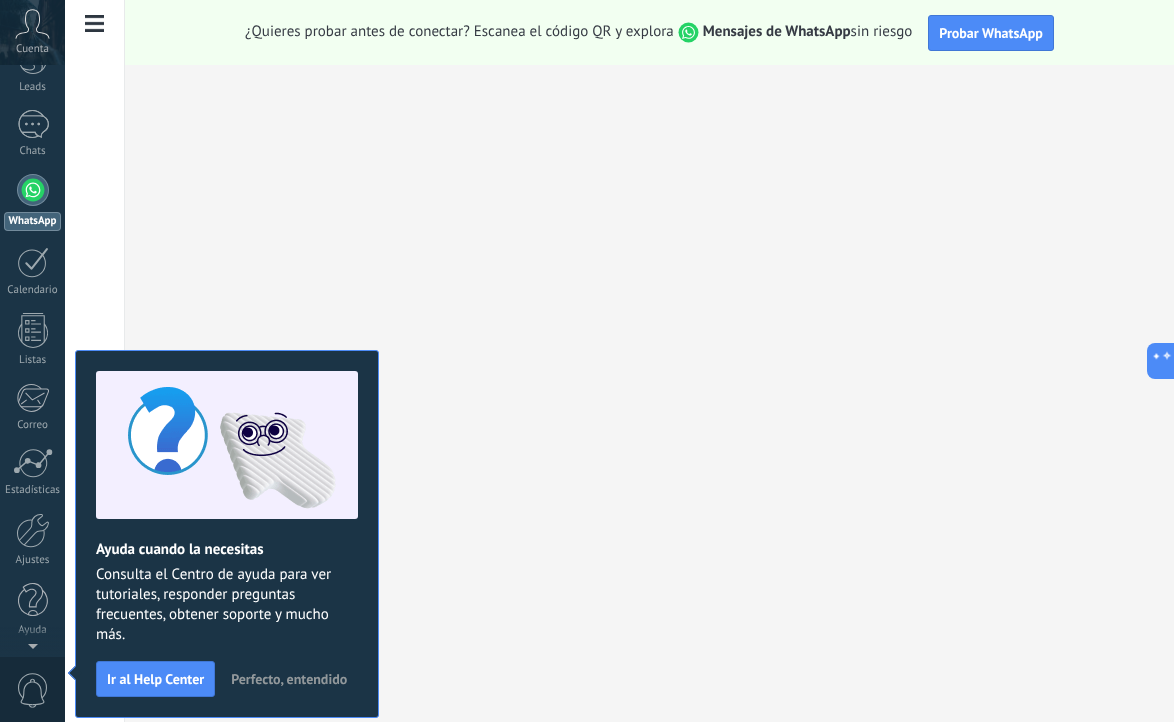 scroll, scrollTop: 0, scrollLeft: 0, axis: both 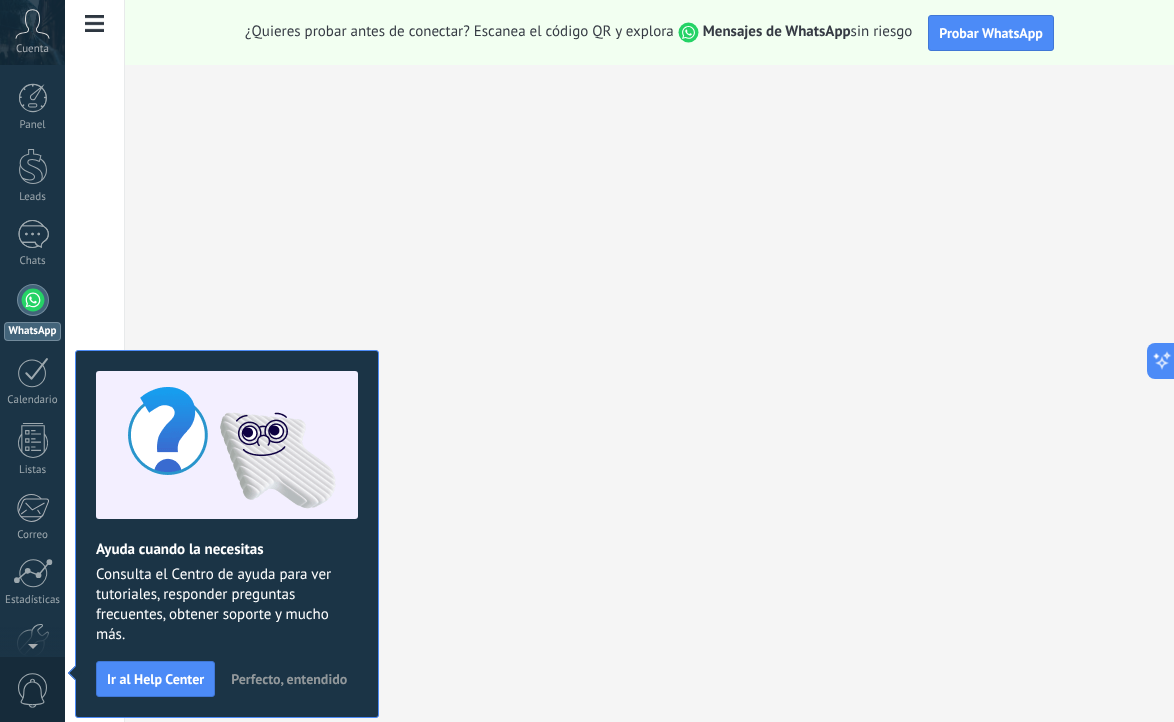 click on "Perfecto, entendido" at bounding box center [289, 679] 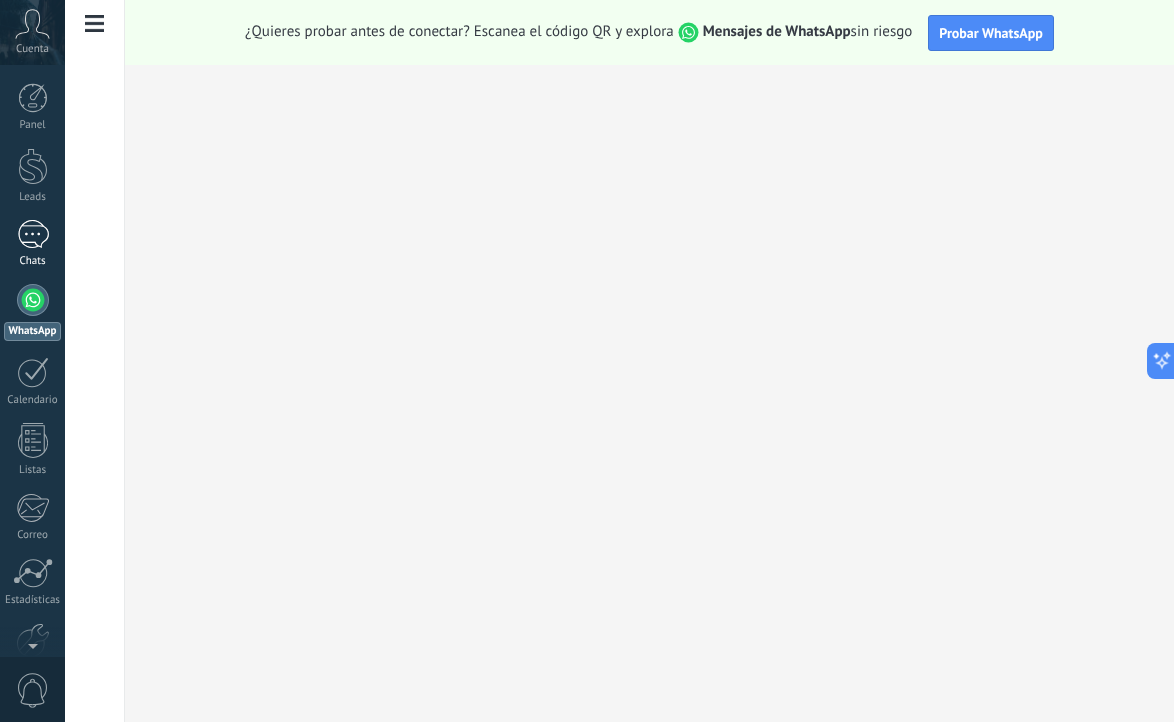 click on "Chats" at bounding box center (32, 244) 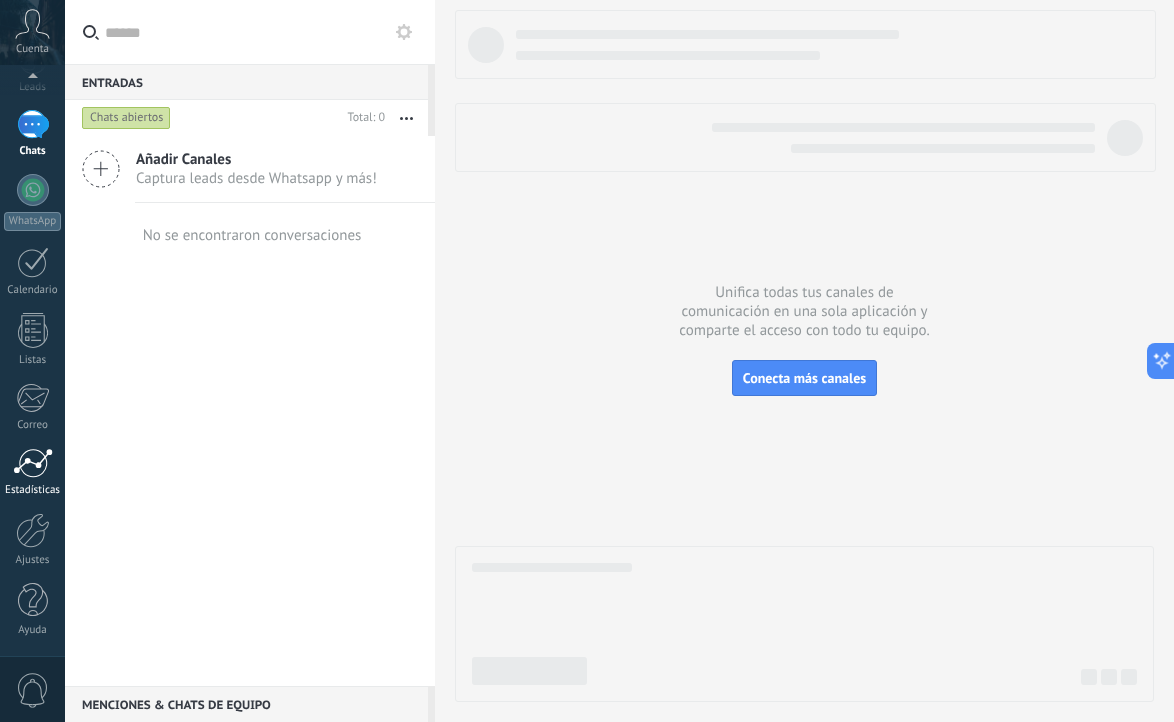 scroll, scrollTop: 0, scrollLeft: 0, axis: both 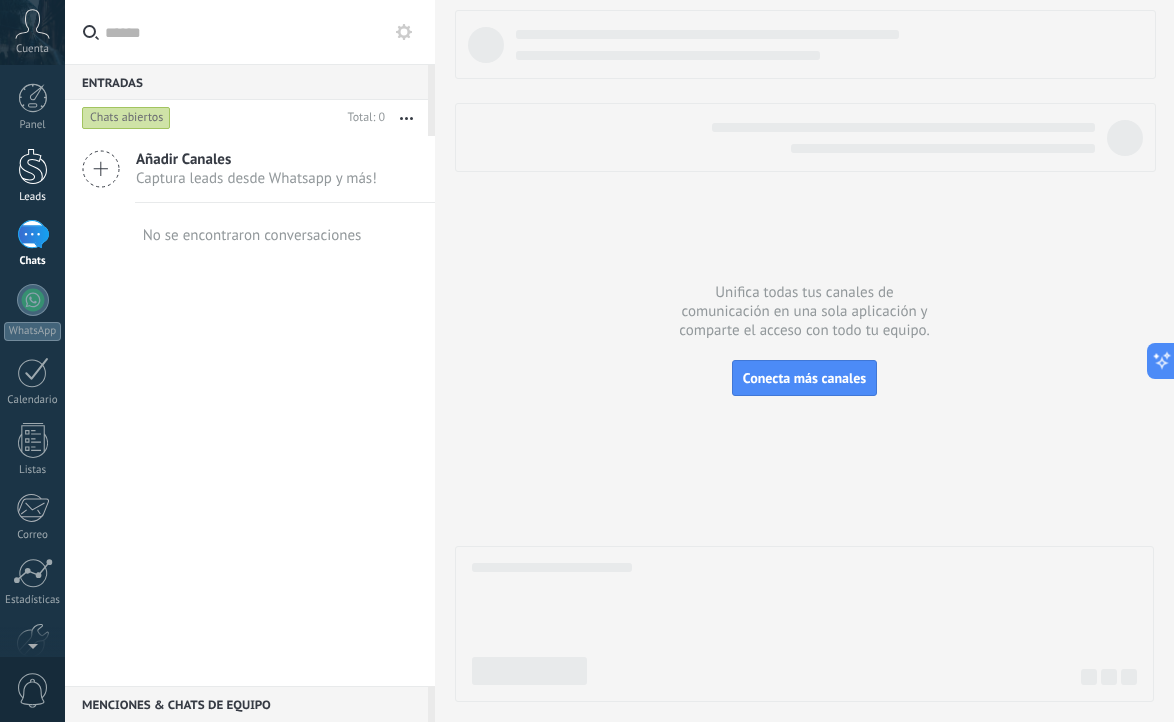 click at bounding box center [33, 166] 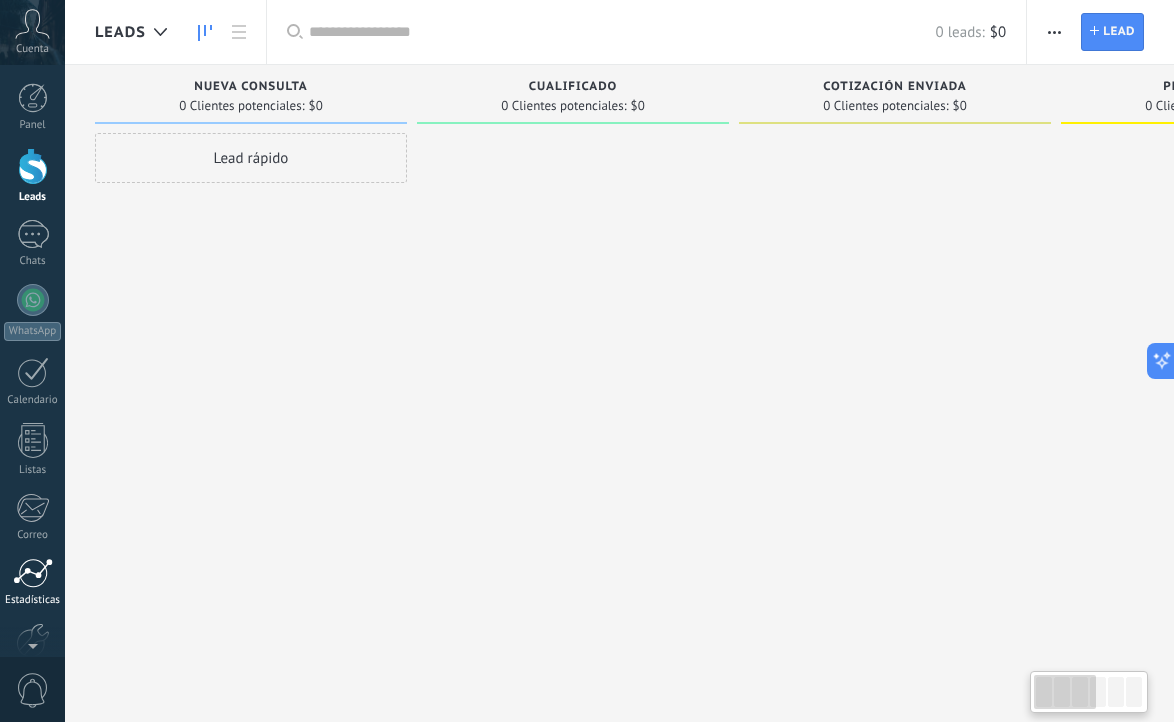 click at bounding box center [33, 573] 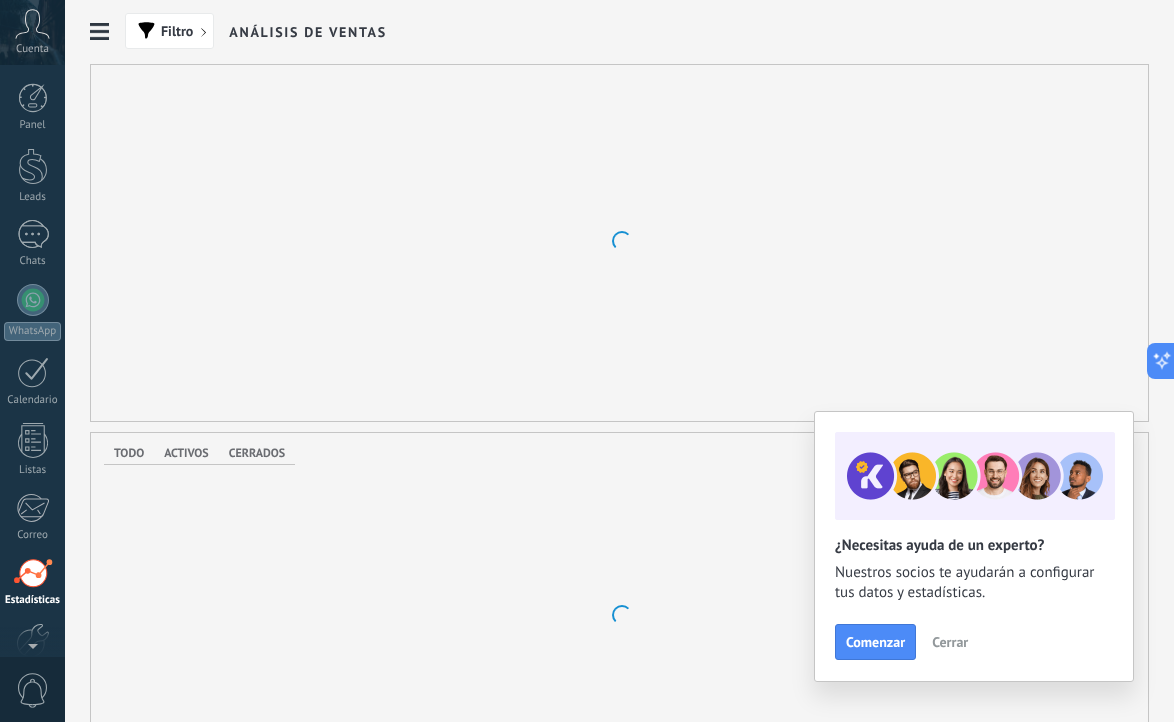 scroll, scrollTop: 110, scrollLeft: 0, axis: vertical 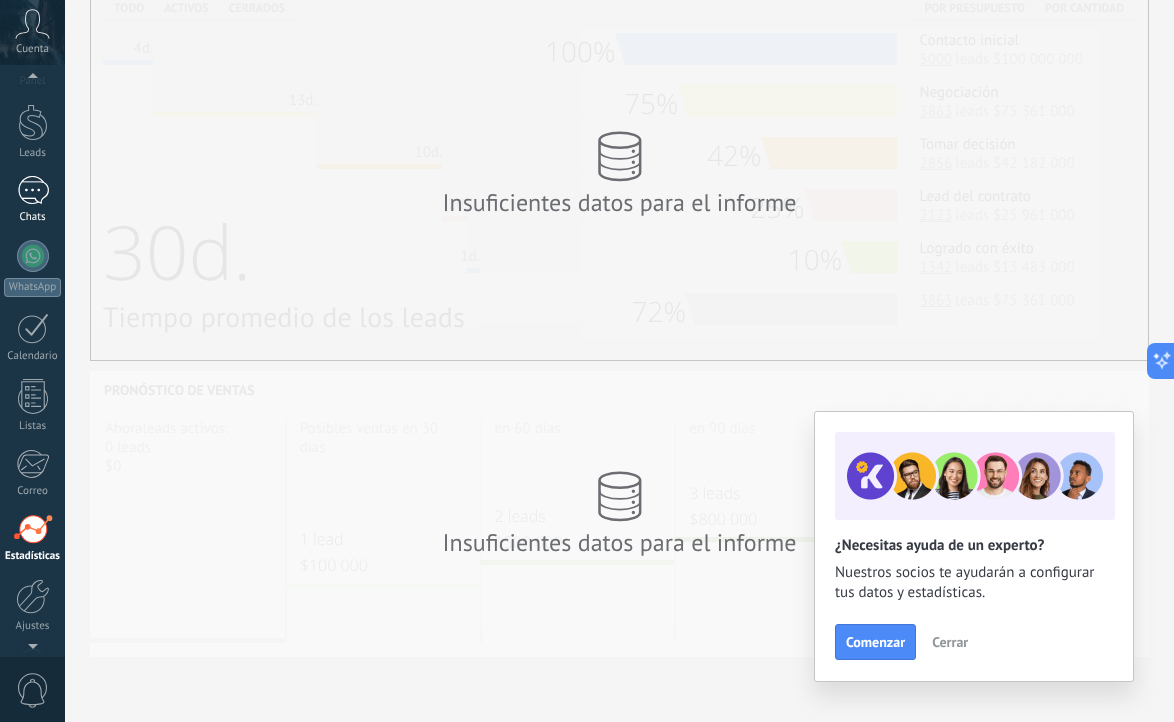 click on "Chats" at bounding box center [32, 200] 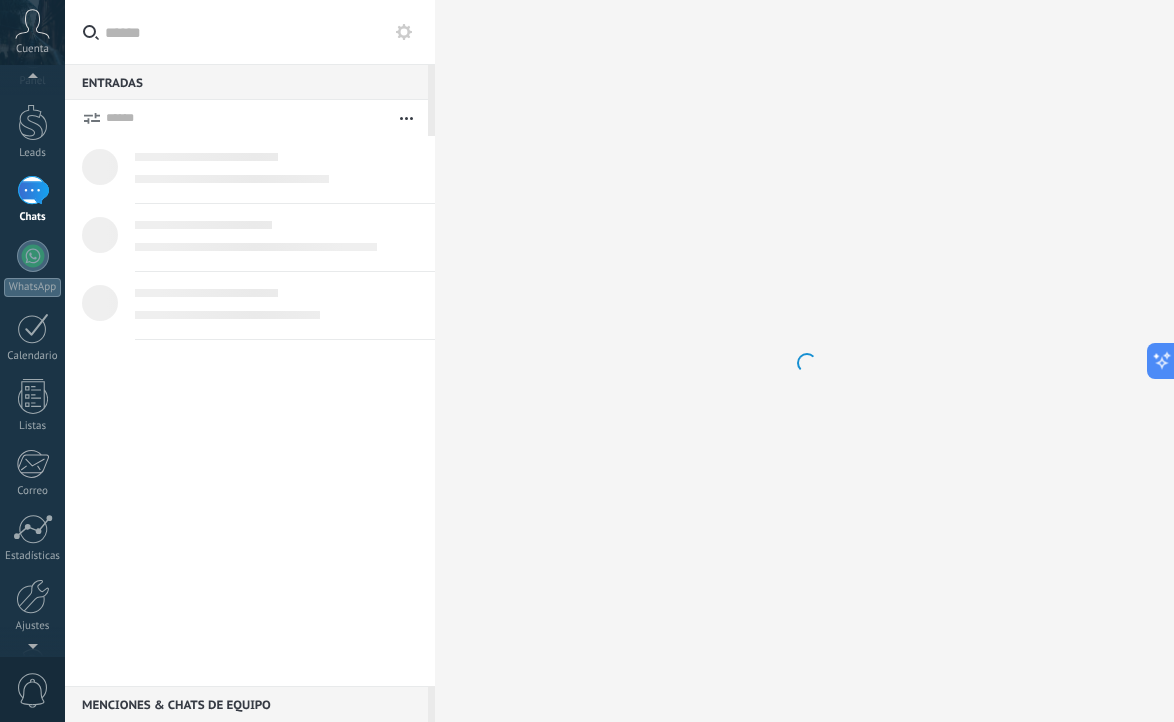 scroll, scrollTop: 0, scrollLeft: 0, axis: both 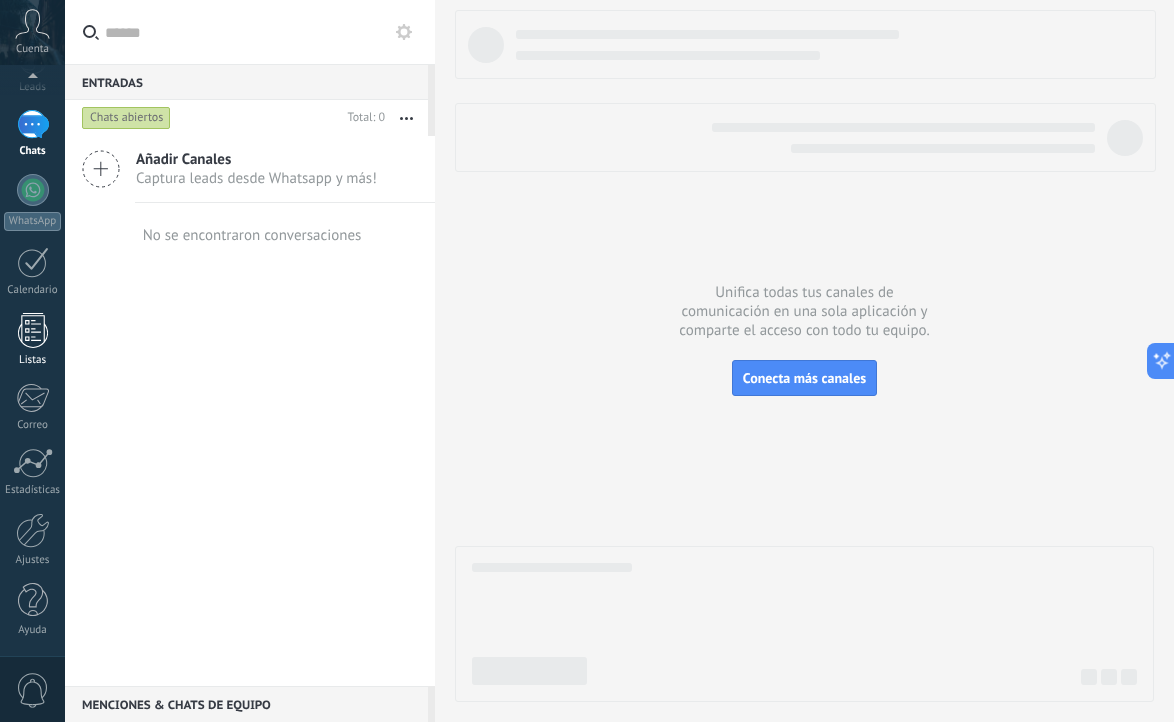 click at bounding box center (33, 330) 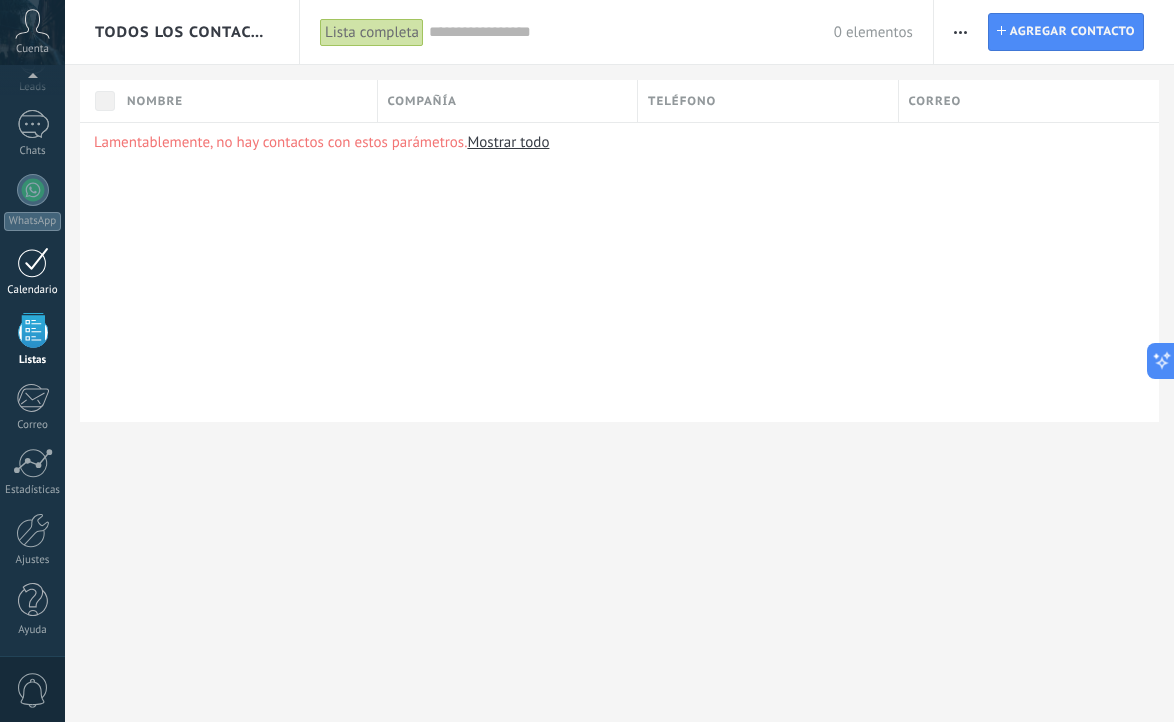click on "Calendario" at bounding box center [33, 290] 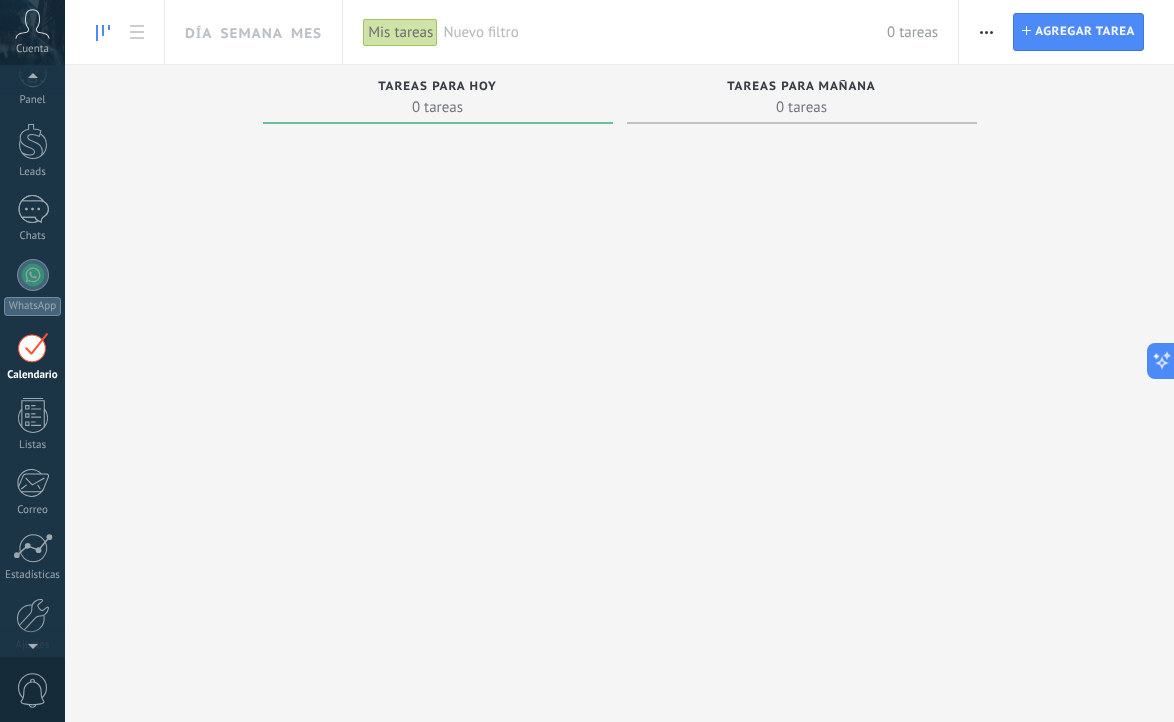 scroll, scrollTop: 0, scrollLeft: 0, axis: both 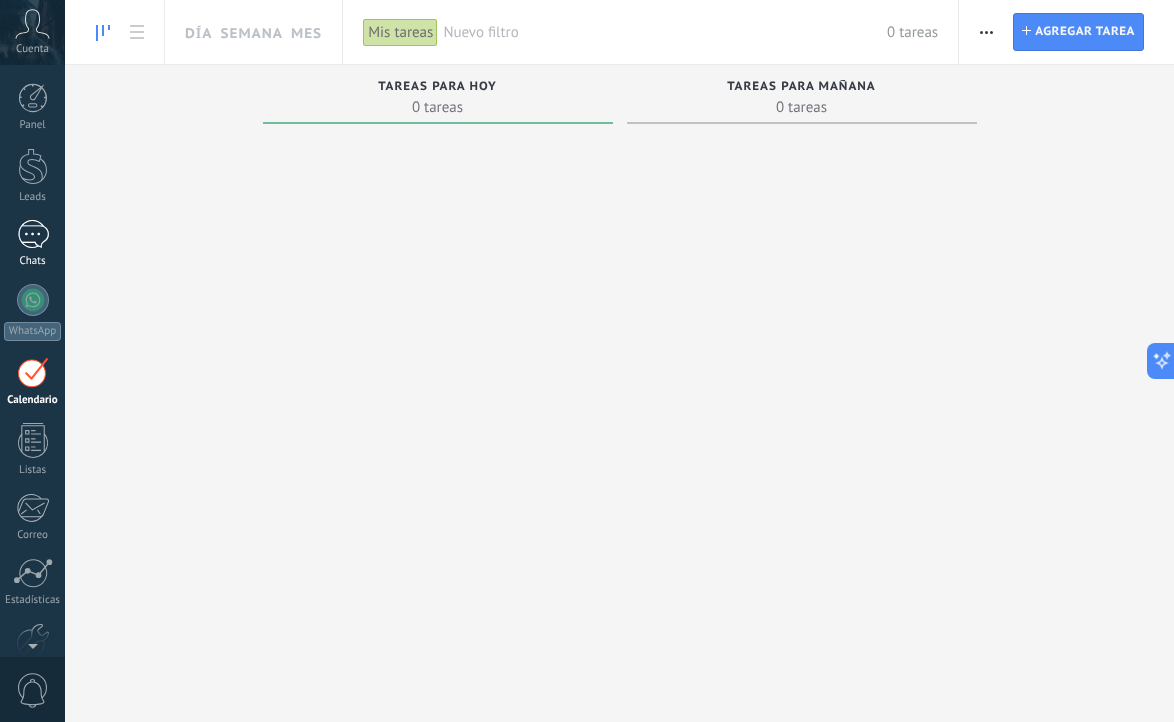 click at bounding box center [33, 234] 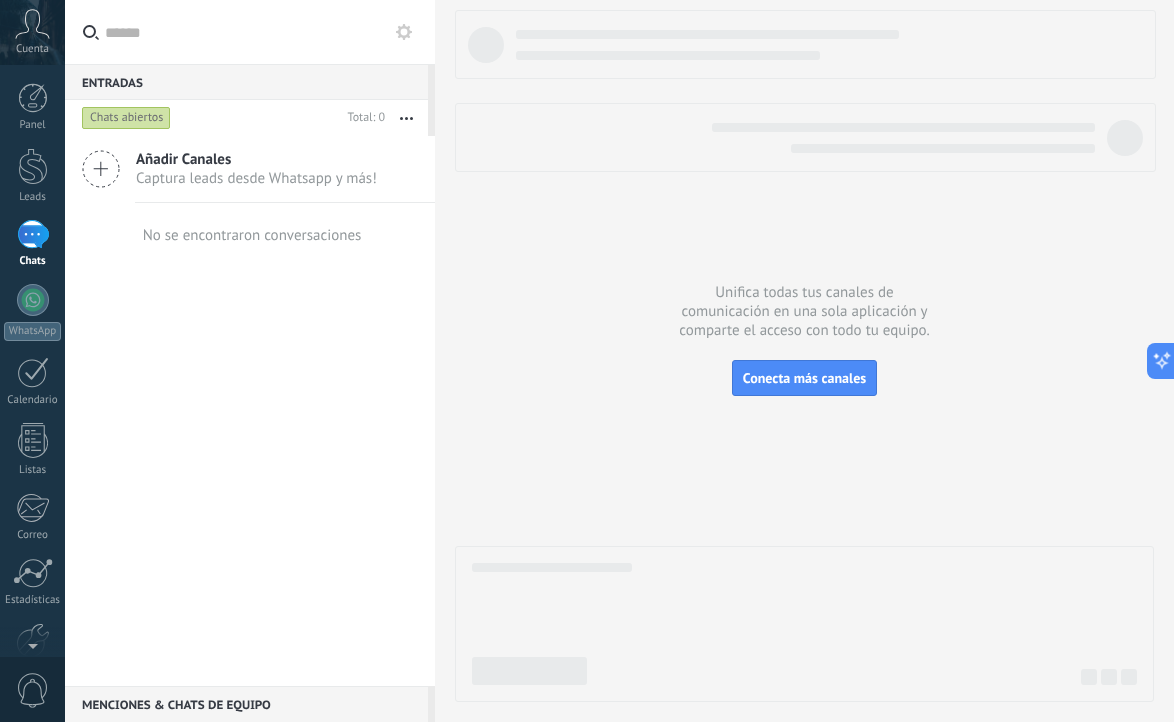 click 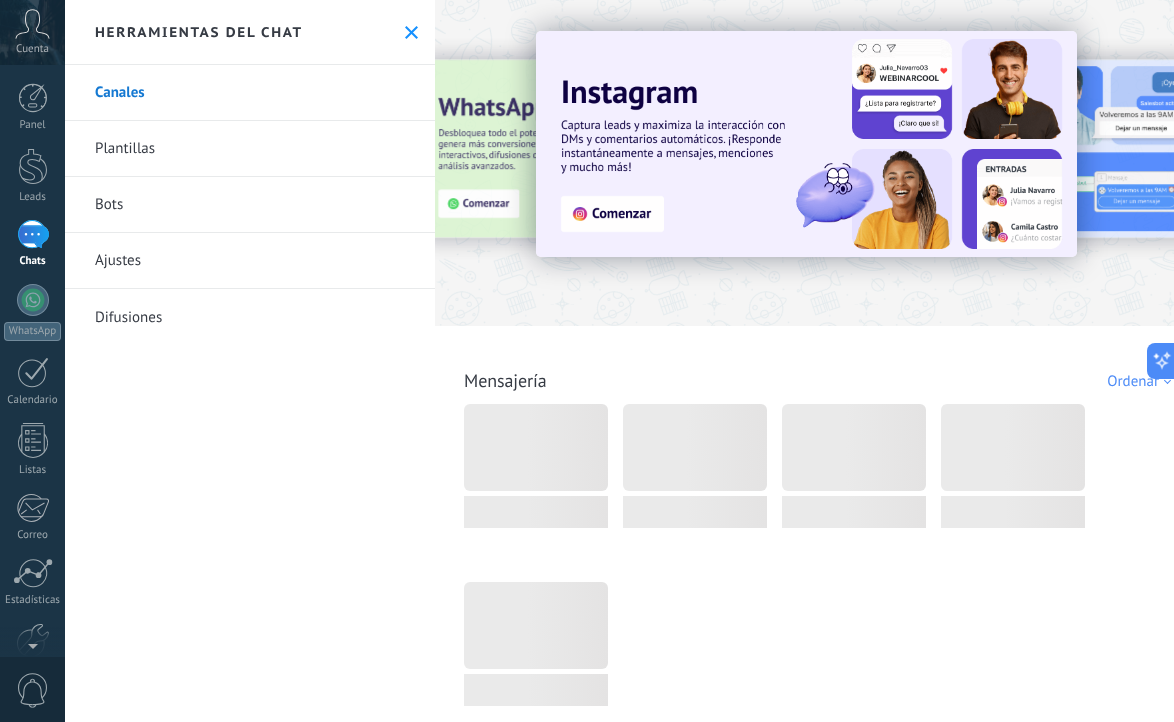 click on "Plantillas" at bounding box center [250, 149] 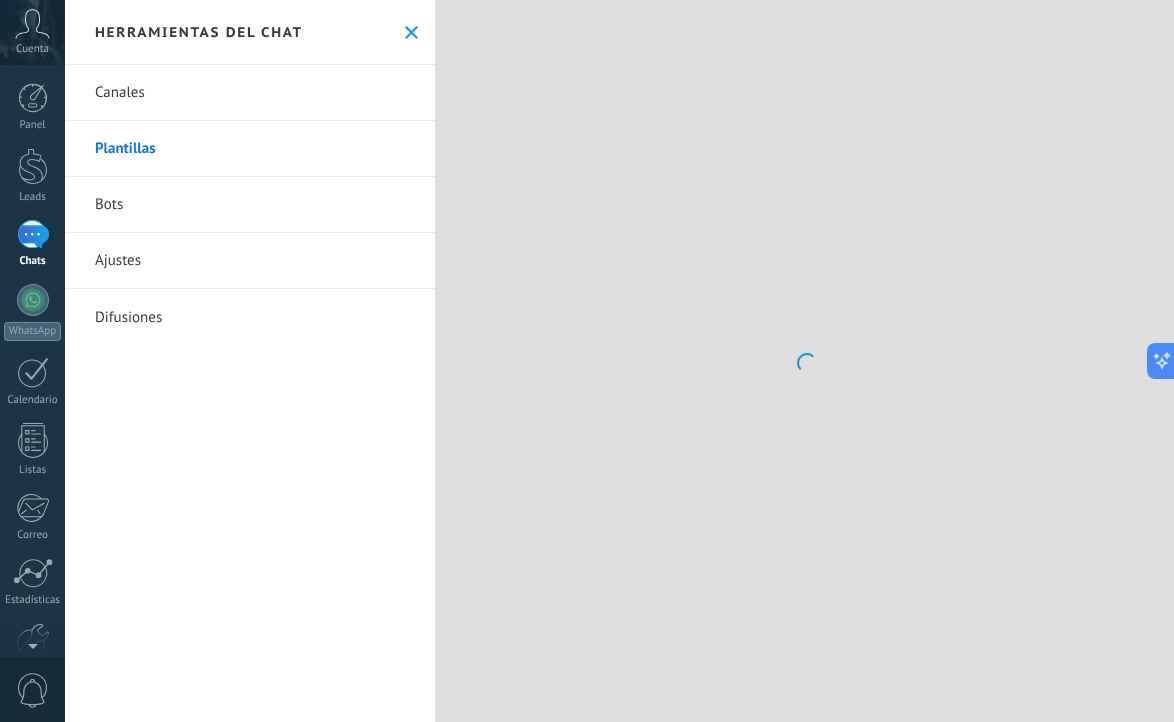 click on "Bots" at bounding box center [250, 205] 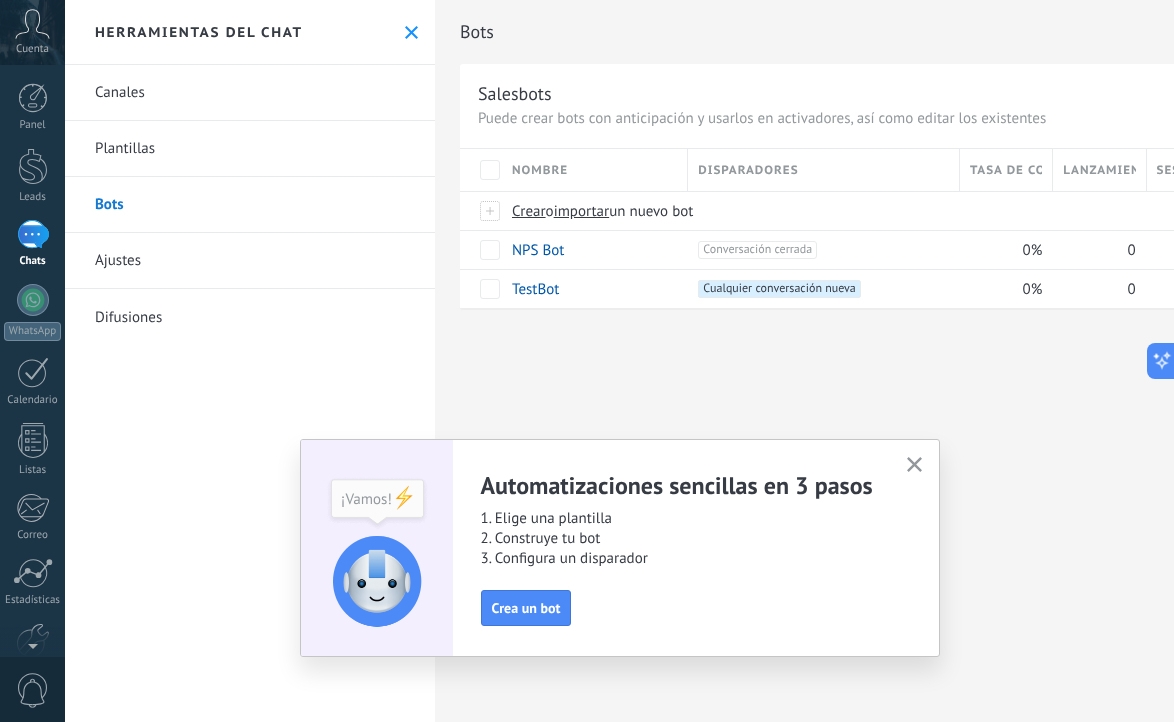 click at bounding box center [914, 465] 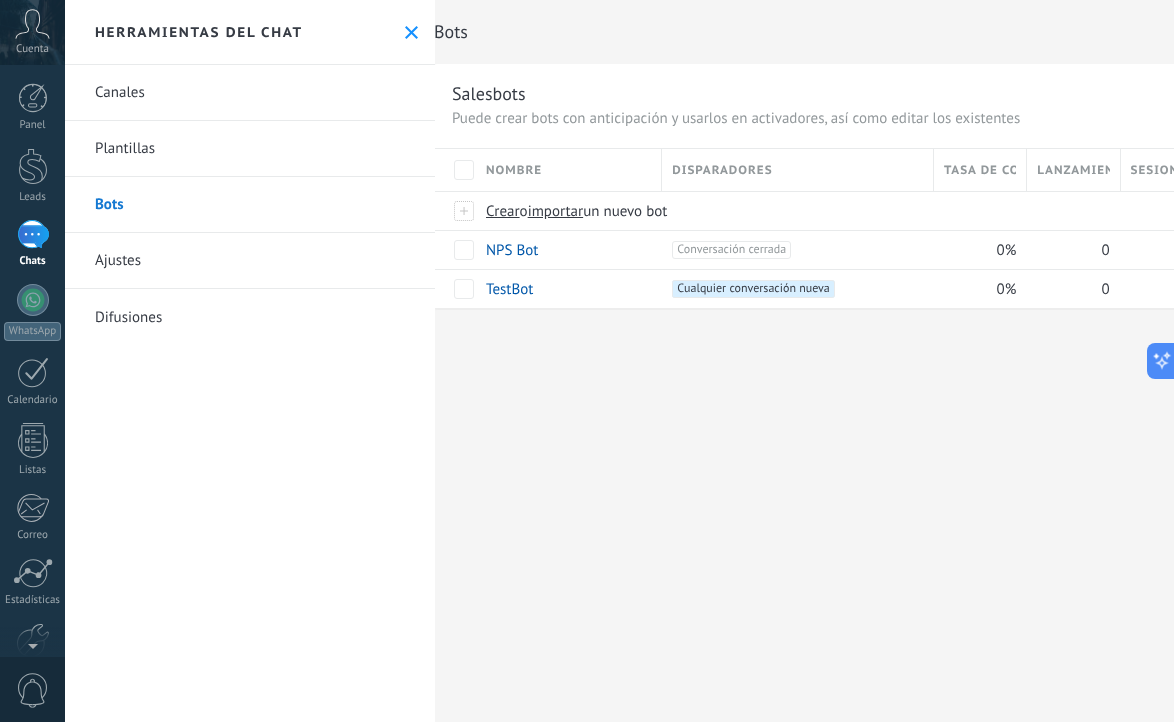 scroll, scrollTop: 0, scrollLeft: 0, axis: both 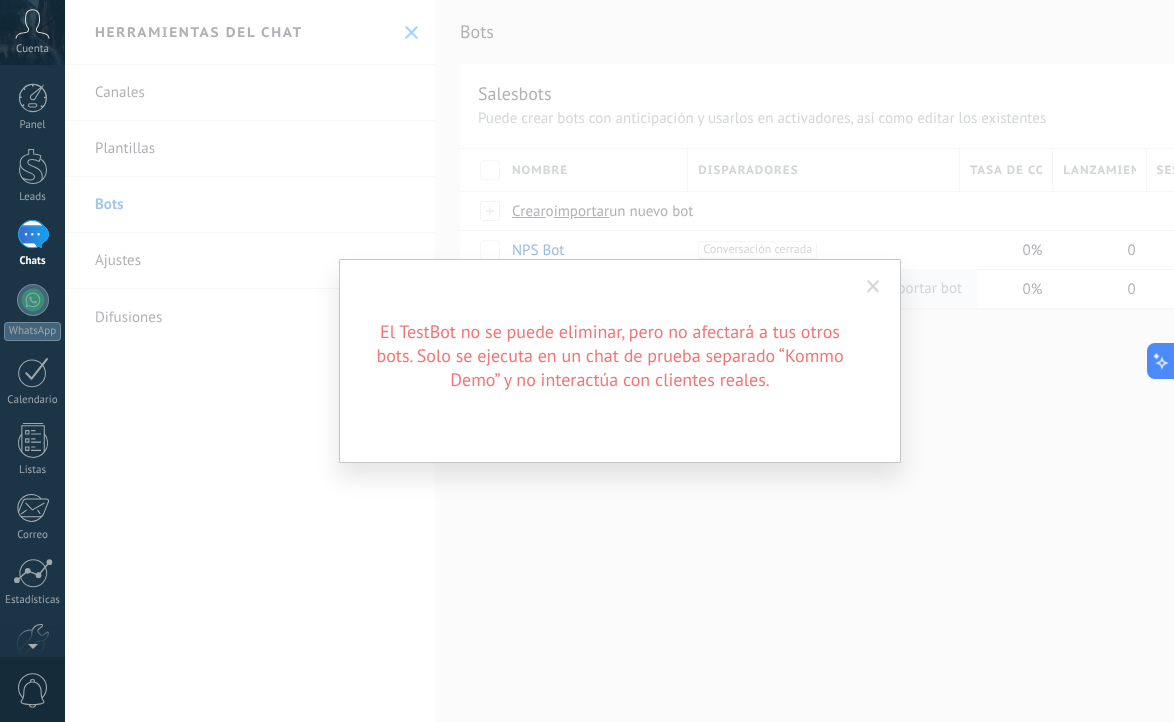 click at bounding box center [873, 287] 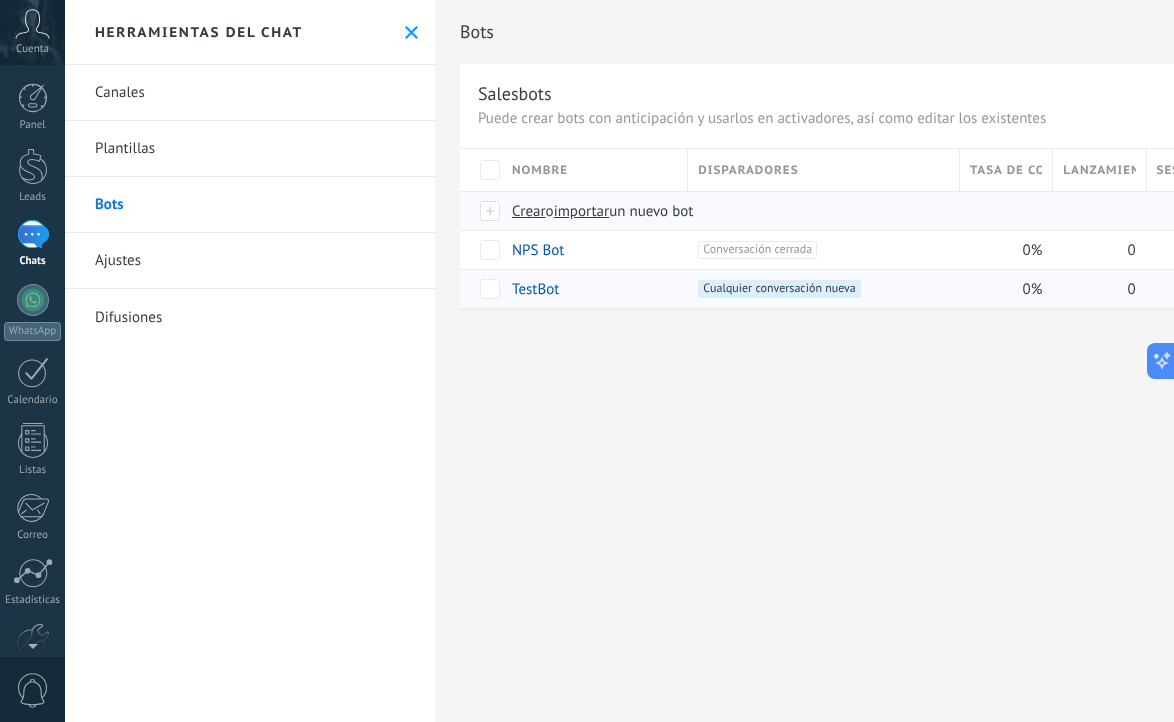 click on "Crear" at bounding box center [529, 211] 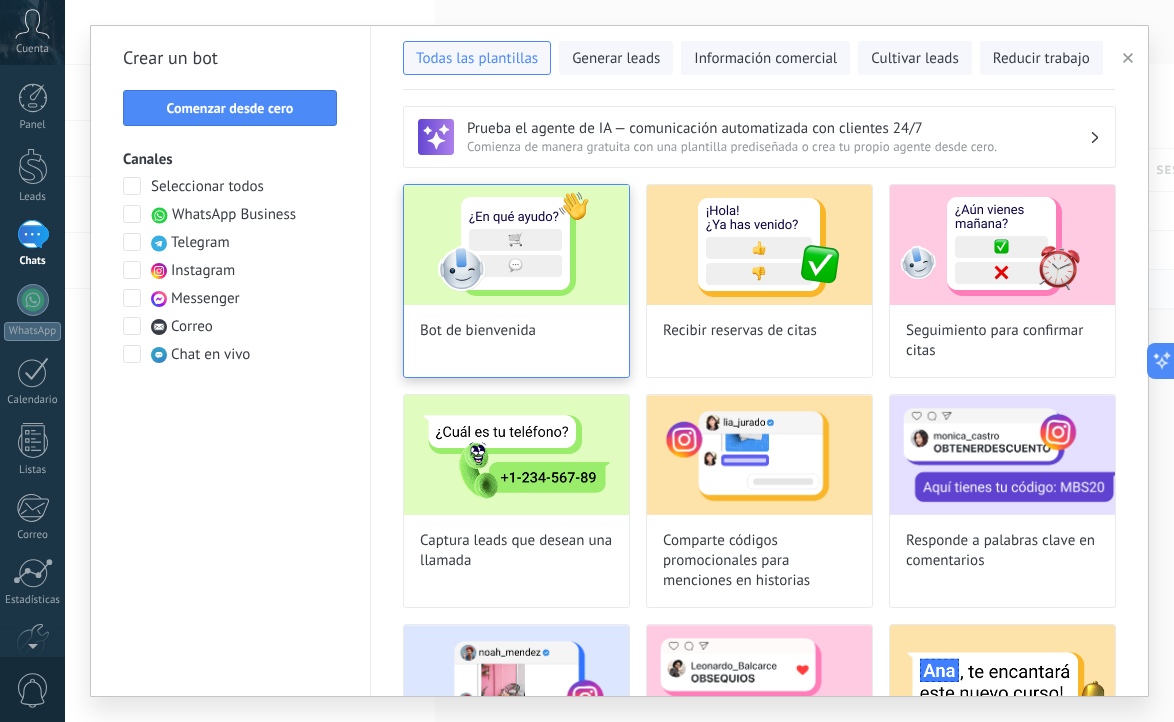 click at bounding box center [516, 245] 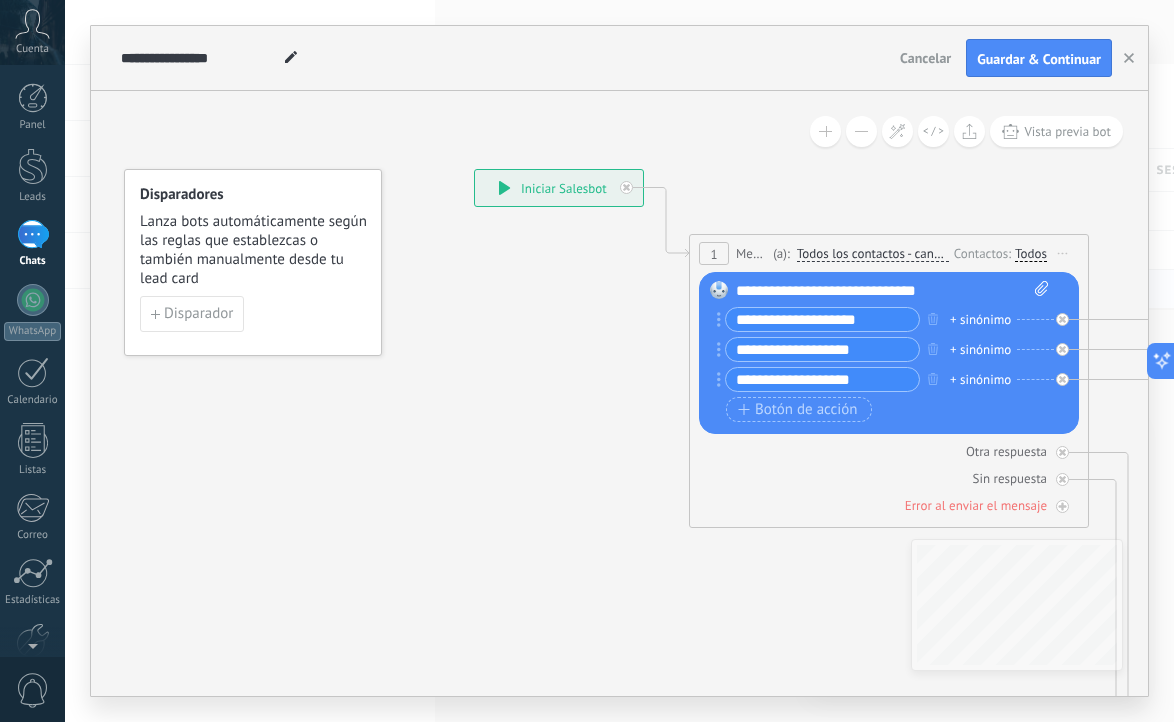 click on "**********" at bounding box center [559, 188] 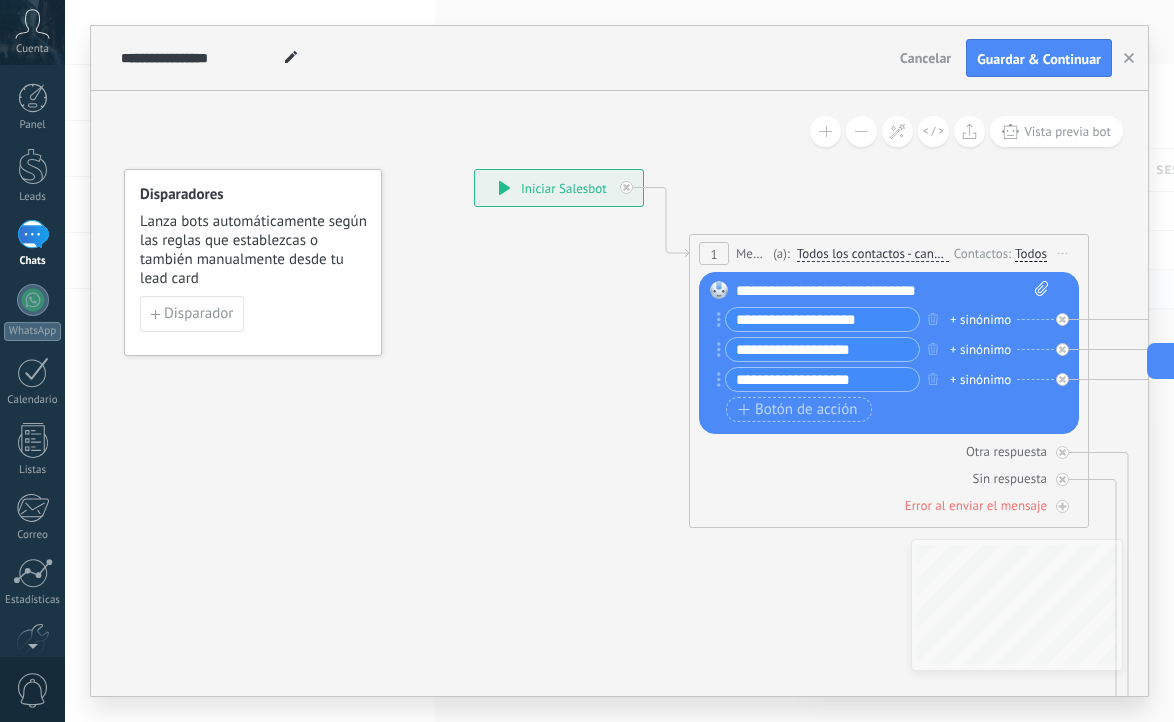 click 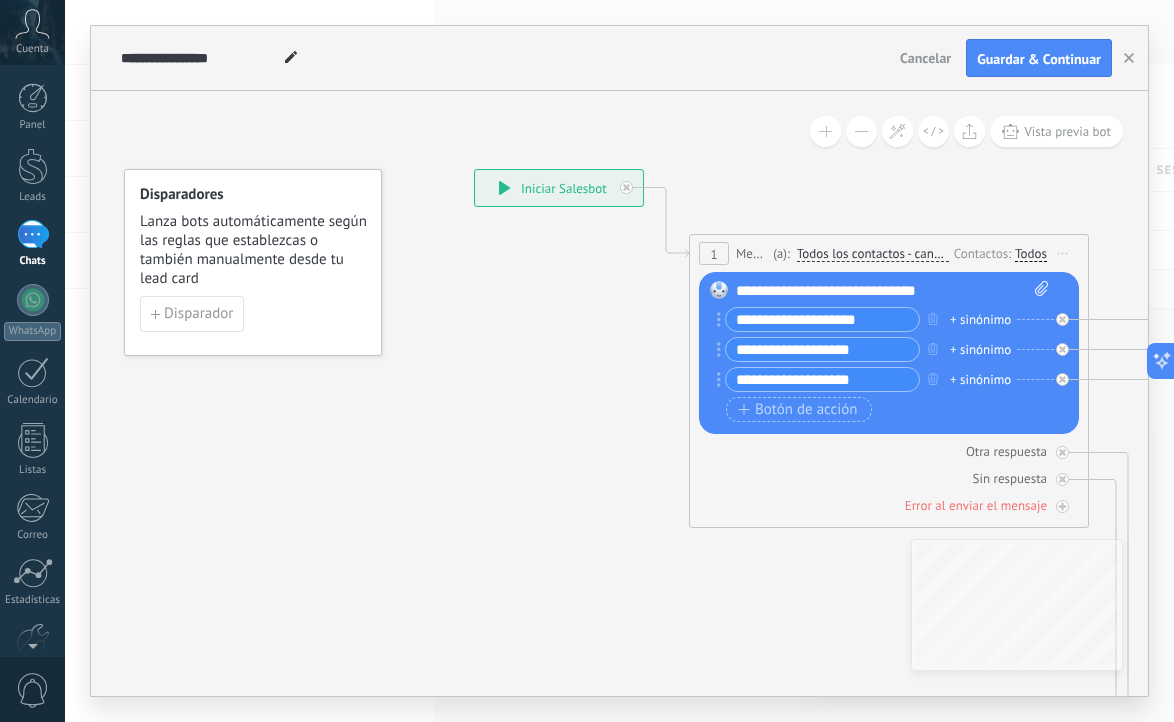 click on "**********" at bounding box center [822, 319] 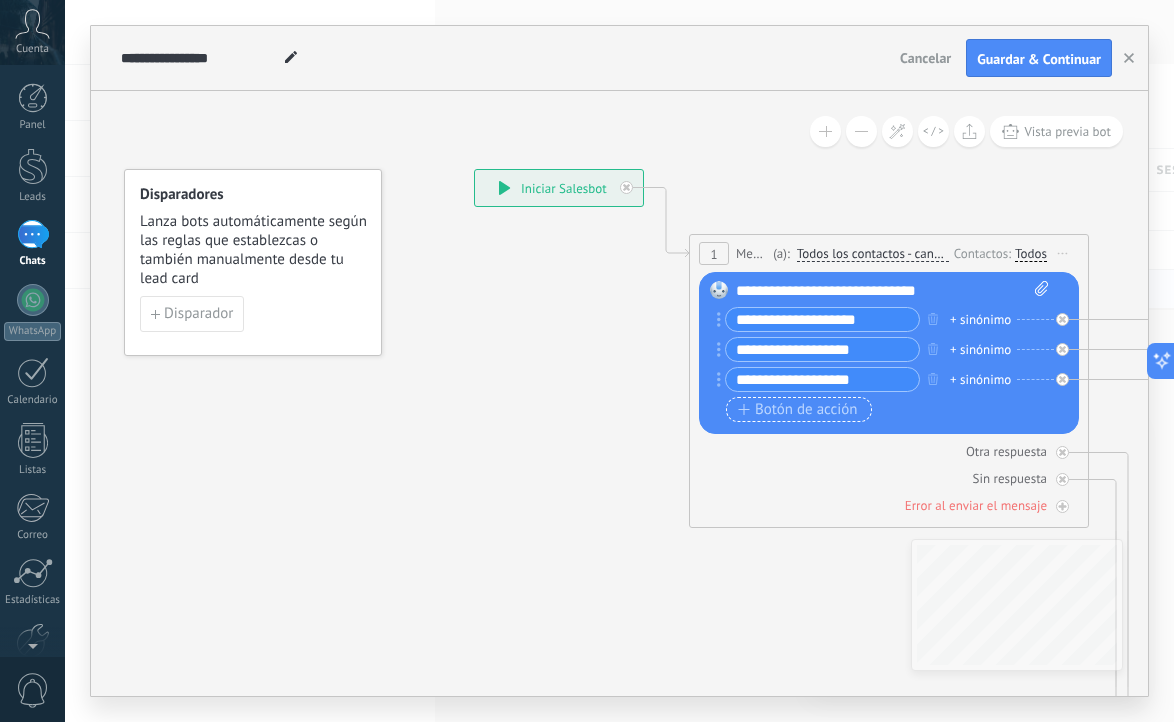 click on "Botón de acción" at bounding box center [798, 410] 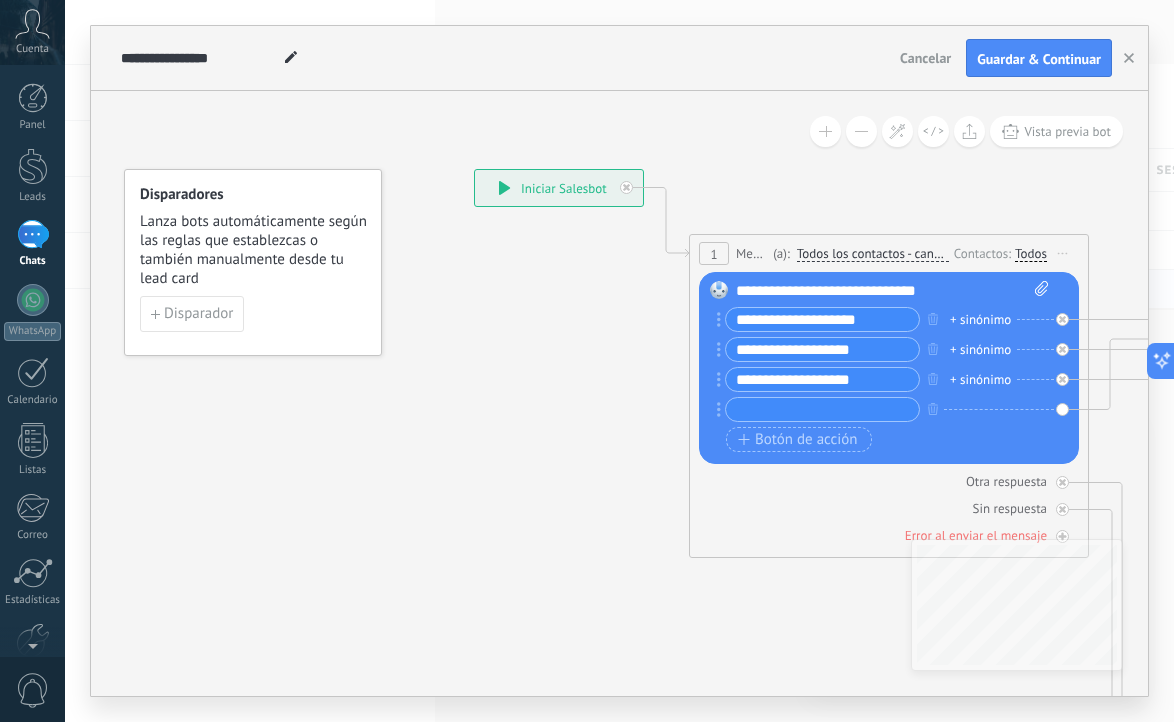 click on "**********" at bounding box center (822, 379) 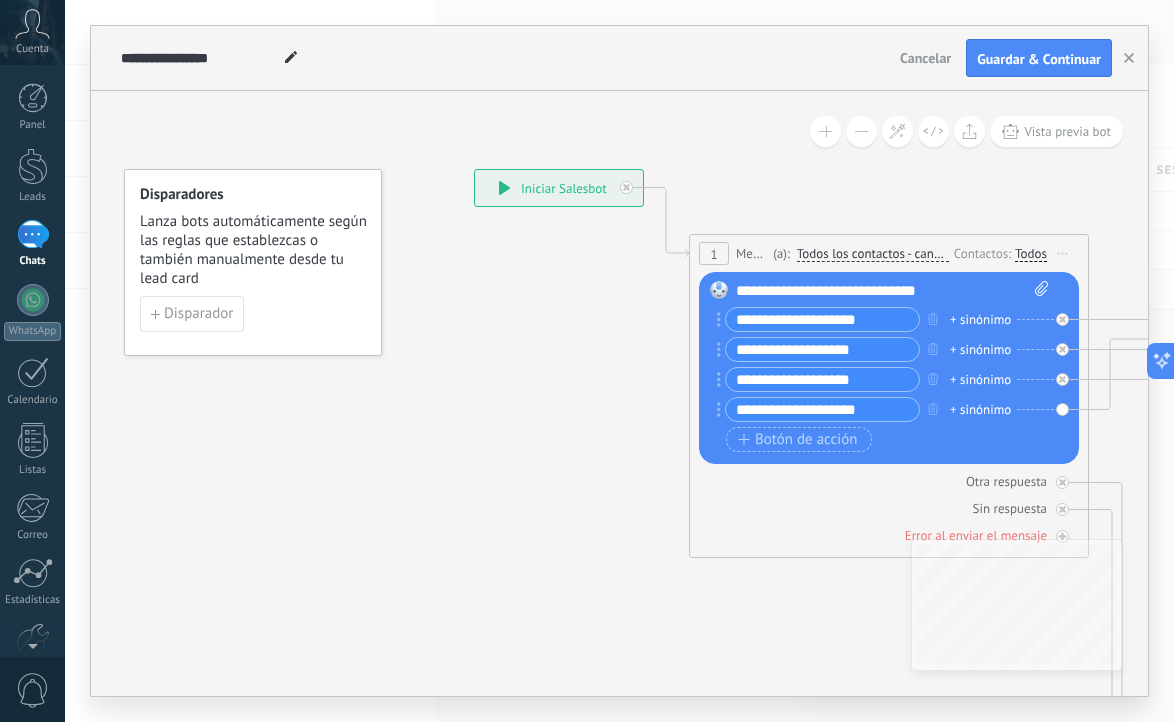 type on "**********" 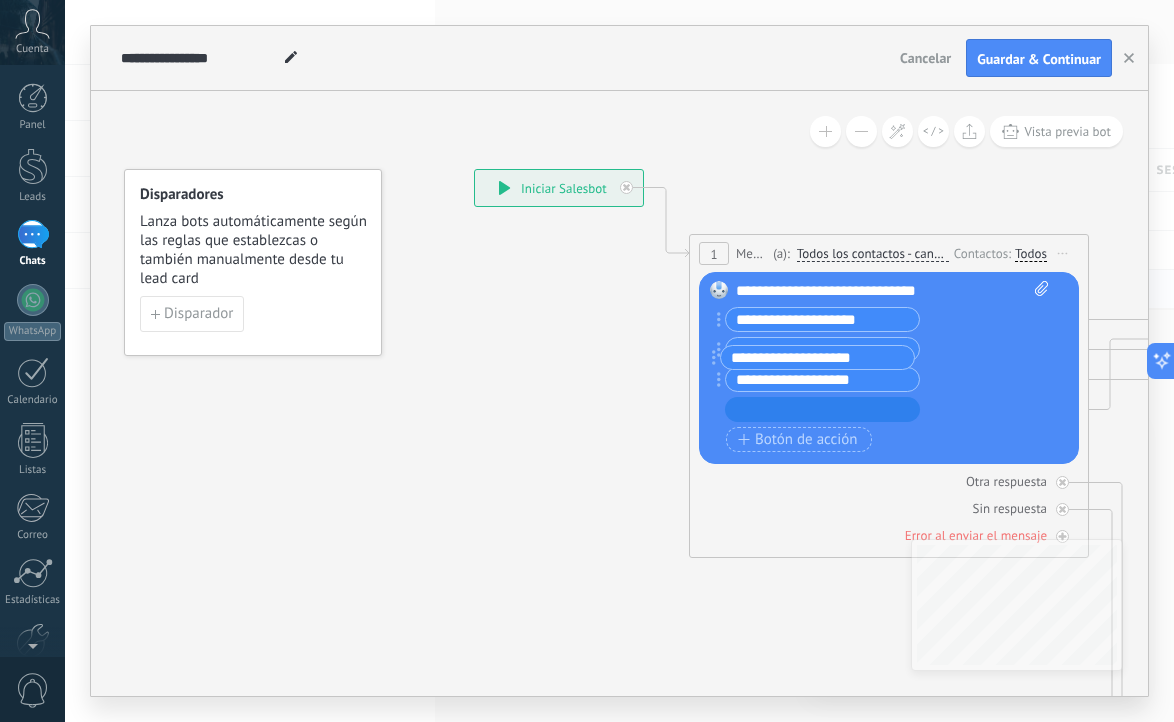 drag, startPoint x: 717, startPoint y: 411, endPoint x: 711, endPoint y: 360, distance: 51.351727 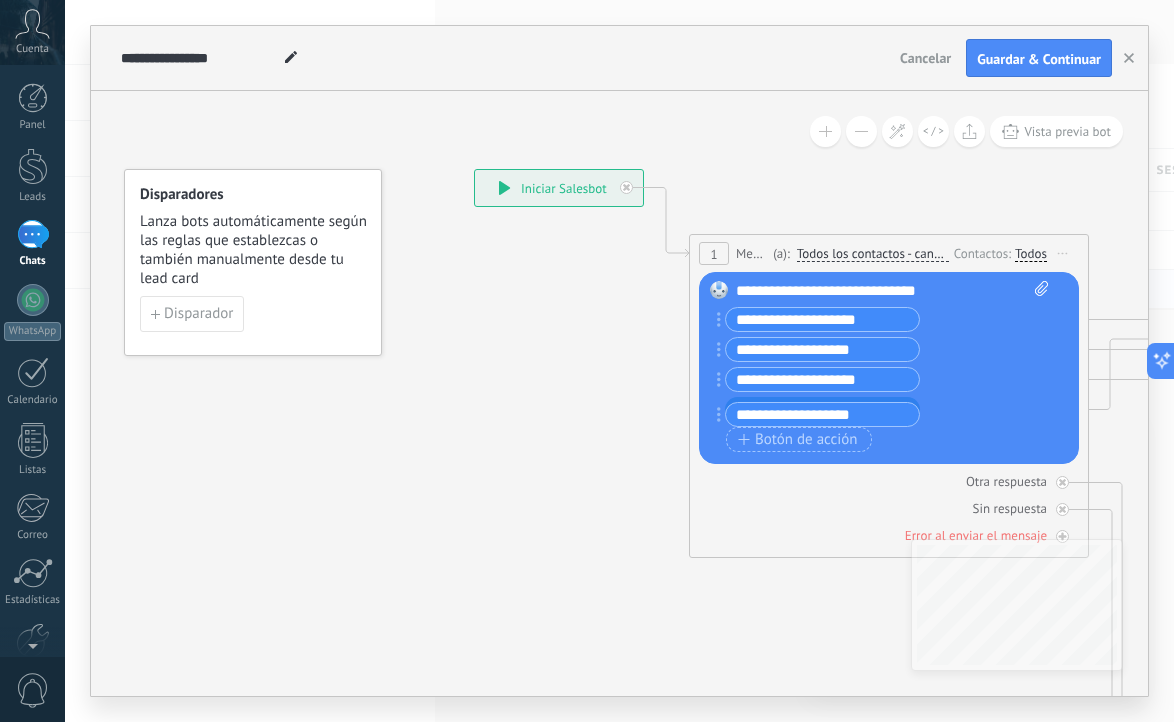 drag, startPoint x: 719, startPoint y: 378, endPoint x: 719, endPoint y: 413, distance: 35 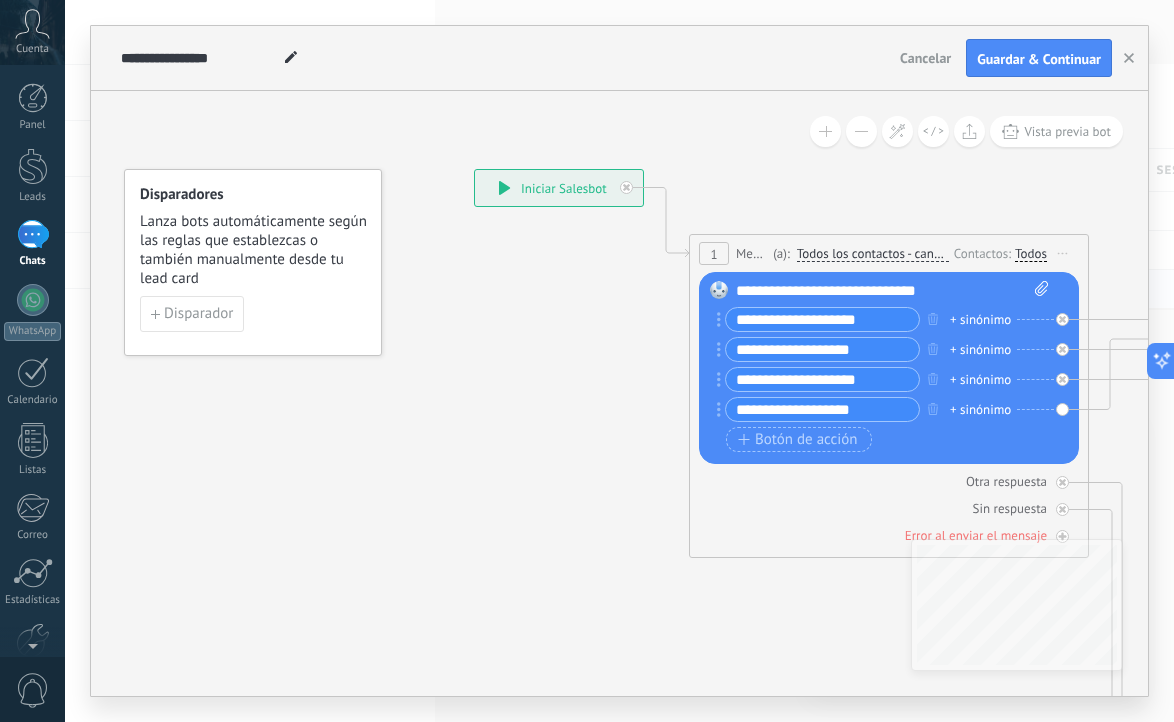 click on "1" at bounding box center [714, 253] 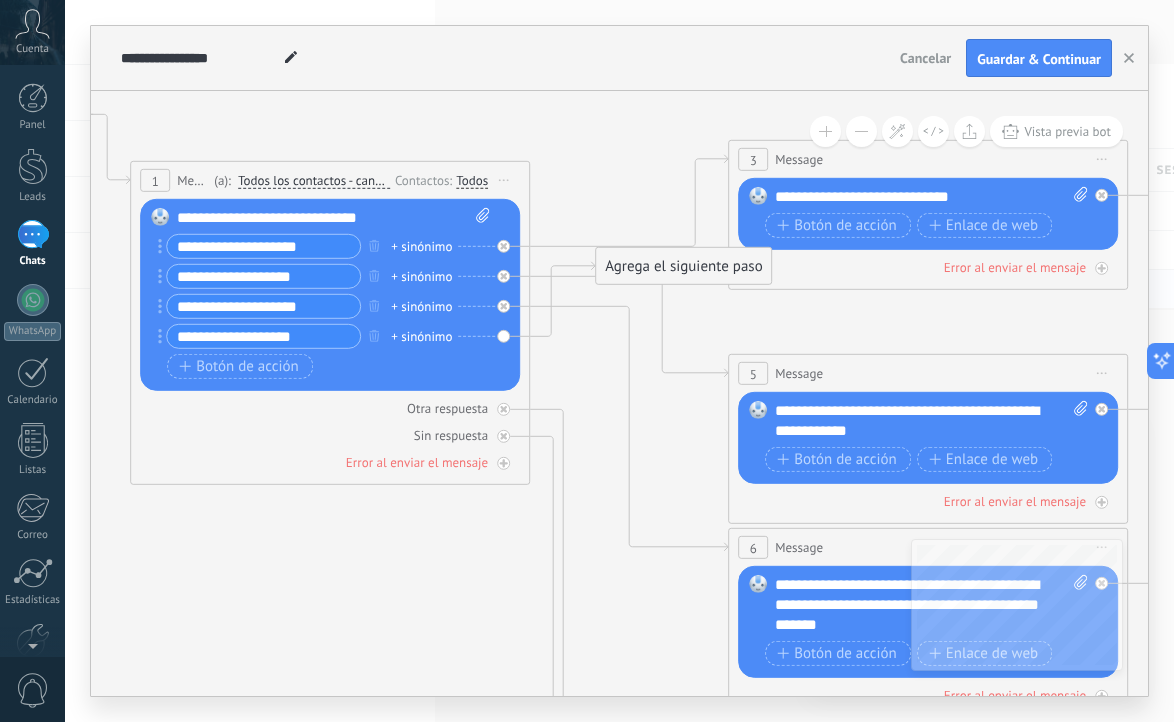 click on "Reemplazar
Quitar
Convertir a mensaje de voz
Arrastre la imagen aquí para adjuntarla.
Añadir imagen
Subir
Arrastrar y soltar
Archivo no encontrado
Escribe tu mensaje..." at bounding box center (330, 295) 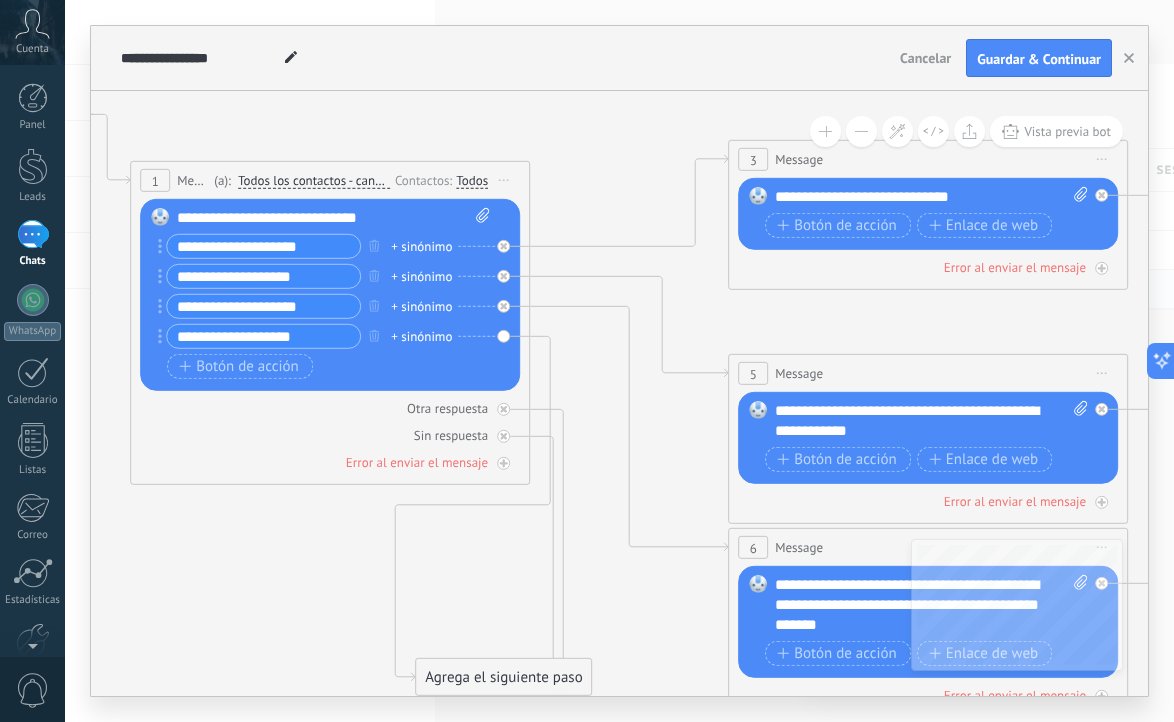 drag, startPoint x: 693, startPoint y: 260, endPoint x: 514, endPoint y: 673, distance: 450.1222 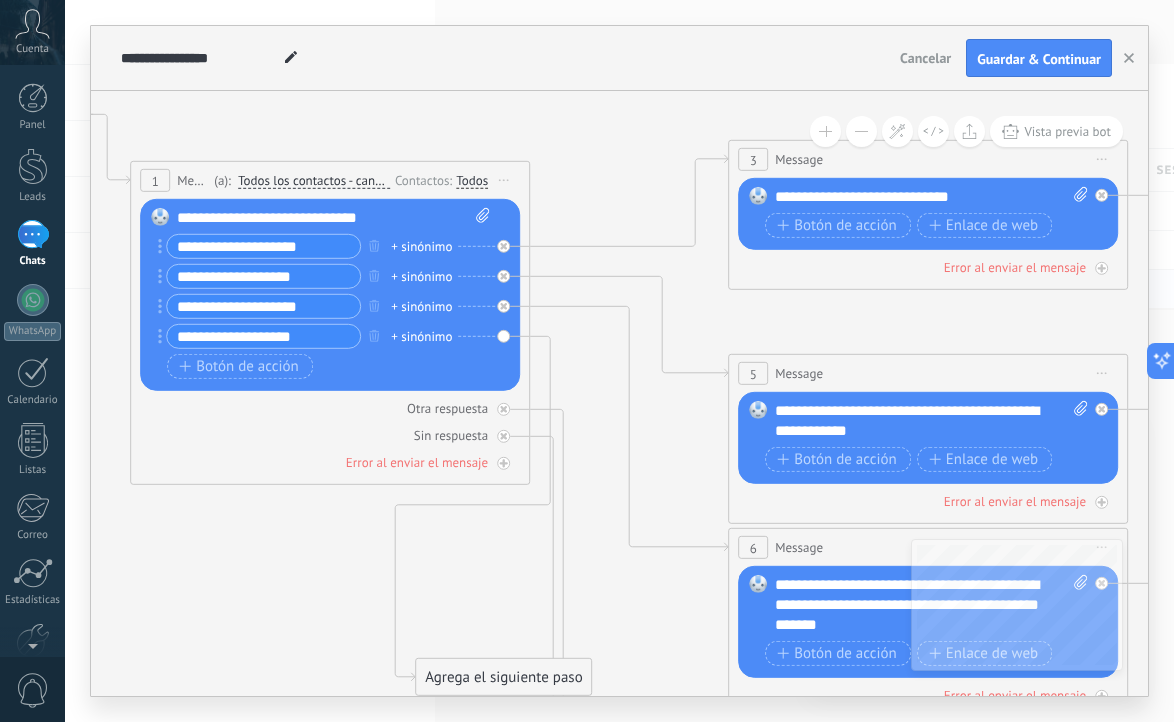 click on "Agrega el siguiente paso" at bounding box center [503, 677] 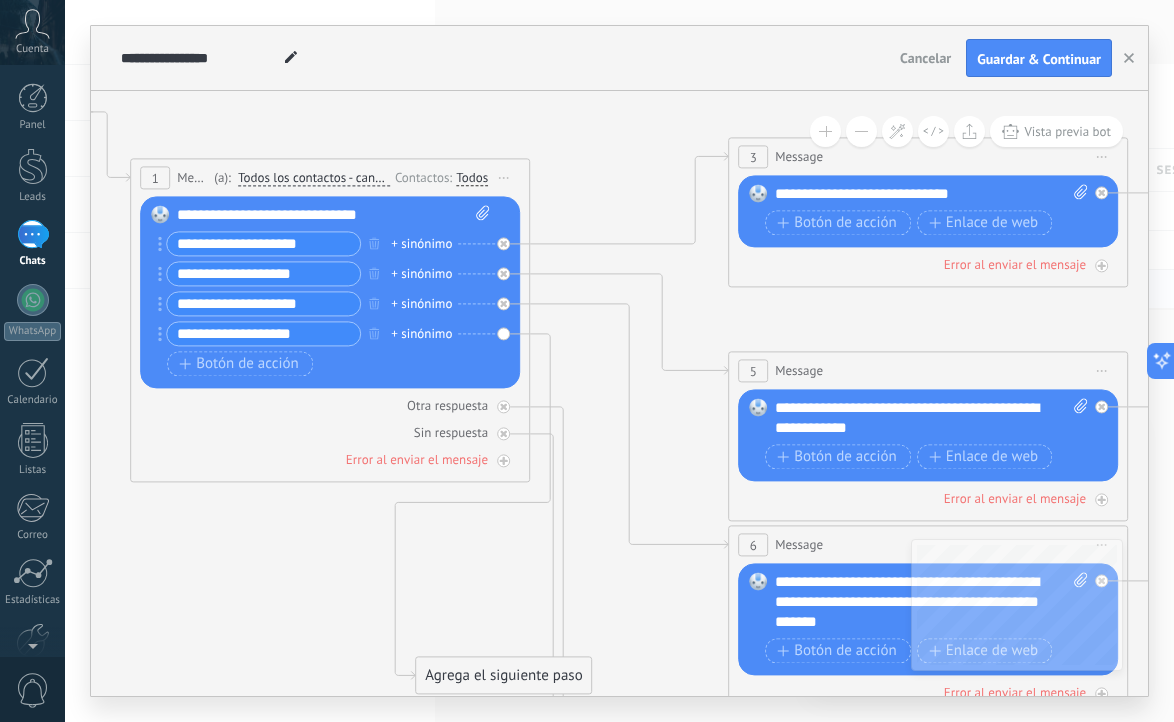 click 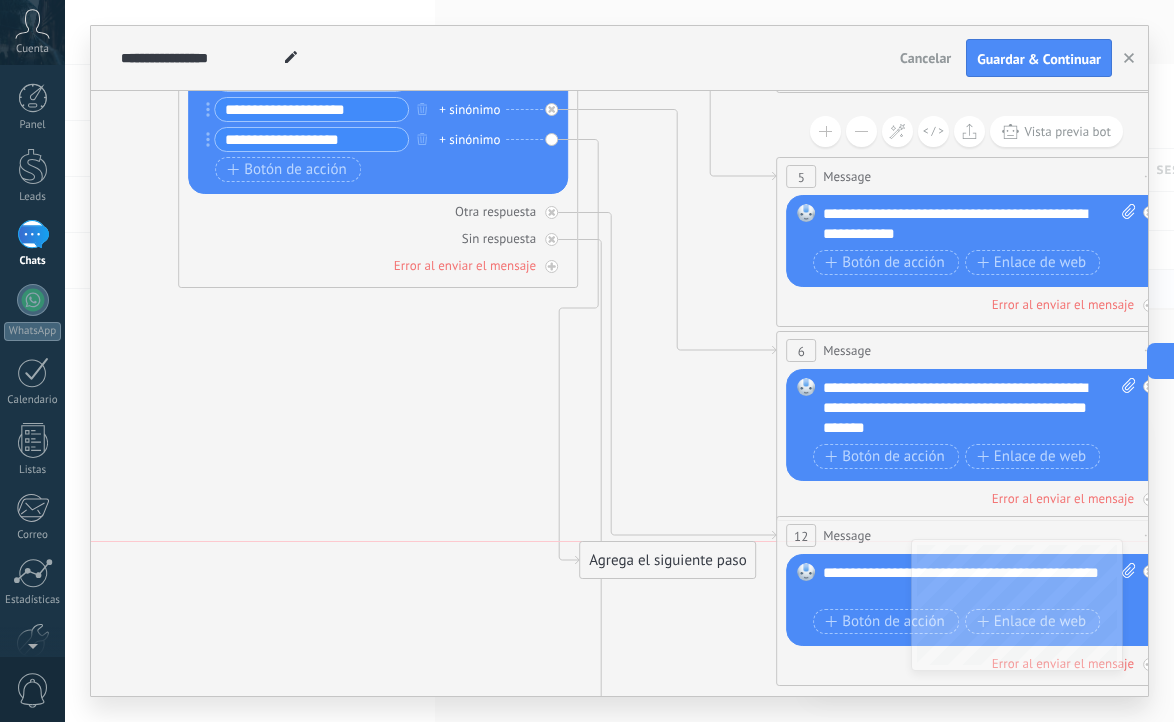 drag, startPoint x: 558, startPoint y: 486, endPoint x: 675, endPoint y: 579, distance: 149.45903 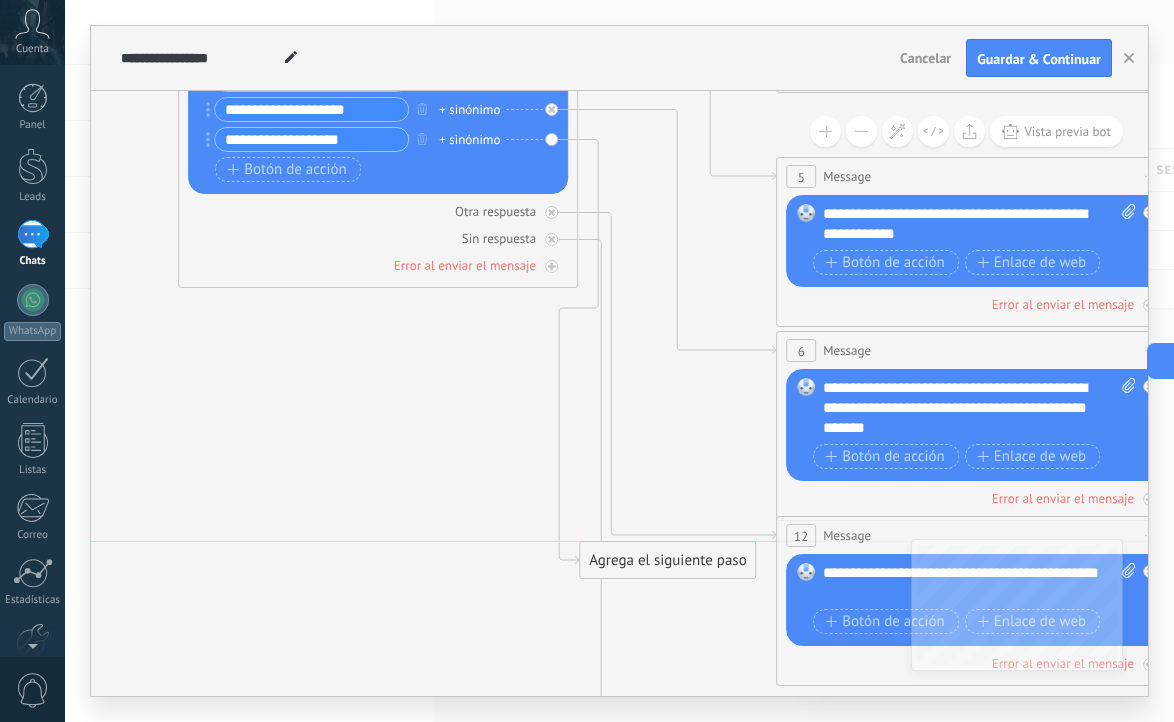 click on "Agrega el siguiente paso" at bounding box center [667, 560] 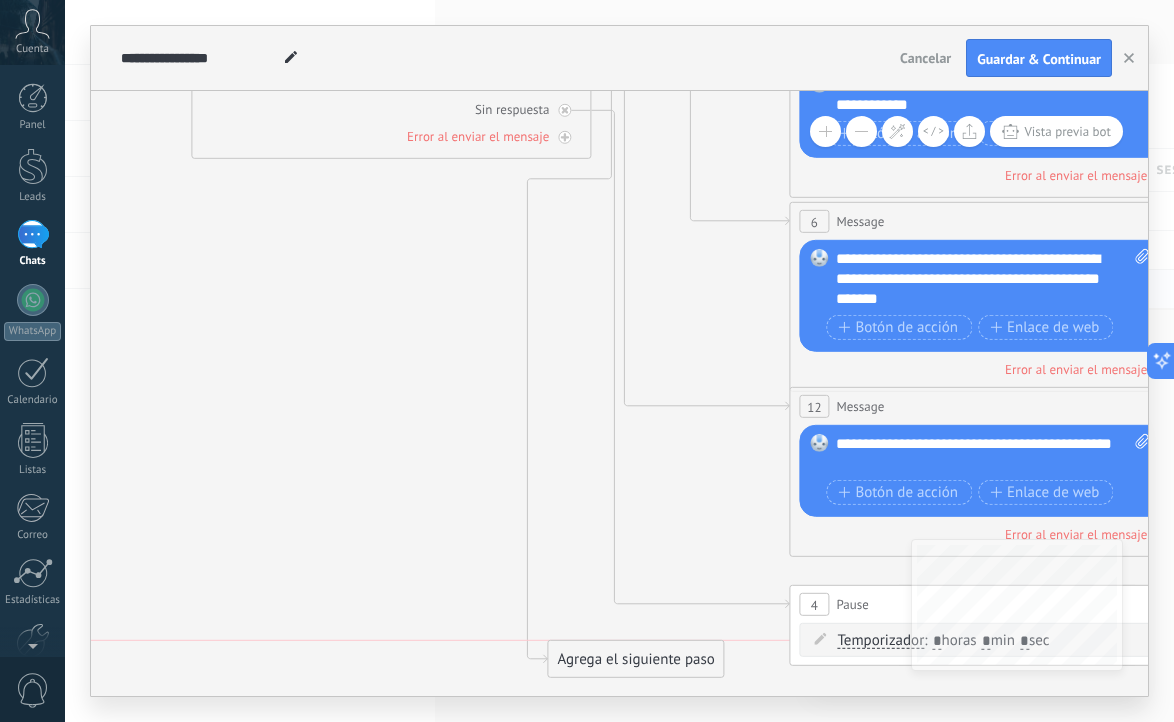 drag, startPoint x: 688, startPoint y: 442, endPoint x: 643, endPoint y: 658, distance: 220.63771 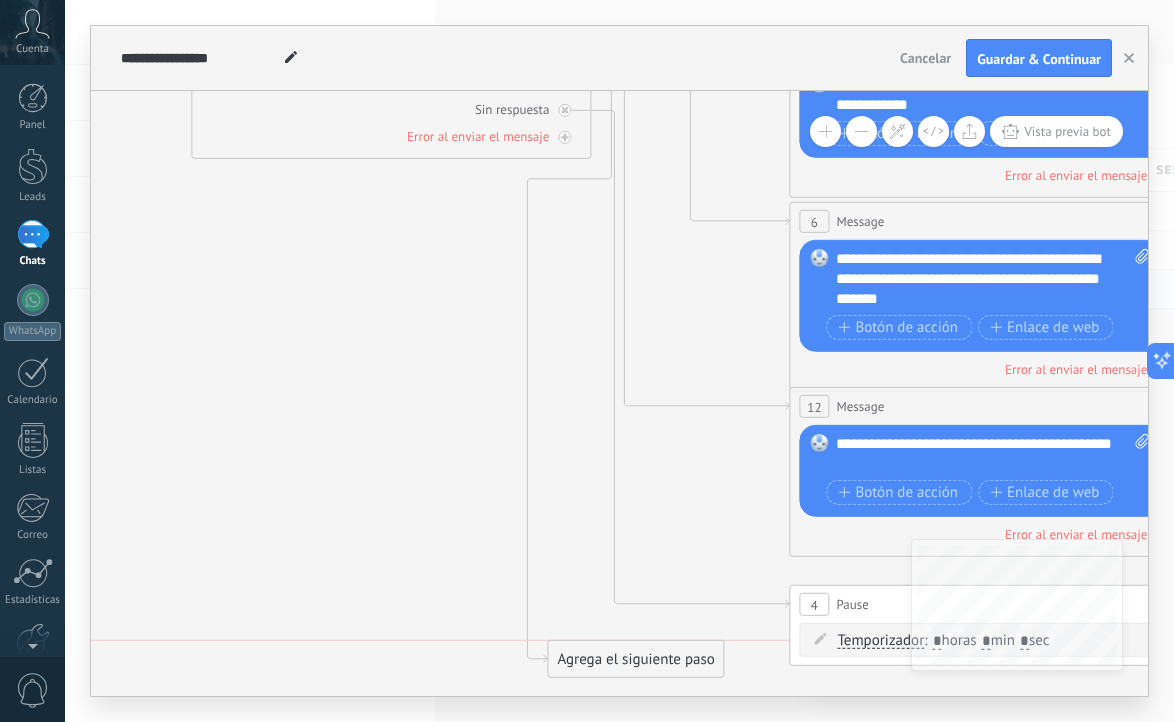 click on "Agrega el siguiente paso" at bounding box center [635, 659] 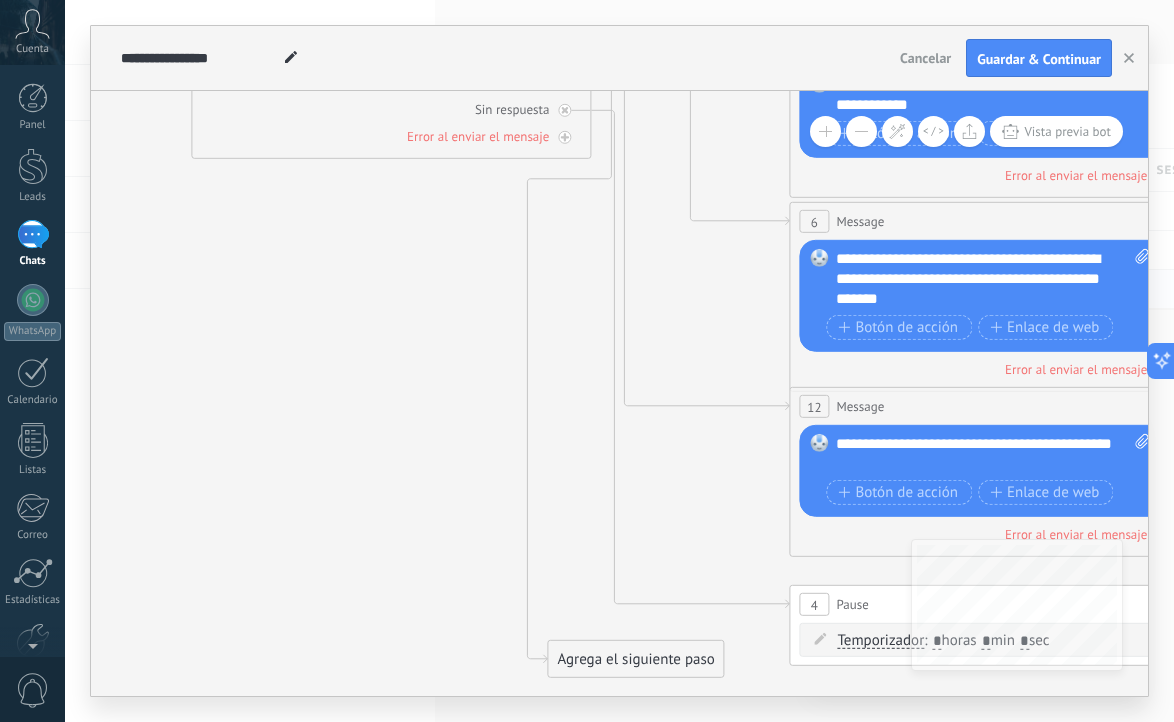 click on "Agrega el siguiente paso" at bounding box center (635, 659) 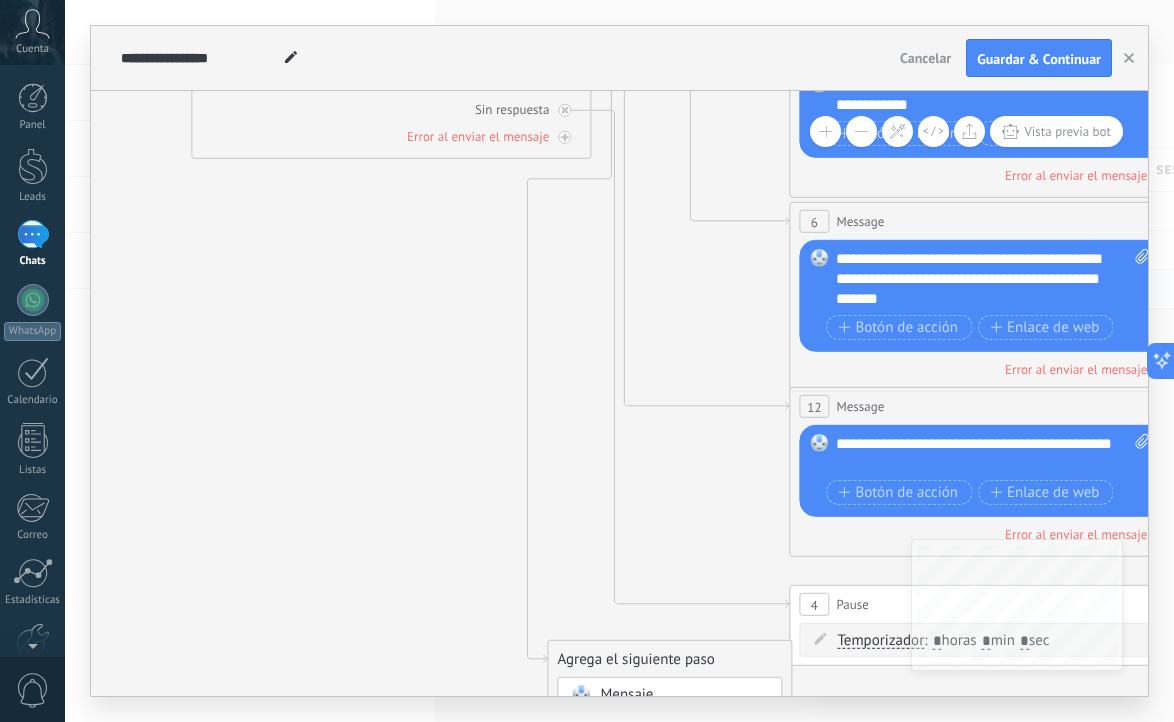 click on "Agrega el siguiente paso" at bounding box center [669, 659] 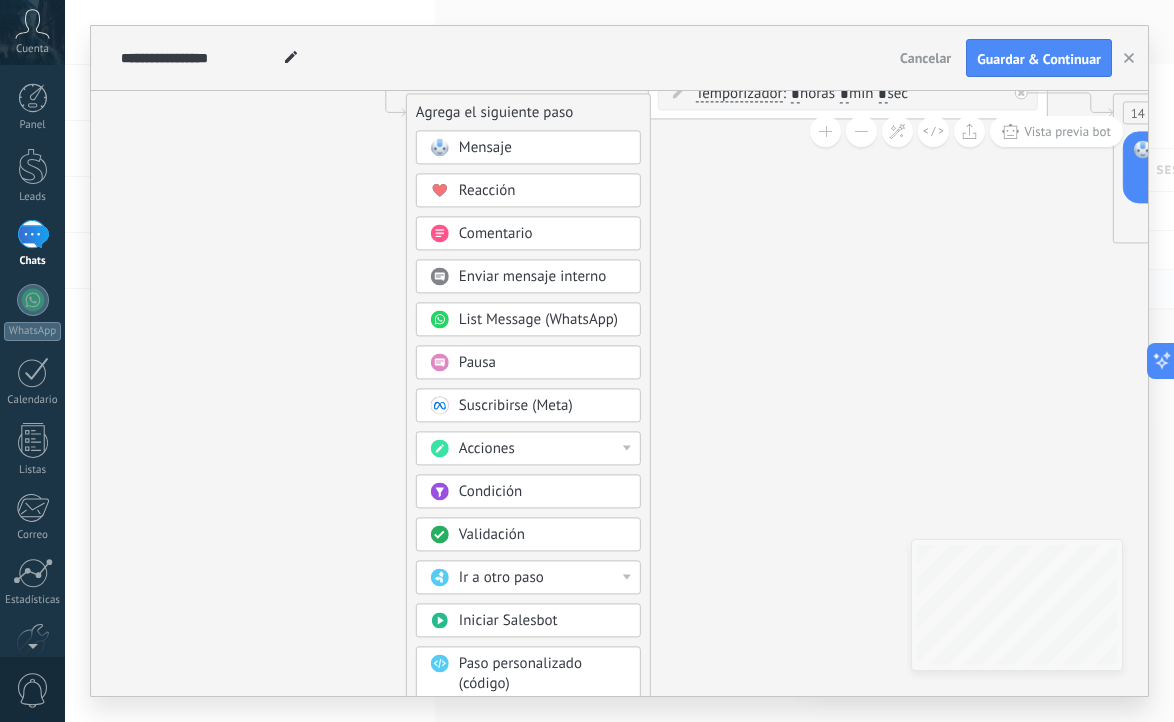 click on "Mensaje" at bounding box center [543, 148] 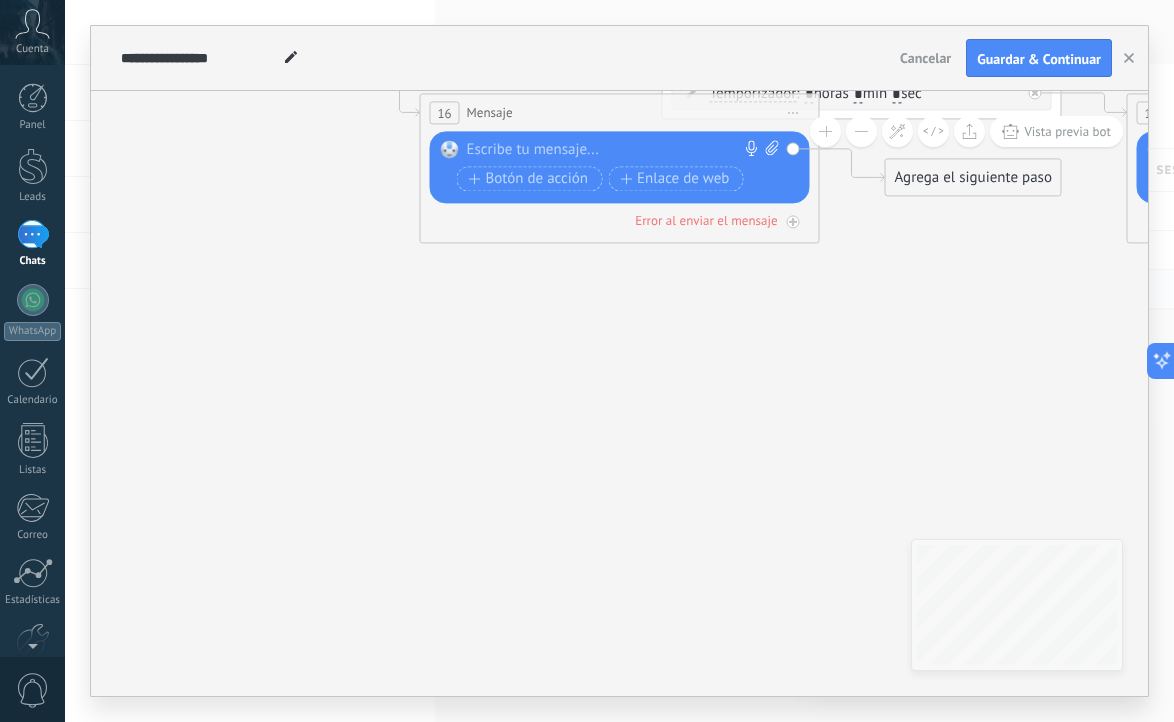 click at bounding box center [615, 150] 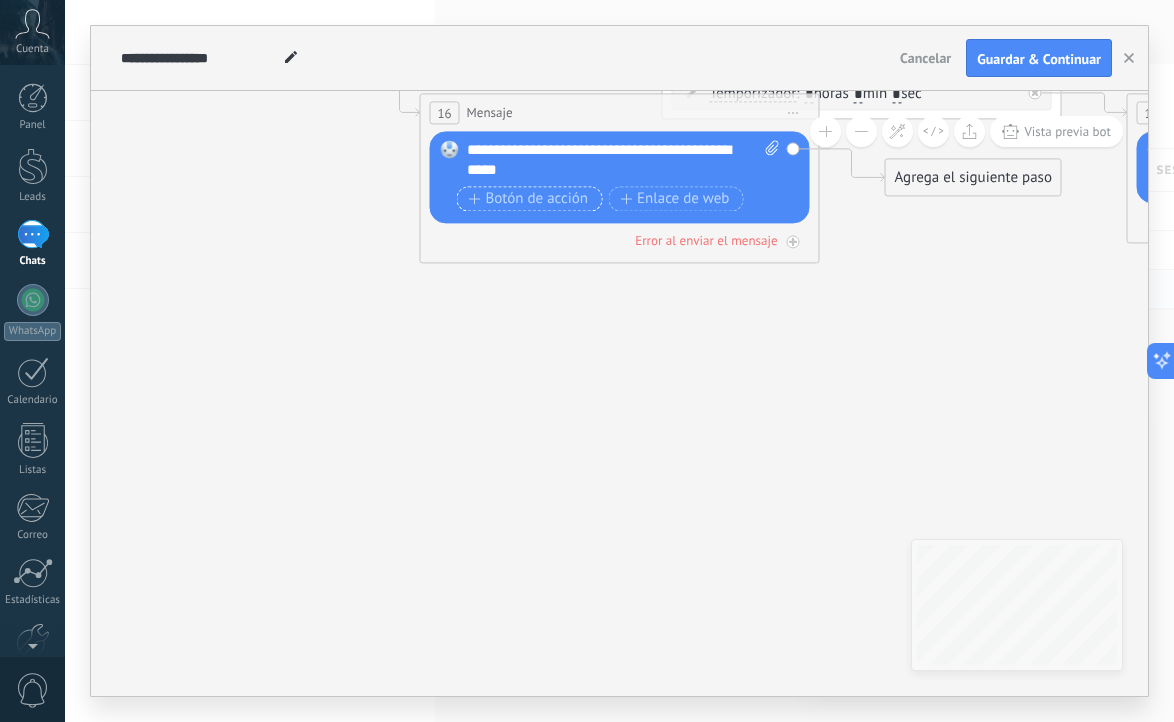 click on "Botón de acción" at bounding box center (529, 199) 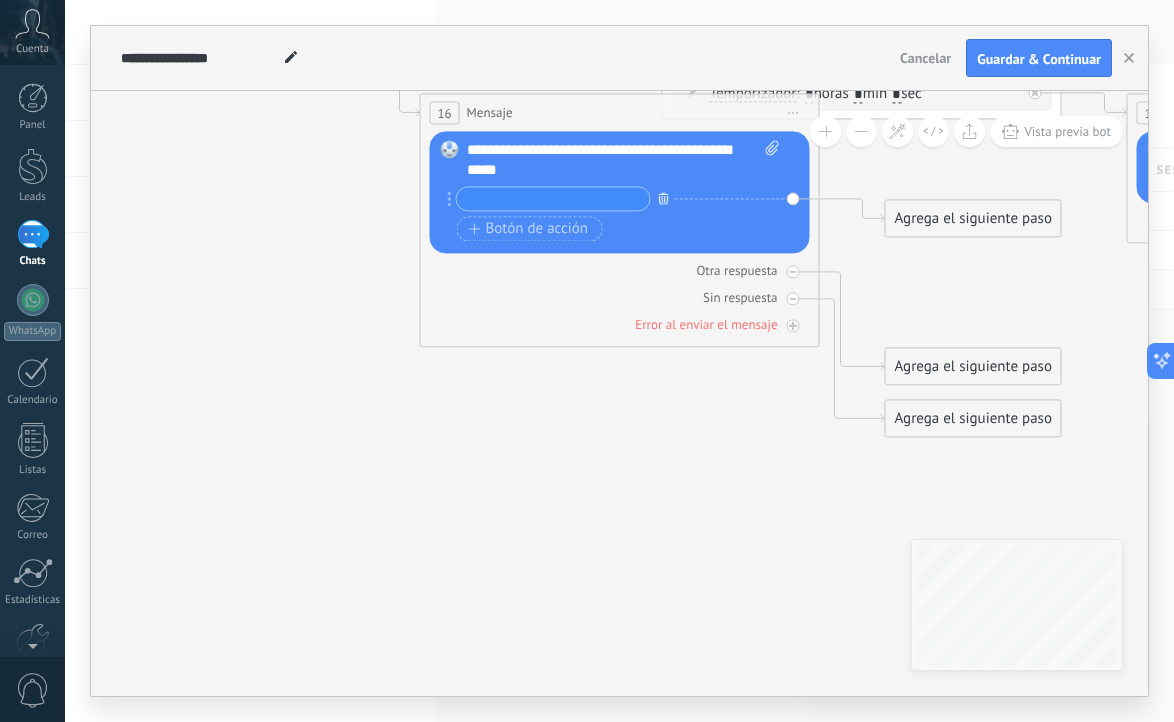 click at bounding box center [664, 197] 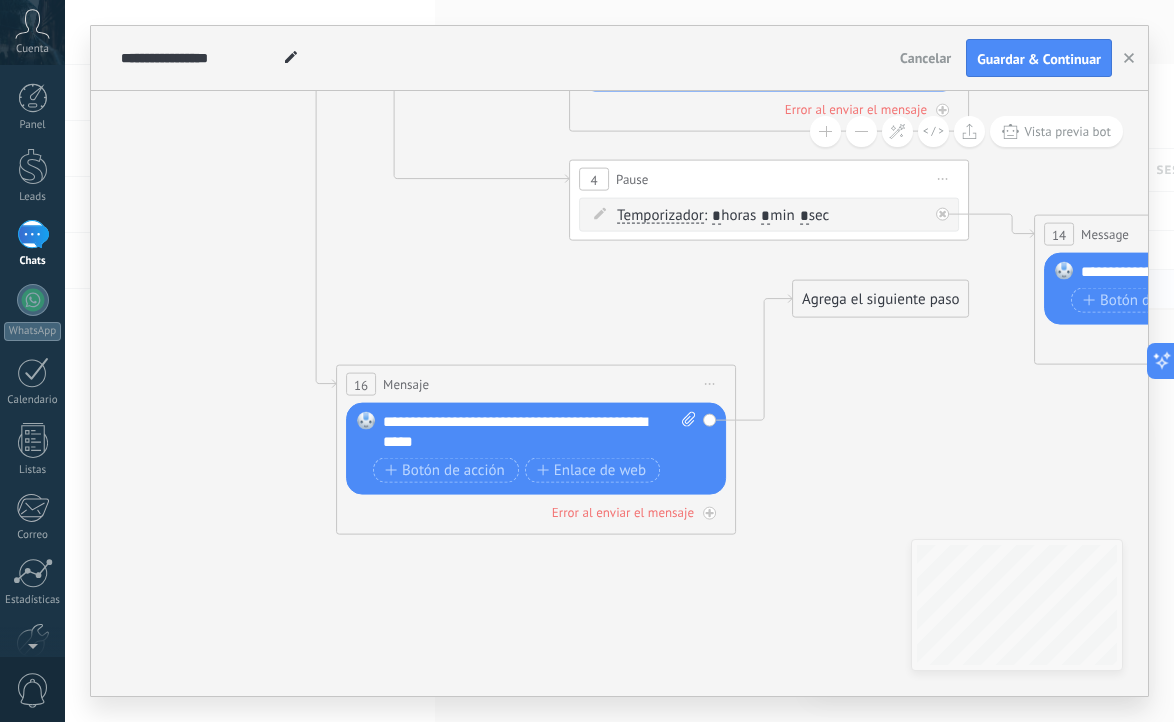 drag, startPoint x: 650, startPoint y: 231, endPoint x: 657, endPoint y: 378, distance: 147.16656 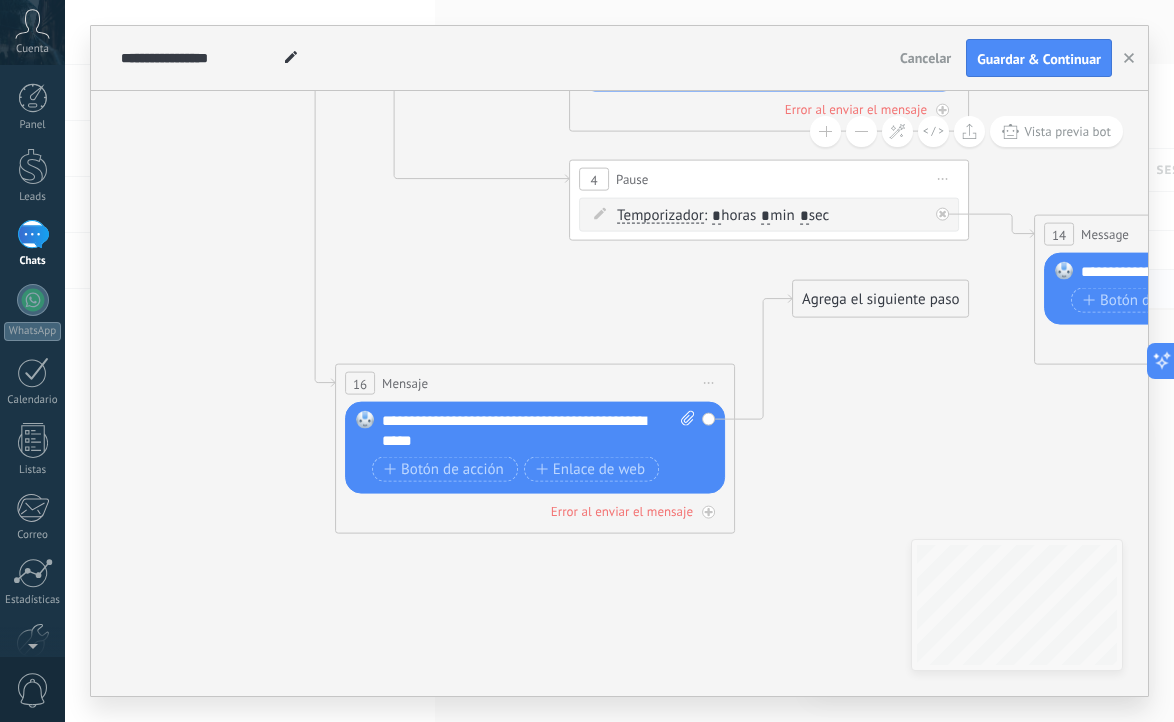 click on "Agrega el siguiente paso" at bounding box center [880, 299] 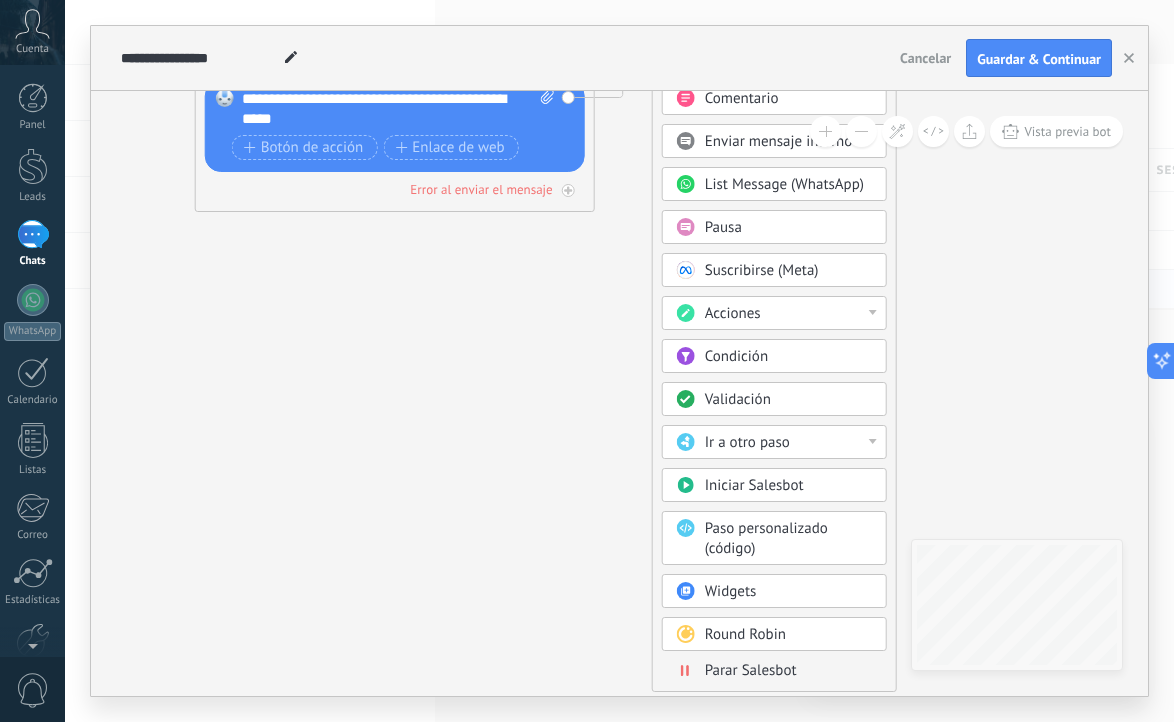 click at bounding box center (873, 312) 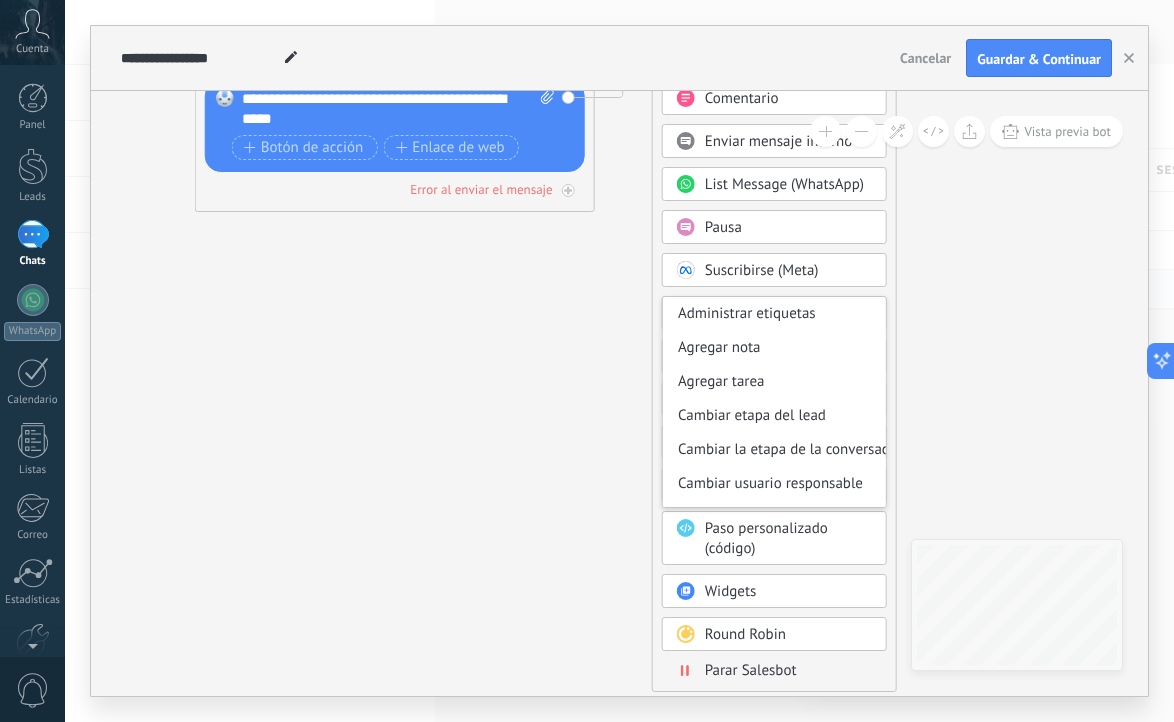 click 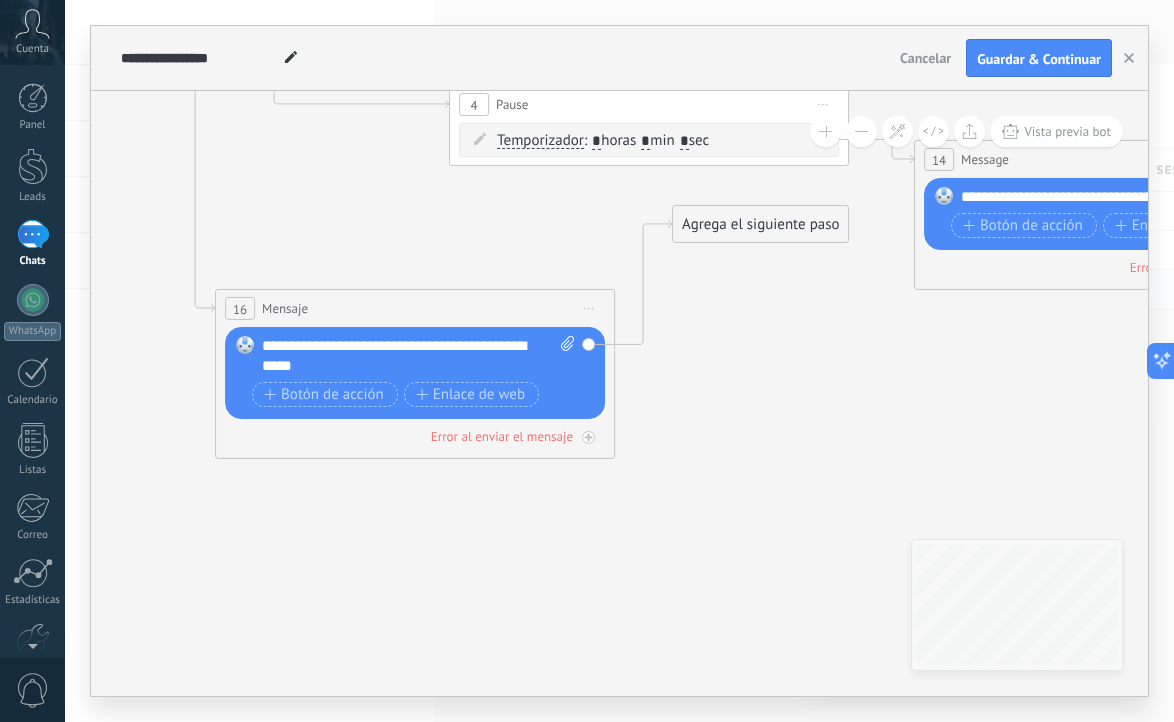 click on "Agrega el siguiente paso" at bounding box center (760, 224) 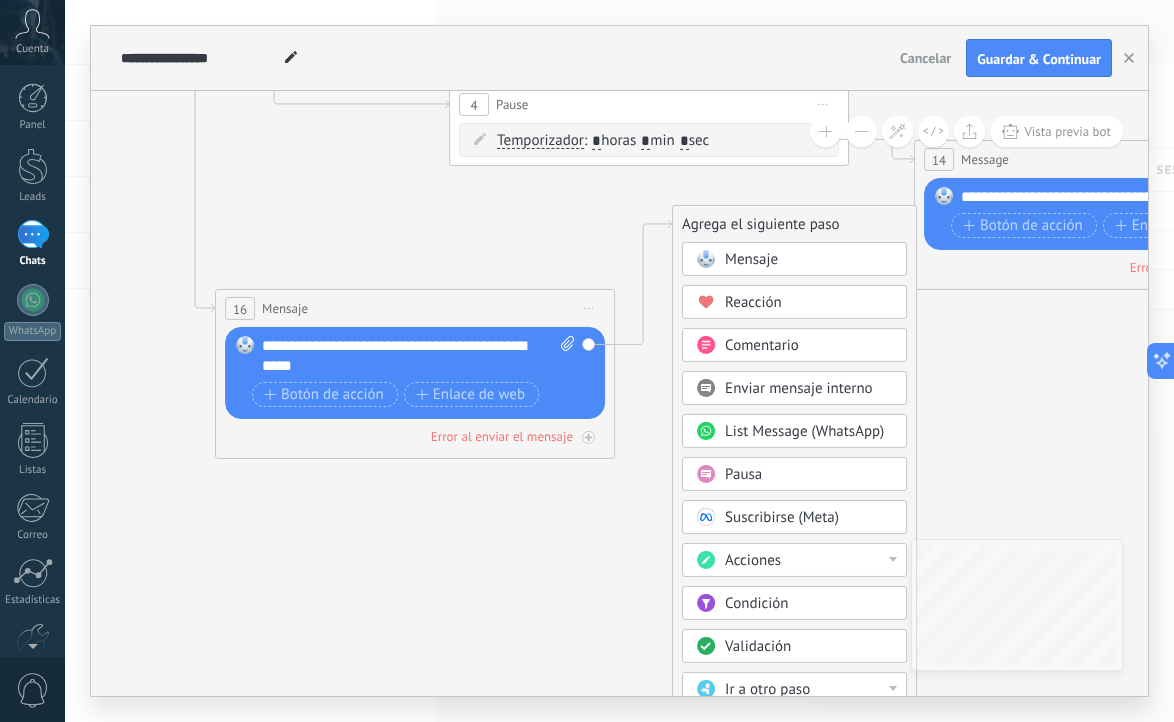 click on "Enviar mensaje interno" at bounding box center [799, 388] 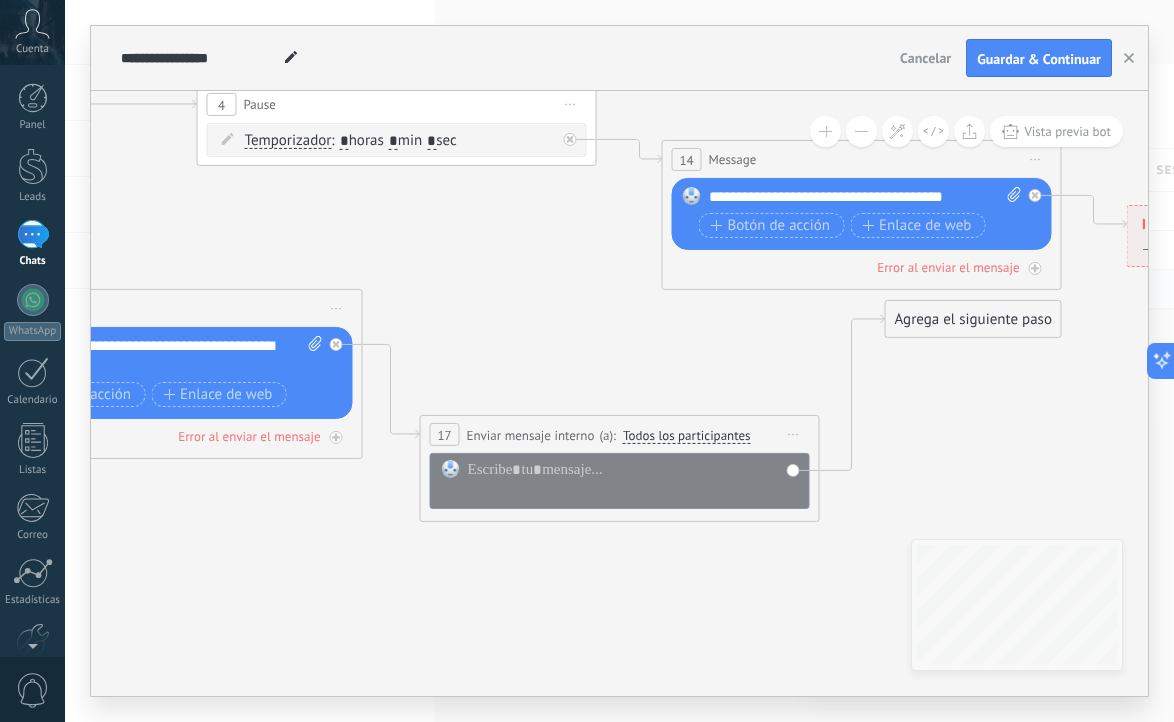 drag, startPoint x: 773, startPoint y: 227, endPoint x: 773, endPoint y: 437, distance: 210 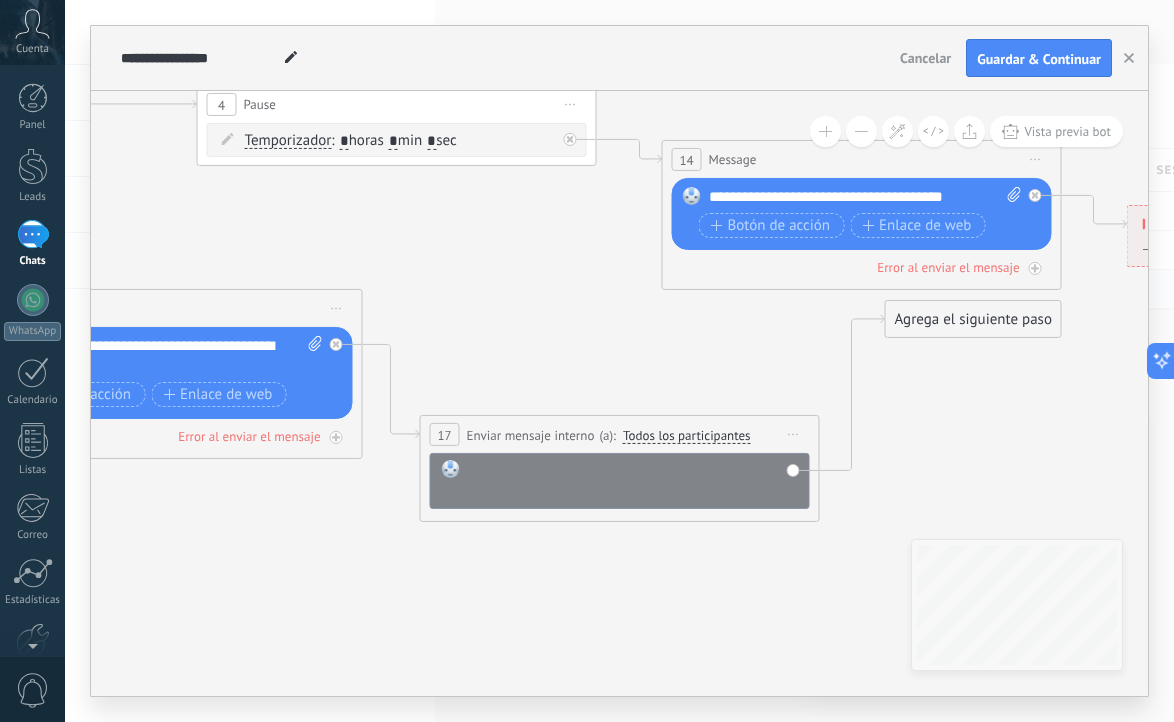 click at bounding box center [633, 480] 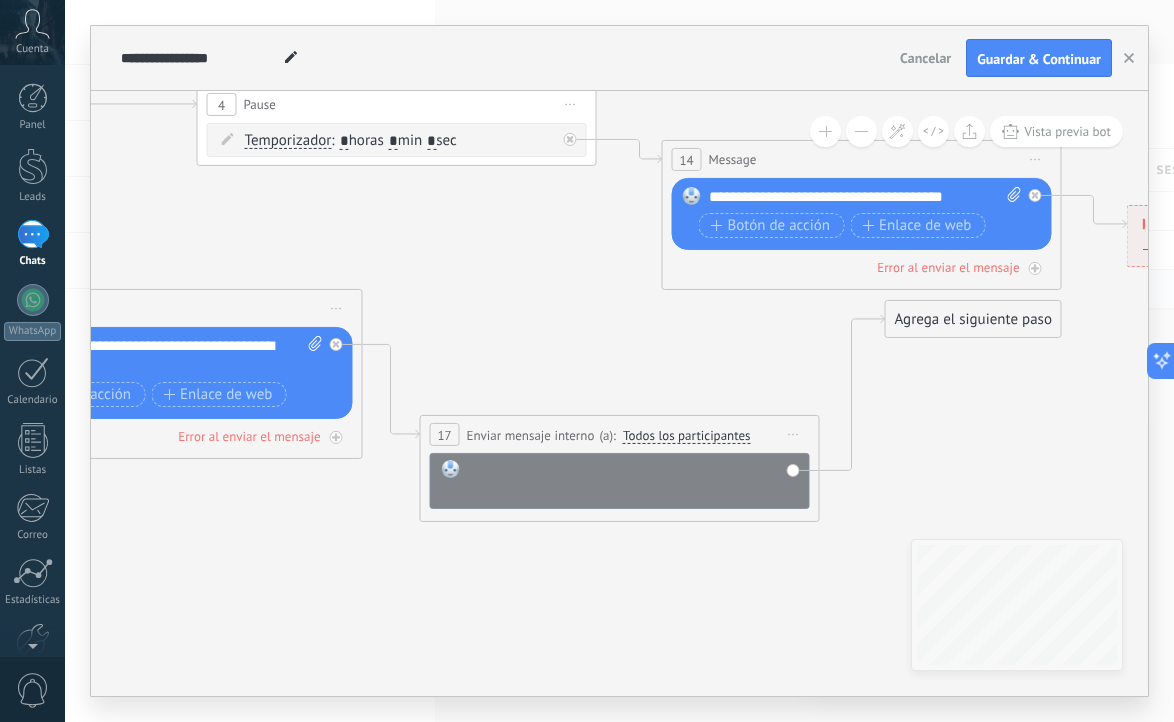 type 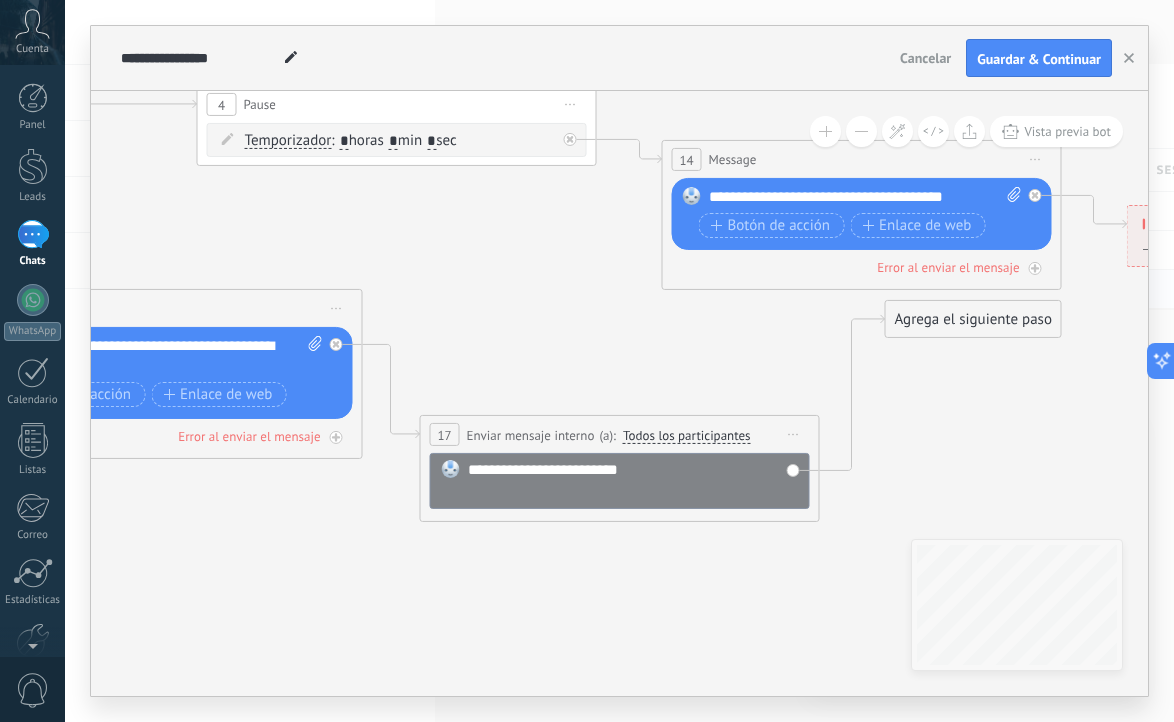 click 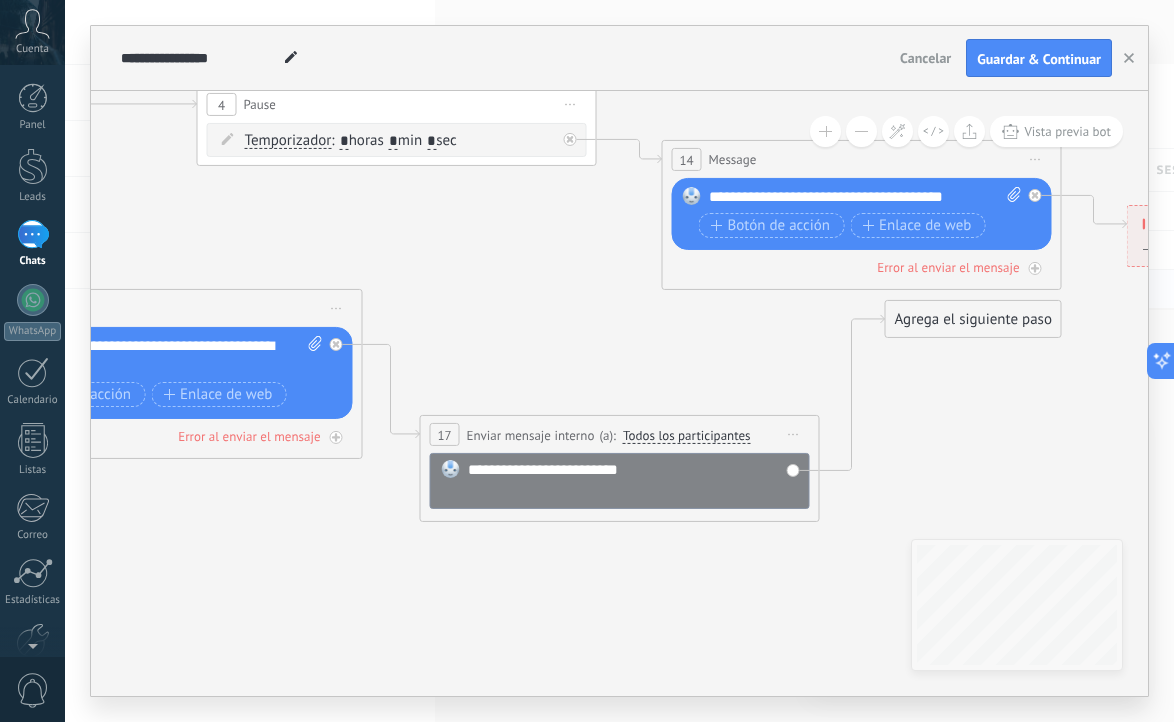 click at bounding box center [0, 0] 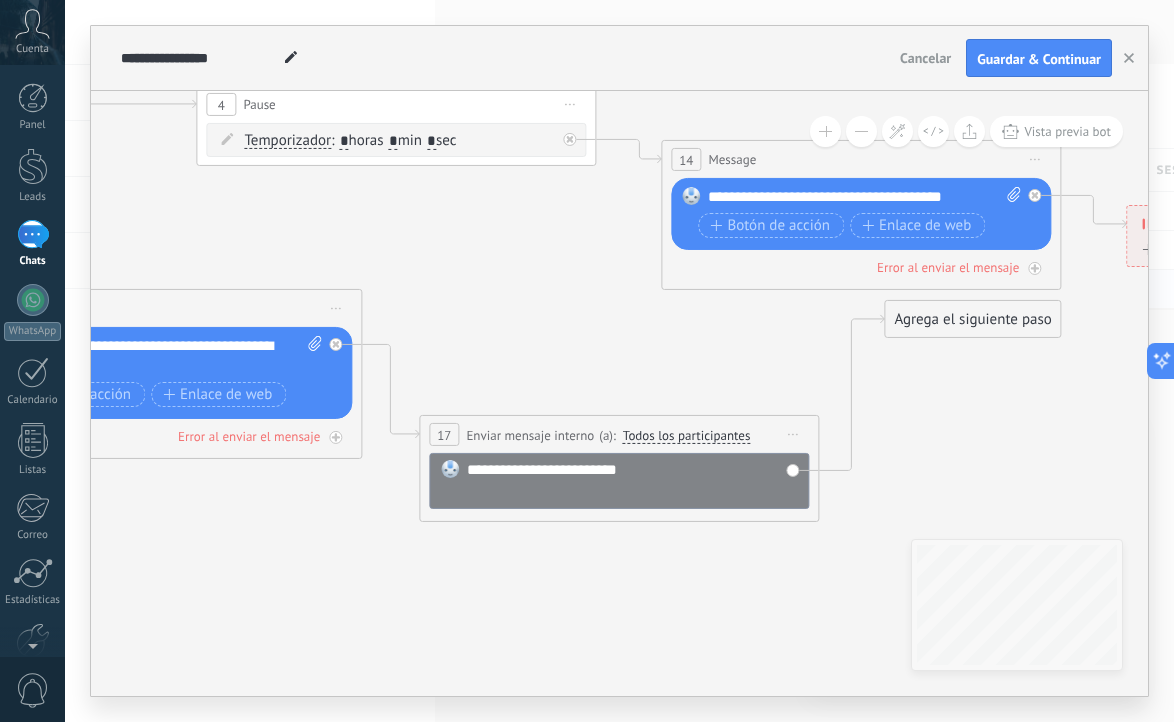 drag, startPoint x: 916, startPoint y: 328, endPoint x: 916, endPoint y: 346, distance: 18 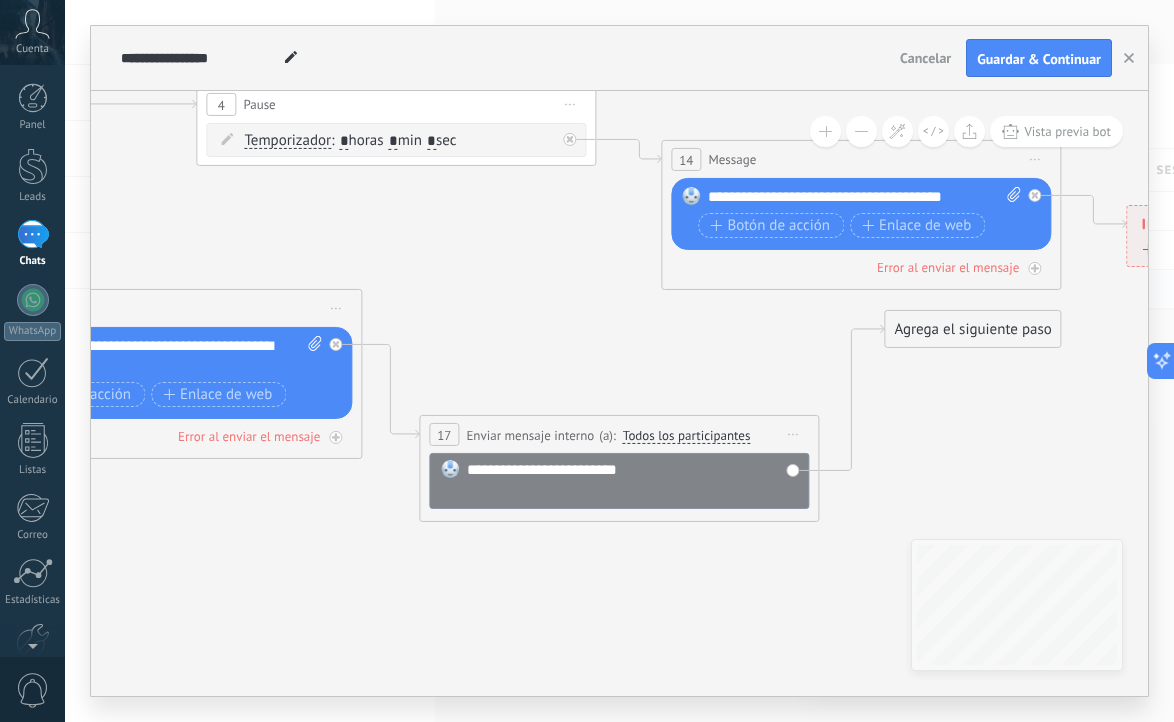 click on "Agrega el siguiente paso" at bounding box center [972, 329] 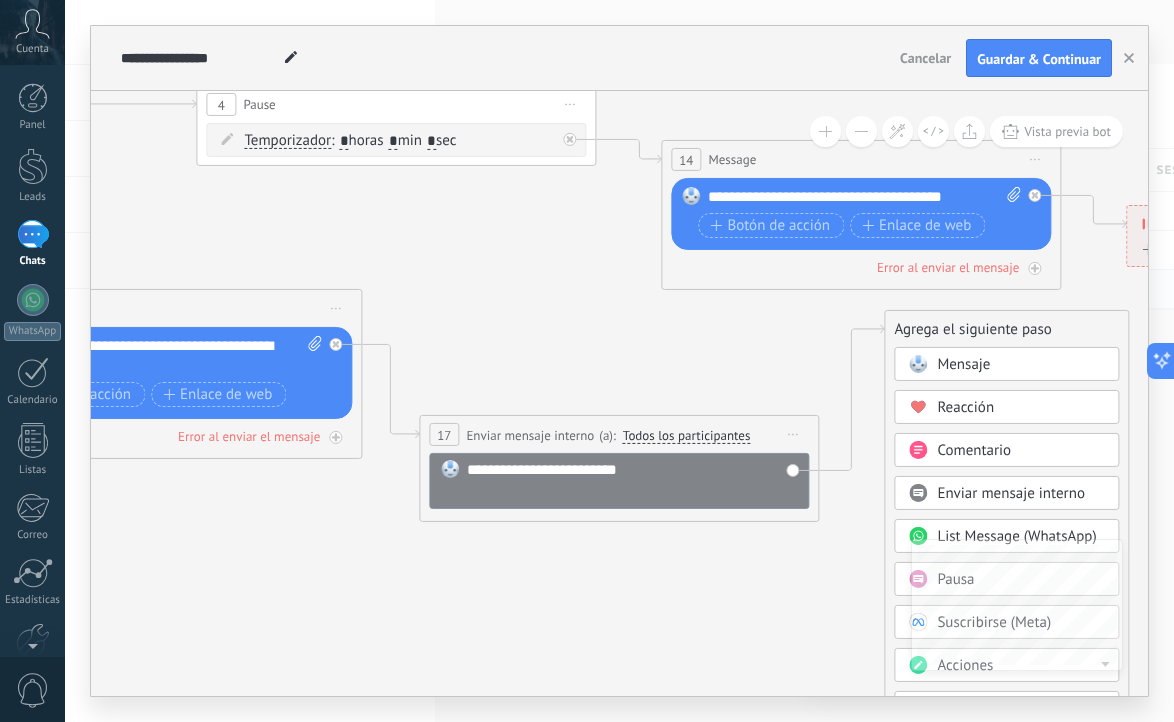 click on "Agrega el siguiente paso" at bounding box center (1006, 329) 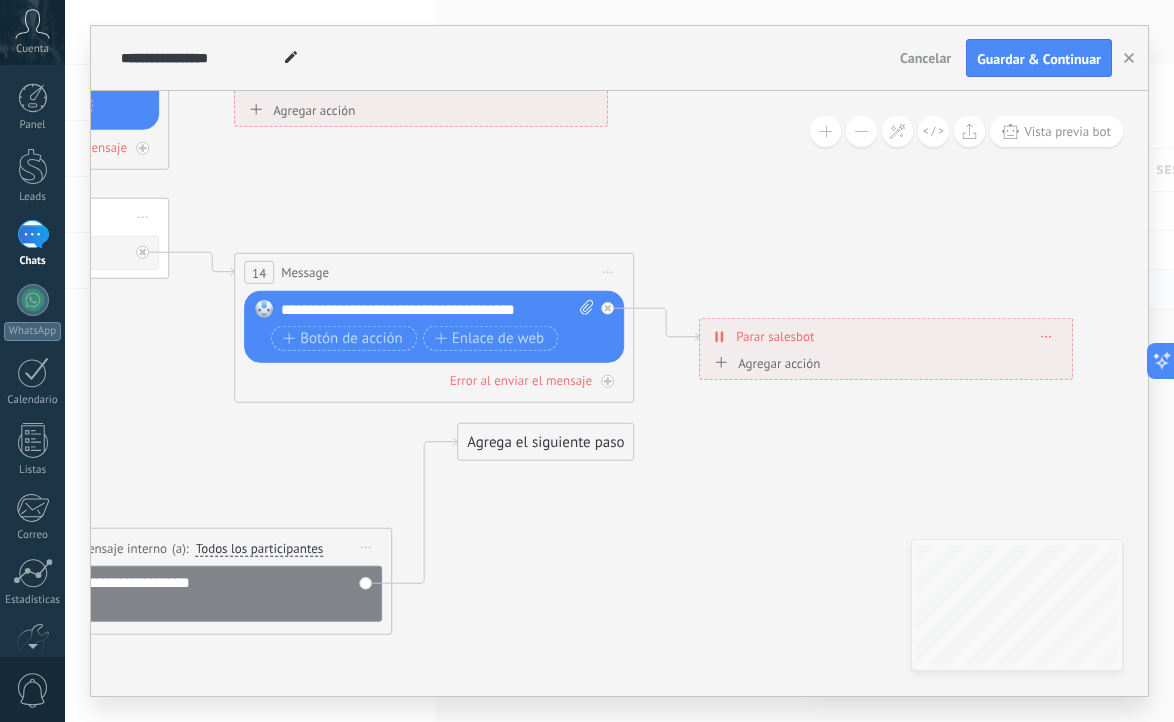 click on "Agrega el siguiente paso" at bounding box center [545, 442] 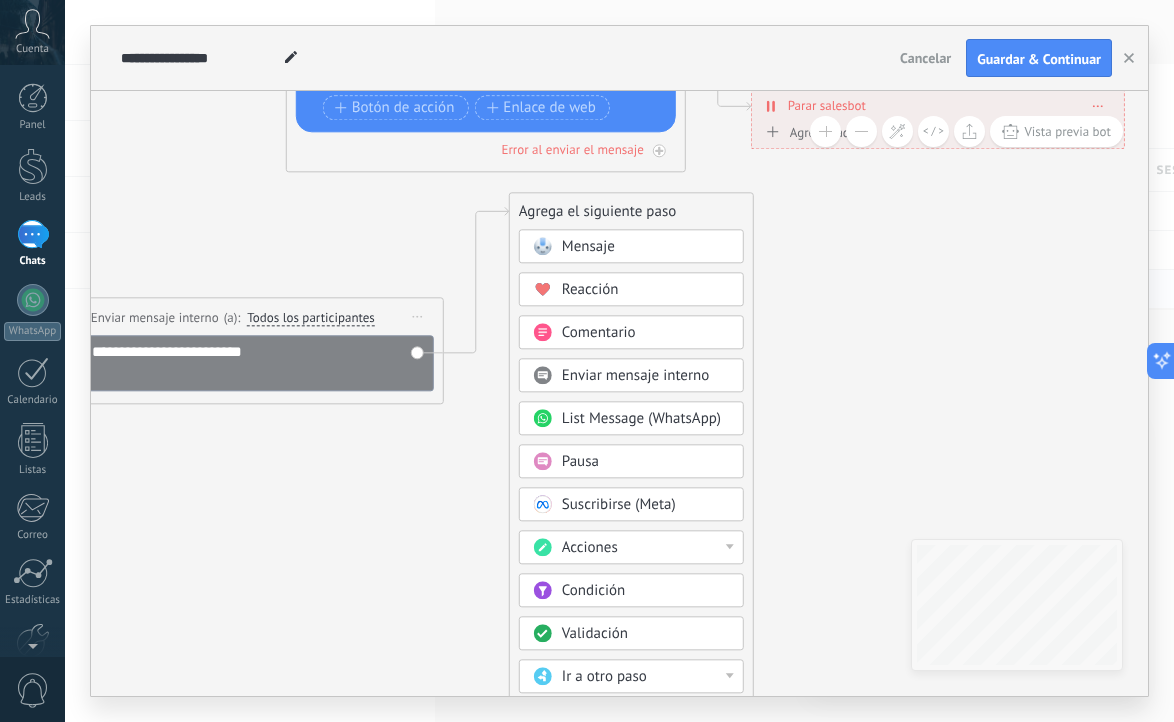 click on "Pausa" at bounding box center (646, 462) 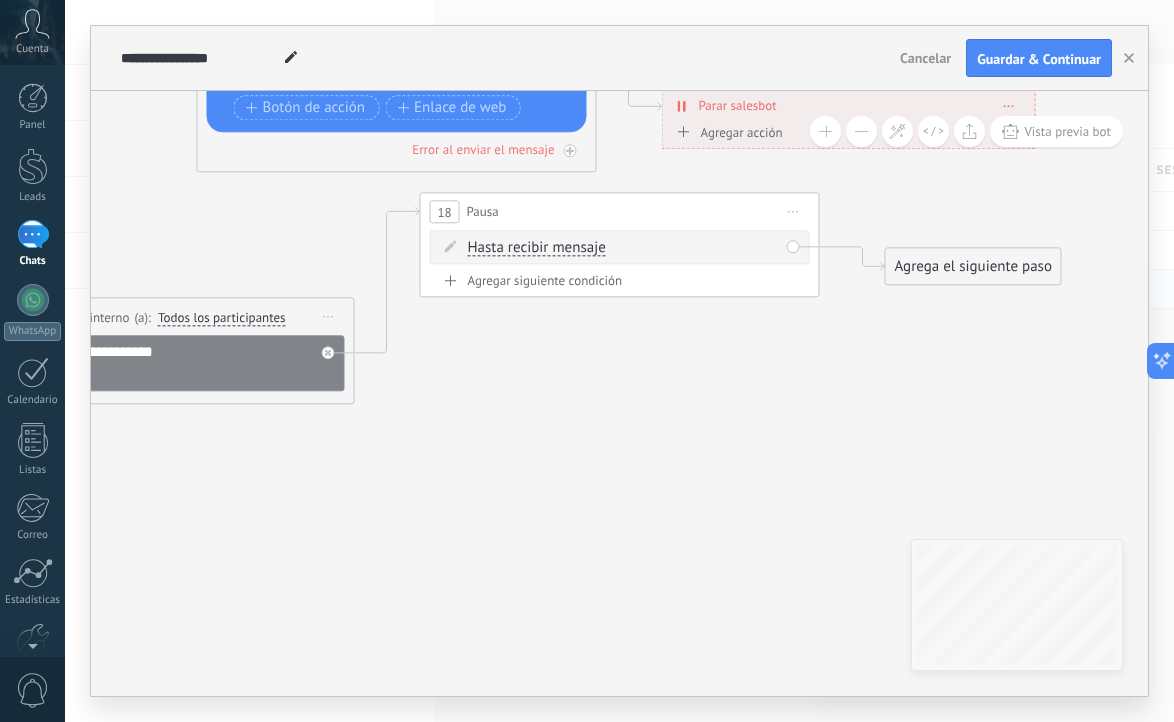 click on "18
Pausa
*****
Iniciar vista previa aquí
Cambiar nombre
Duplicar
Borrar" at bounding box center [620, 211] 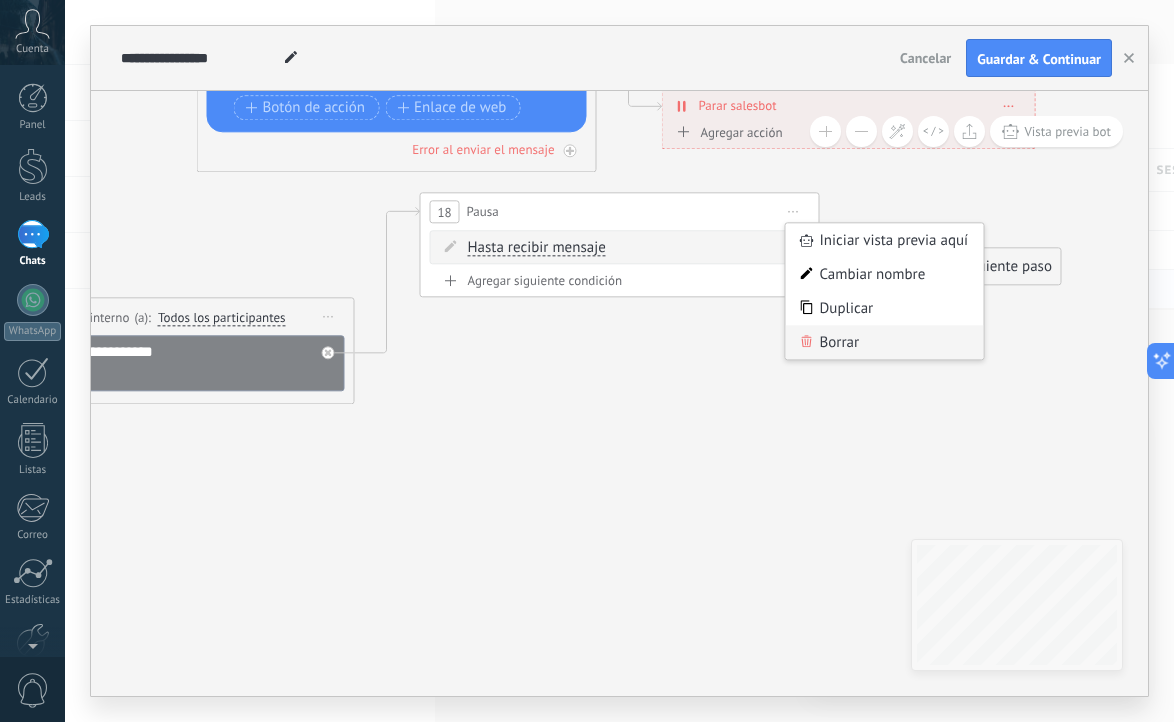 click on "Borrar" at bounding box center (885, 342) 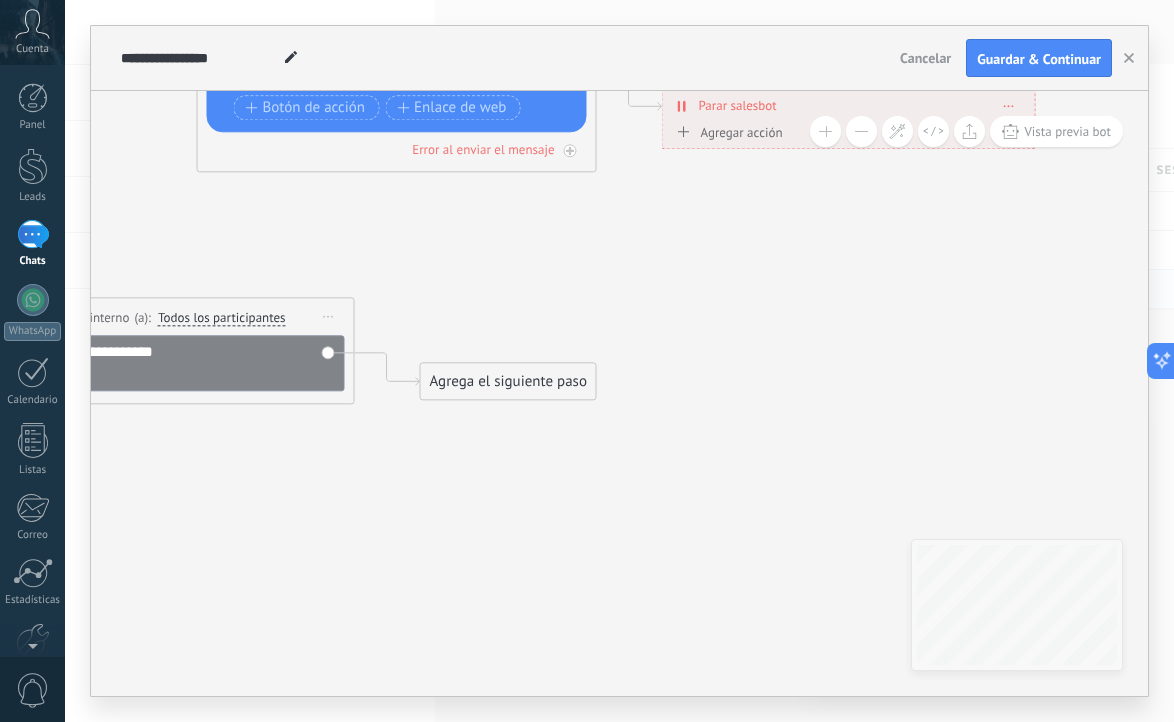 click on "Agrega el siguiente paso" at bounding box center [508, 381] 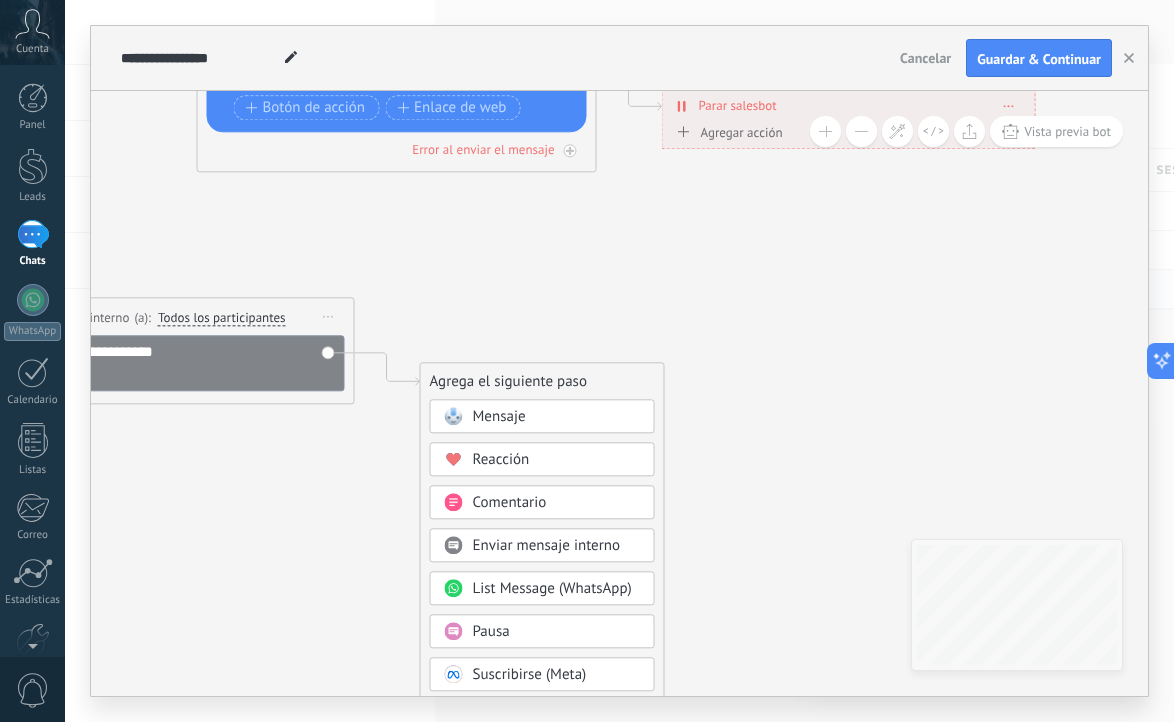 click on "**********" at bounding box center (849, 105) 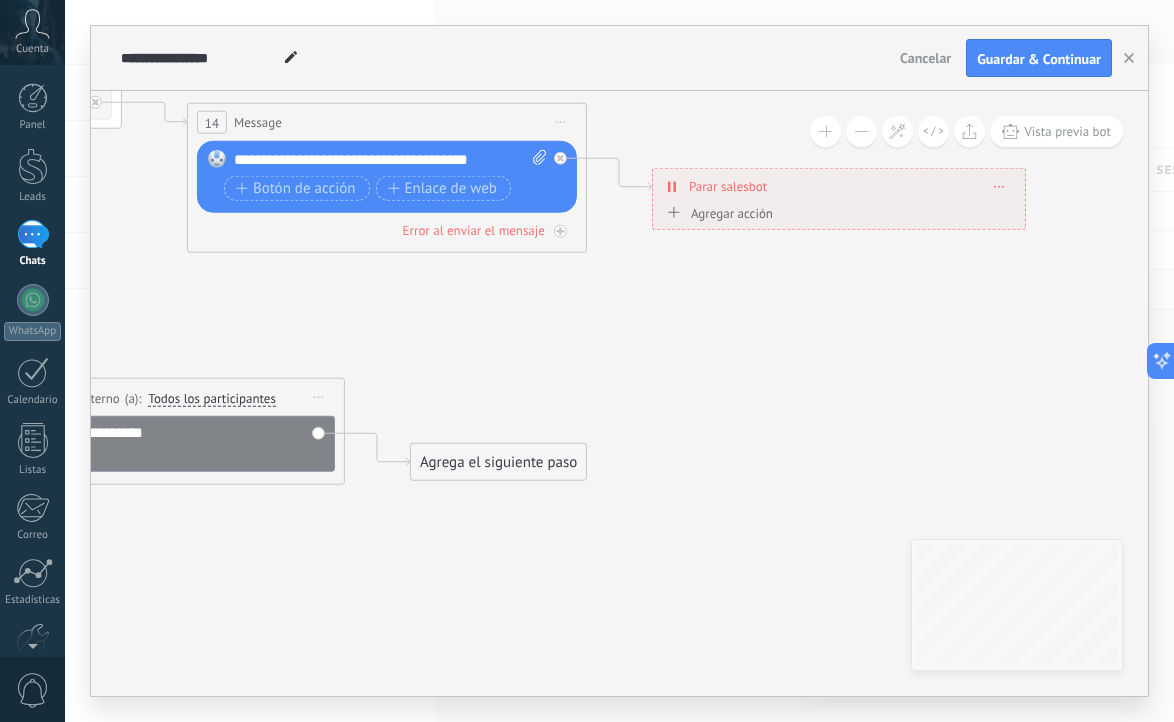 click on "**********" at bounding box center (839, 186) 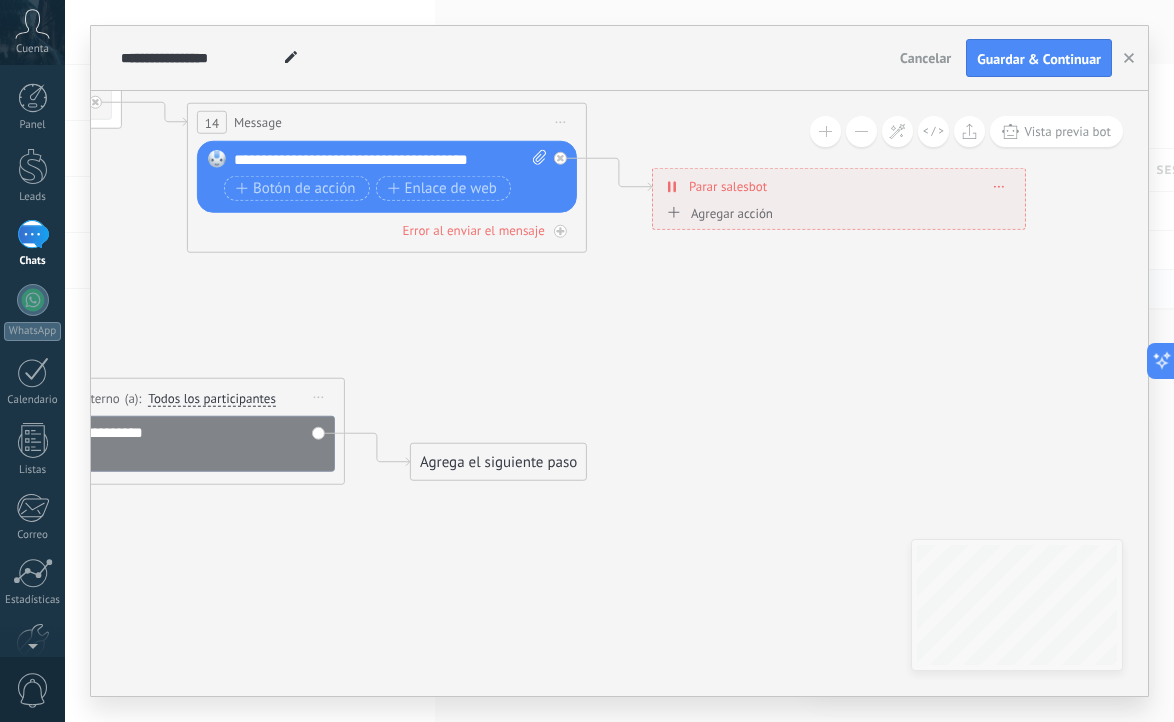 click on "Agrega el siguiente paso" at bounding box center [498, 462] 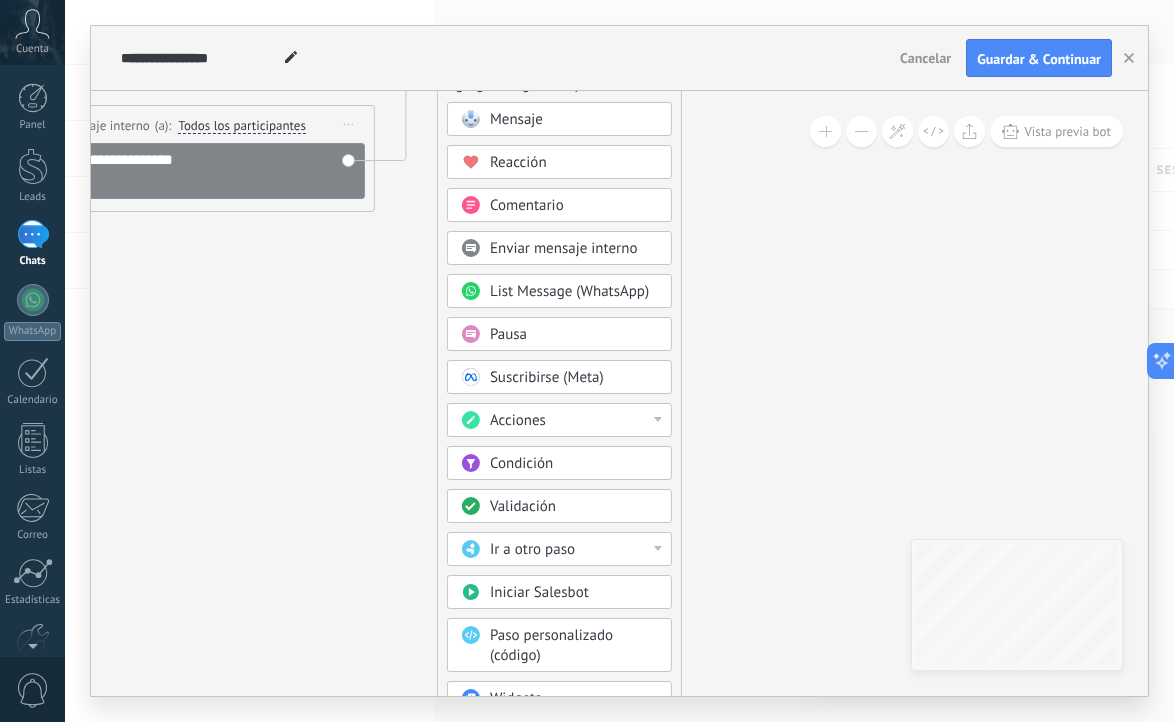 drag, startPoint x: 606, startPoint y: 188, endPoint x: 603, endPoint y: 85, distance: 103.04368 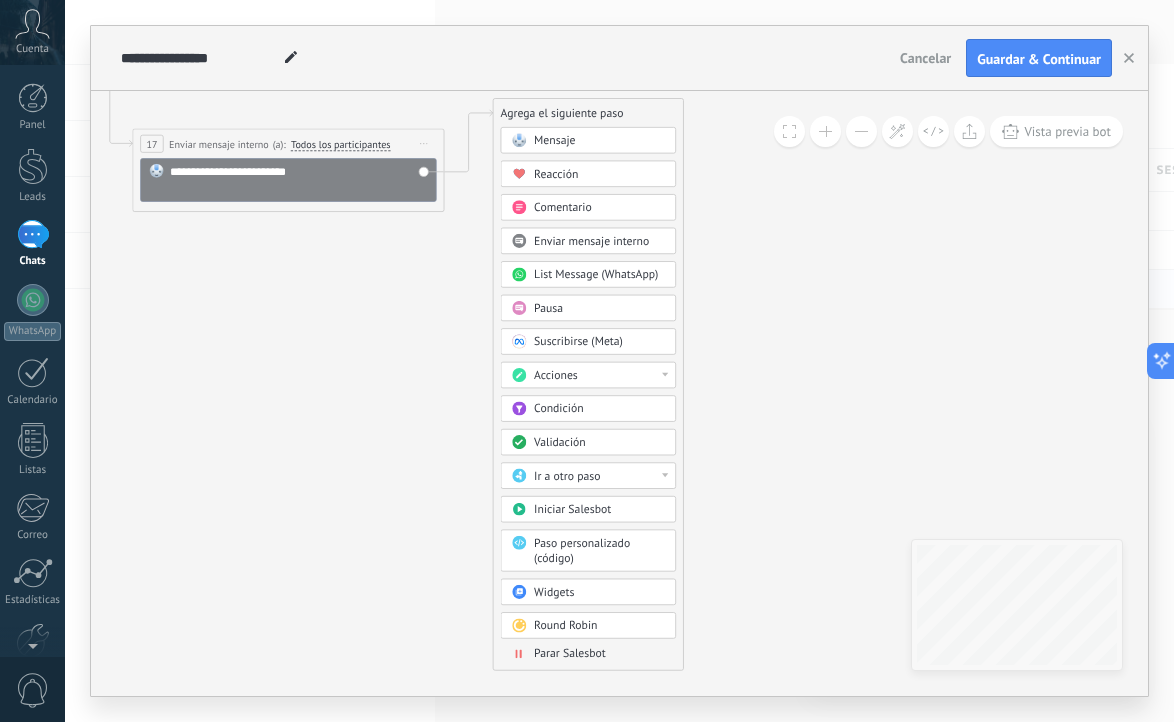 click on "Parar Salesbot" at bounding box center [570, 653] 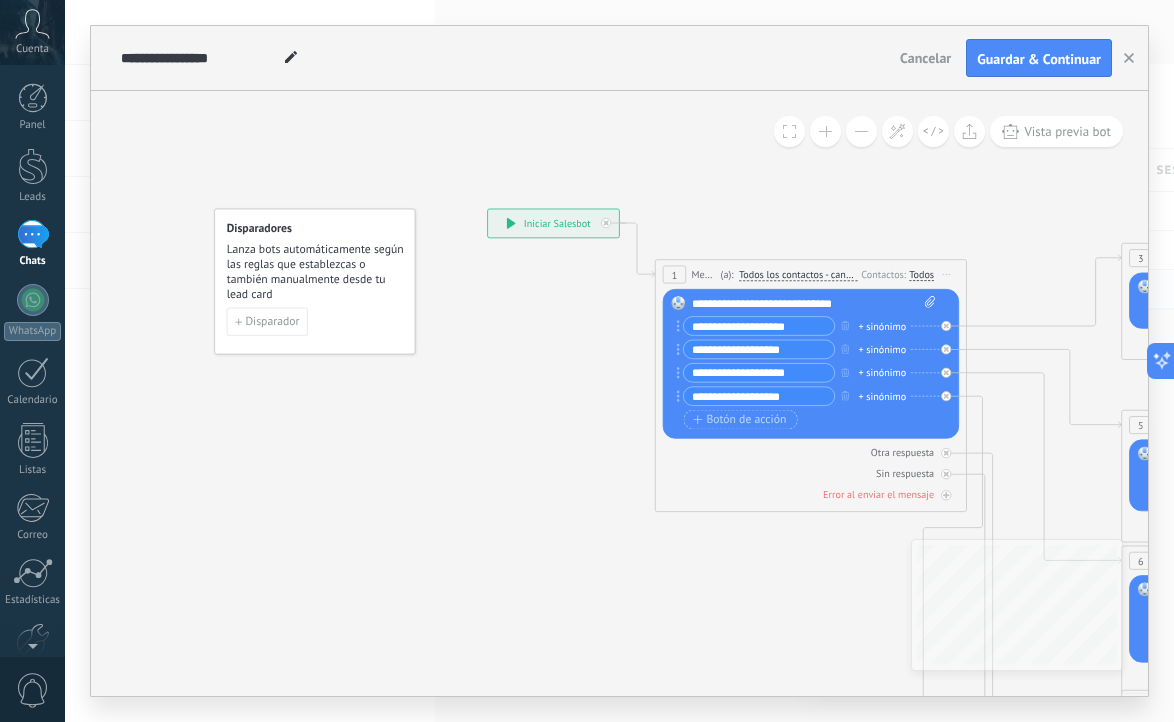click on "**********" at bounding box center (814, 304) 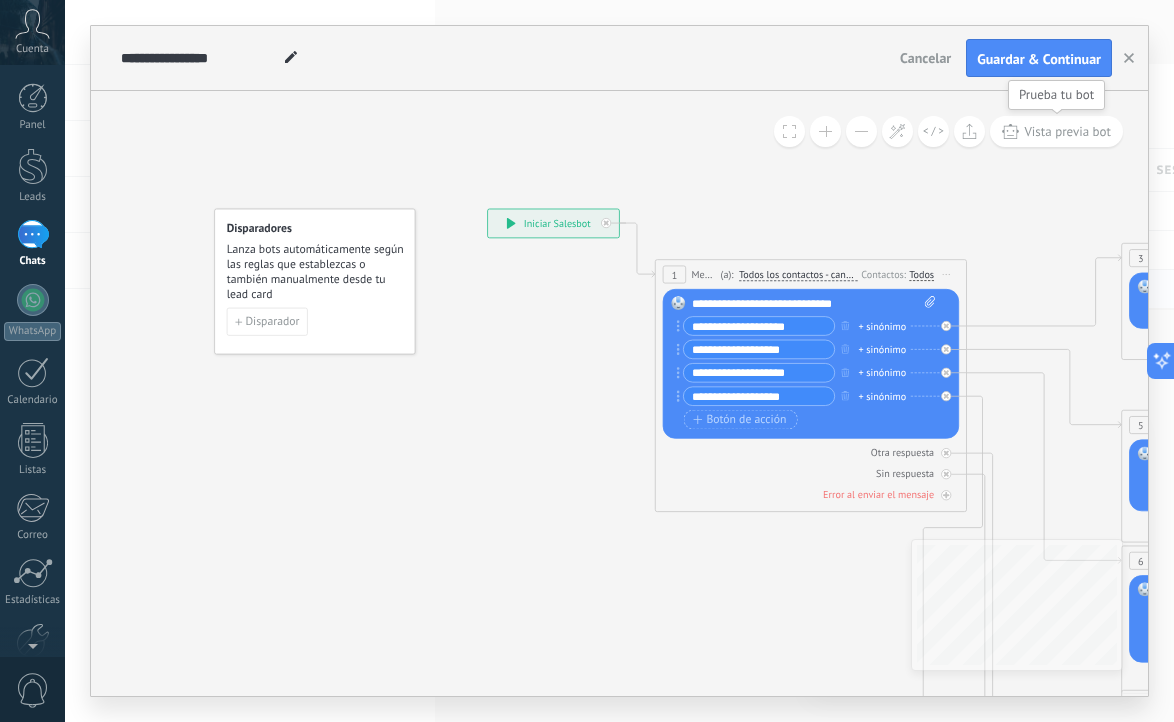 click on "Vista previa bot" at bounding box center (1056, 131) 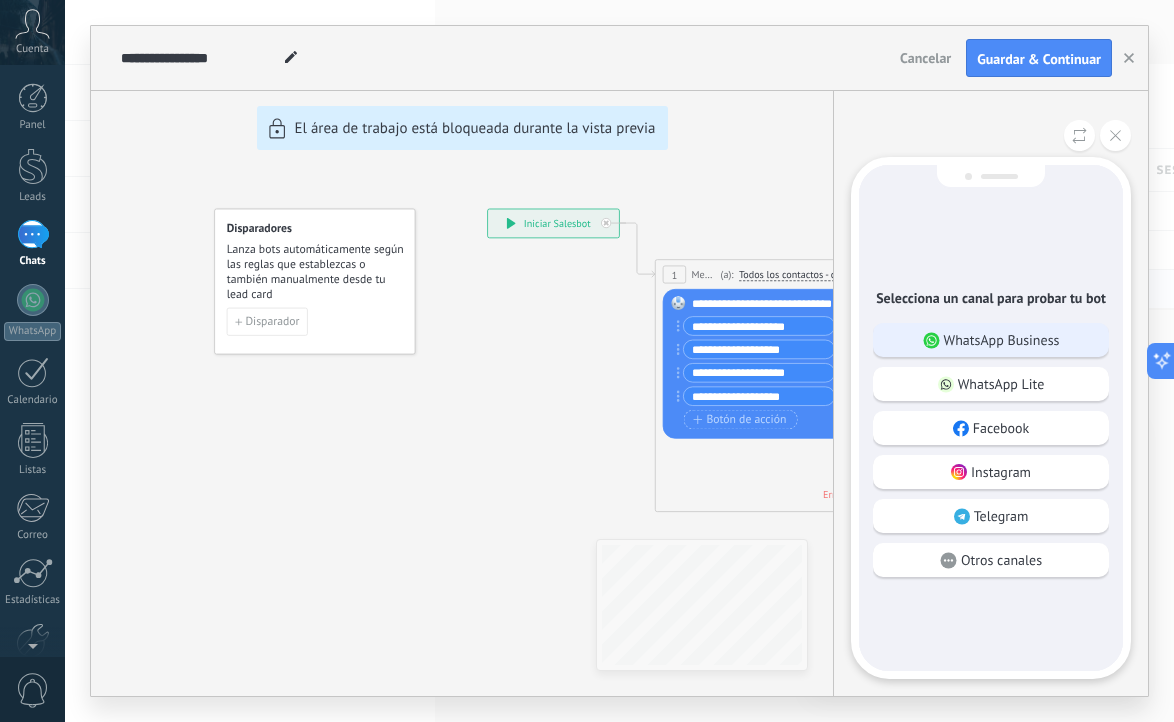 click on "WhatsApp Business" at bounding box center [991, 340] 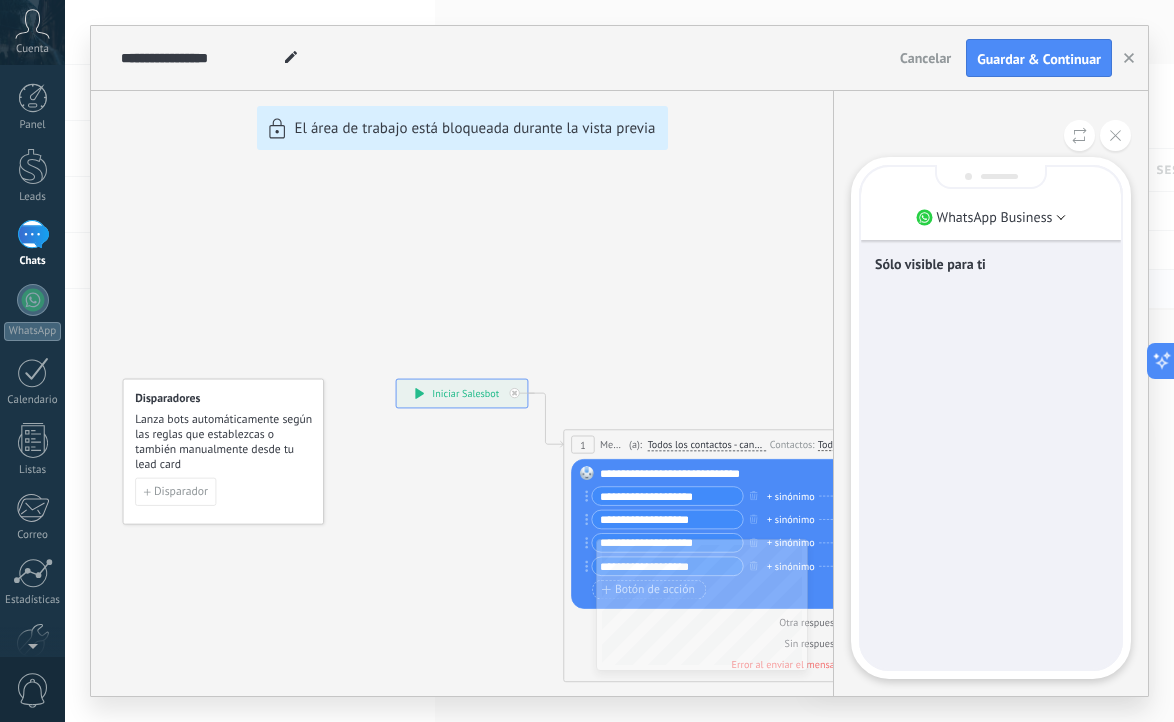 click on "Sólo visible para ti" at bounding box center (991, 266) 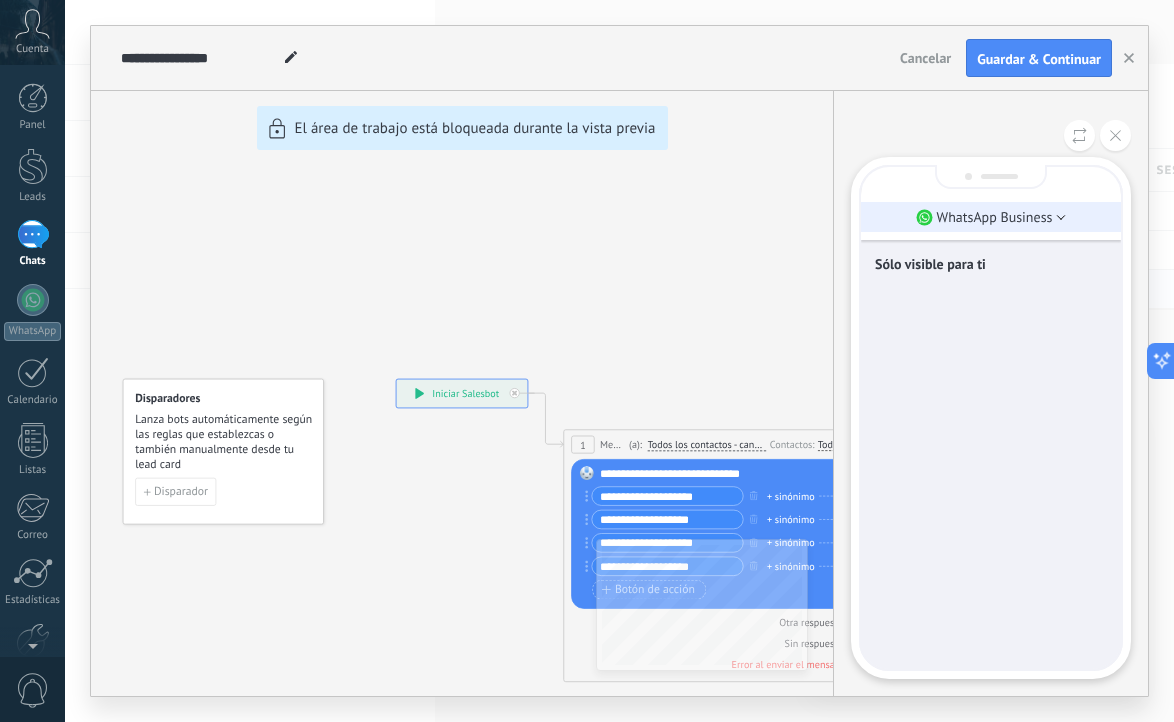click on "WhatsApp Business" at bounding box center (991, 217) 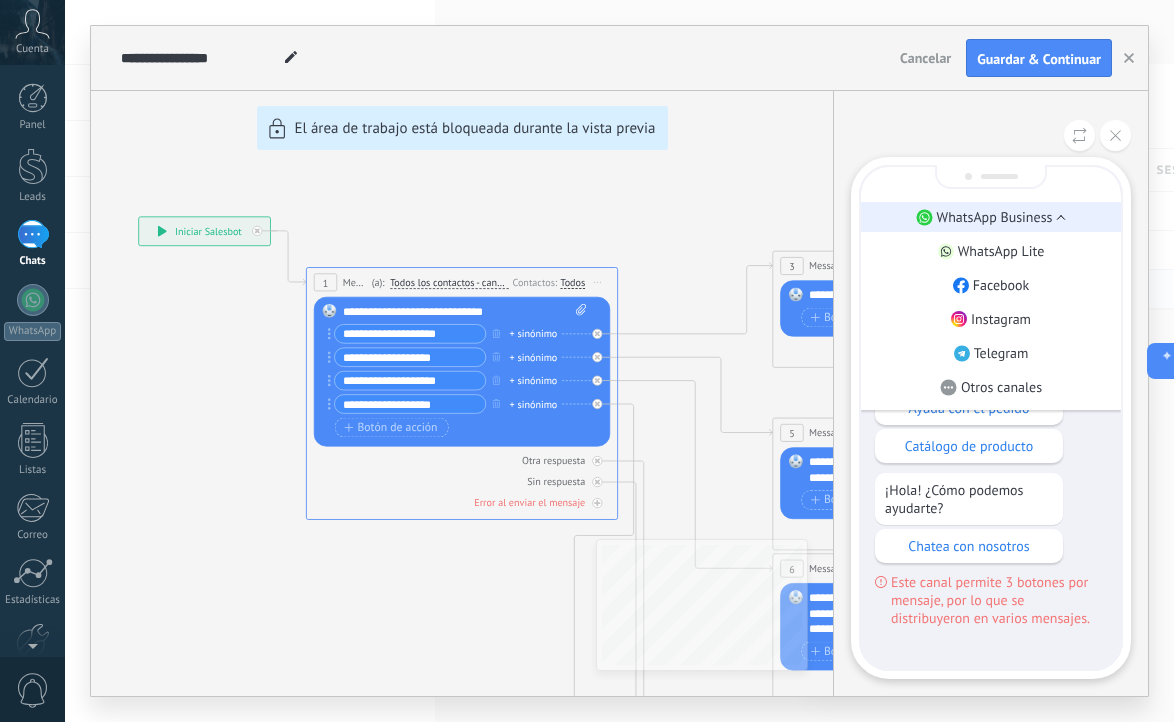 click on "WhatsApp Business" at bounding box center [991, 217] 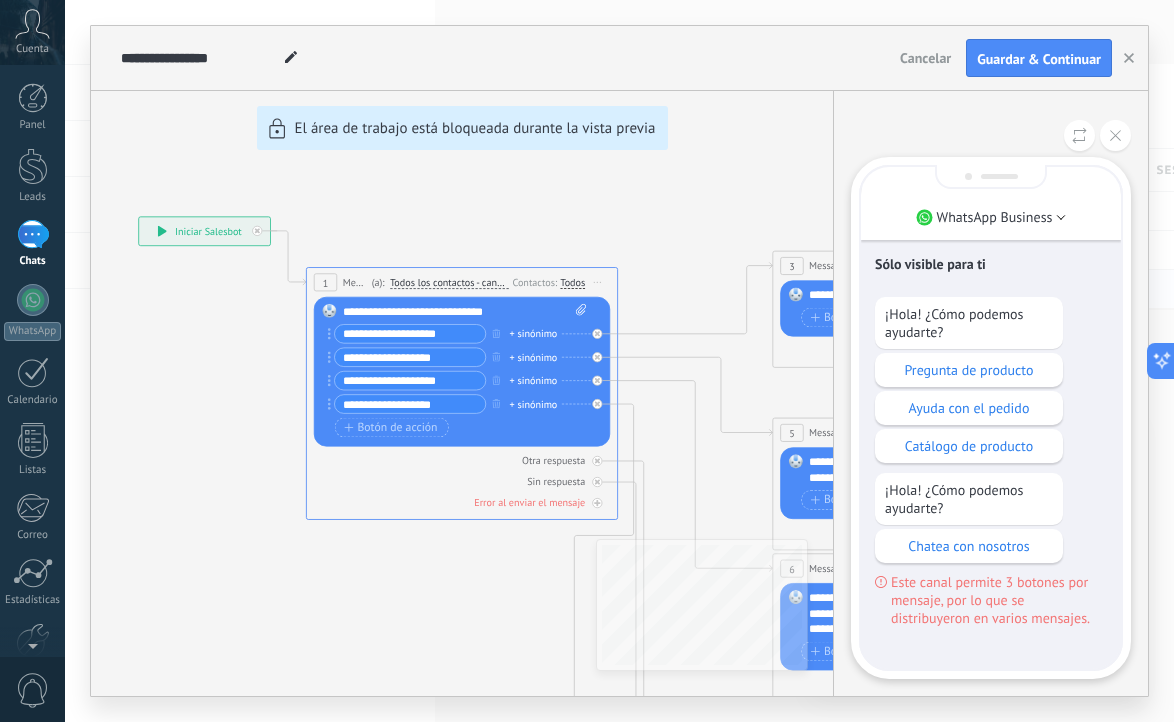 click on "**********" at bounding box center (619, 361) 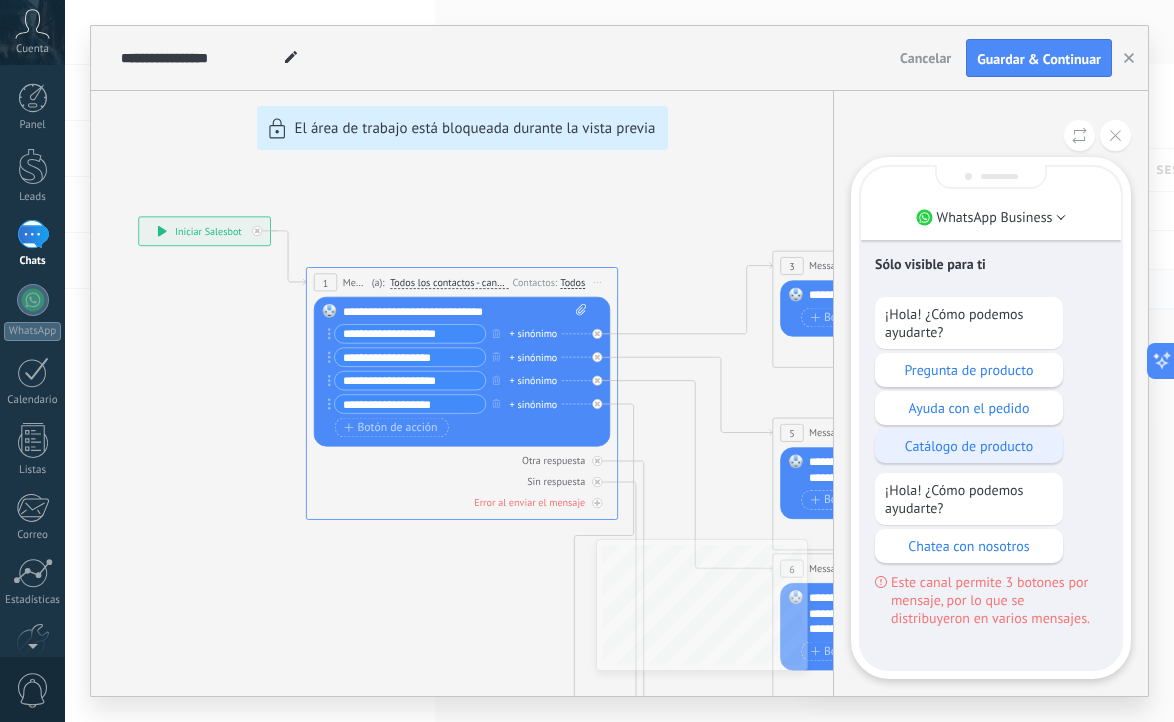 click on "Catálogo de producto" at bounding box center (969, 446) 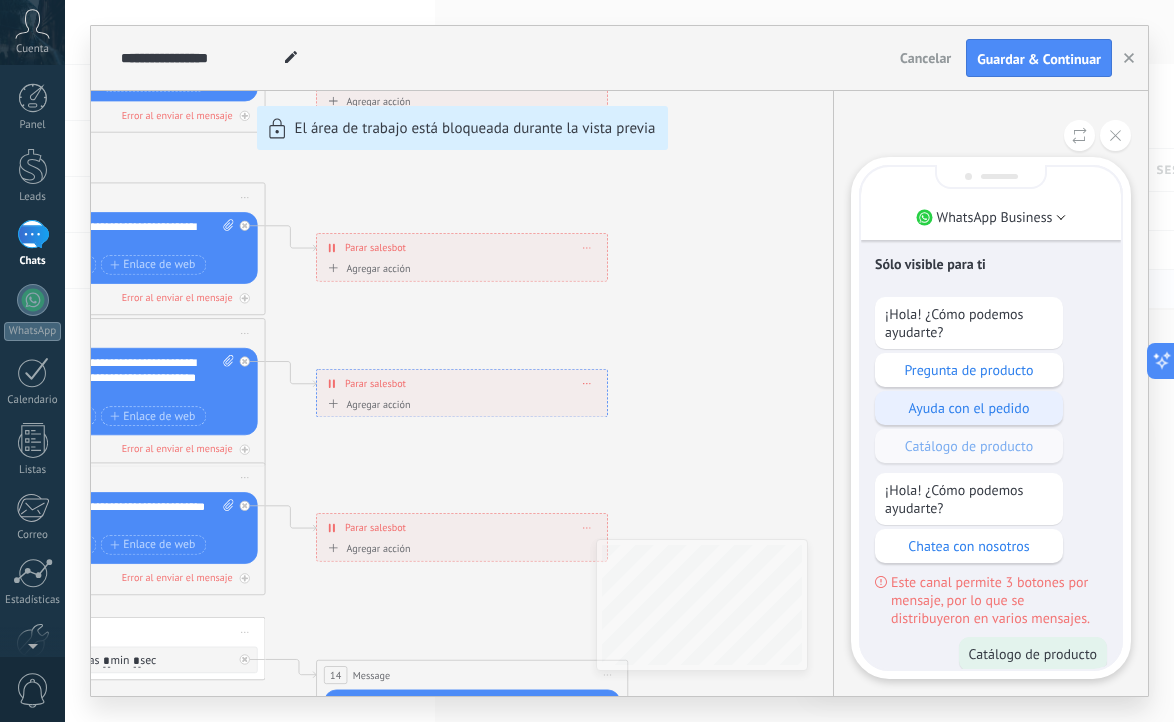 scroll, scrollTop: 0, scrollLeft: 0, axis: both 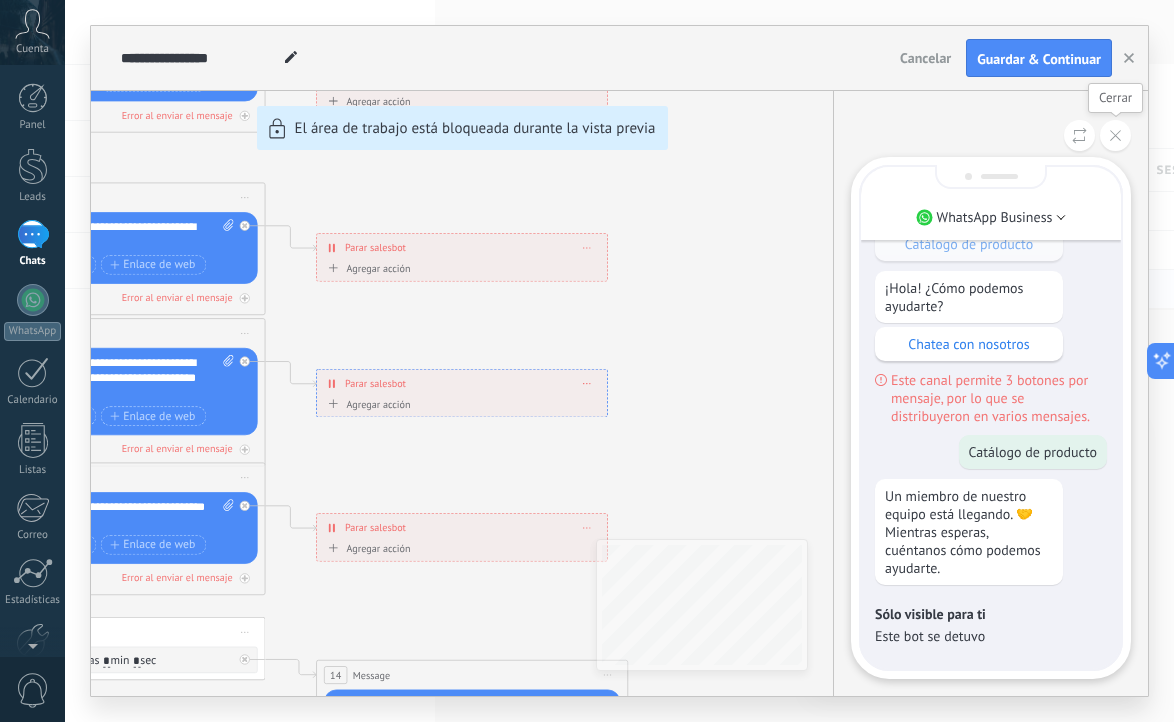 click at bounding box center (1115, 135) 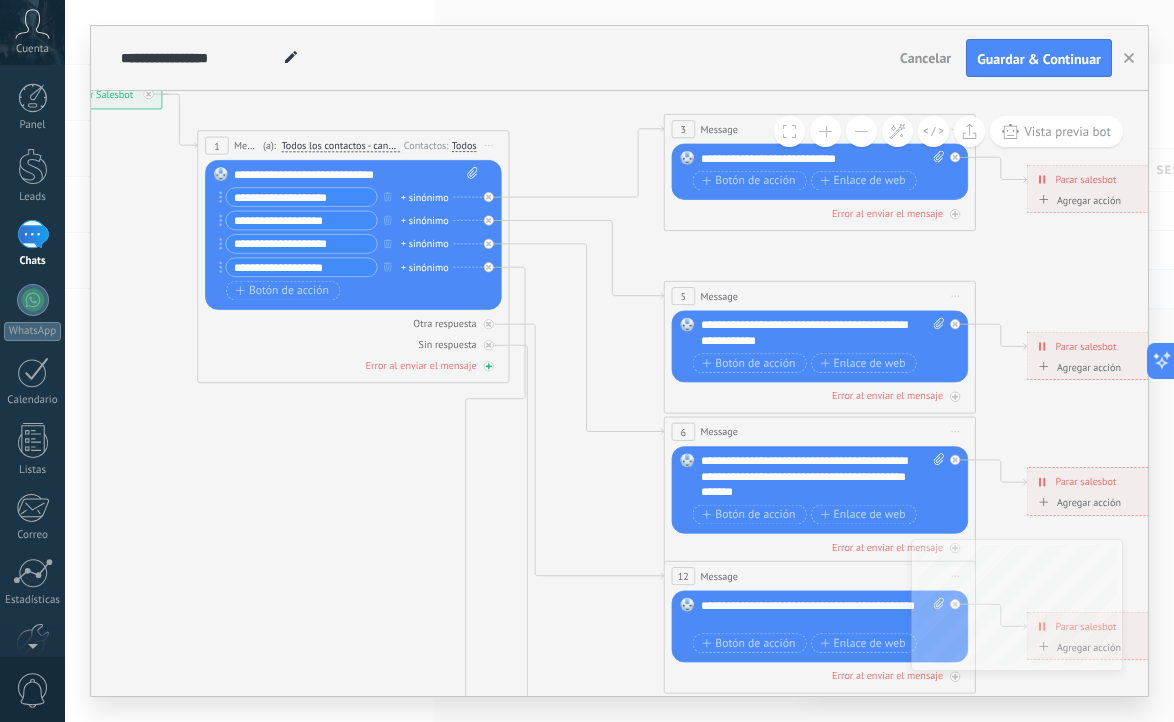 click on "Error al enviar el mensaje" at bounding box center [353, 365] 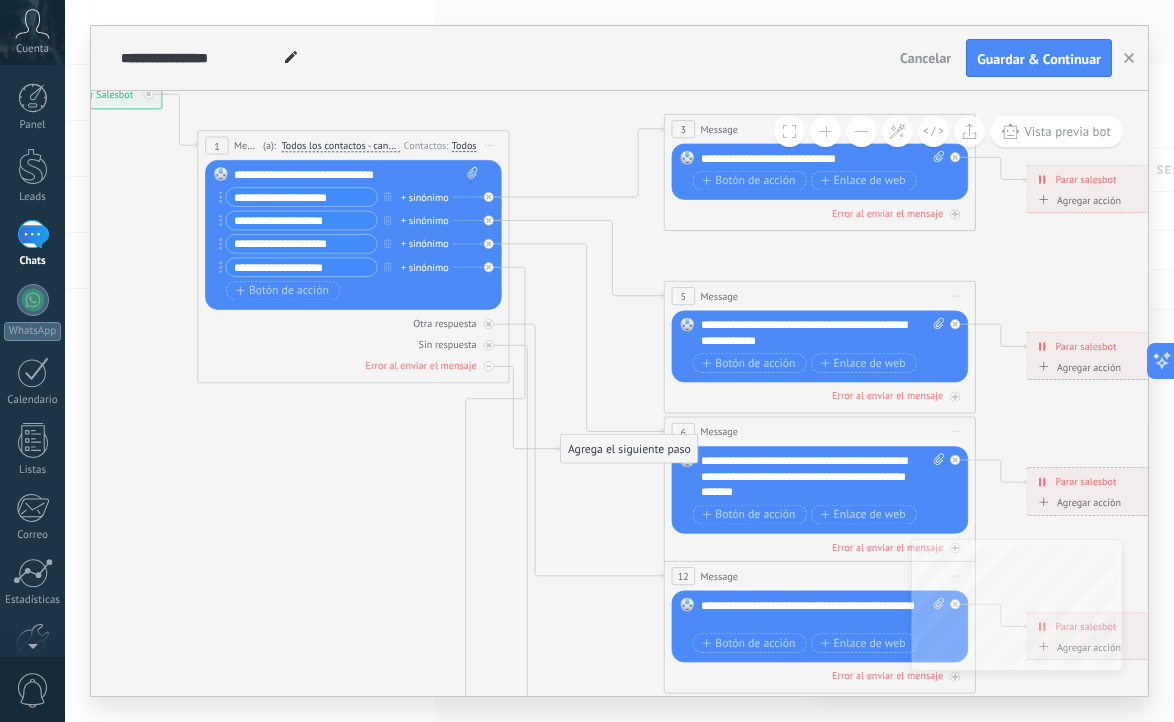 click on "Error al enviar el mensaje" at bounding box center (353, 365) 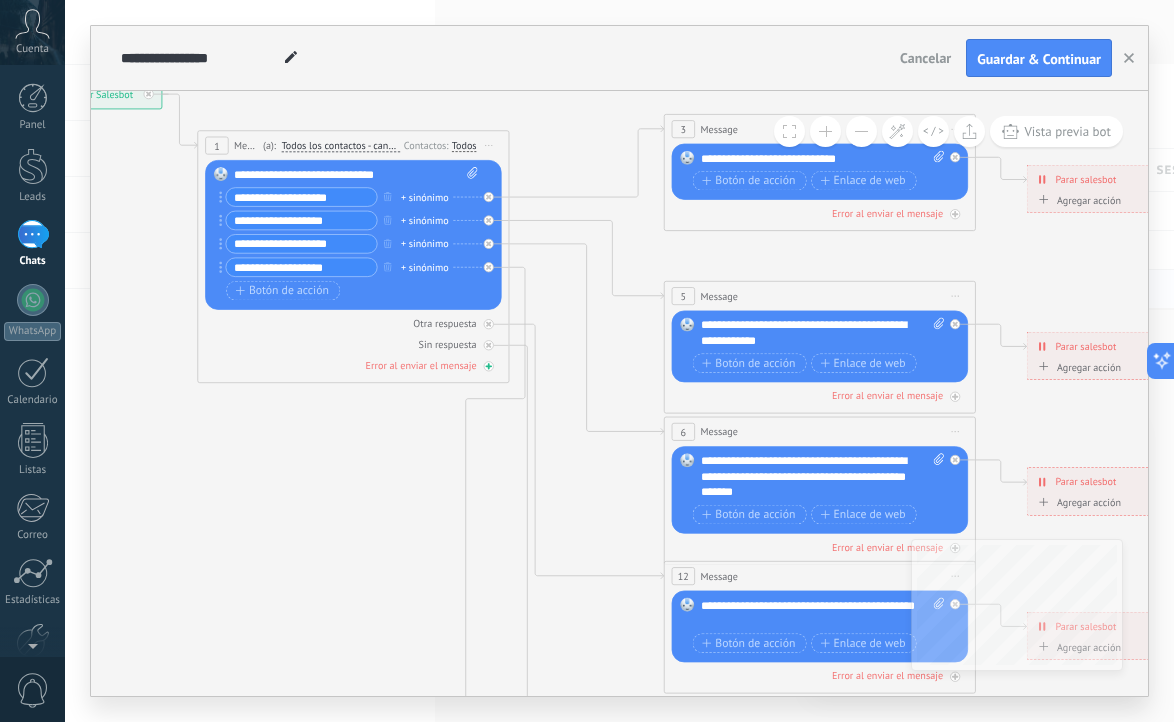 click on "Error al enviar el mensaje" at bounding box center (421, 365) 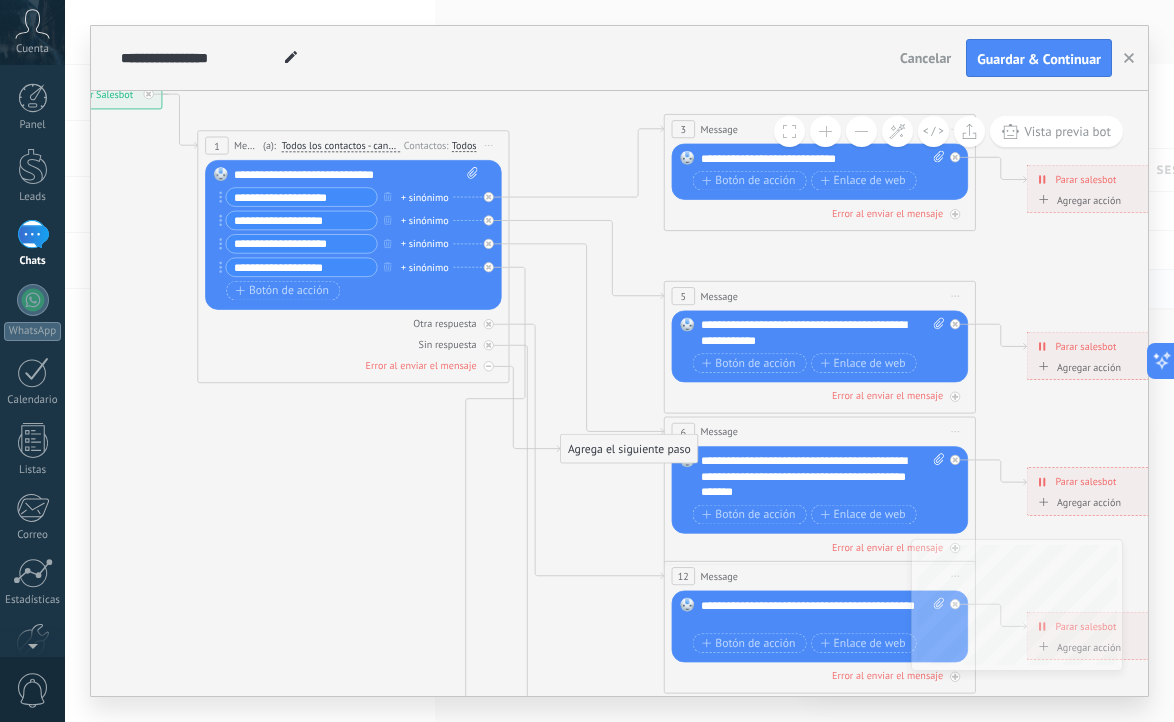click on "Error al enviar el mensaje" at bounding box center [421, 365] 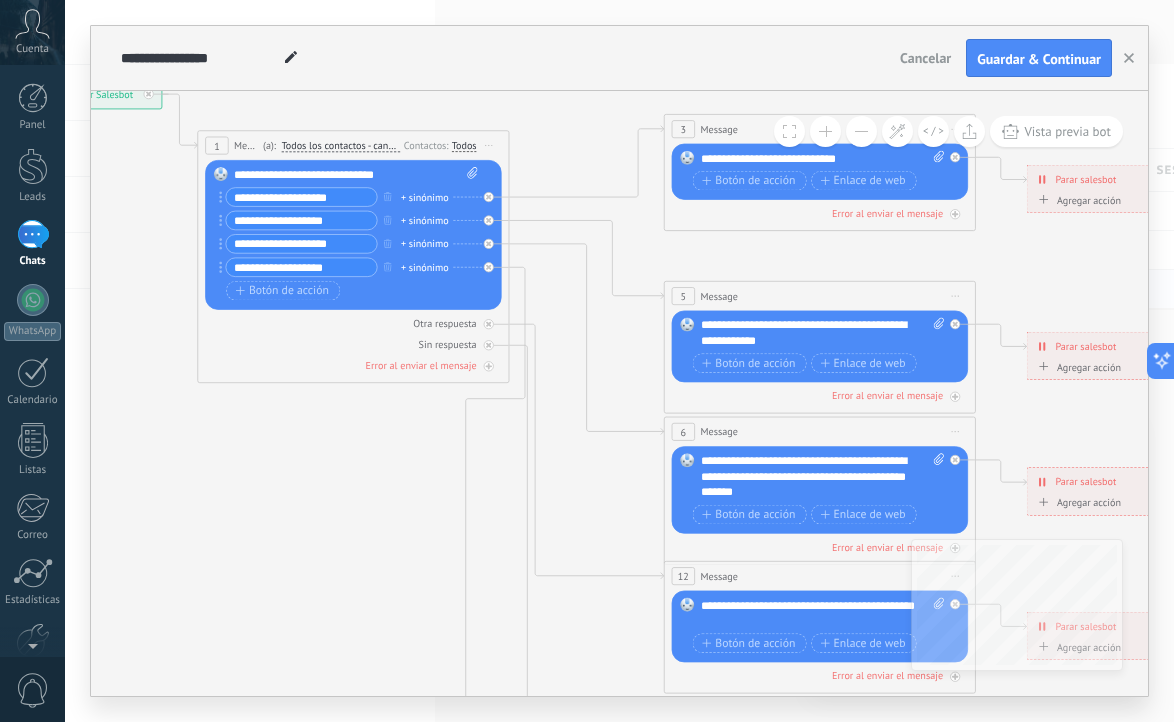 click on "Error al enviar el mensaje" at bounding box center [421, 365] 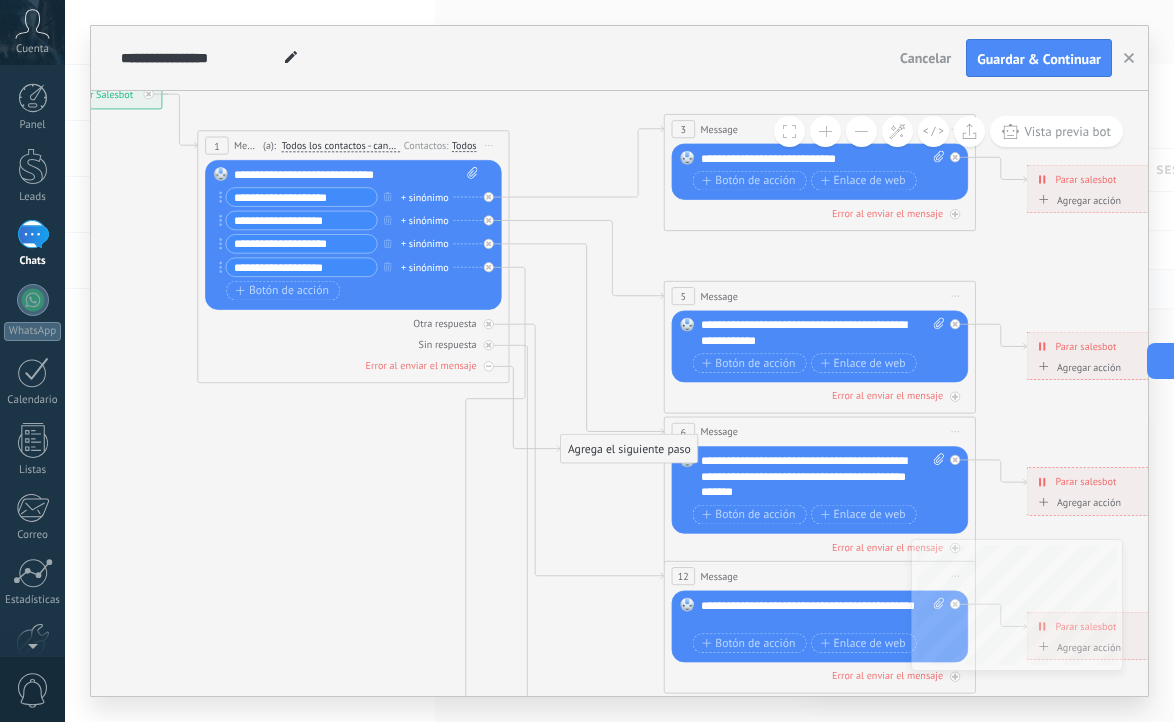 click on "Error al enviar el mensaje" at bounding box center [421, 365] 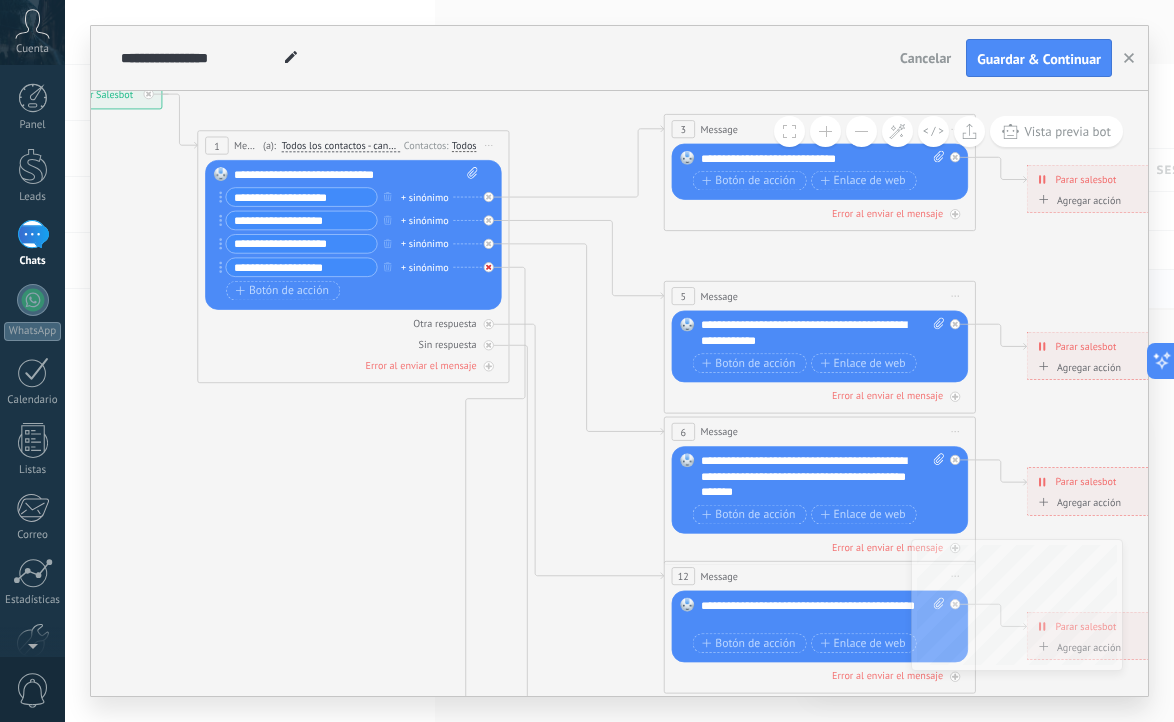 click 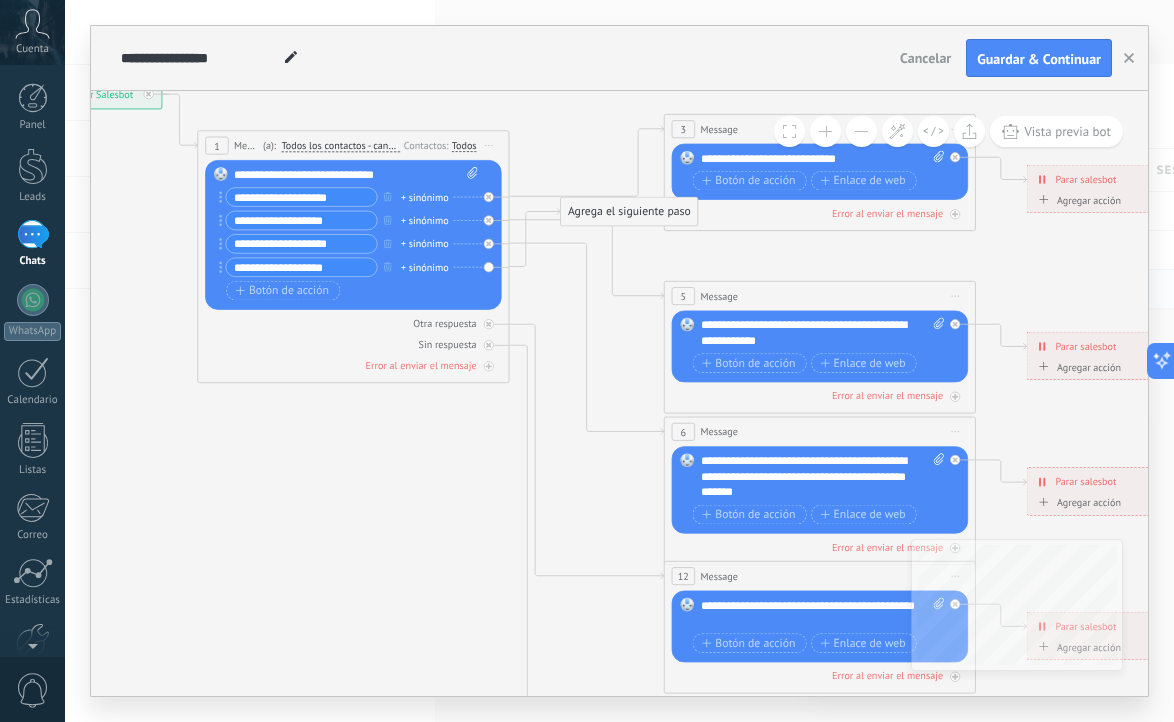 click on "Agrega el siguiente paso" at bounding box center [629, 212] 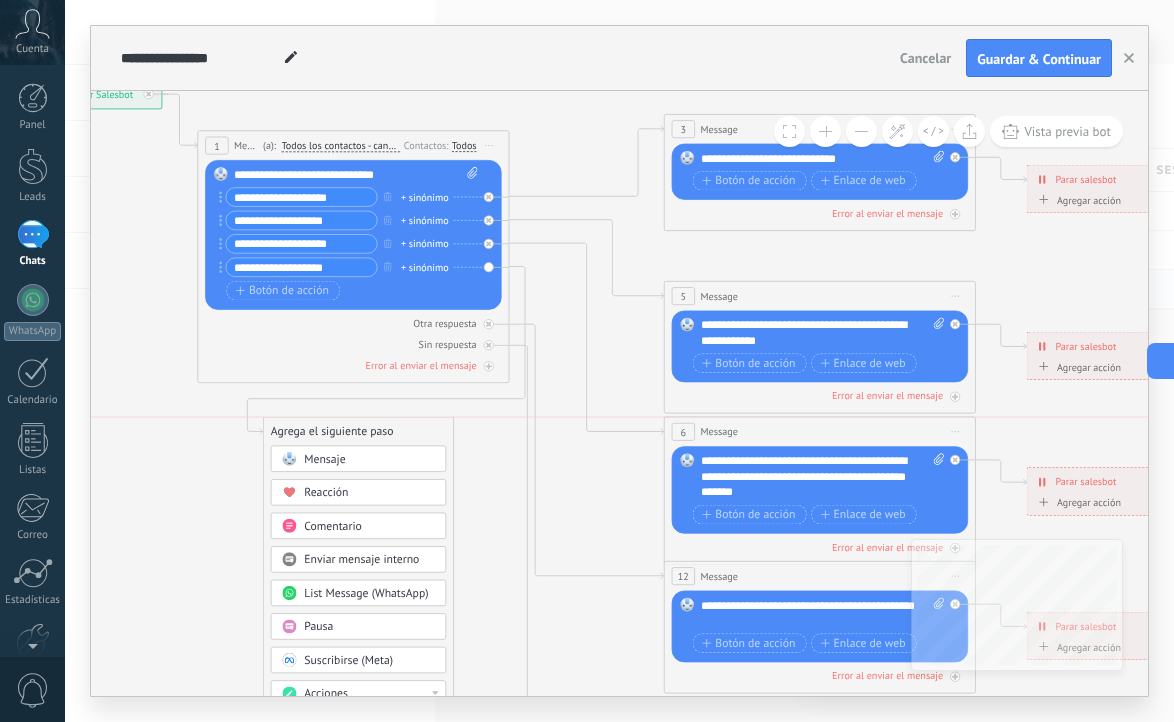 click on "Agrega el siguiente paso" at bounding box center [359, 432] 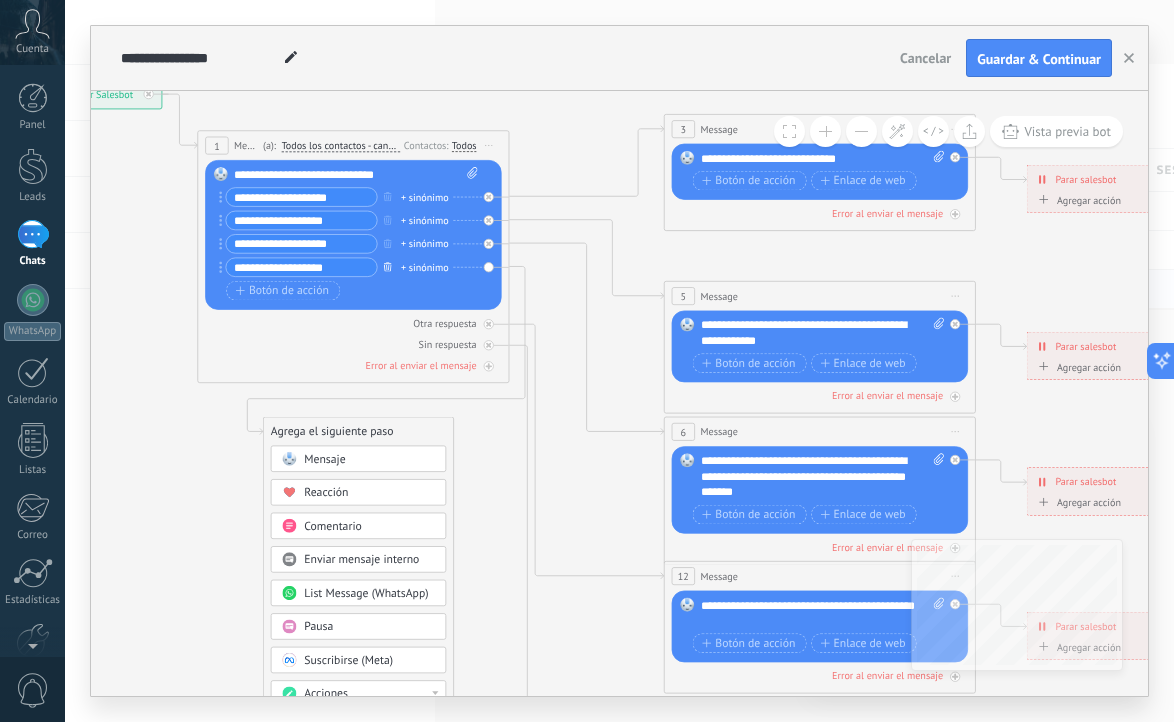 click at bounding box center [387, 267] 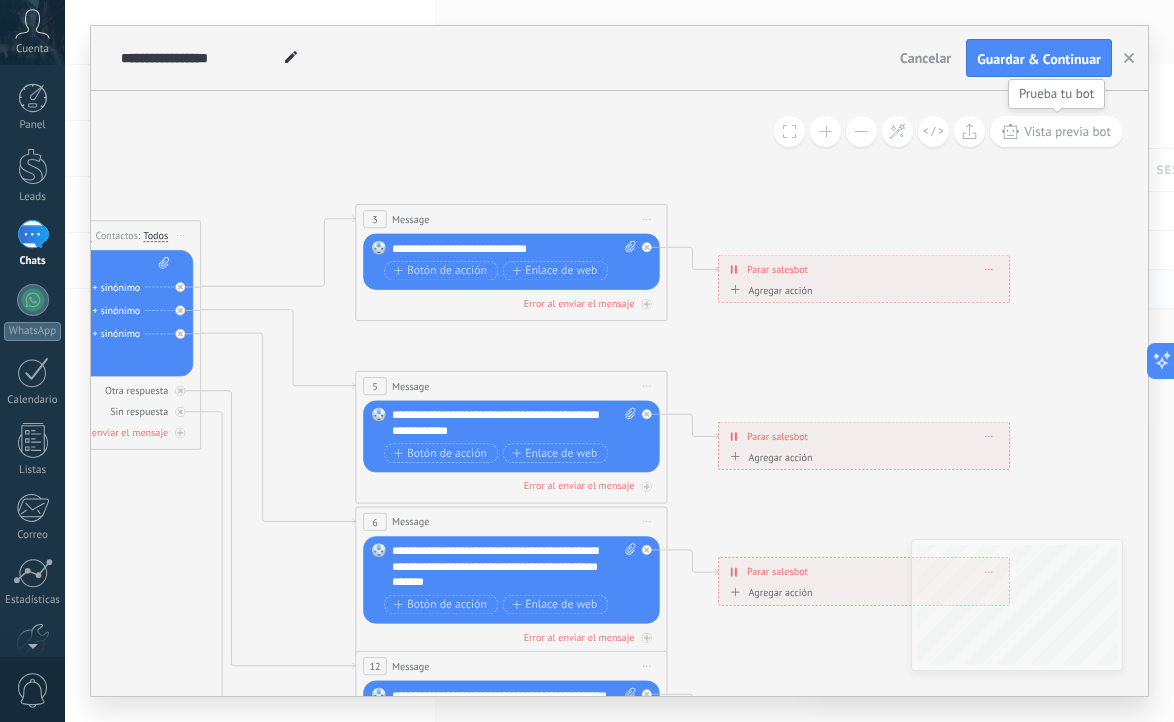 click on "Vista previa bot" at bounding box center (1056, 131) 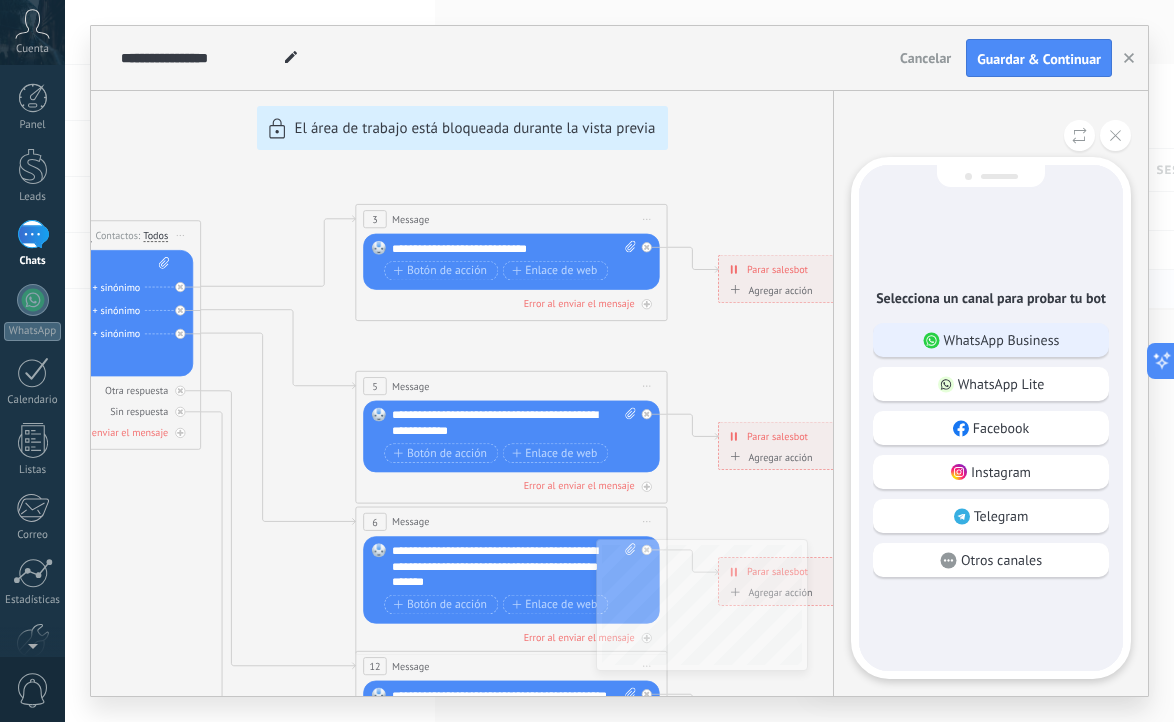 click on "WhatsApp Business" at bounding box center [1002, 340] 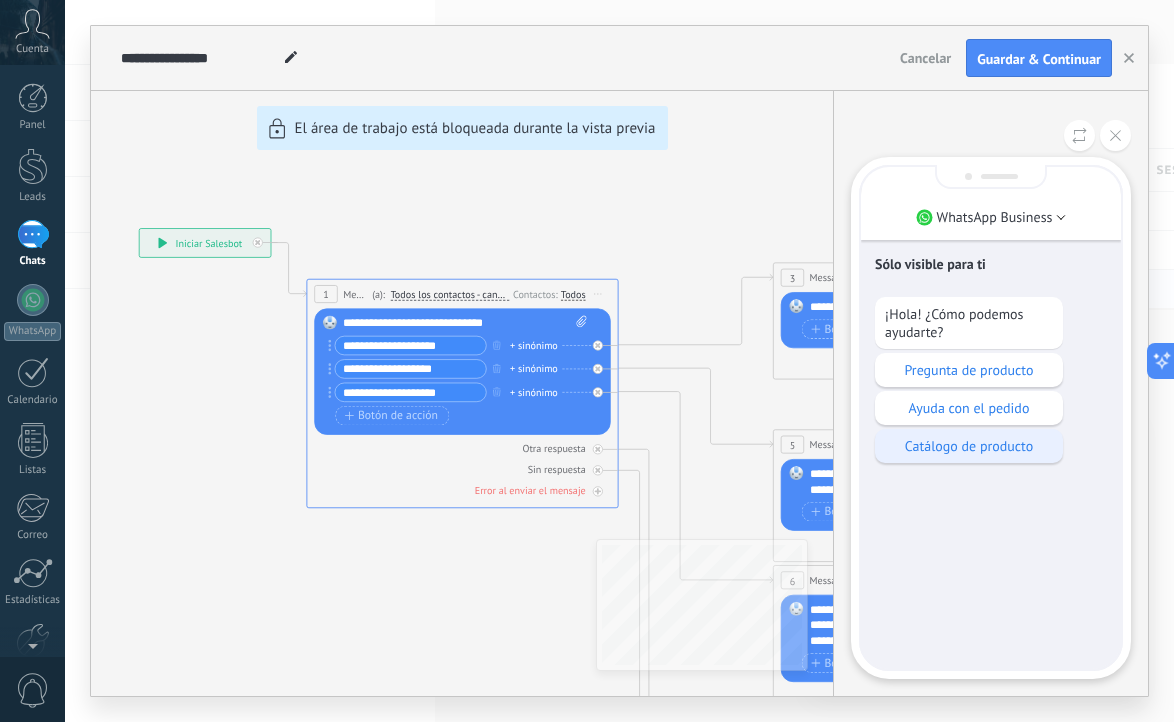 click on "Catálogo de producto" at bounding box center (969, 446) 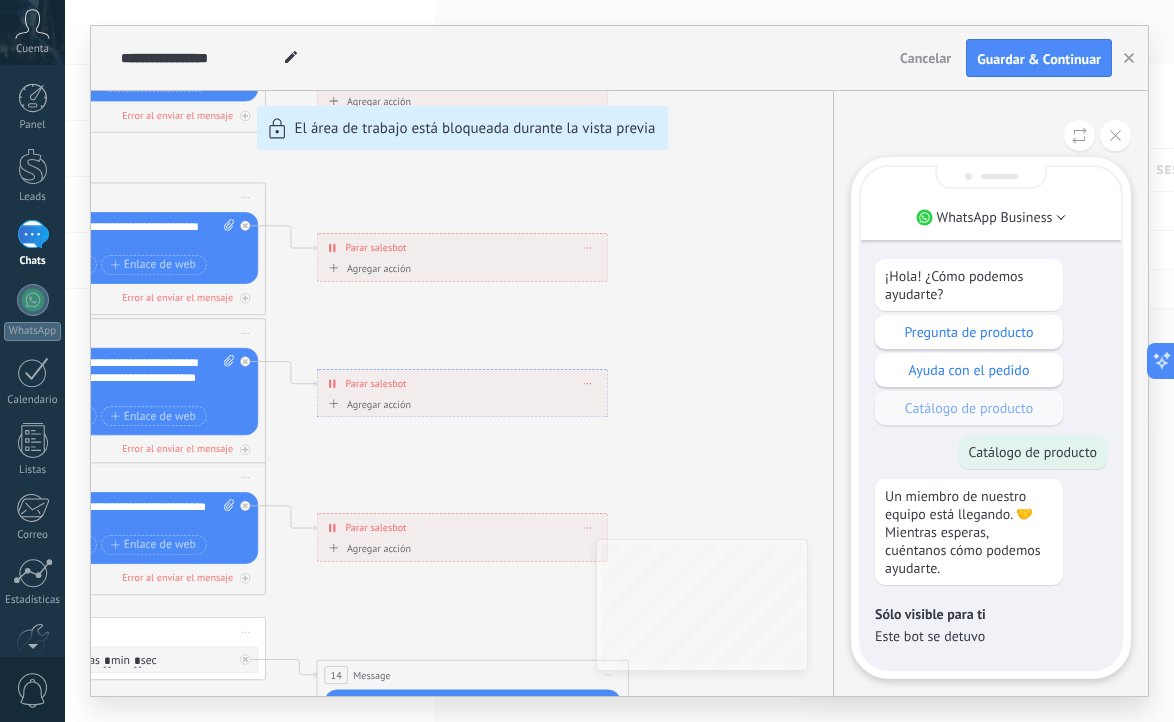 drag, startPoint x: 514, startPoint y: 469, endPoint x: 568, endPoint y: 459, distance: 54.91812 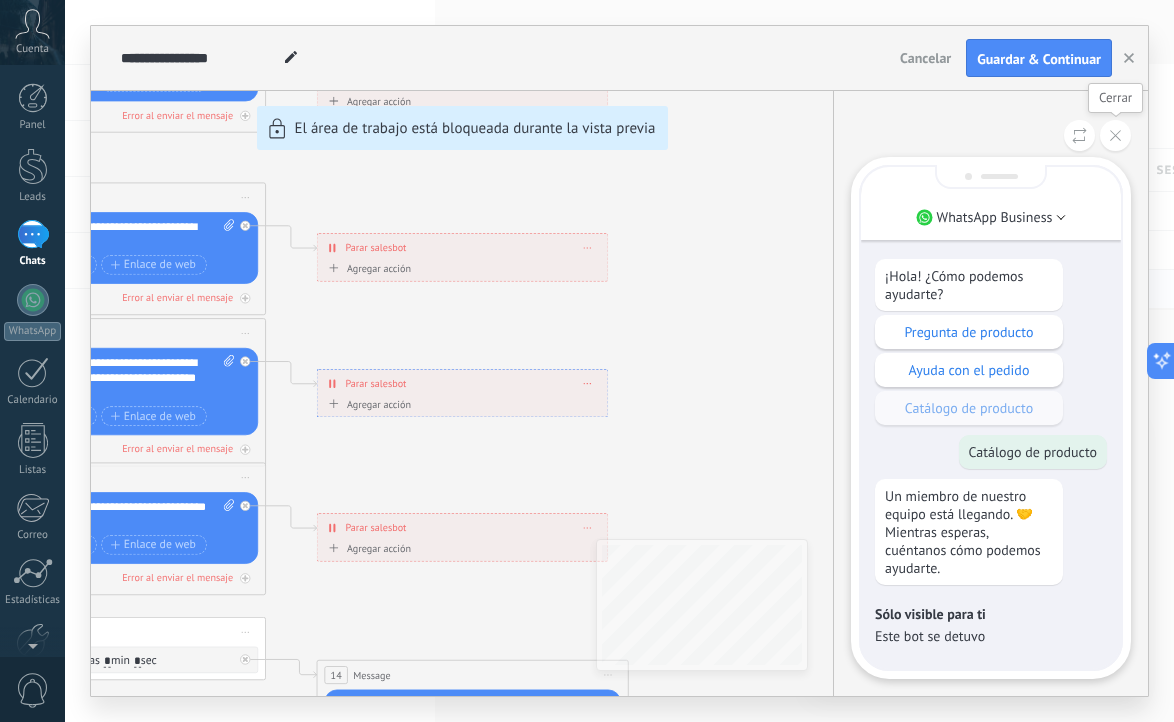 click 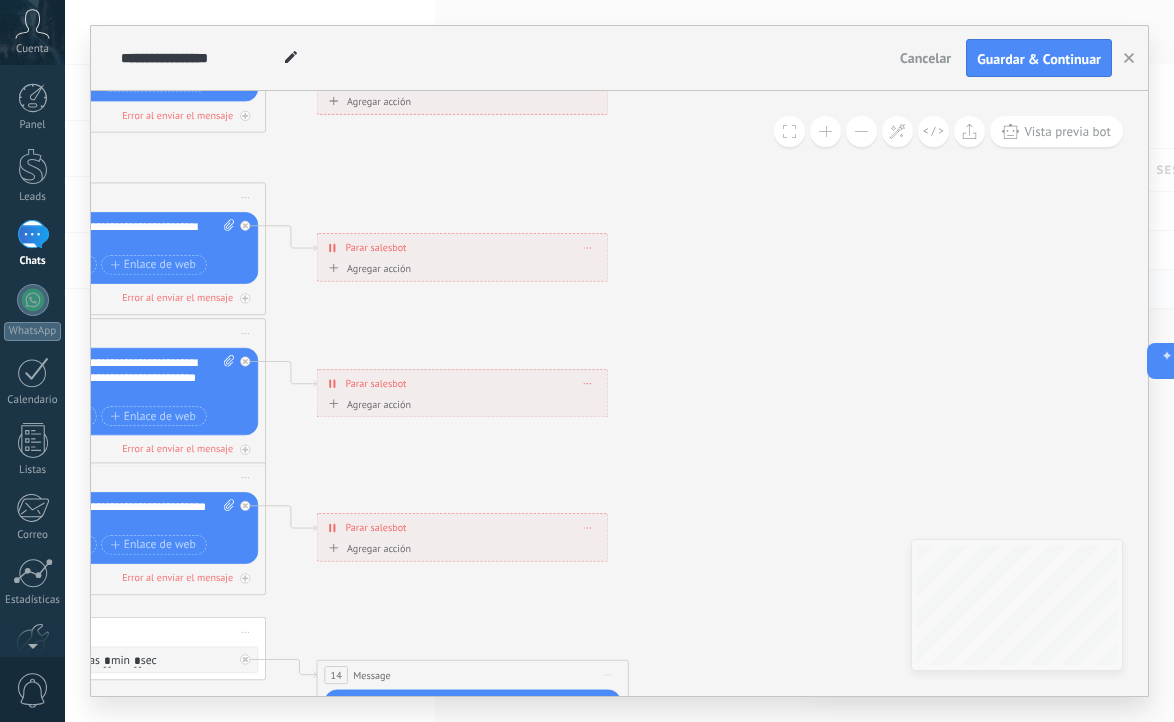 click on "**********" at bounding box center (462, 383) 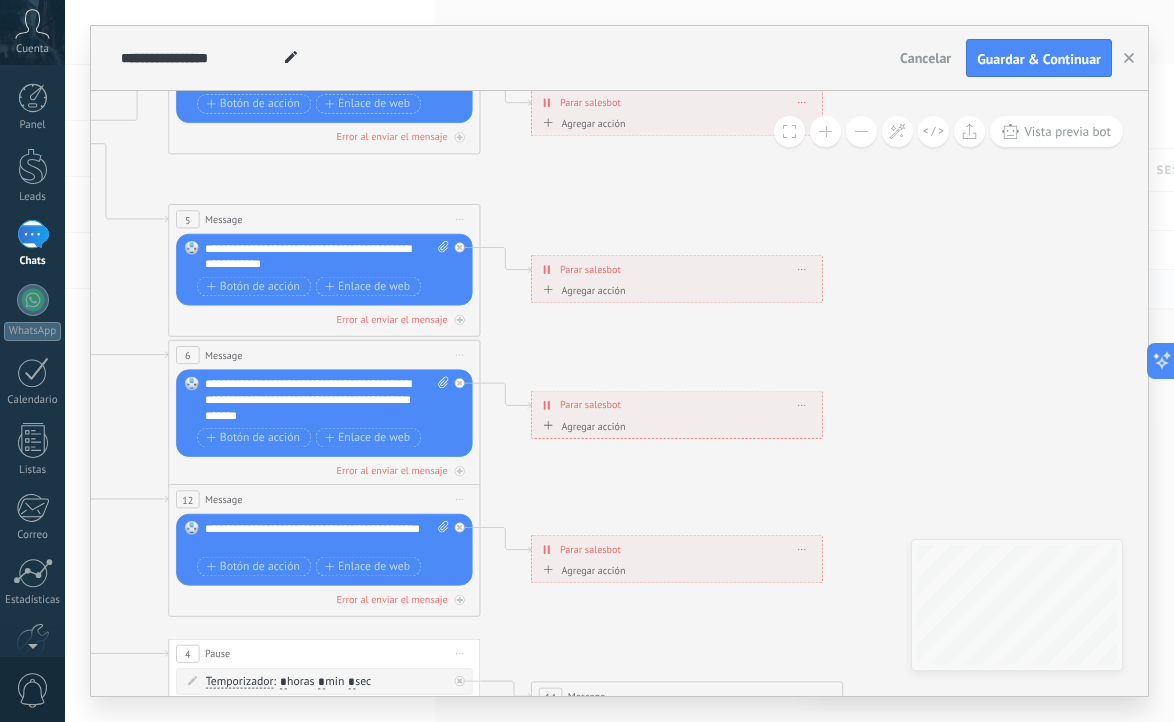 click on "**********" at bounding box center (327, 399) 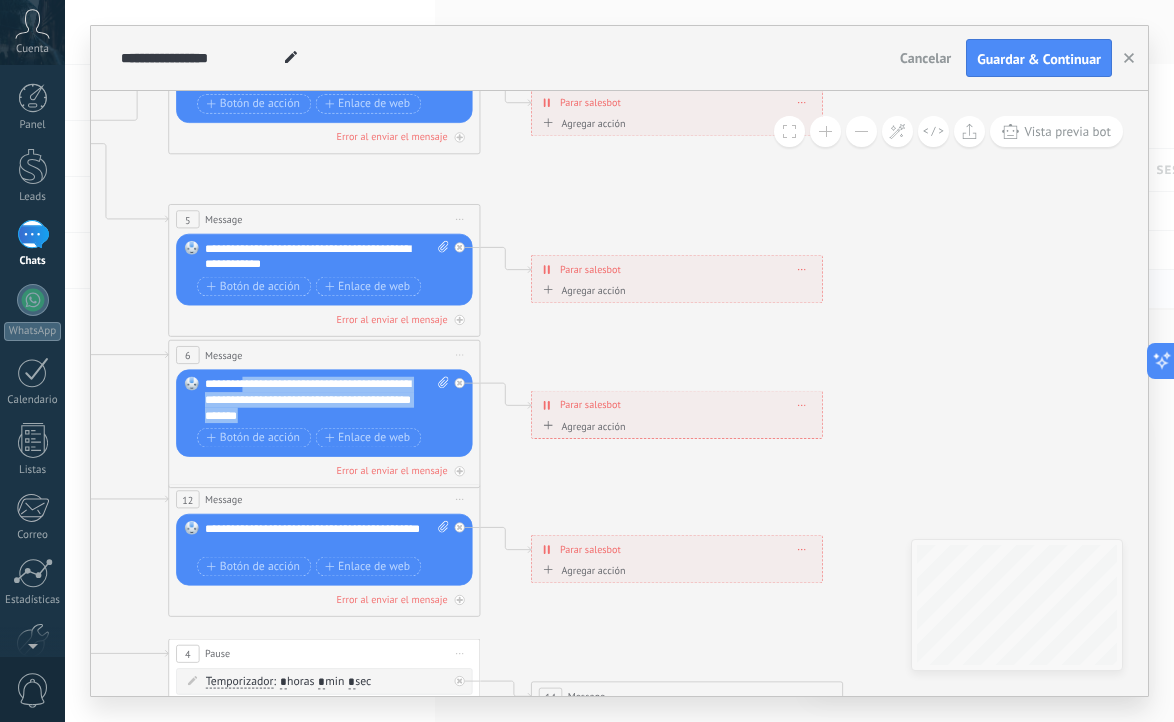 drag, startPoint x: 332, startPoint y: 416, endPoint x: 258, endPoint y: 386, distance: 79.84986 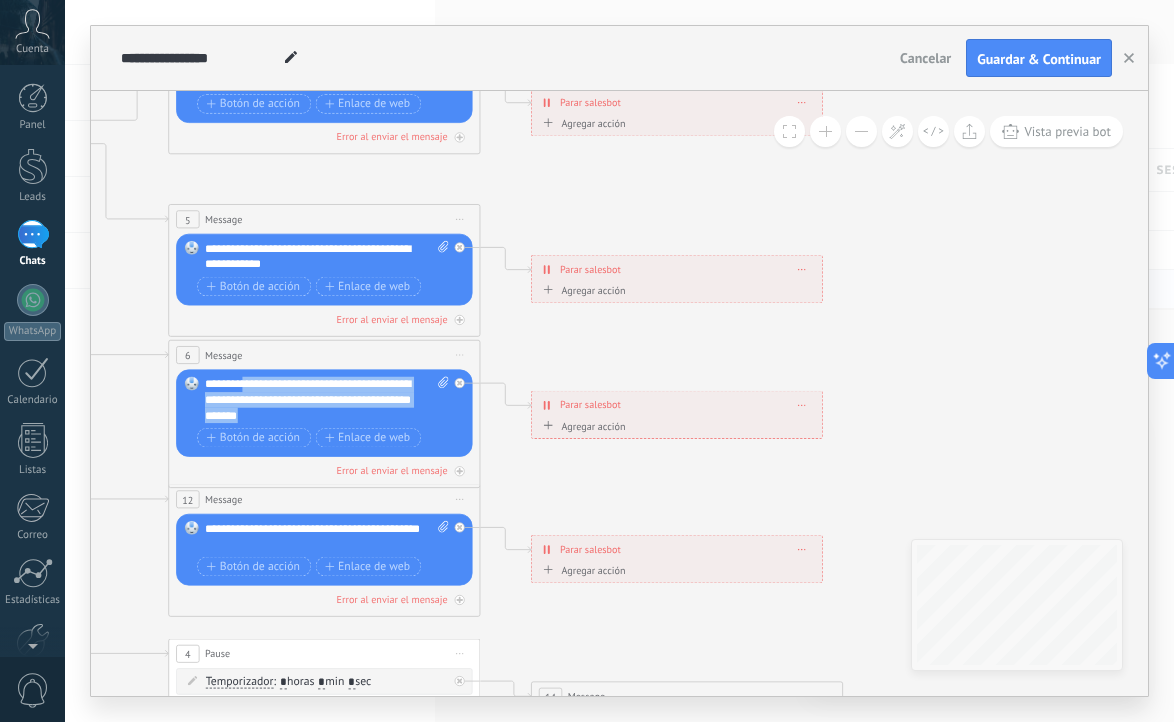 click on "**********" at bounding box center [327, 399] 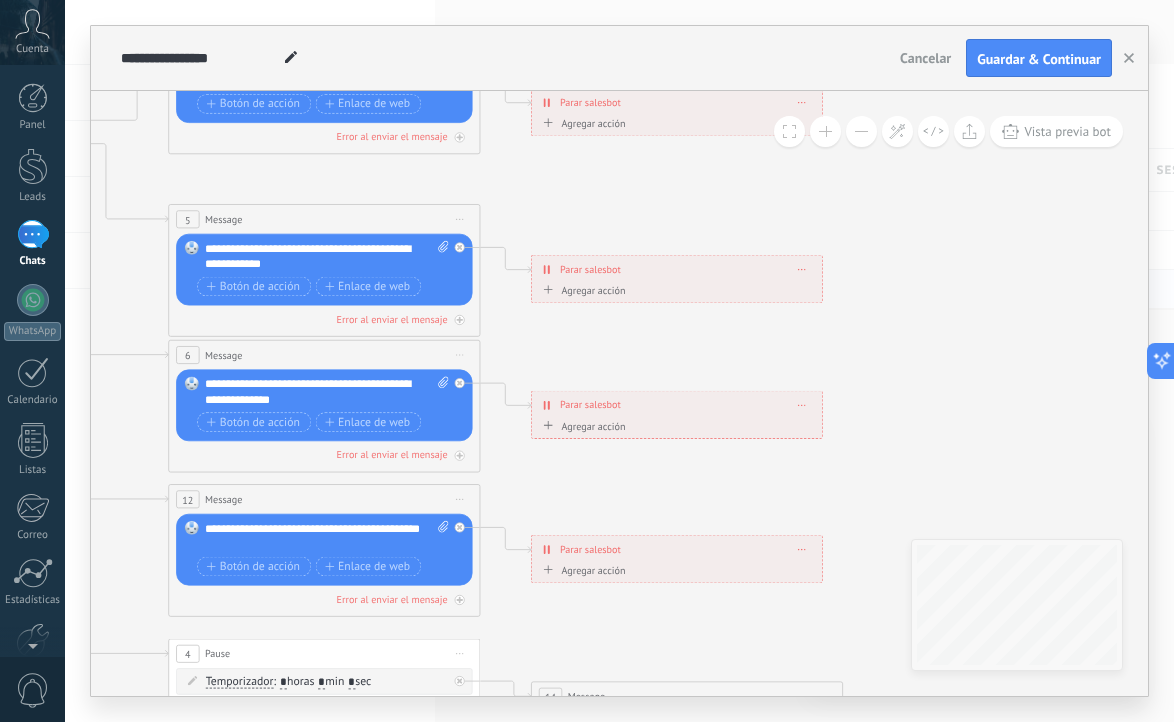 click on "**********" at bounding box center [327, 391] 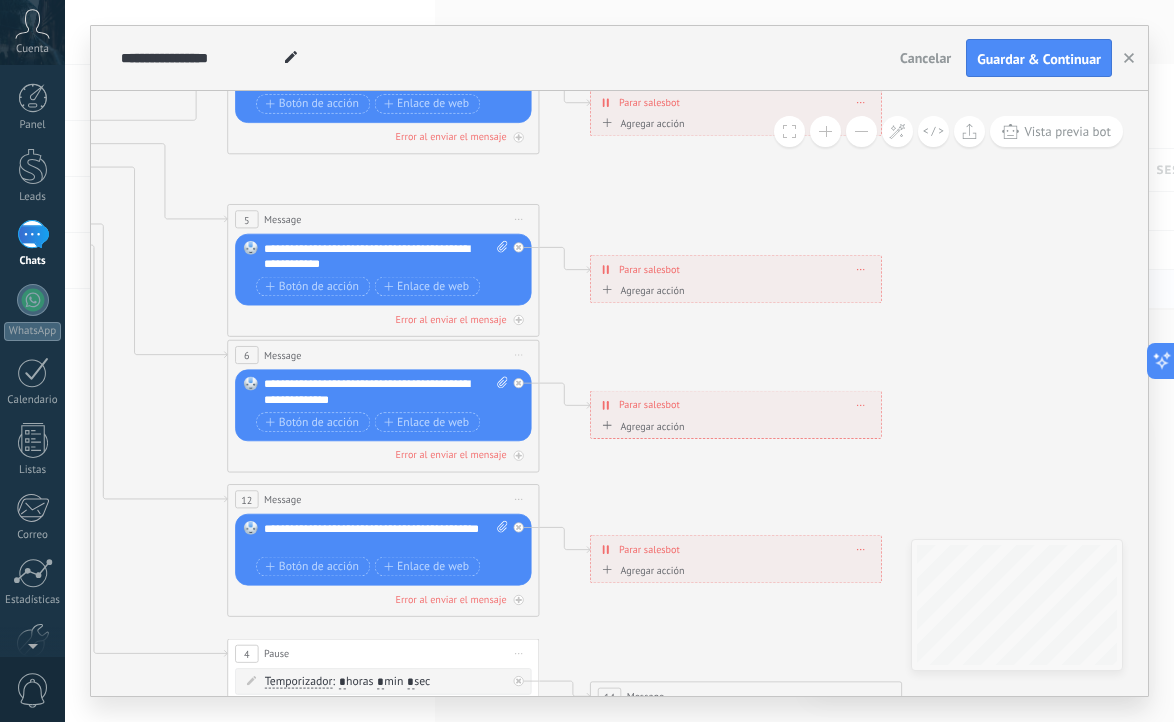 click on "**********" at bounding box center (386, 391) 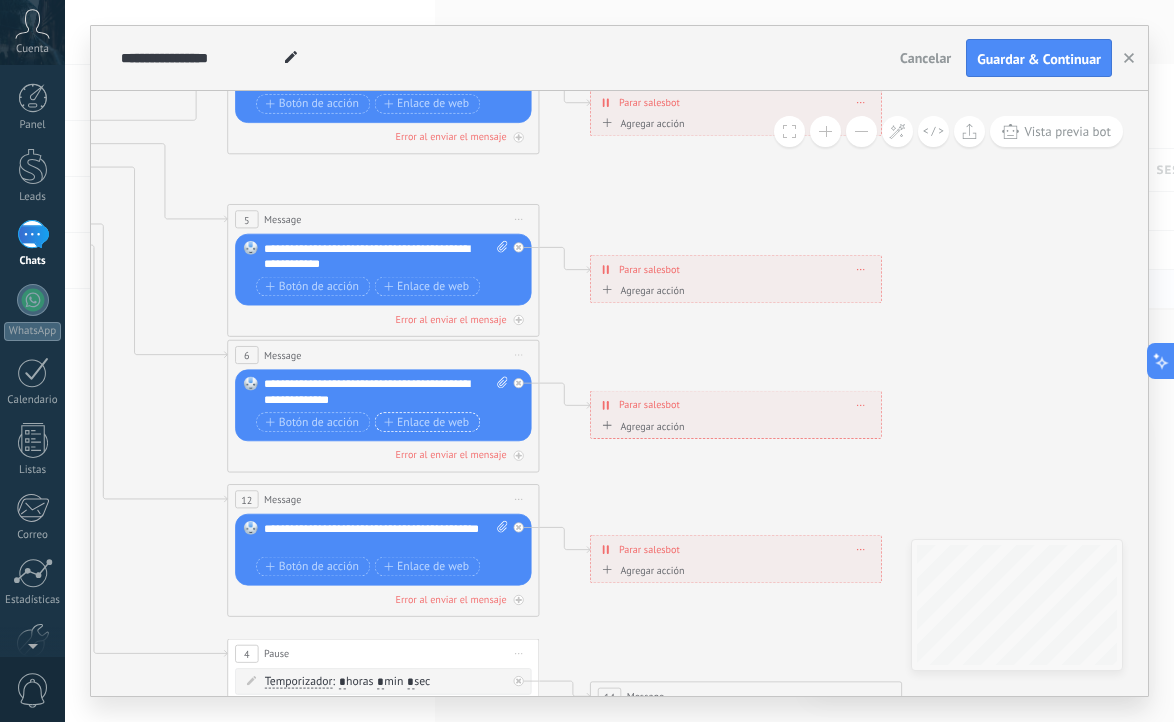 click on "Enlace de web" at bounding box center [426, 422] 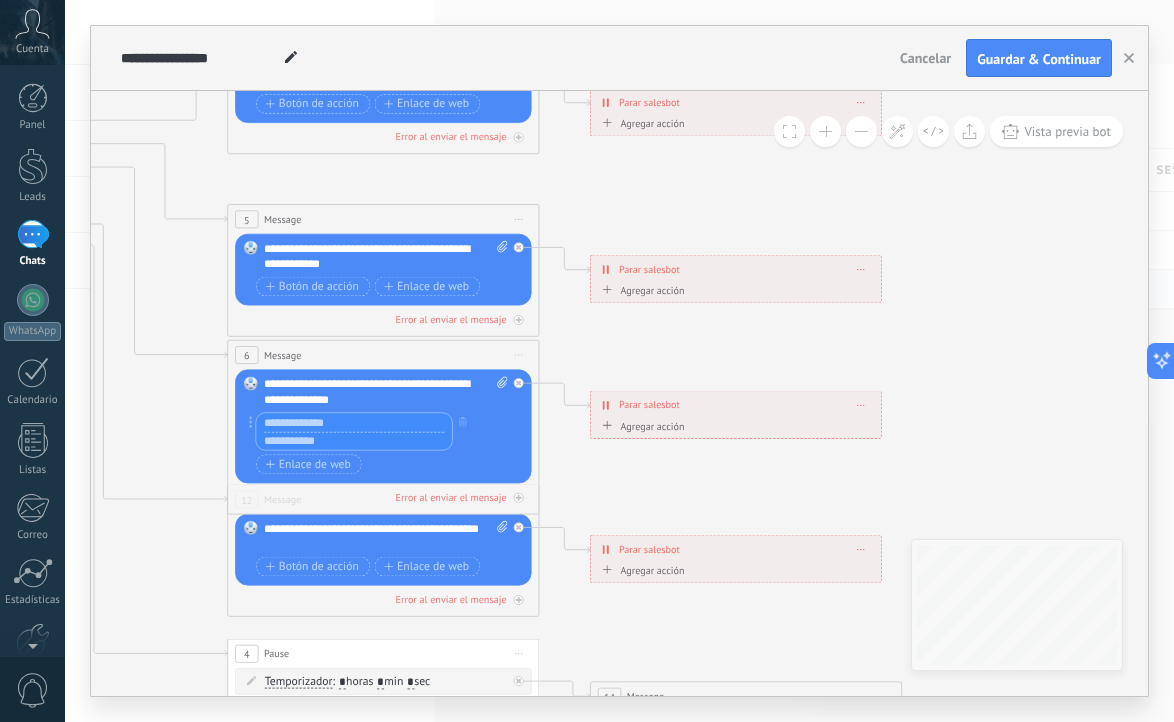 click at bounding box center [354, 422] 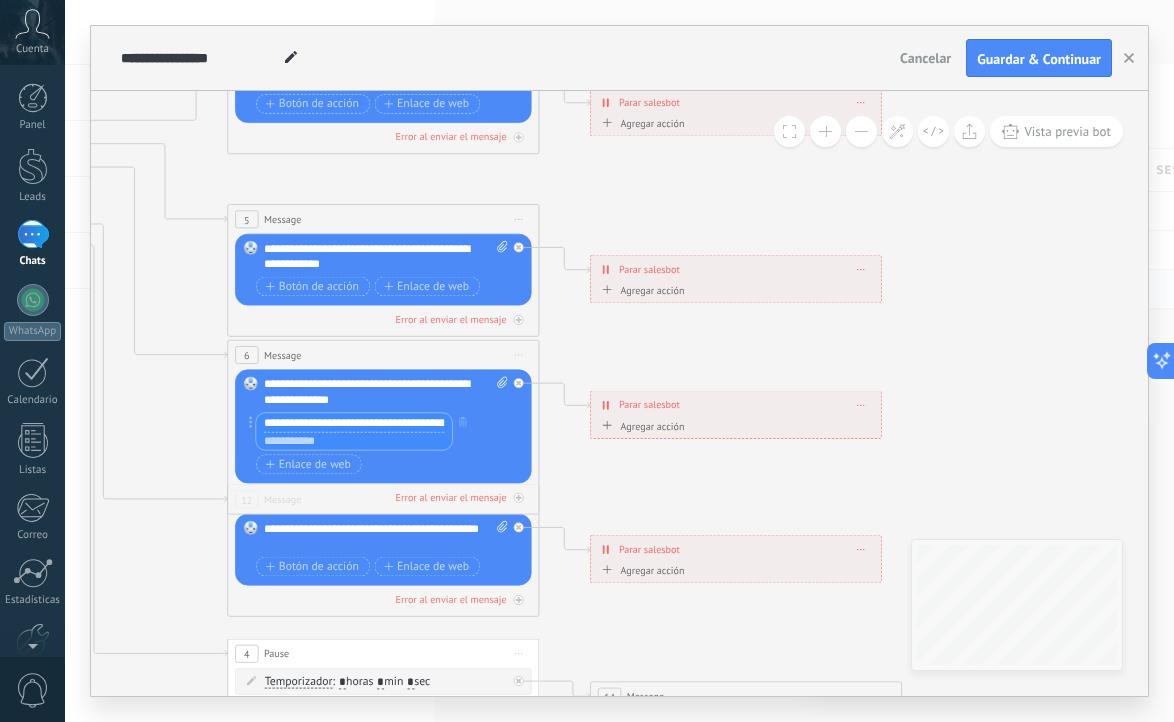 scroll, scrollTop: 0, scrollLeft: 36, axis: horizontal 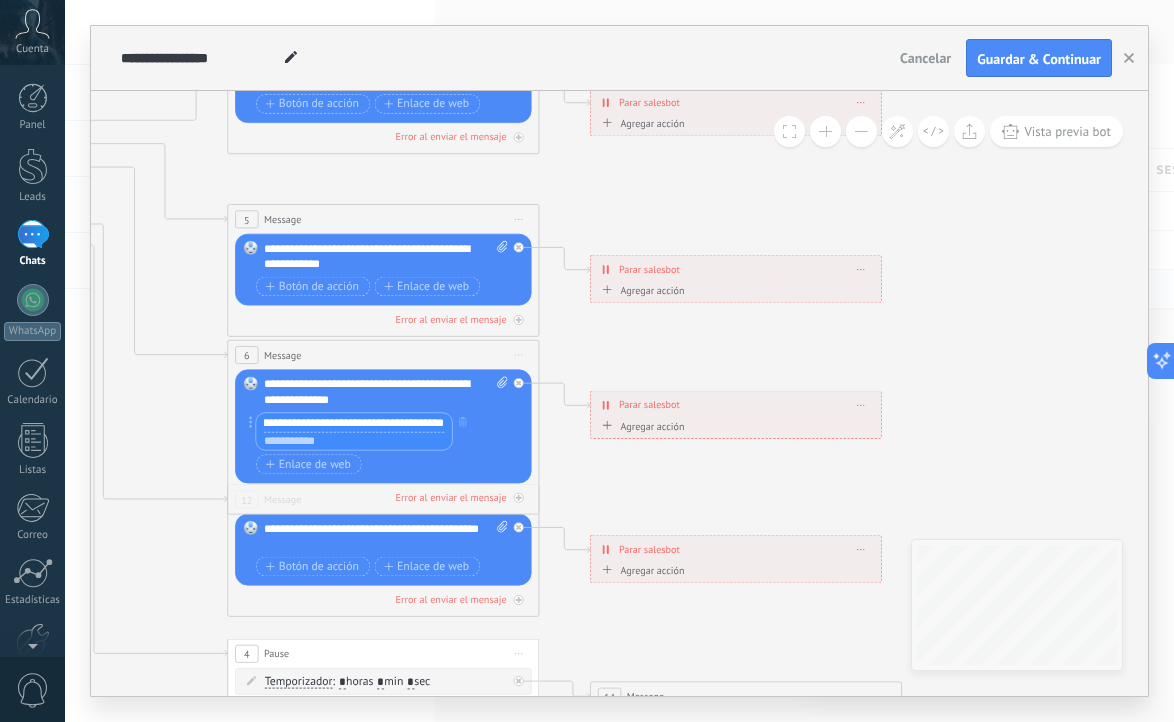 type on "**********" 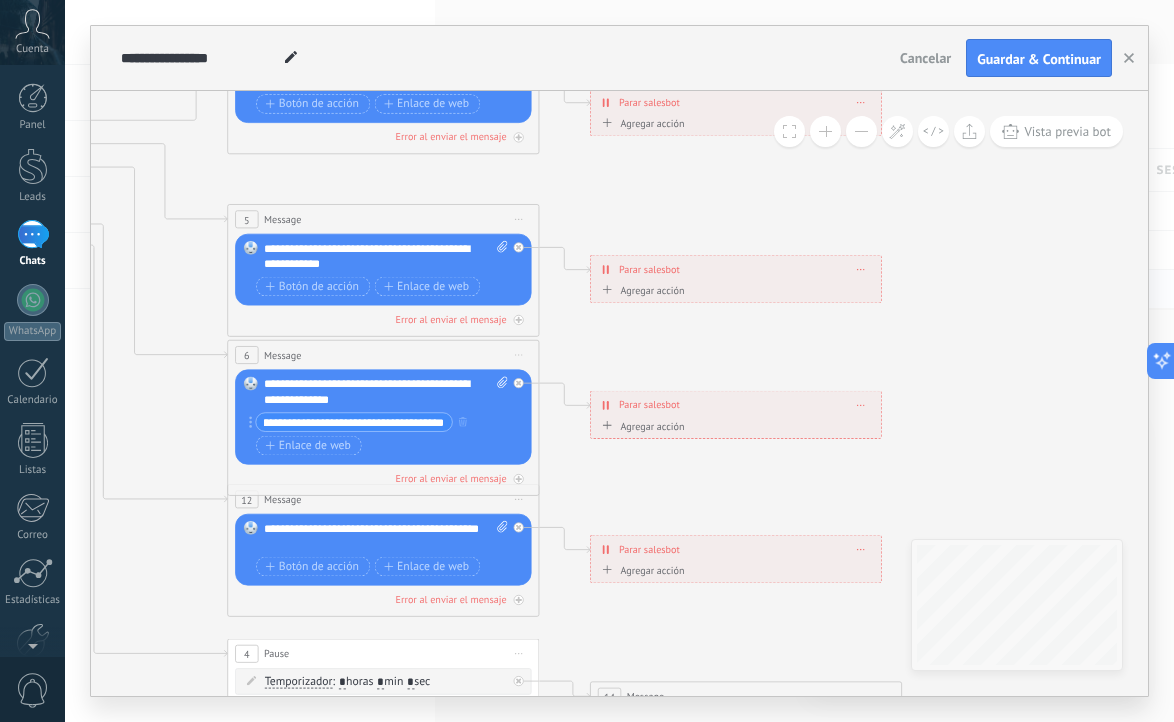 scroll, scrollTop: 0, scrollLeft: 0, axis: both 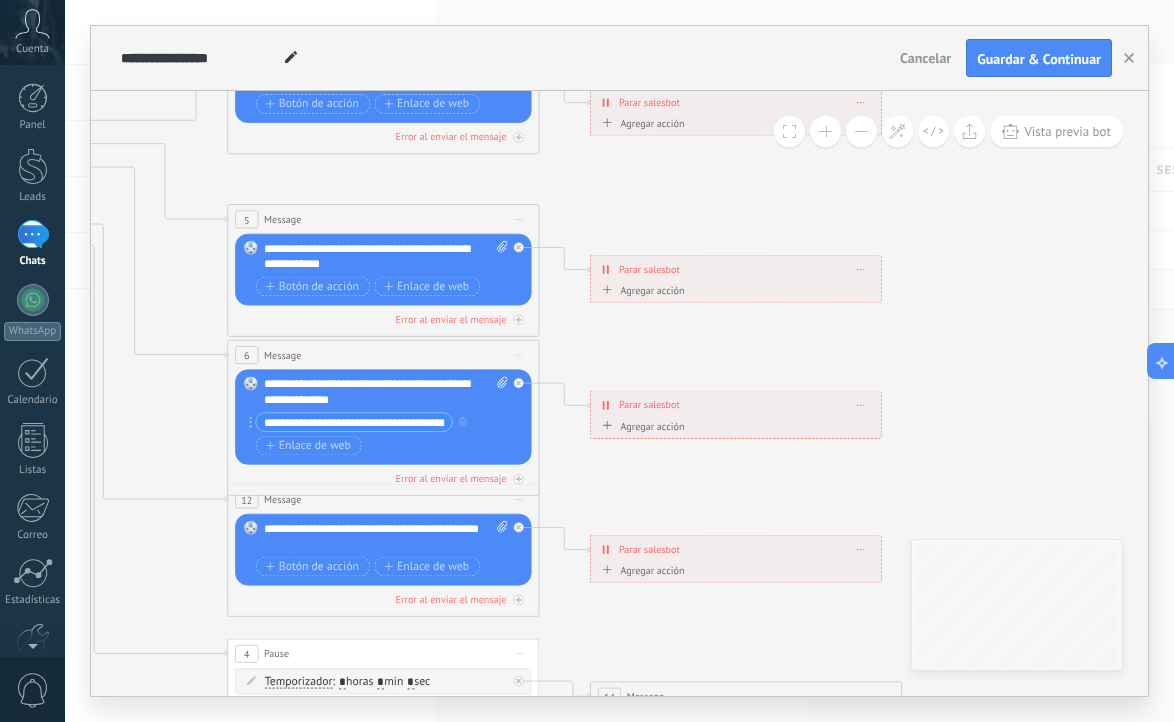 click on "**********" at bounding box center [386, 391] 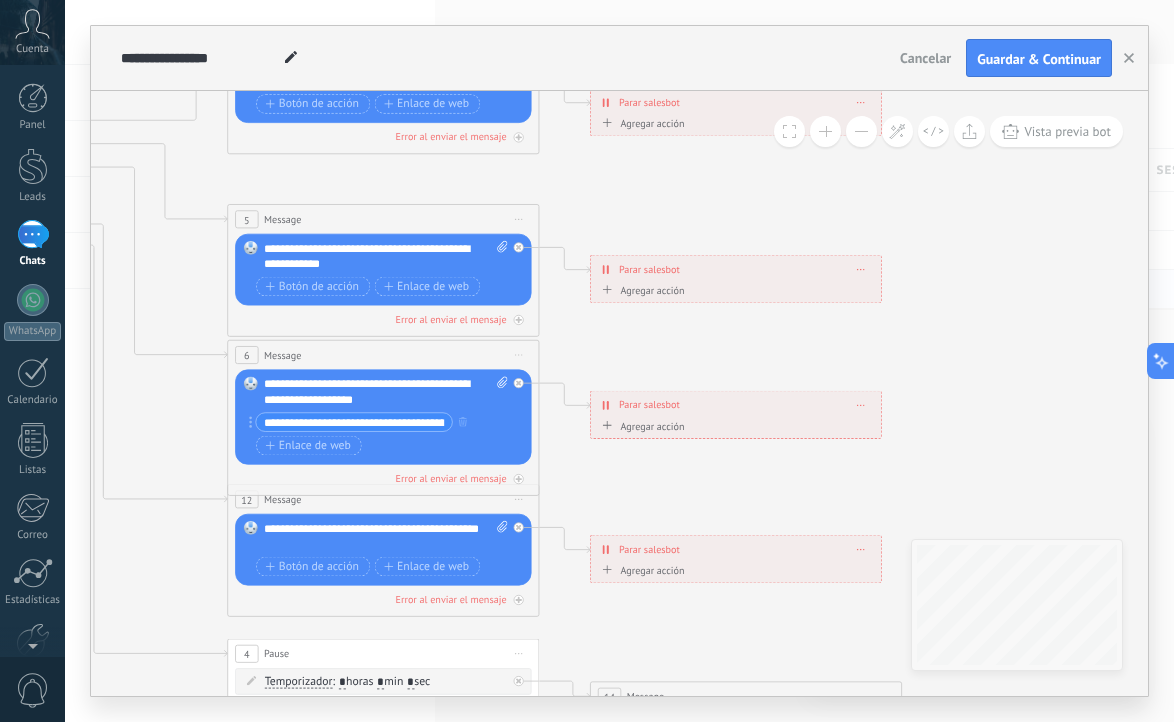 click on "**********" at bounding box center (386, 391) 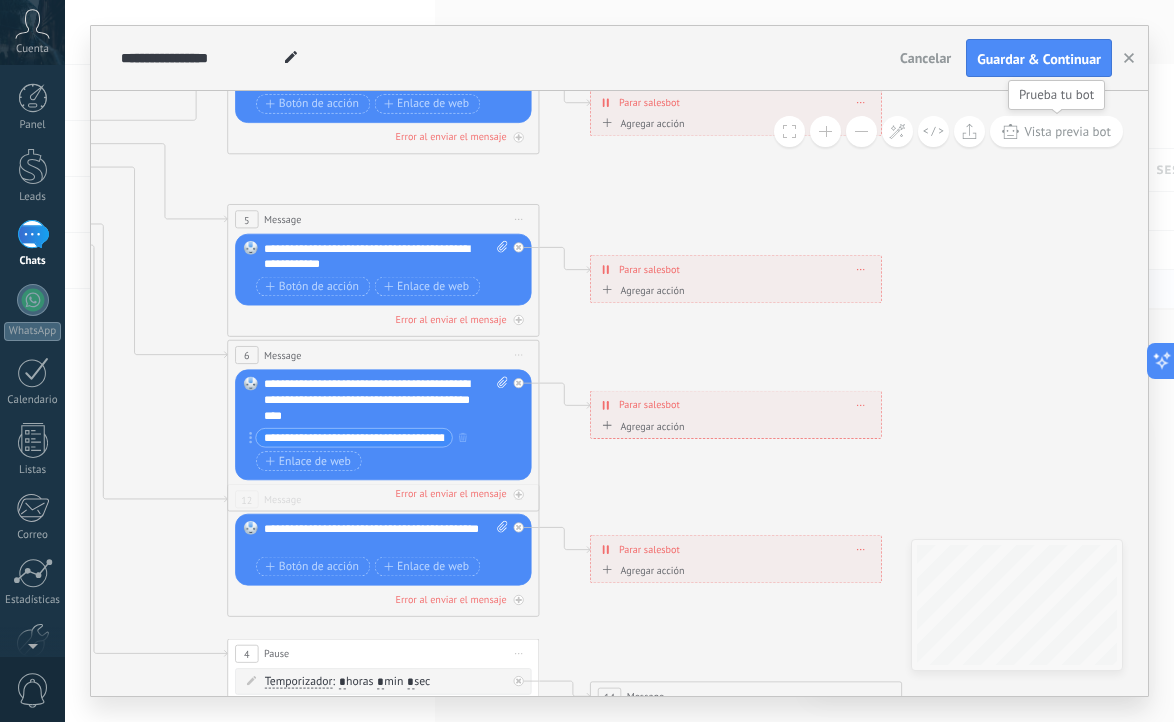 click on "Vista previa bot" at bounding box center [1067, 131] 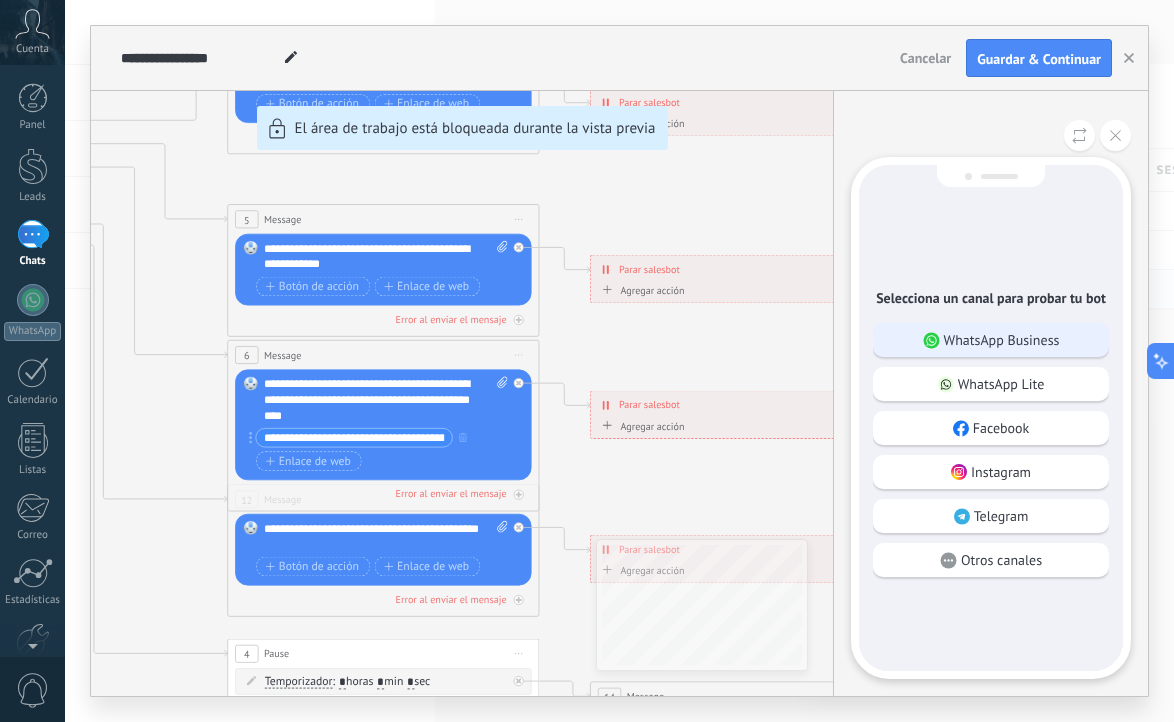 click on "WhatsApp Business" at bounding box center (1002, 340) 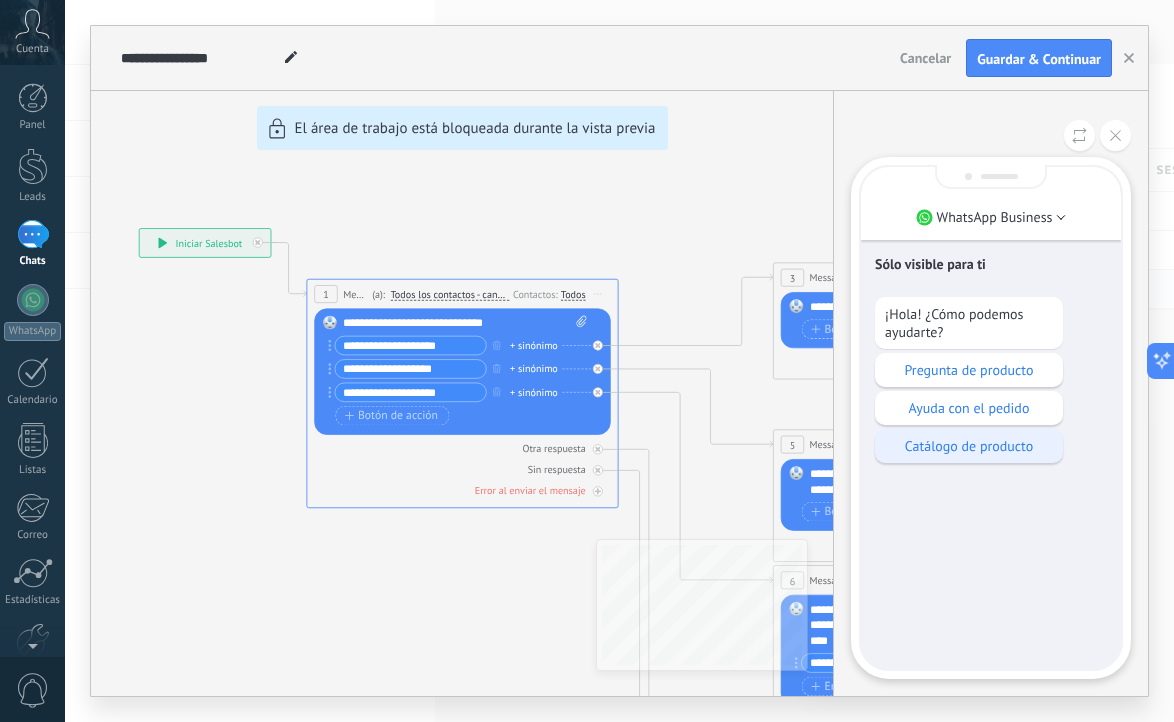 click on "Catálogo de producto" at bounding box center [969, 446] 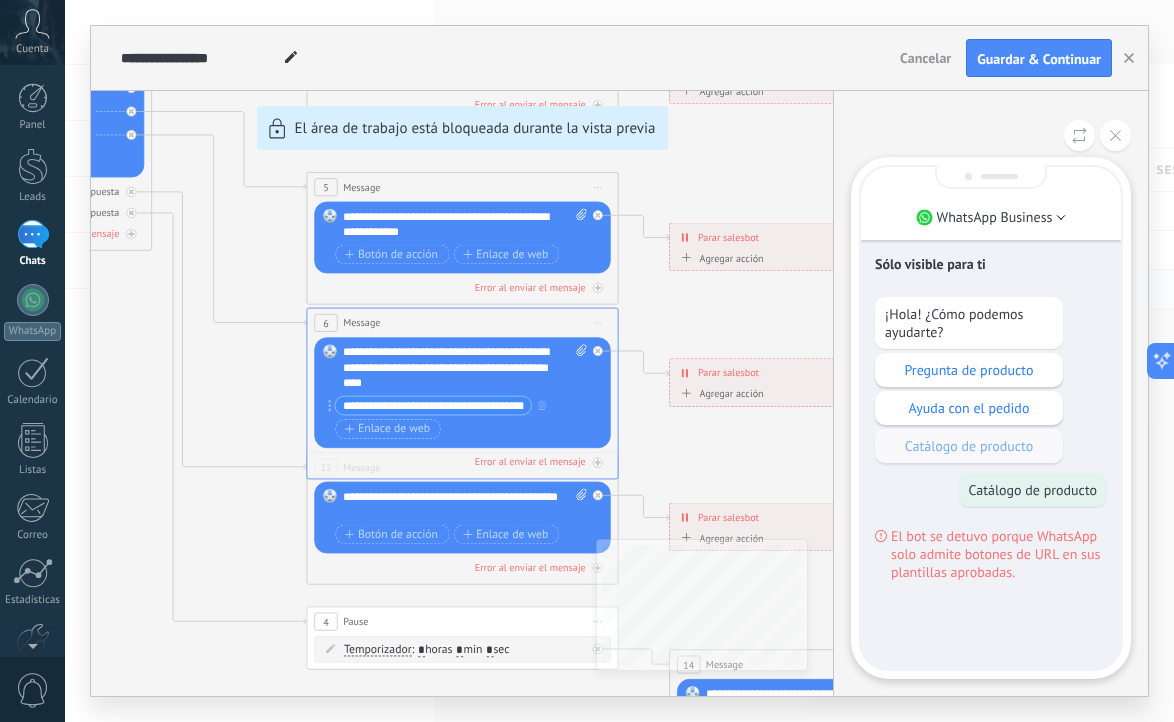 click on "**********" at bounding box center [619, 361] 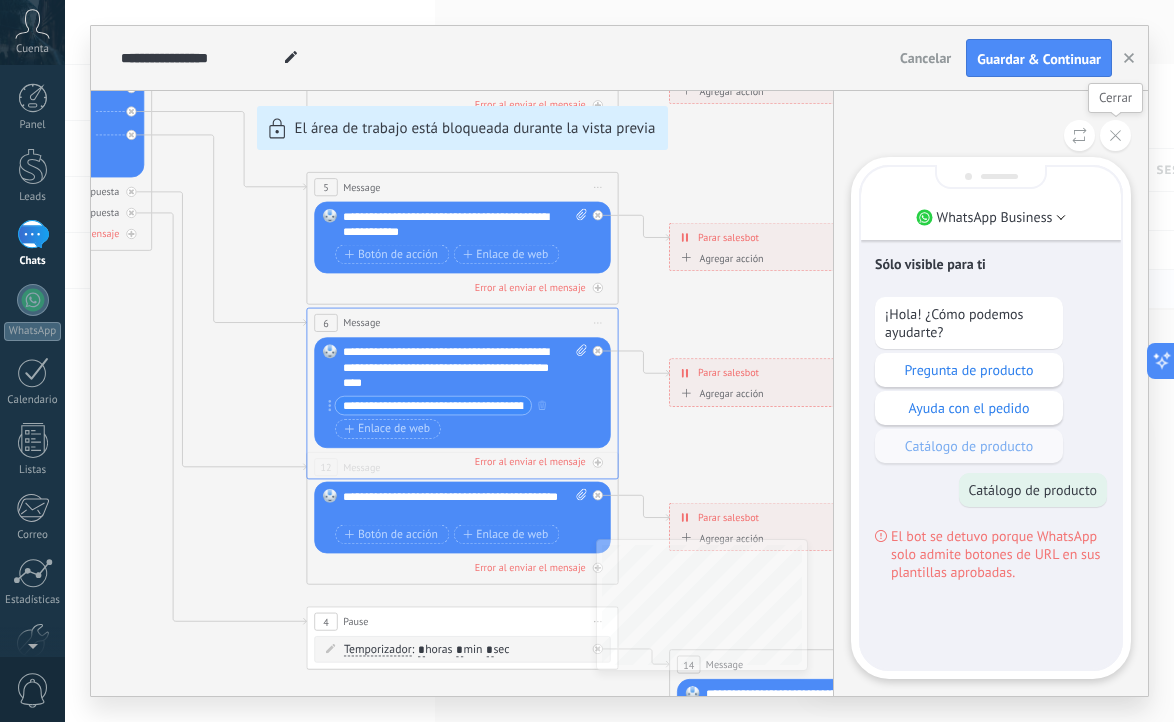 click at bounding box center (1115, 135) 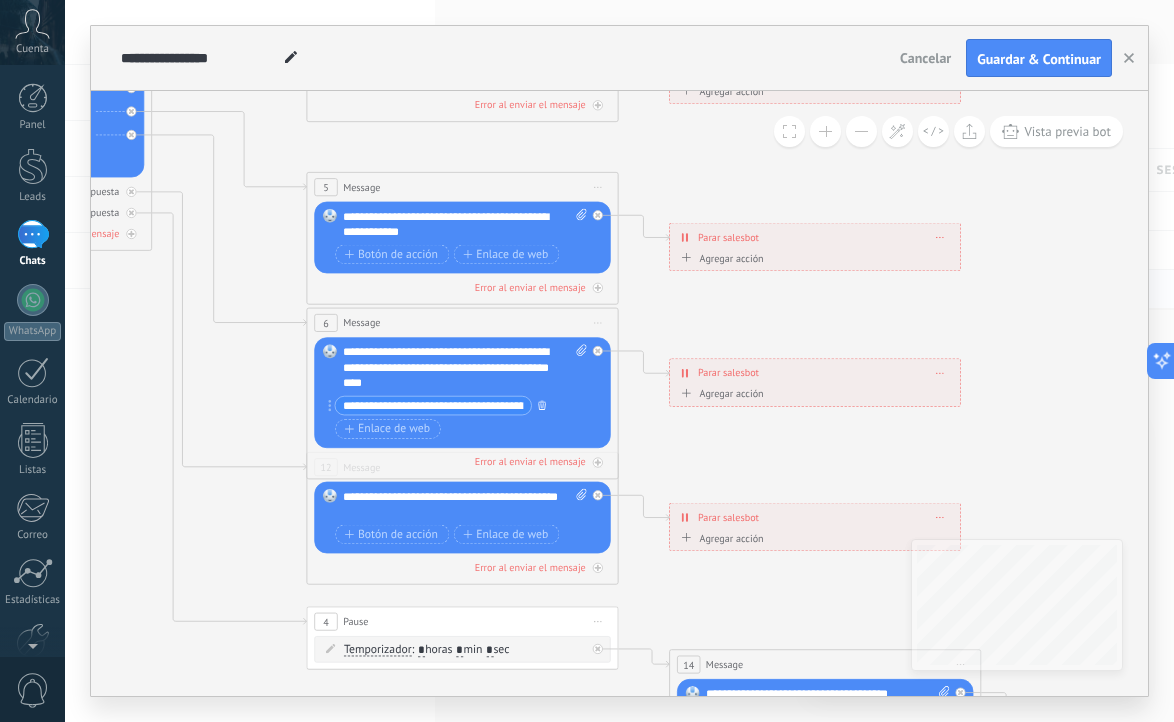 click 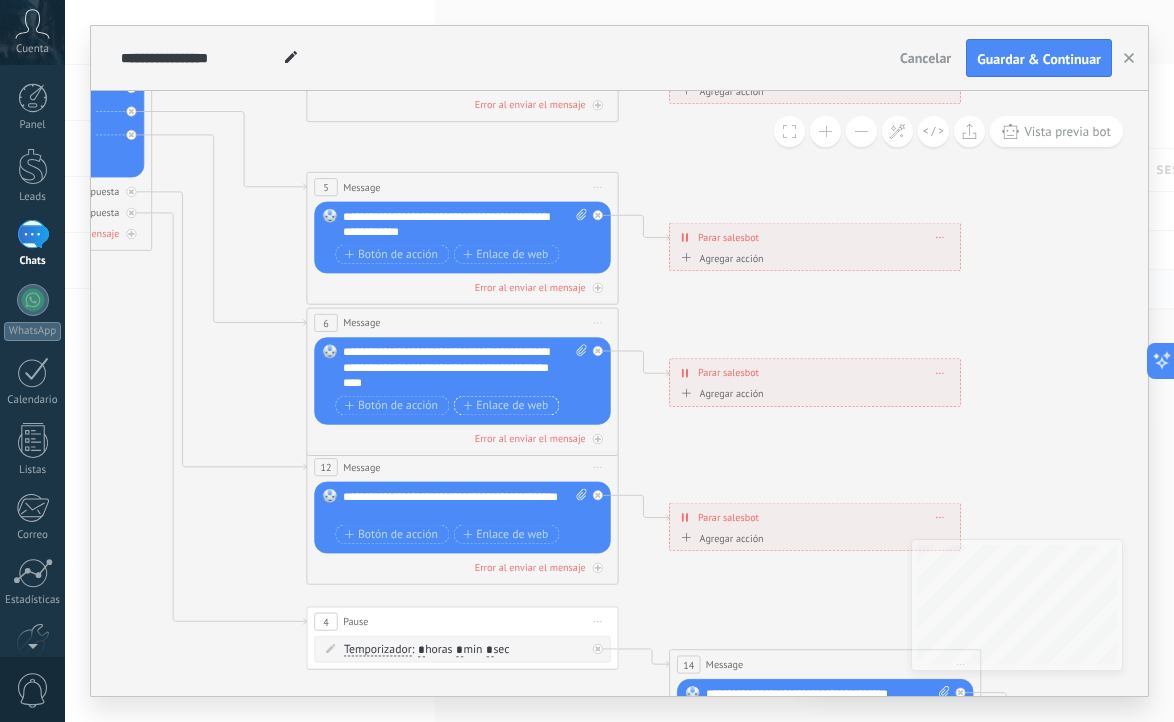 click on "Enlace de web" at bounding box center [505, 405] 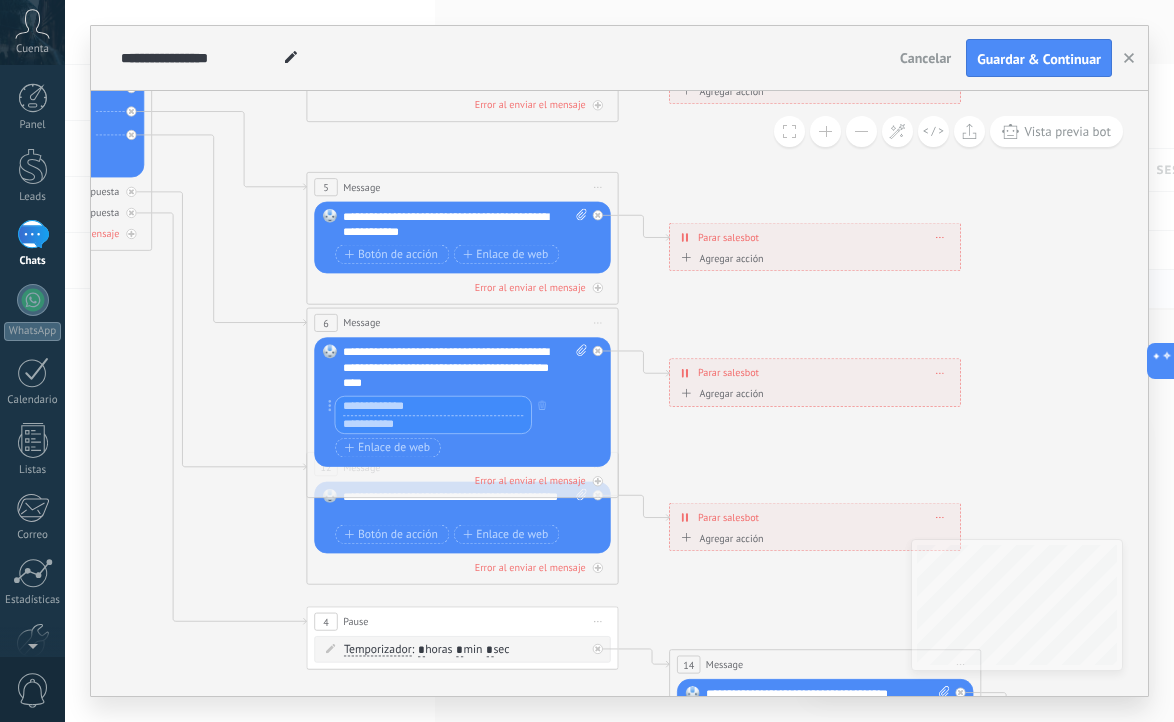 click at bounding box center [433, 424] 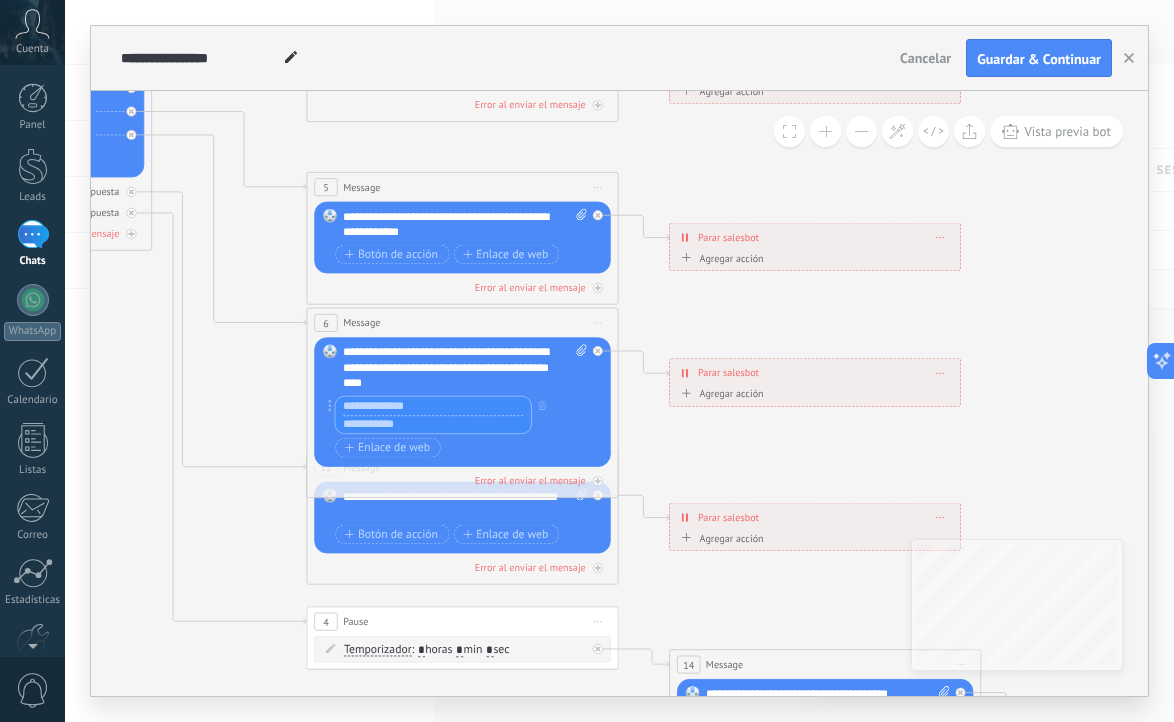 paste on "**********" 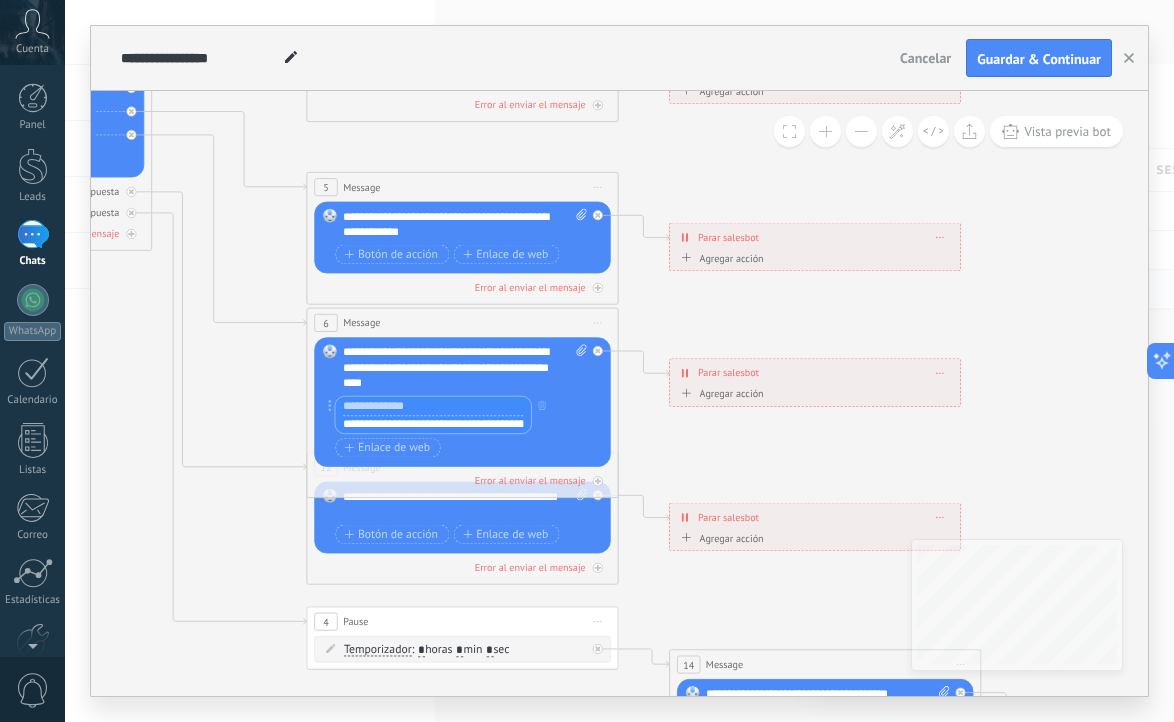 scroll, scrollTop: 0, scrollLeft: 36, axis: horizontal 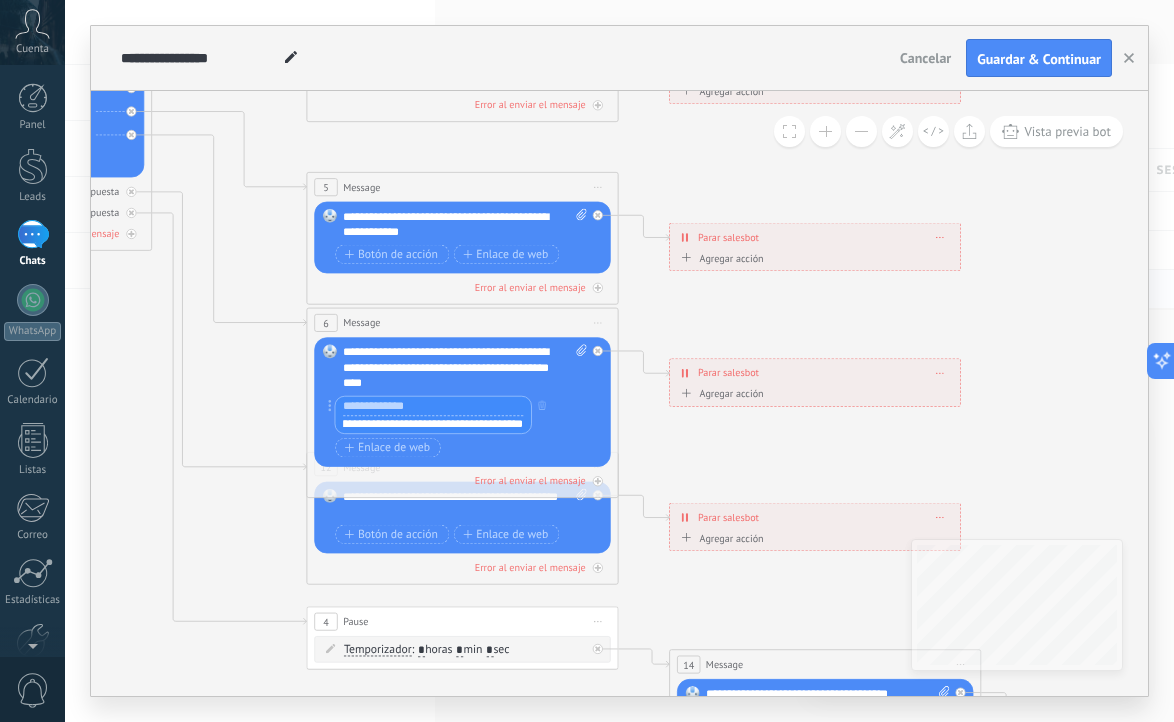 type on "**********" 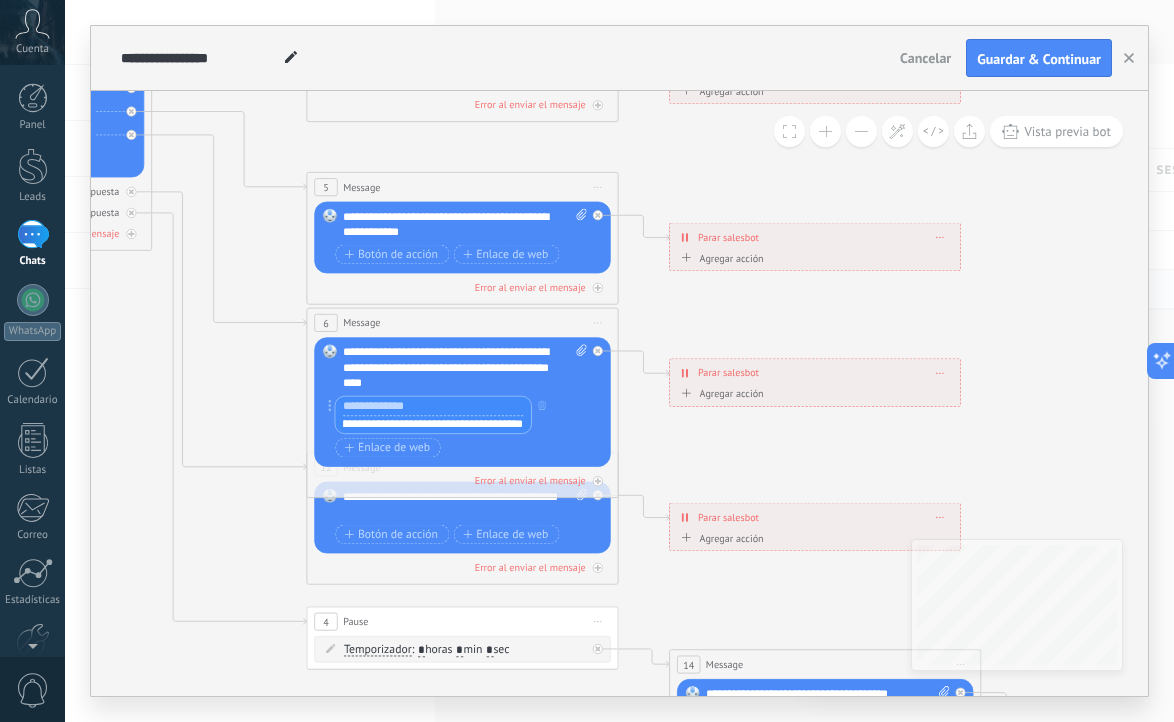 scroll, scrollTop: 0, scrollLeft: 0, axis: both 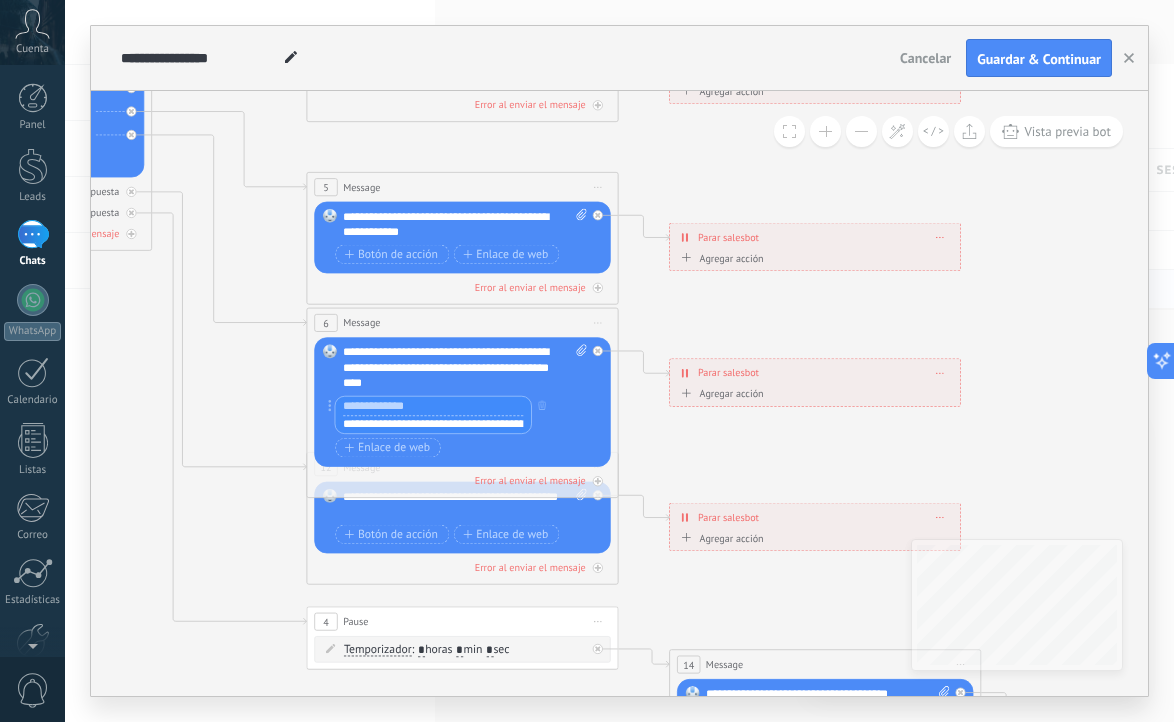 click at bounding box center [433, 406] 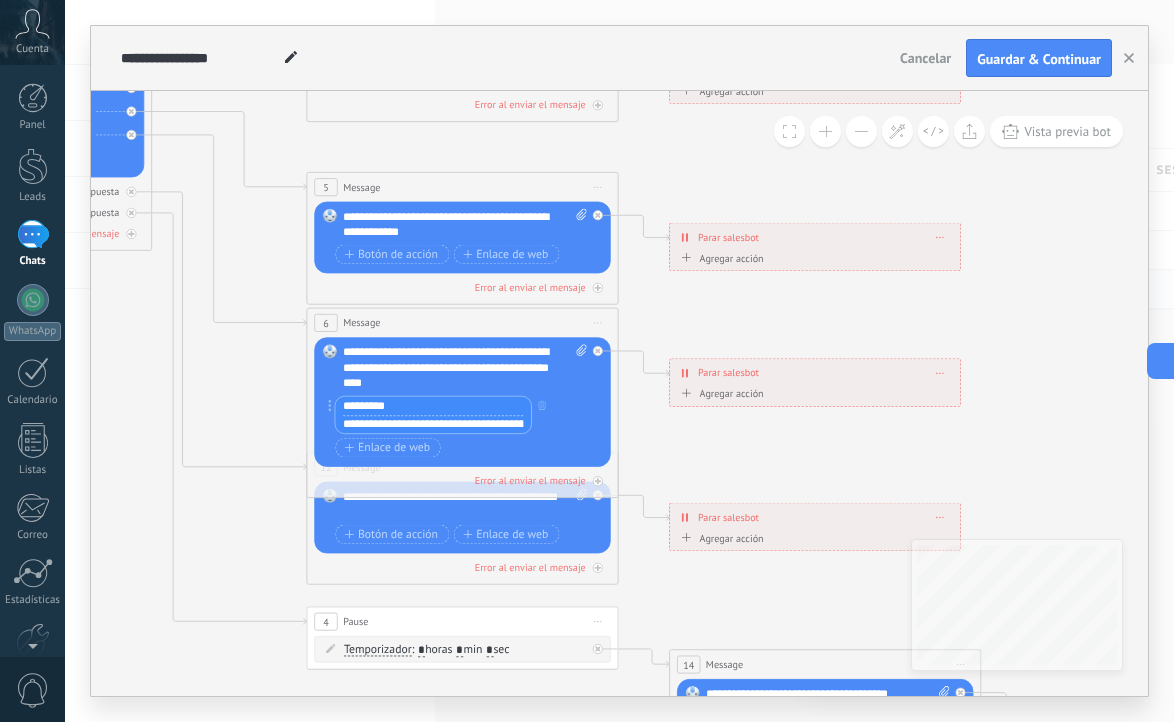 type on "*********" 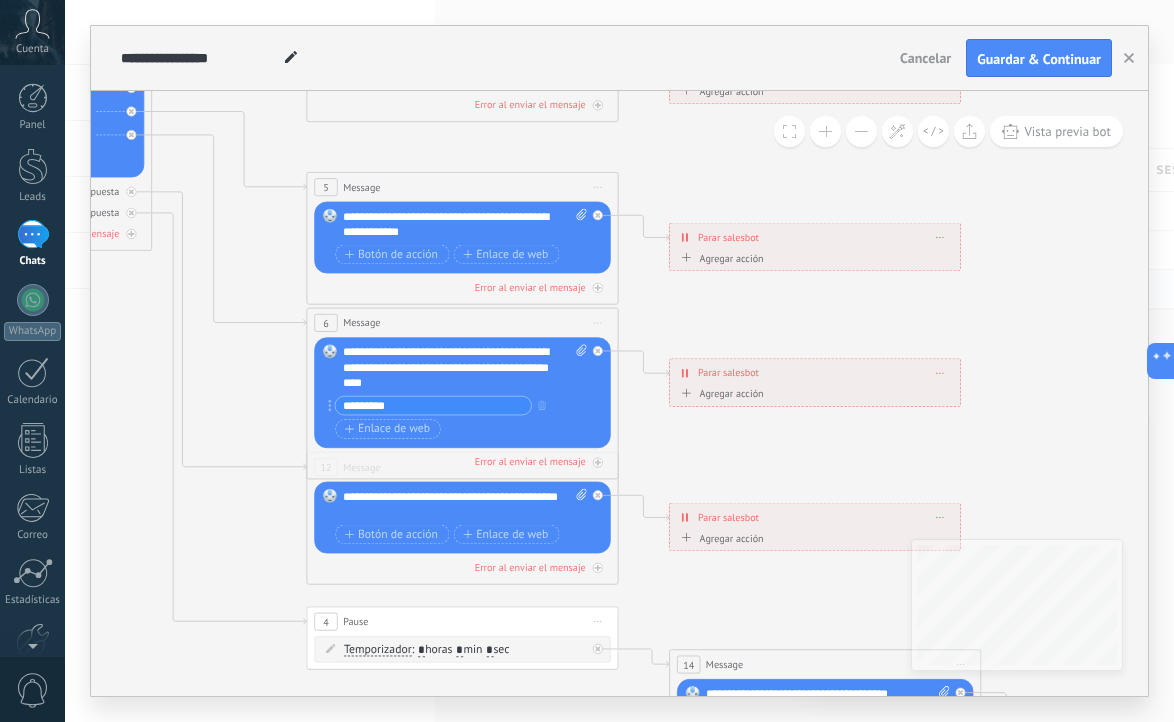 click 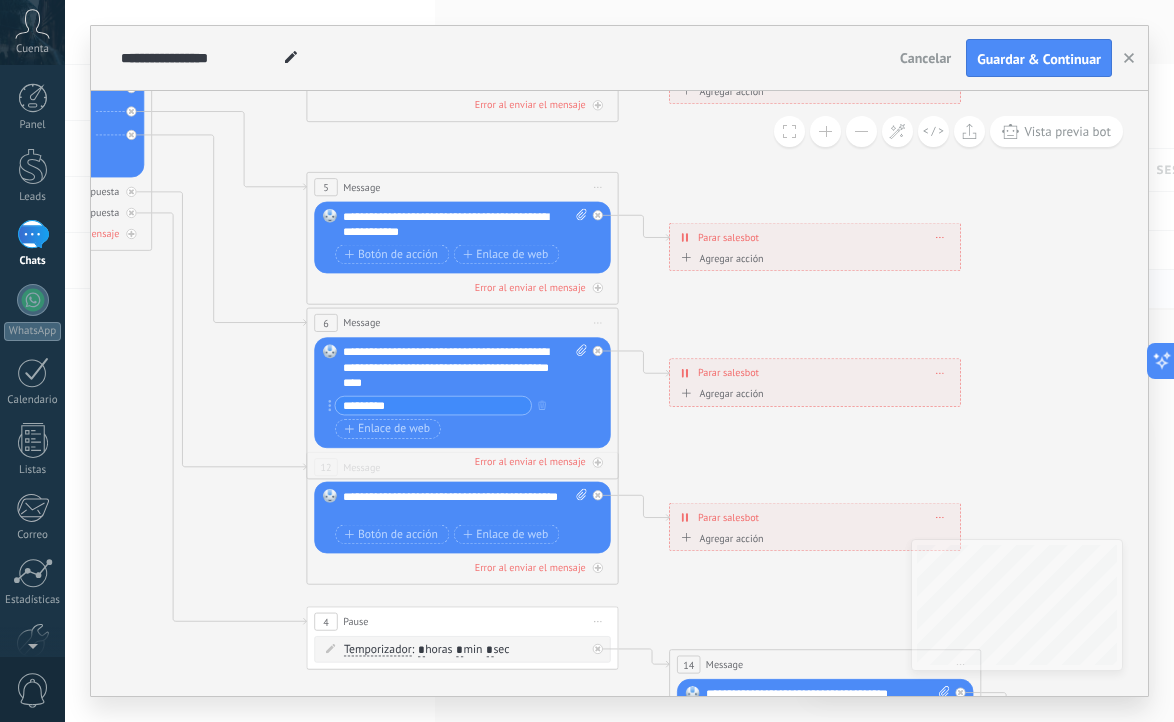 click on "Vista previa bot" at bounding box center [1067, 131] 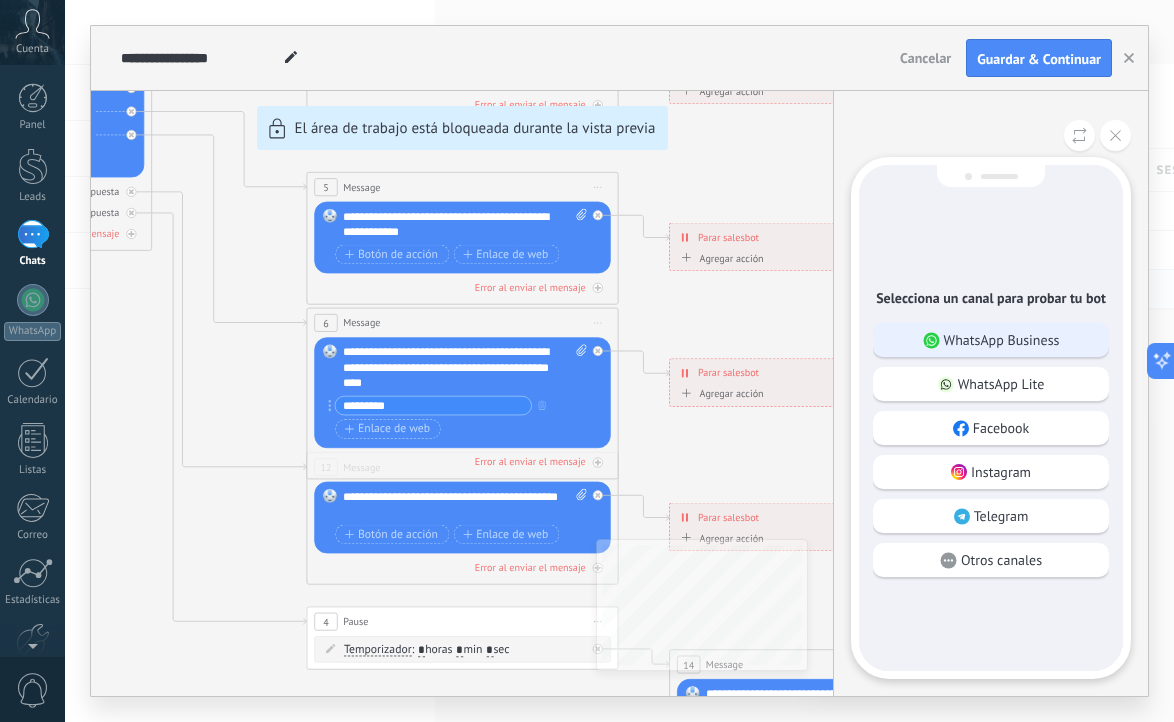 click on "WhatsApp Business" at bounding box center (1002, 340) 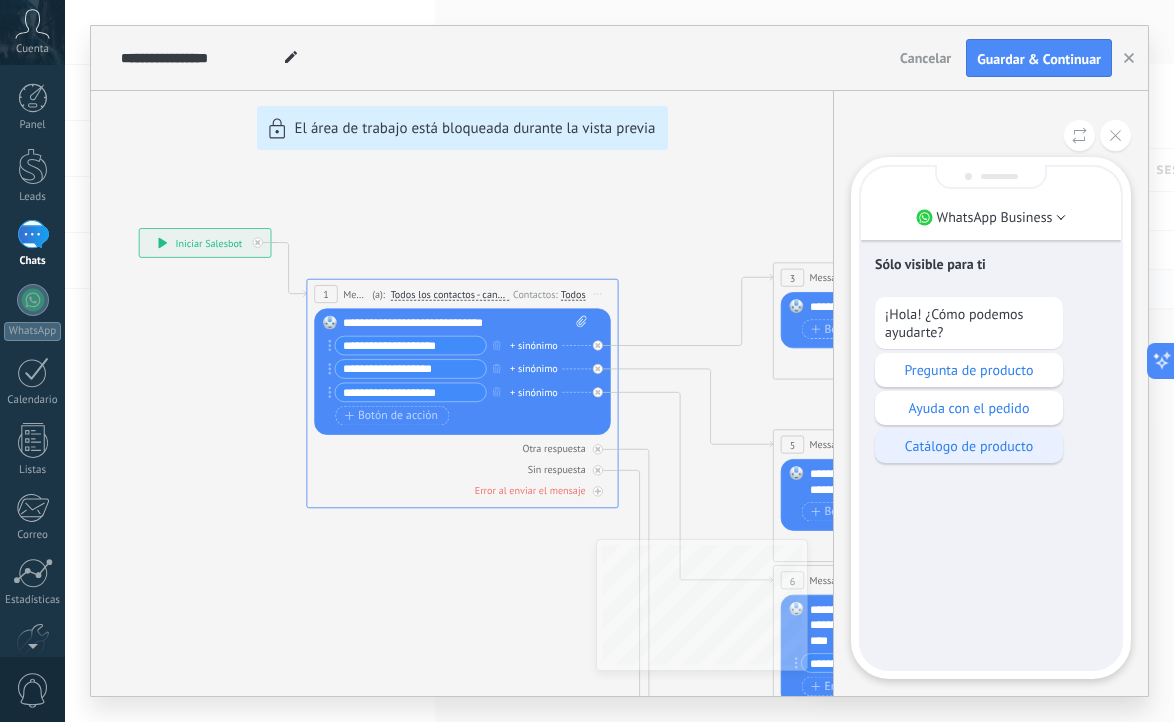 click on "Catálogo de producto" at bounding box center [969, 446] 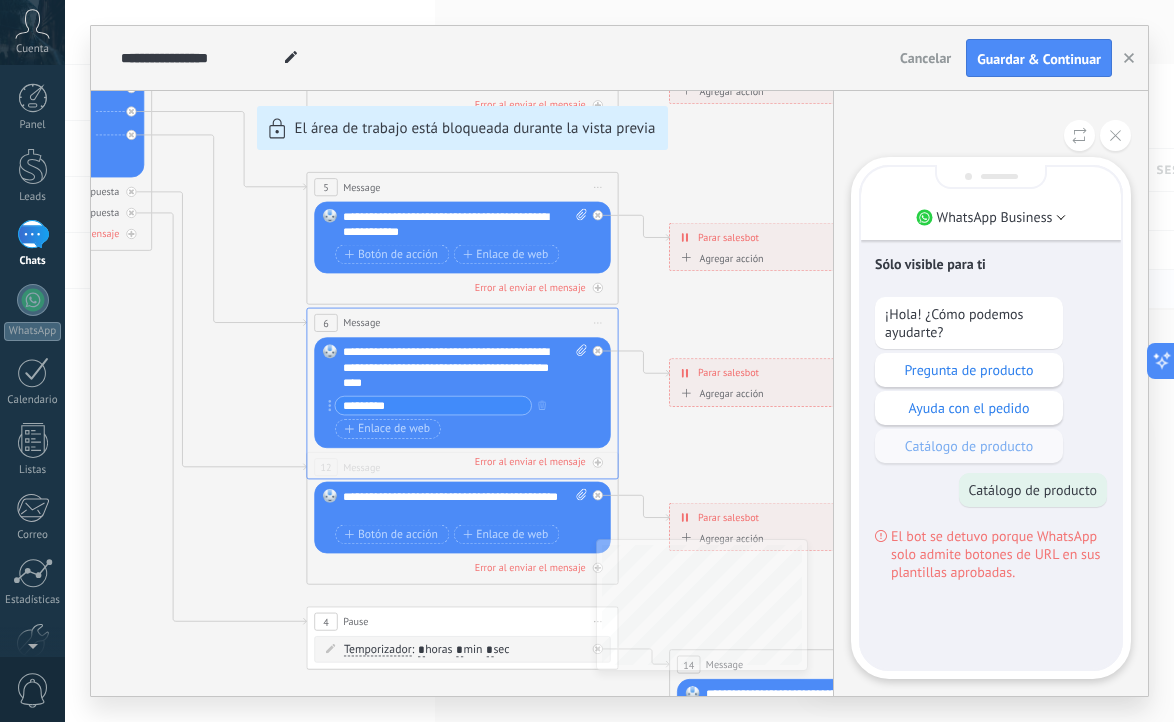 click on "**********" at bounding box center [619, 361] 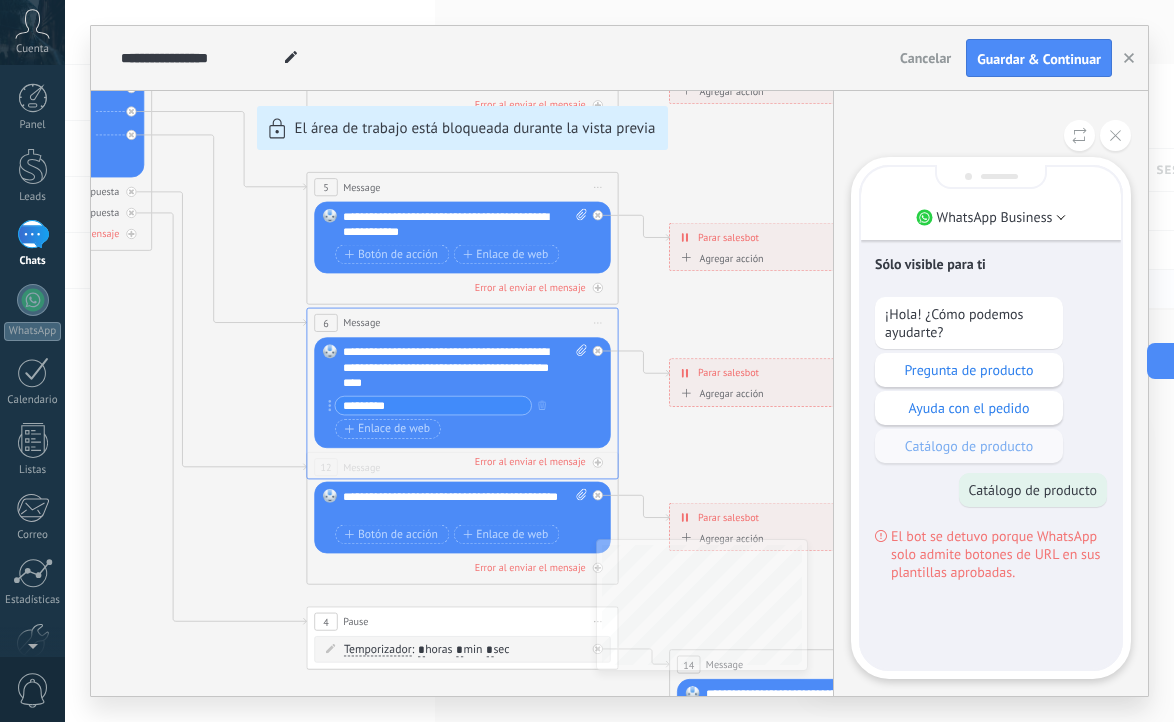 click on "**********" at bounding box center (619, 361) 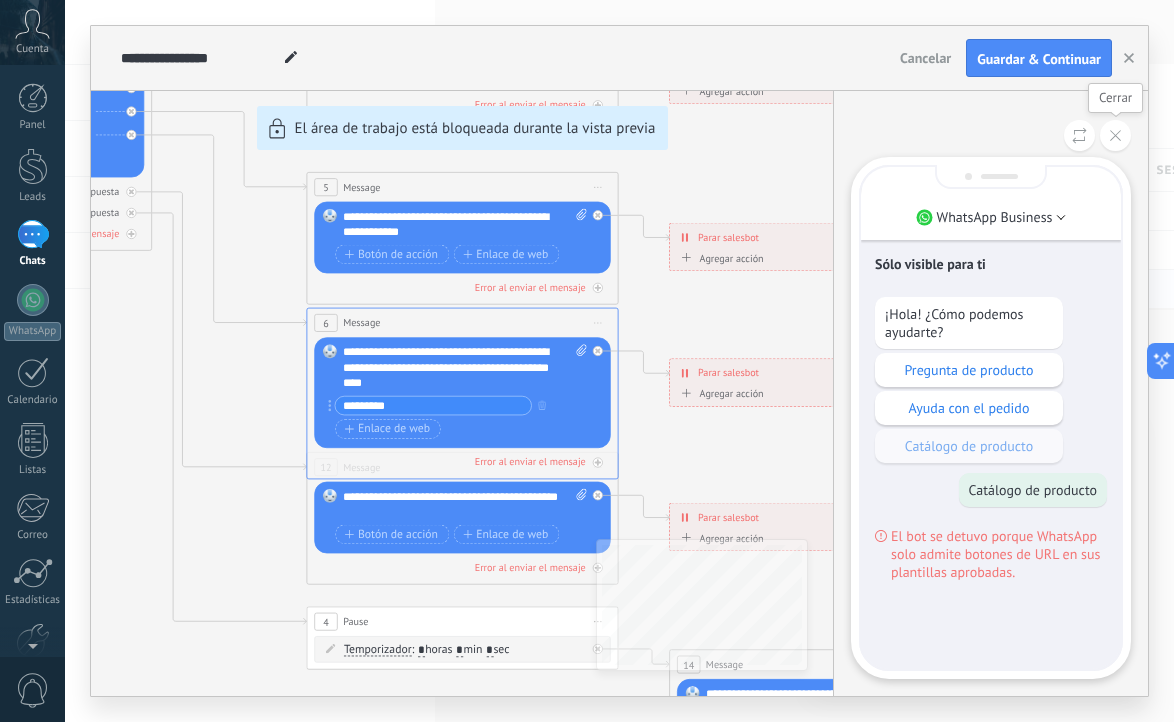click 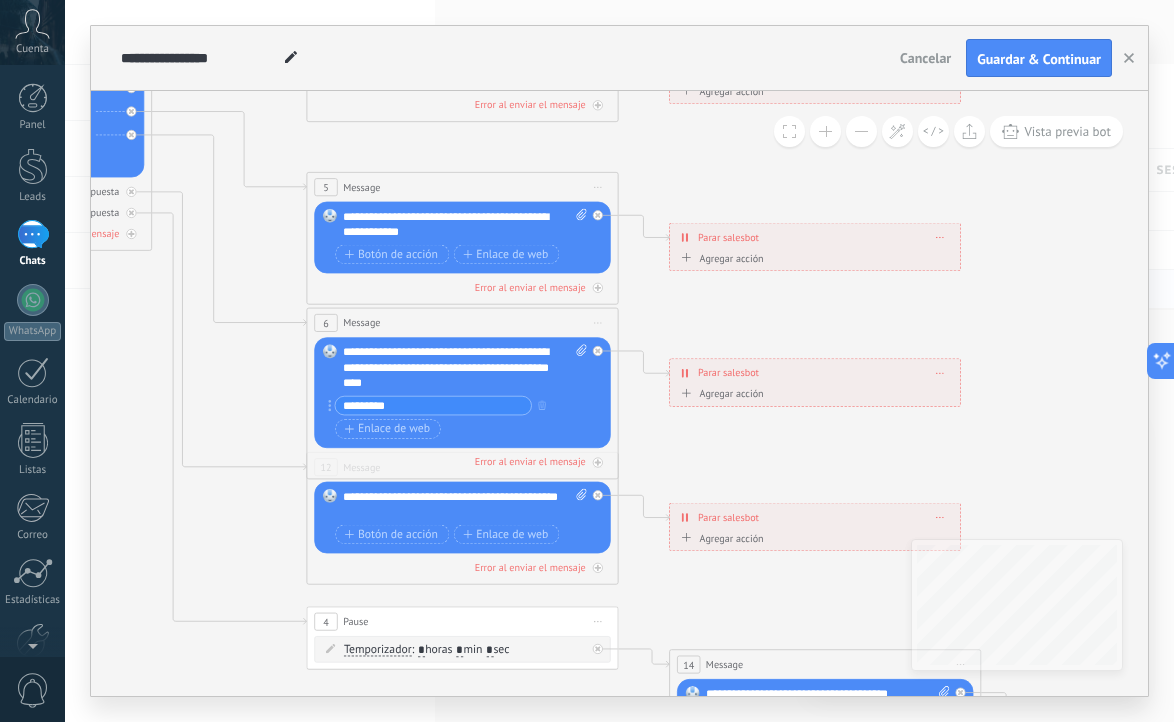 click on "**********" at bounding box center [464, 393] 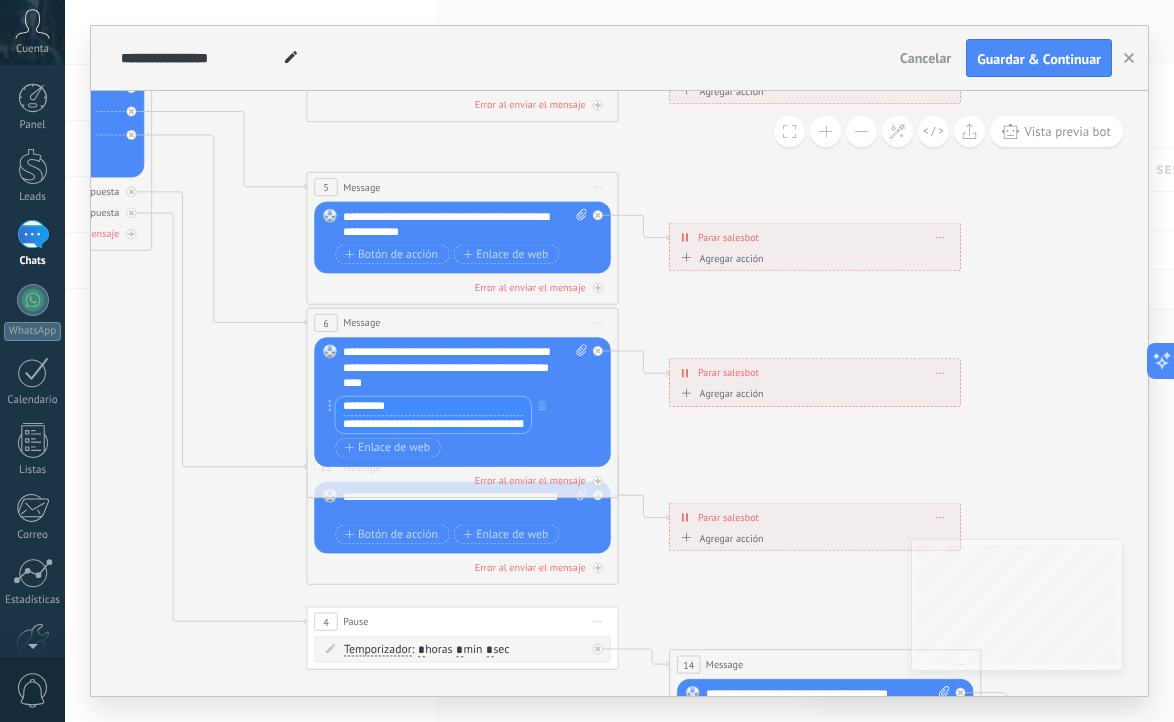 click on "*********" at bounding box center (433, 406) 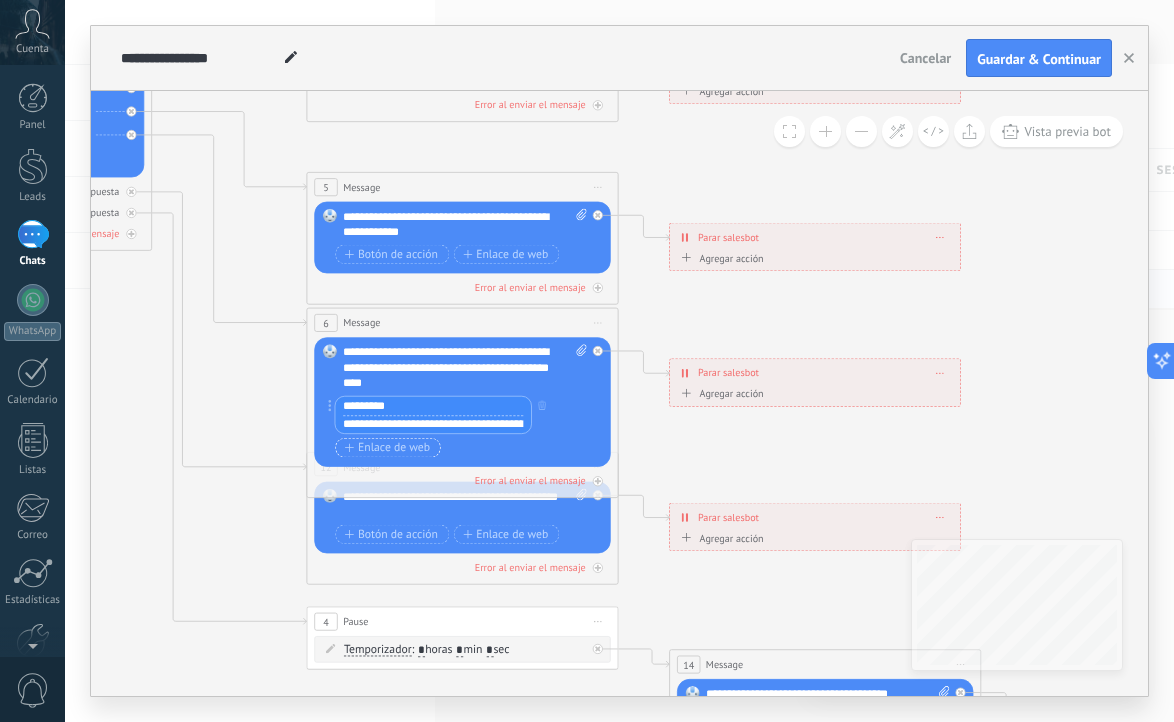 click on "Enlace de web" at bounding box center (387, 447) 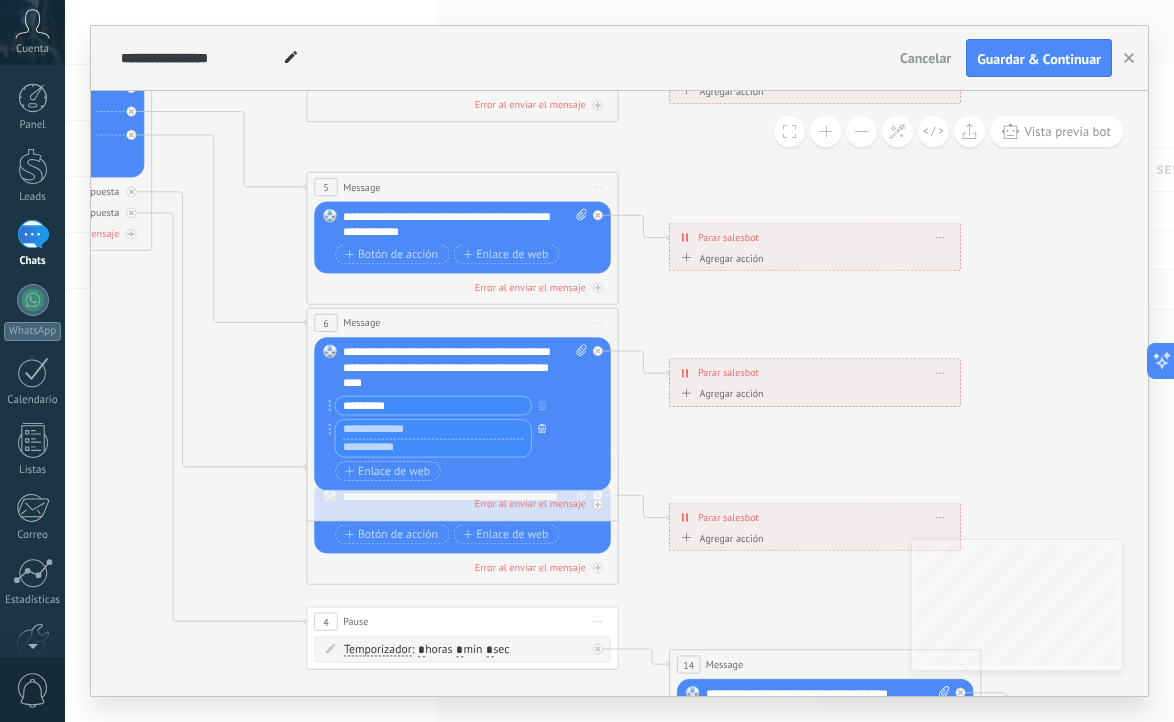 click at bounding box center (541, 428) 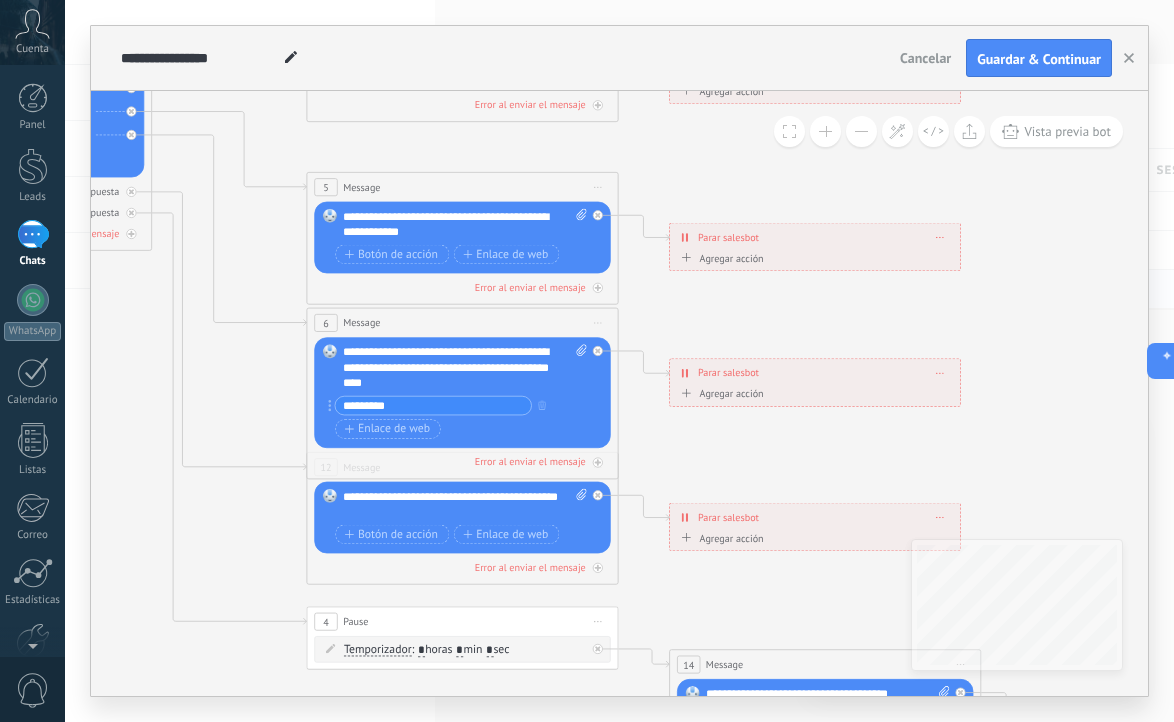 click on "*********" at bounding box center (433, 406) 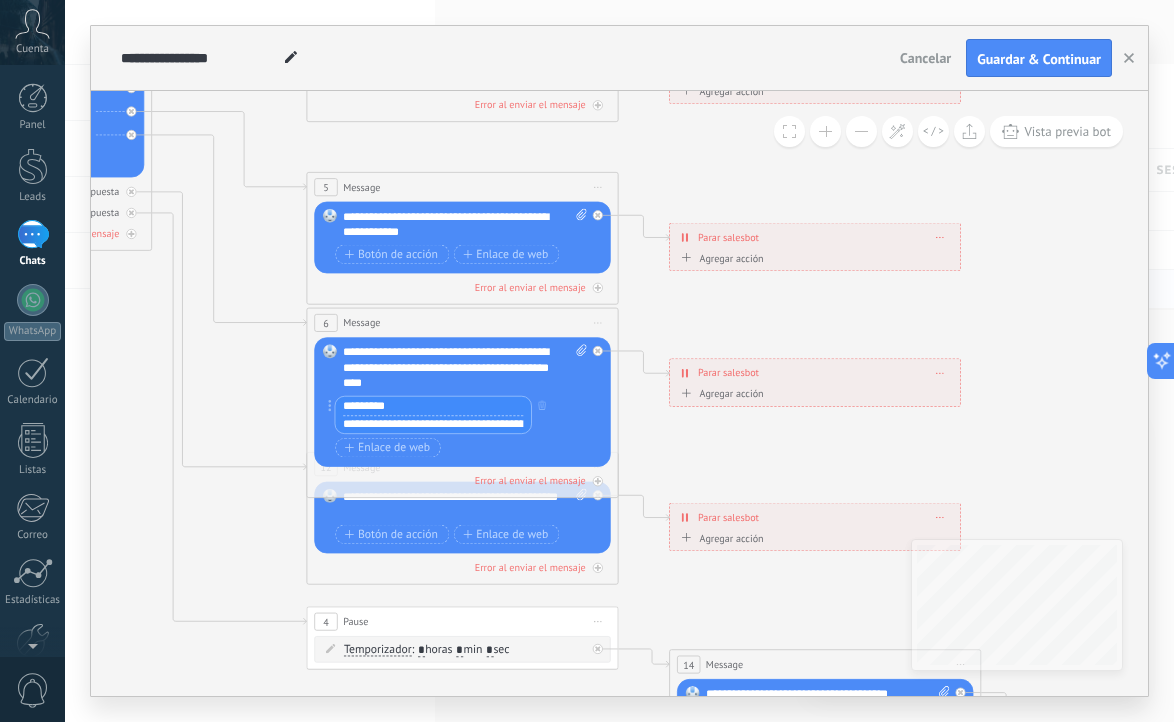 click on "**********" at bounding box center (433, 424) 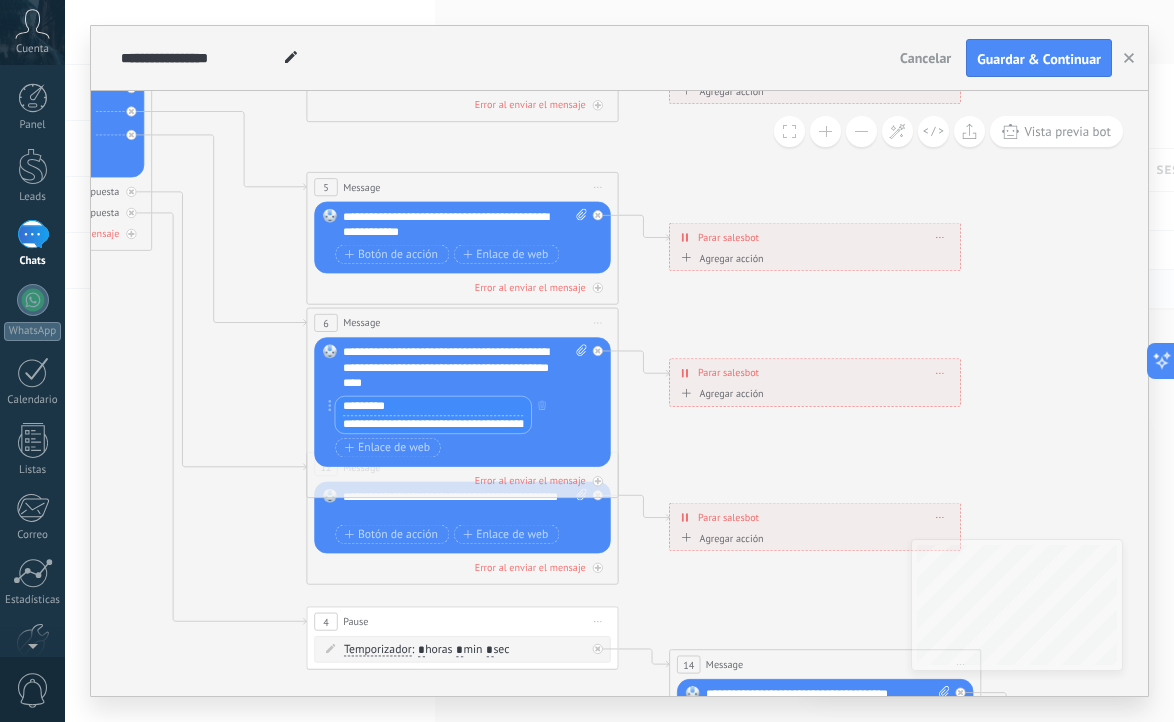 click on "**********" at bounding box center (433, 424) 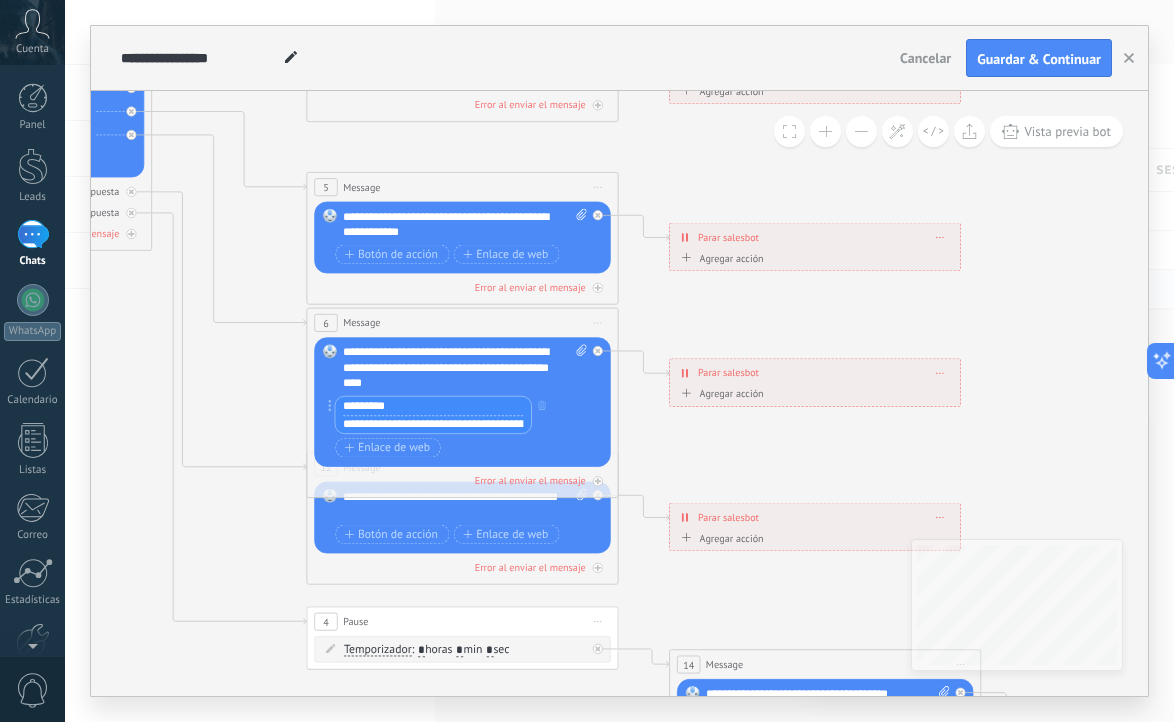 click on "Botón de acción
Enlace de web" at bounding box center [460, 448] 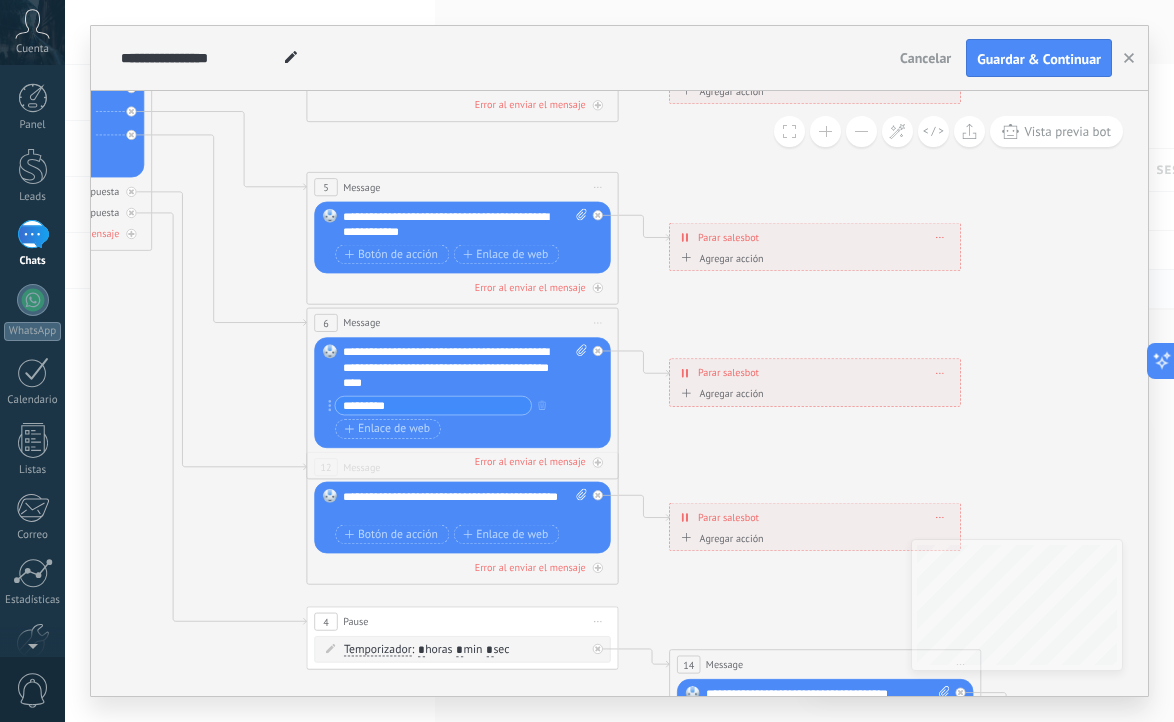 click on "*********" at bounding box center [433, 406] 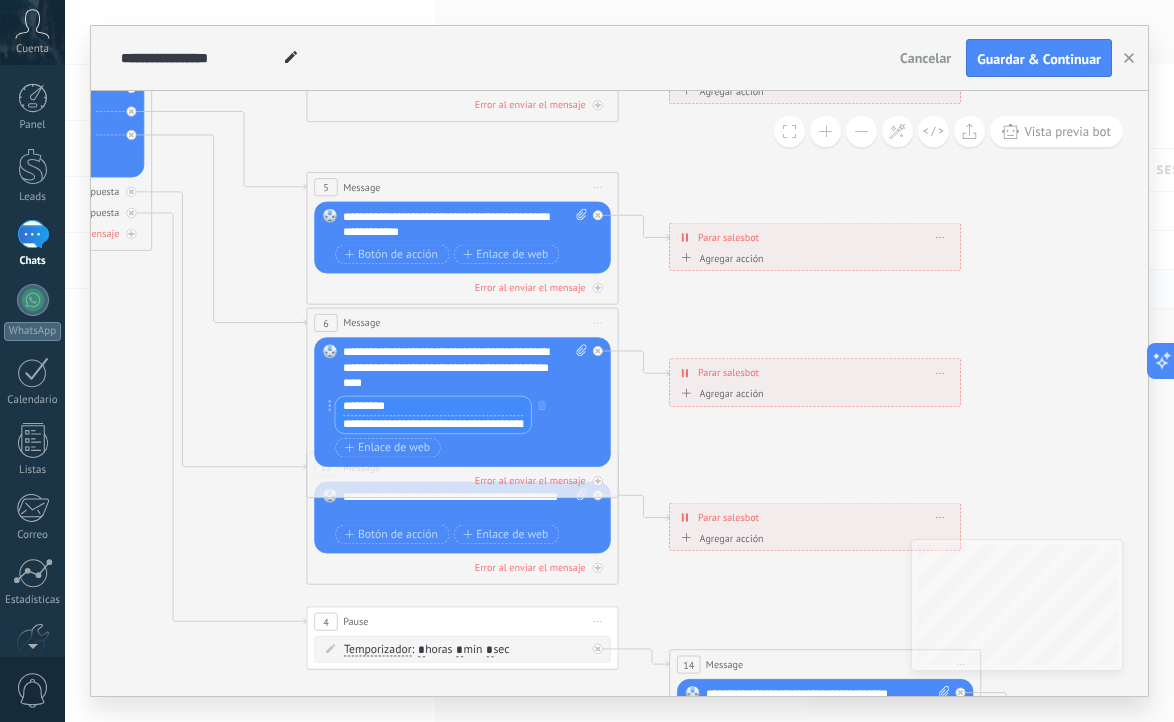 click on "*********" at bounding box center [433, 406] 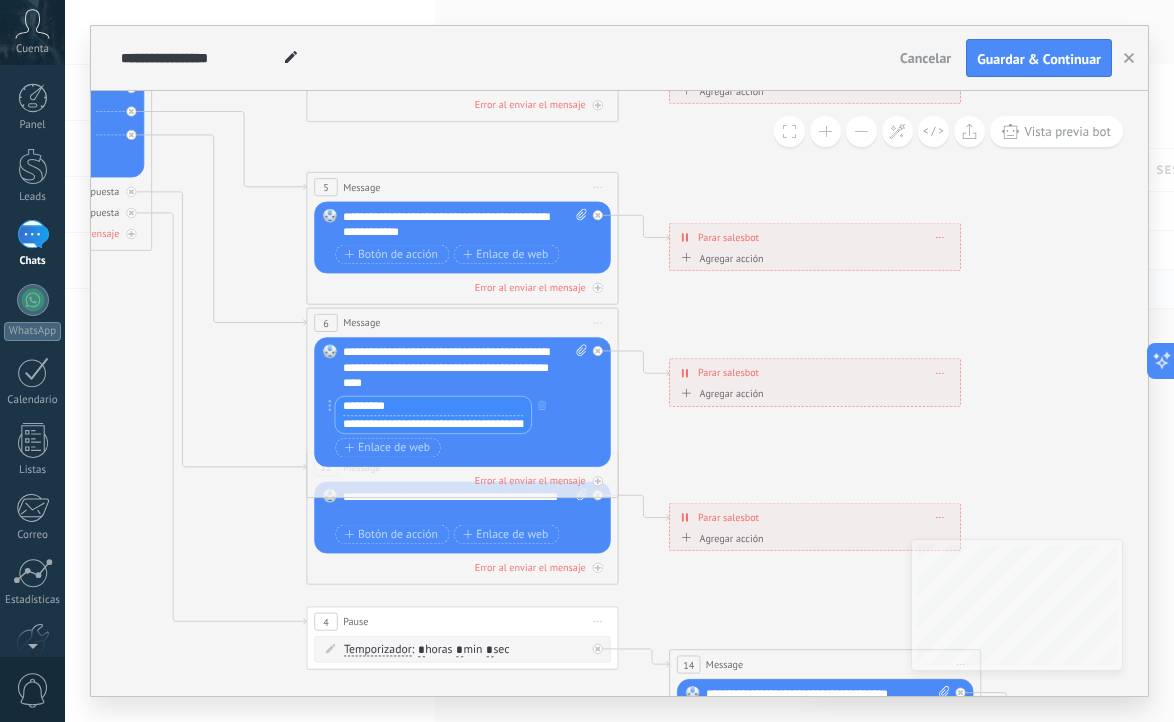 click on "**********" at bounding box center [433, 424] 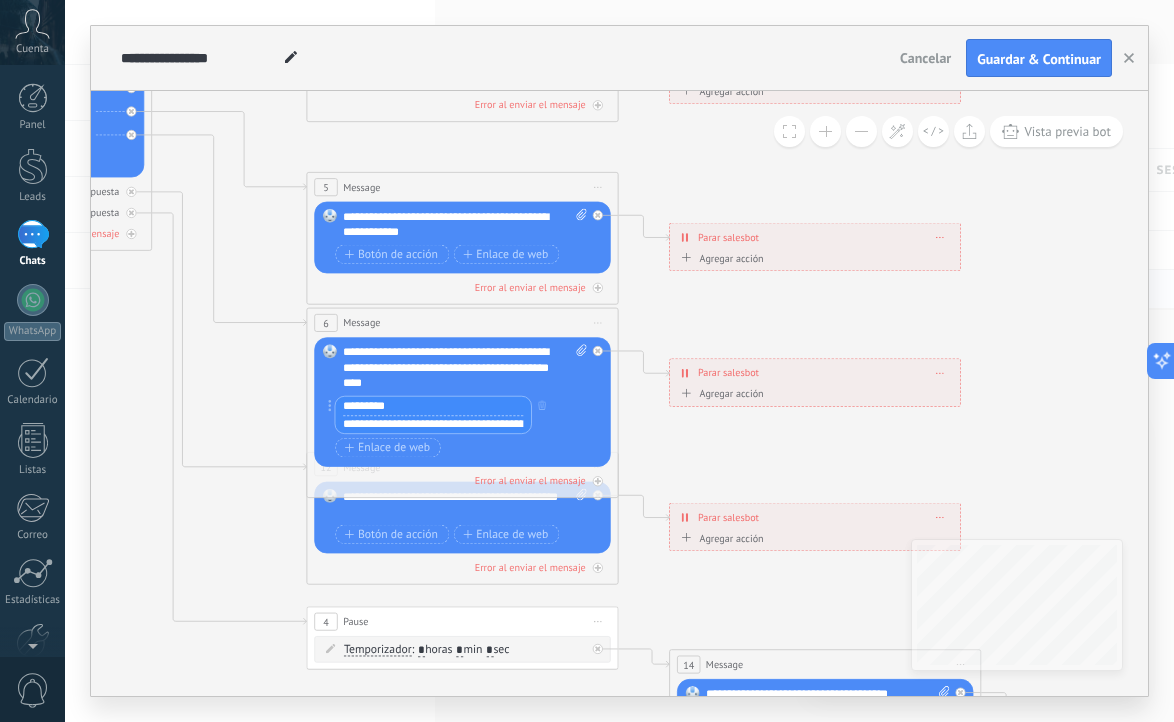 click on "**********" at bounding box center [453, 415] 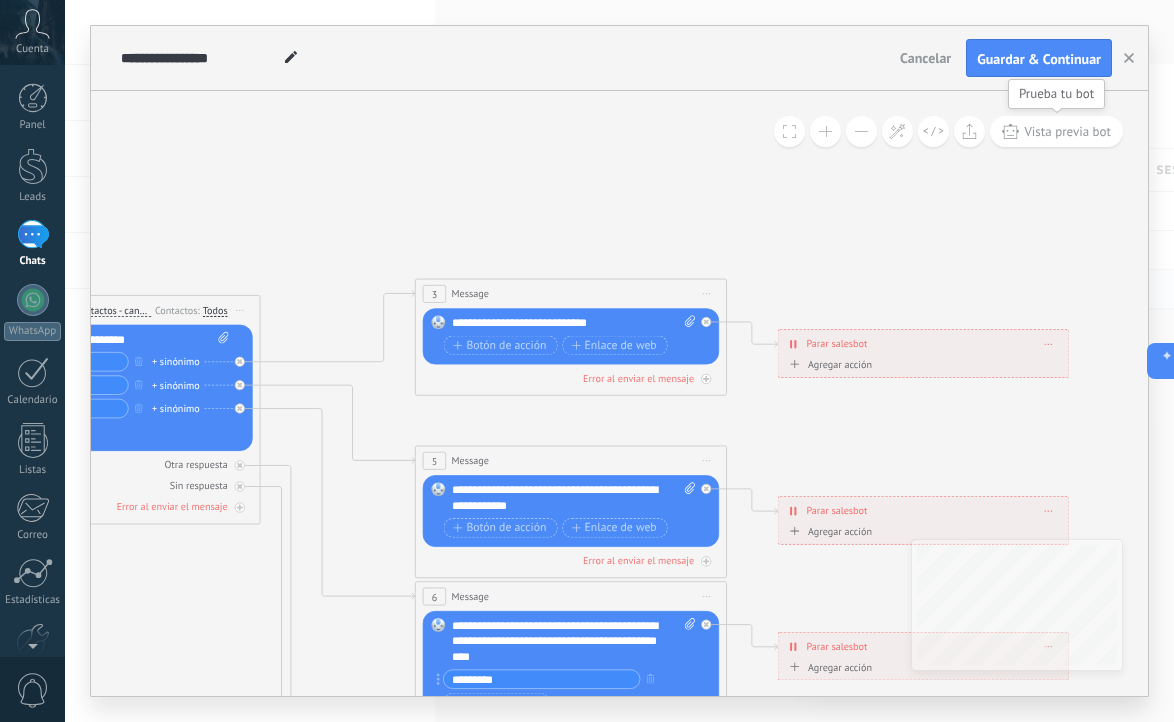 click on "Vista previa bot" at bounding box center (1067, 131) 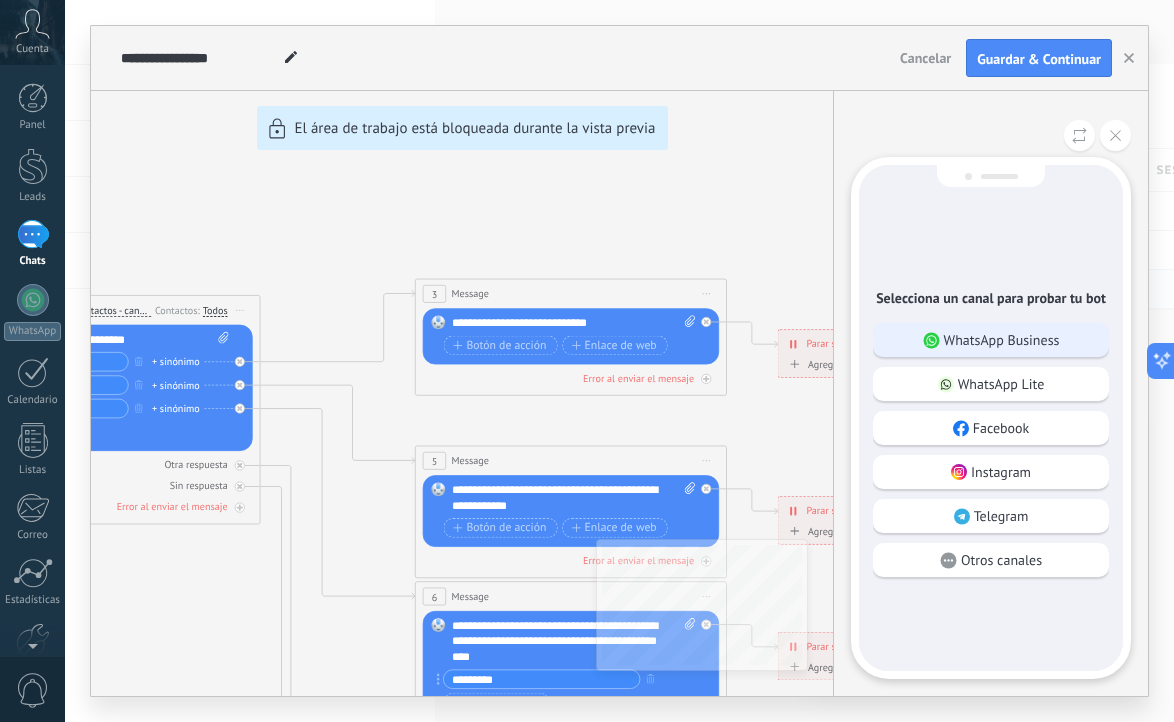 click on "WhatsApp Business" at bounding box center (991, 340) 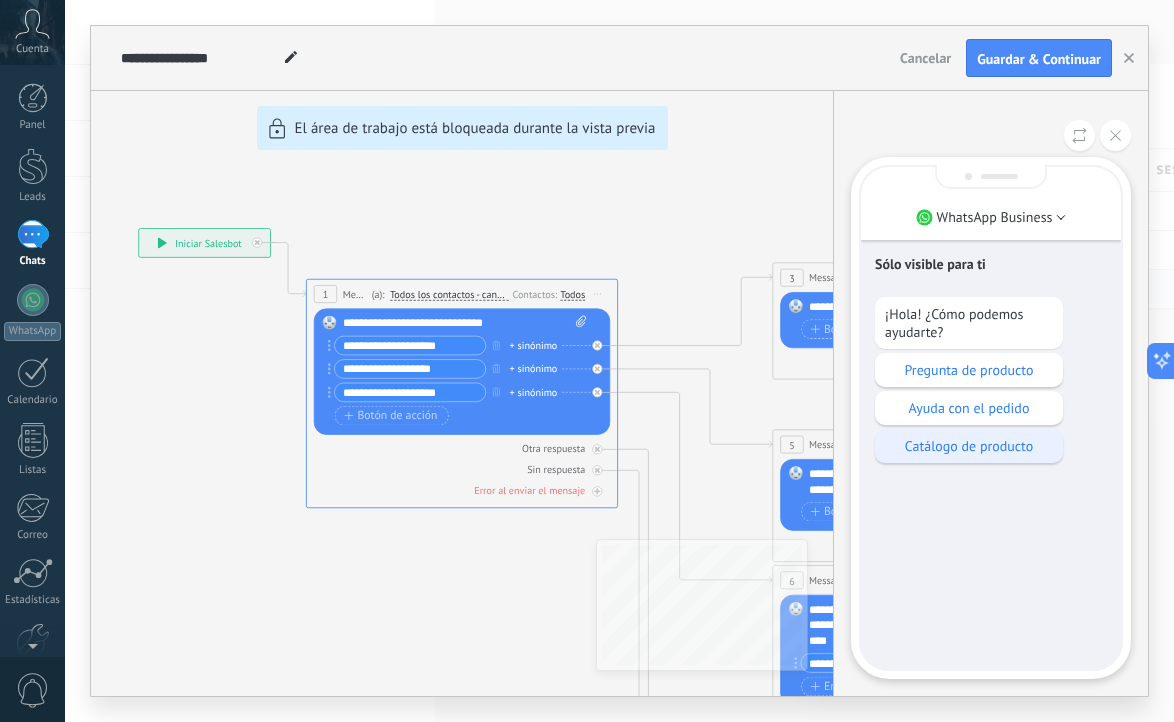click on "Catálogo de producto" at bounding box center [969, 446] 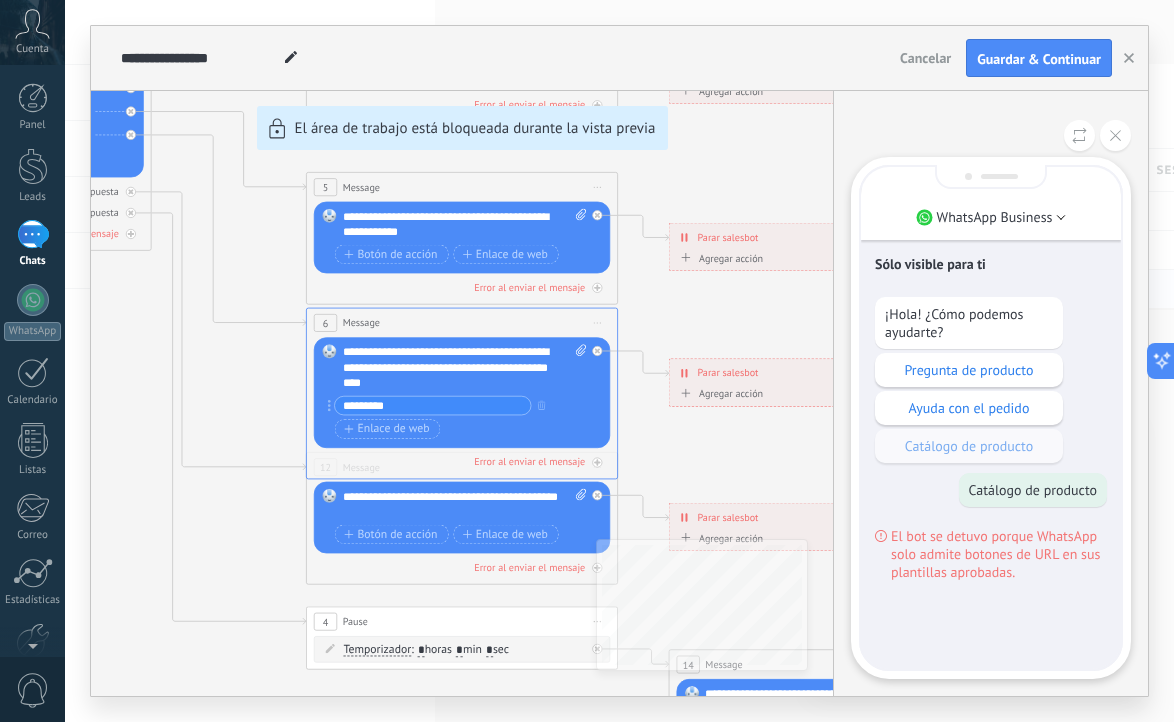 click on "**********" at bounding box center (619, 361) 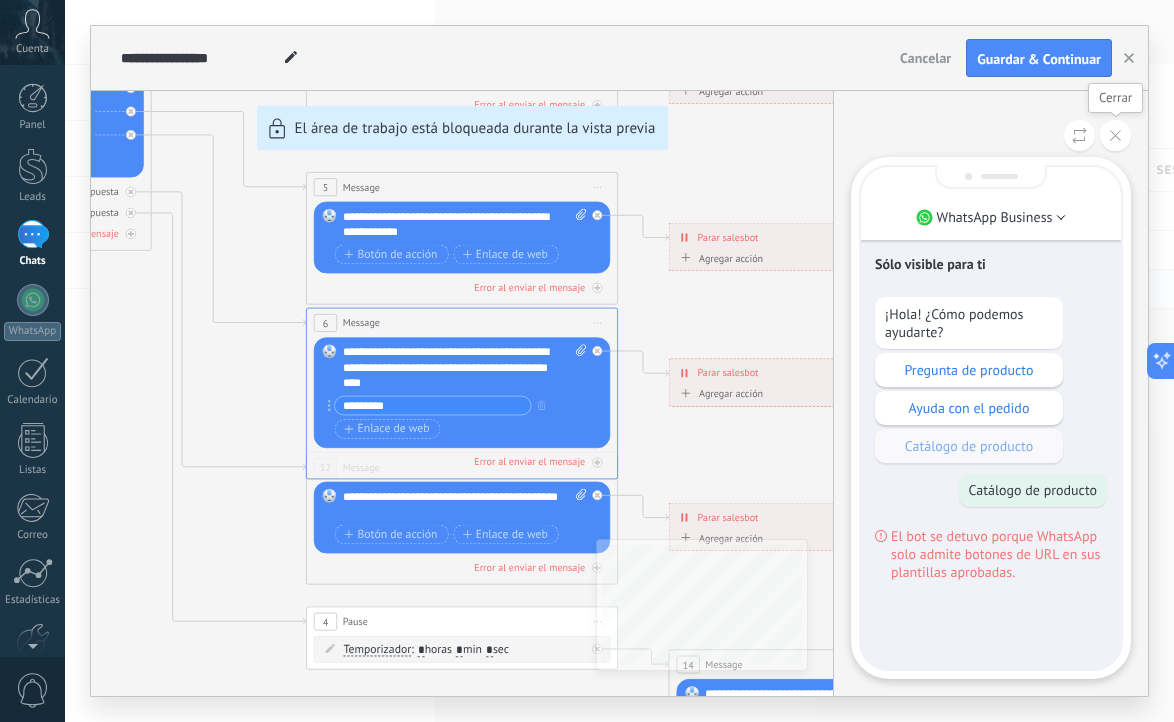 click 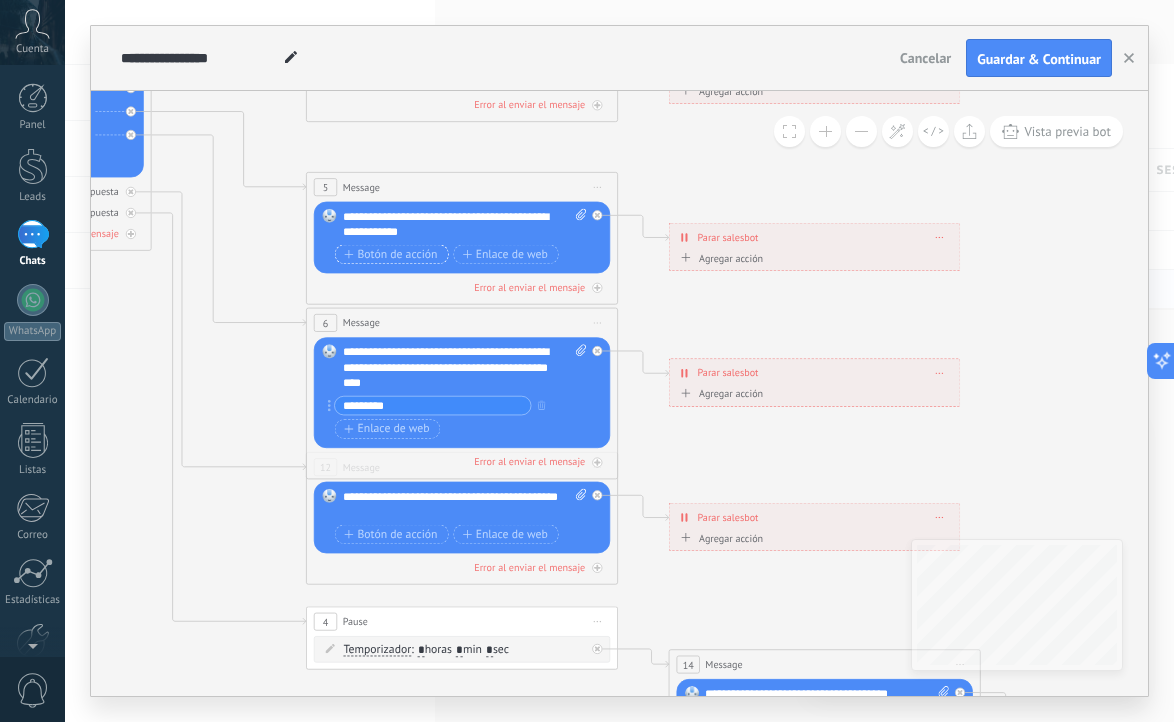 click on "Botón de acción" at bounding box center (390, 254) 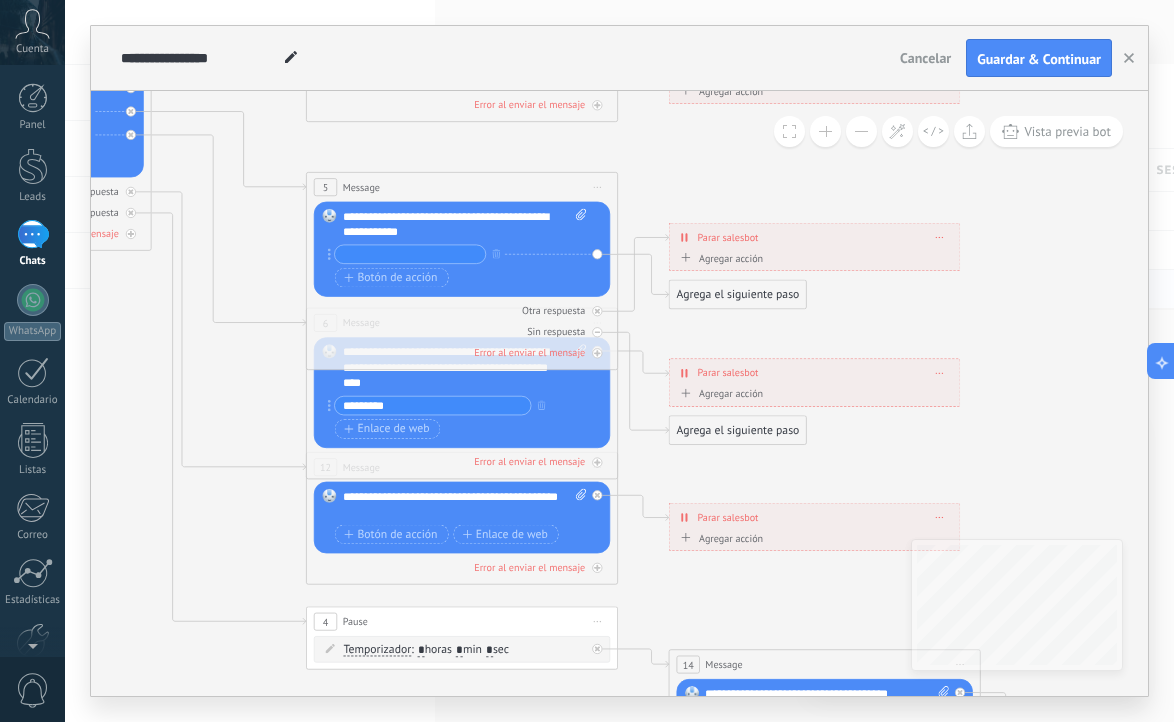 click on "Agrega el siguiente paso" at bounding box center [737, 295] 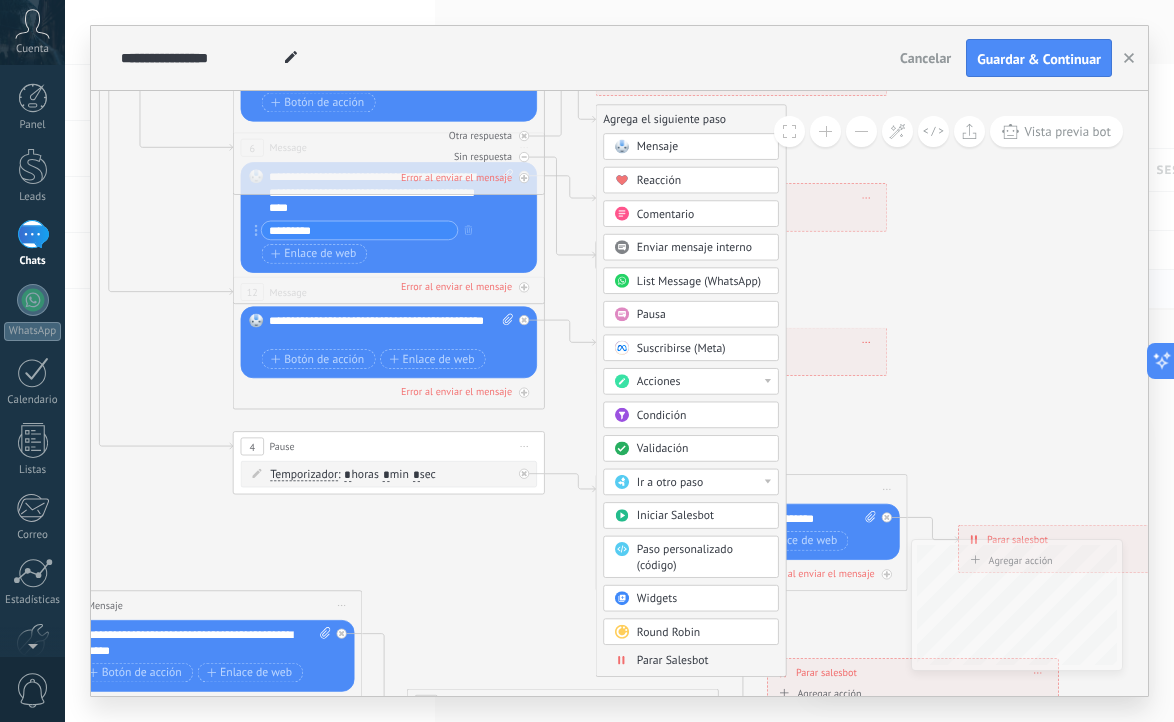 click on "Acciones" at bounding box center [702, 382] 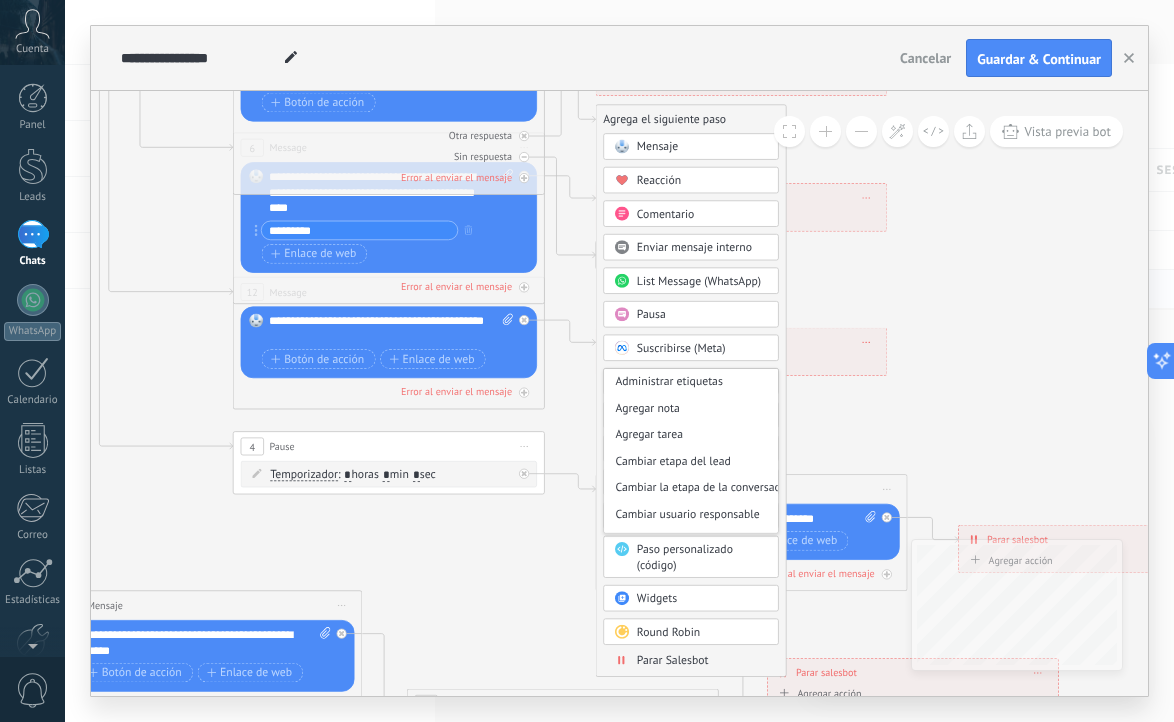 click 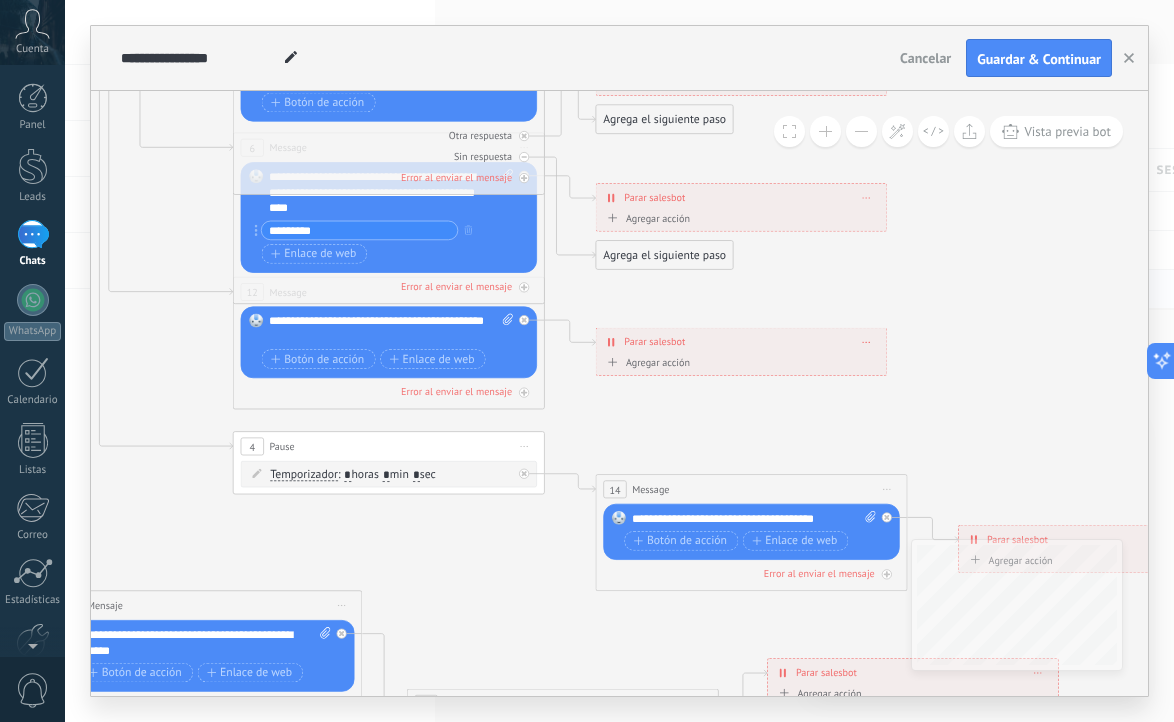 click 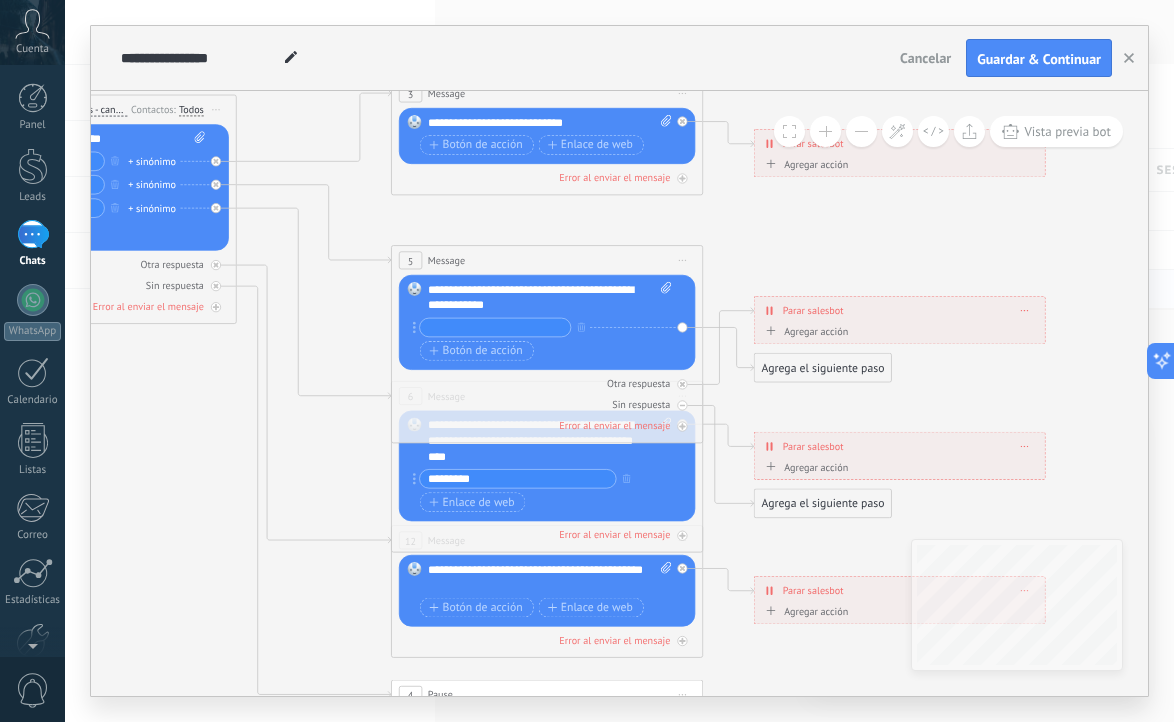 click 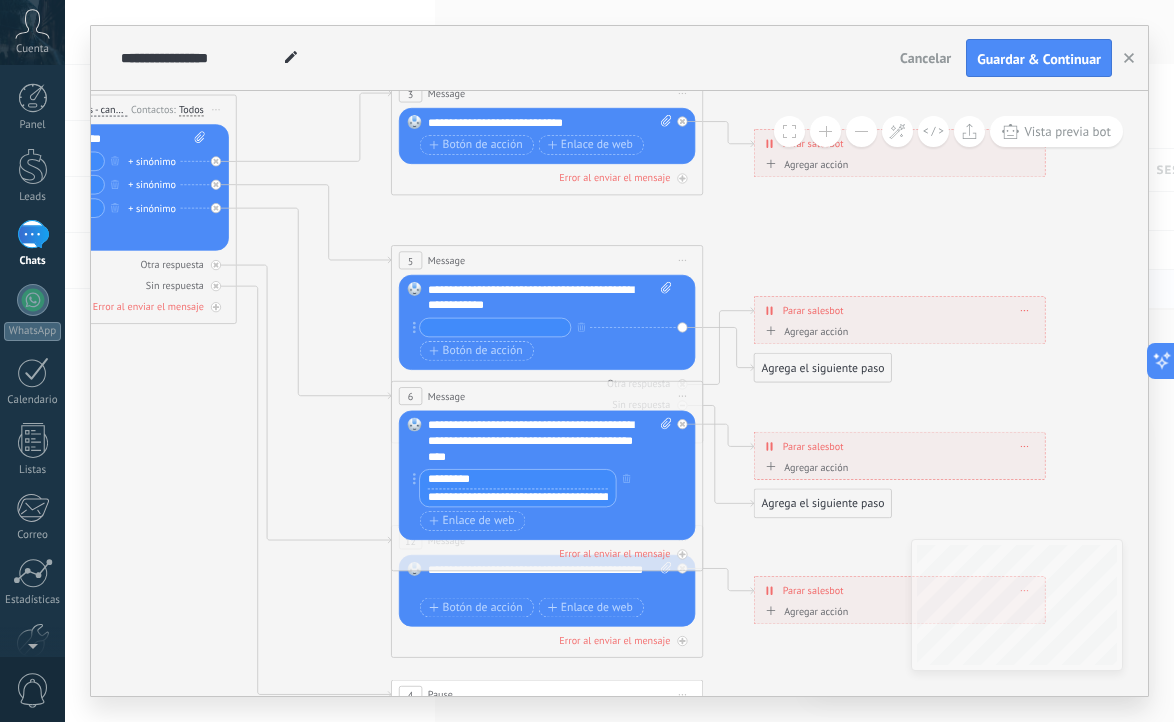 click on "*********" at bounding box center [518, 479] 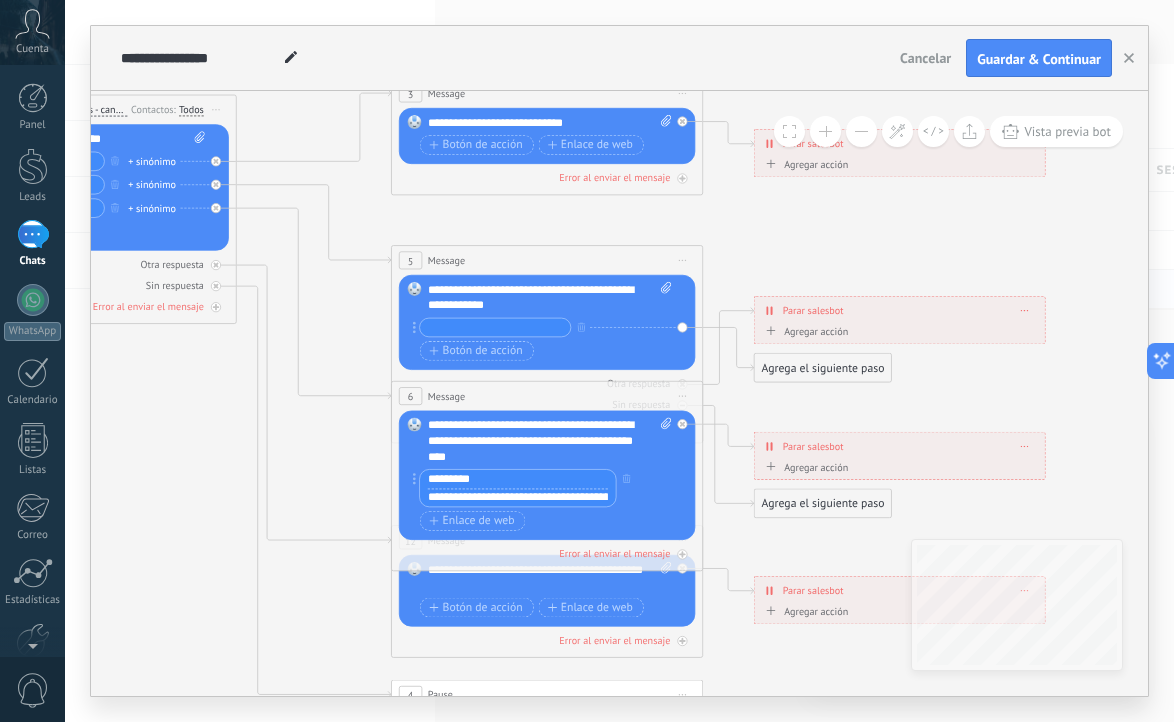 scroll, scrollTop: 0, scrollLeft: 36, axis: horizontal 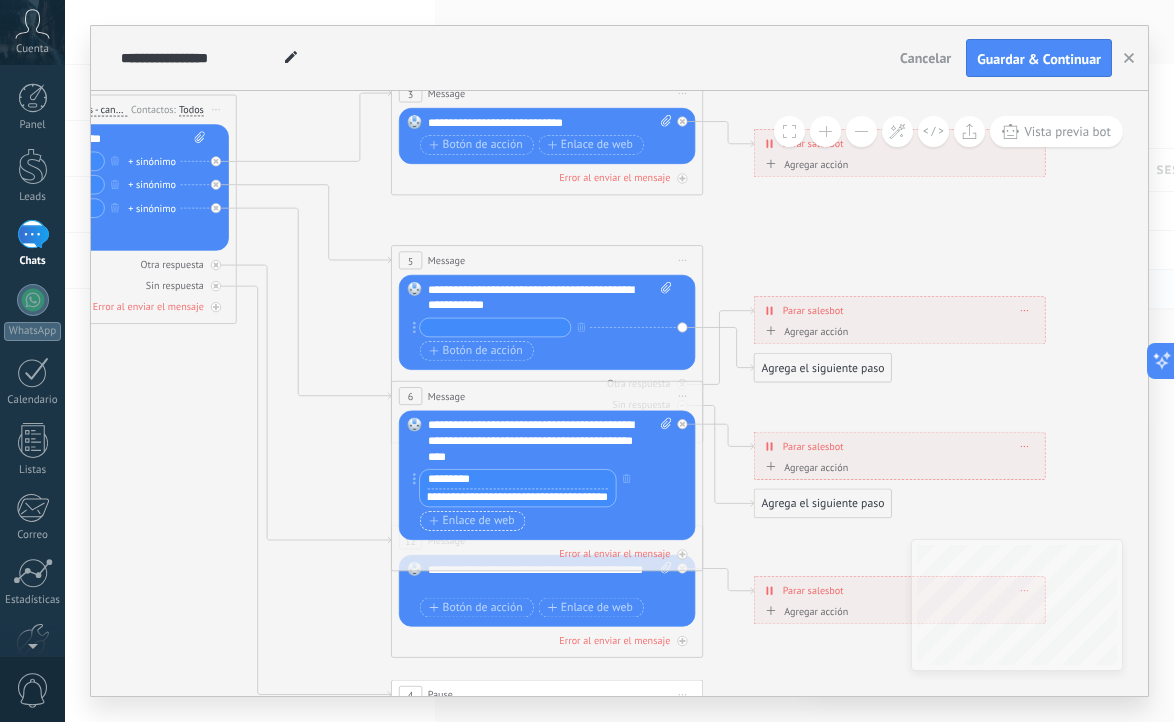 click 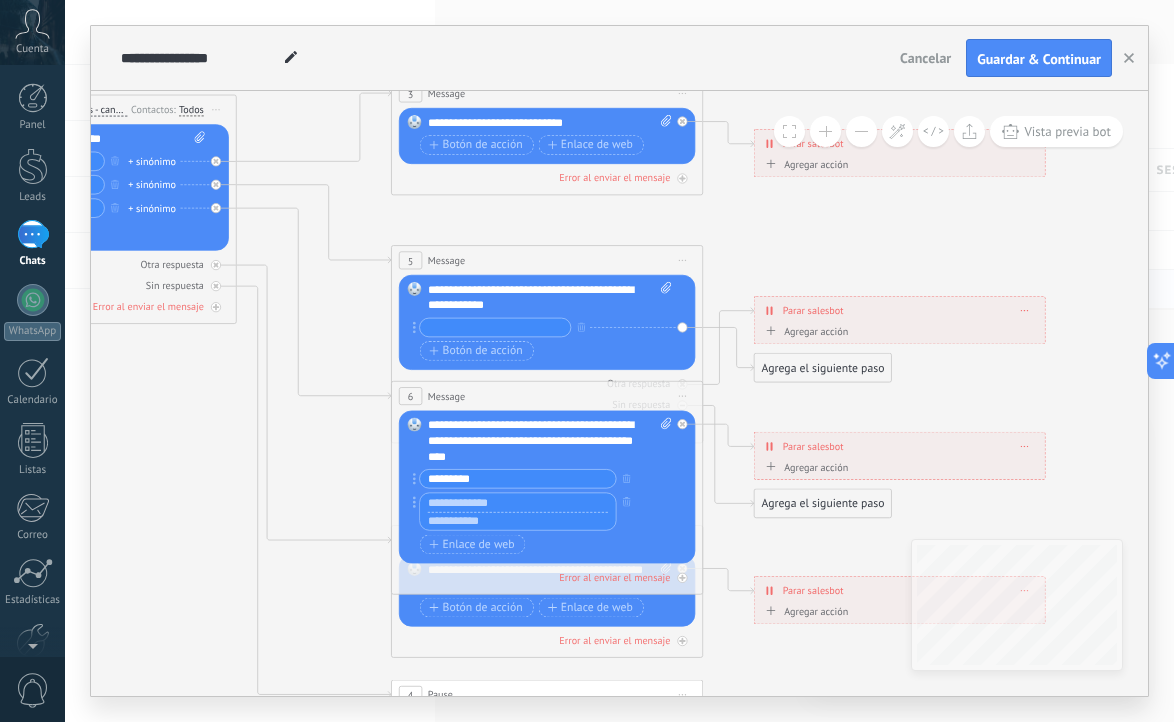 click at bounding box center [518, 521] 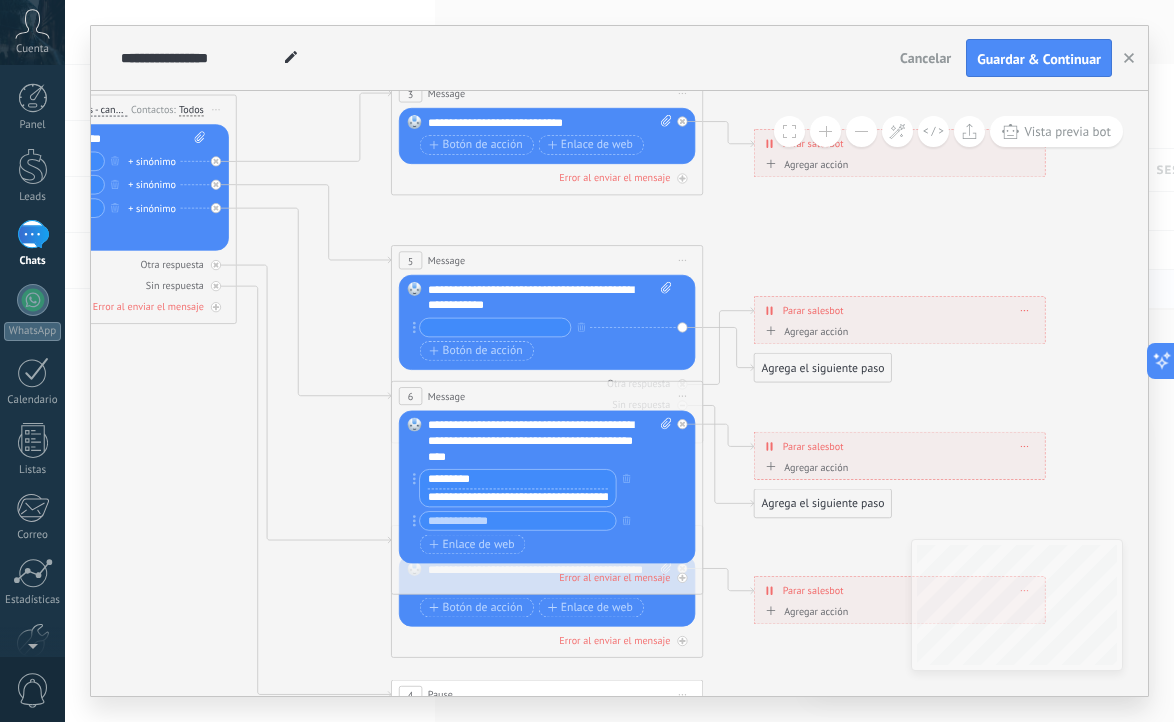 click on "*********" at bounding box center (518, 479) 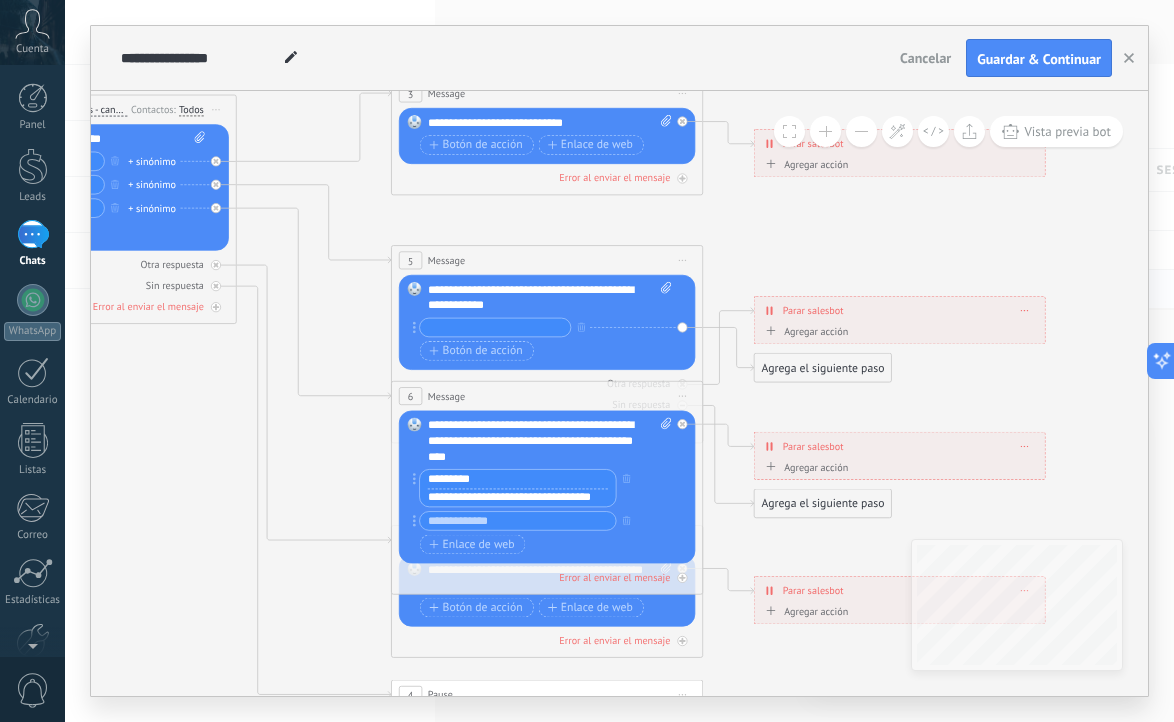 type on "**********" 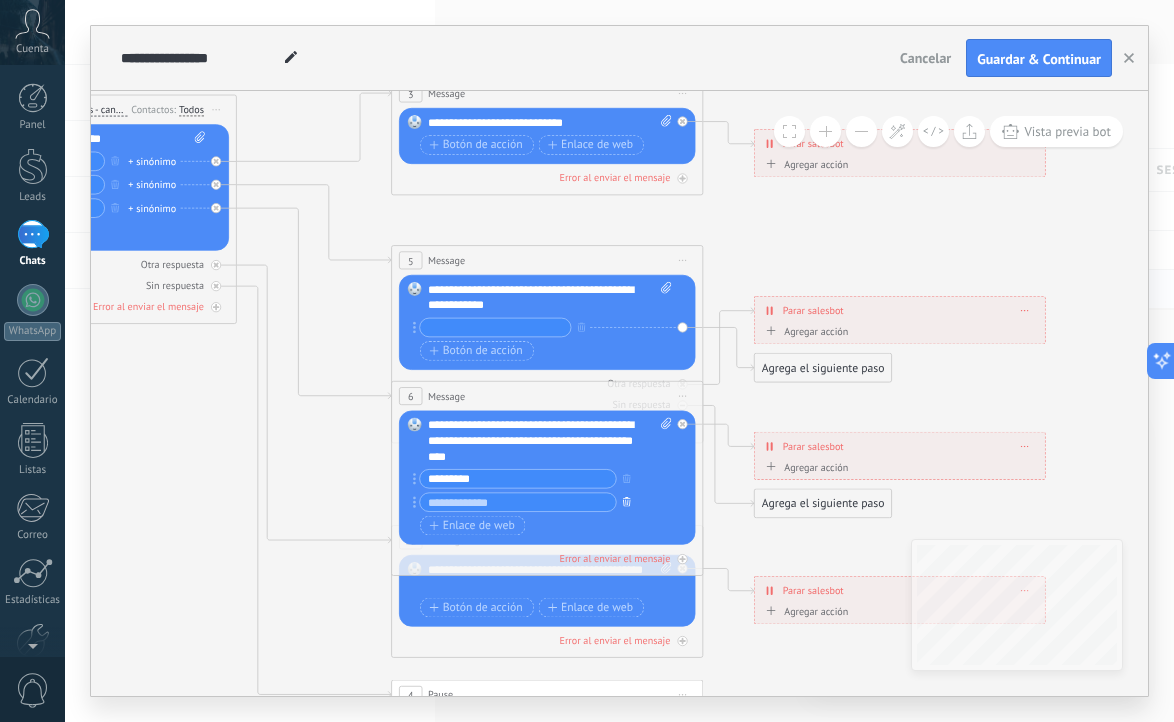 click at bounding box center (626, 502) 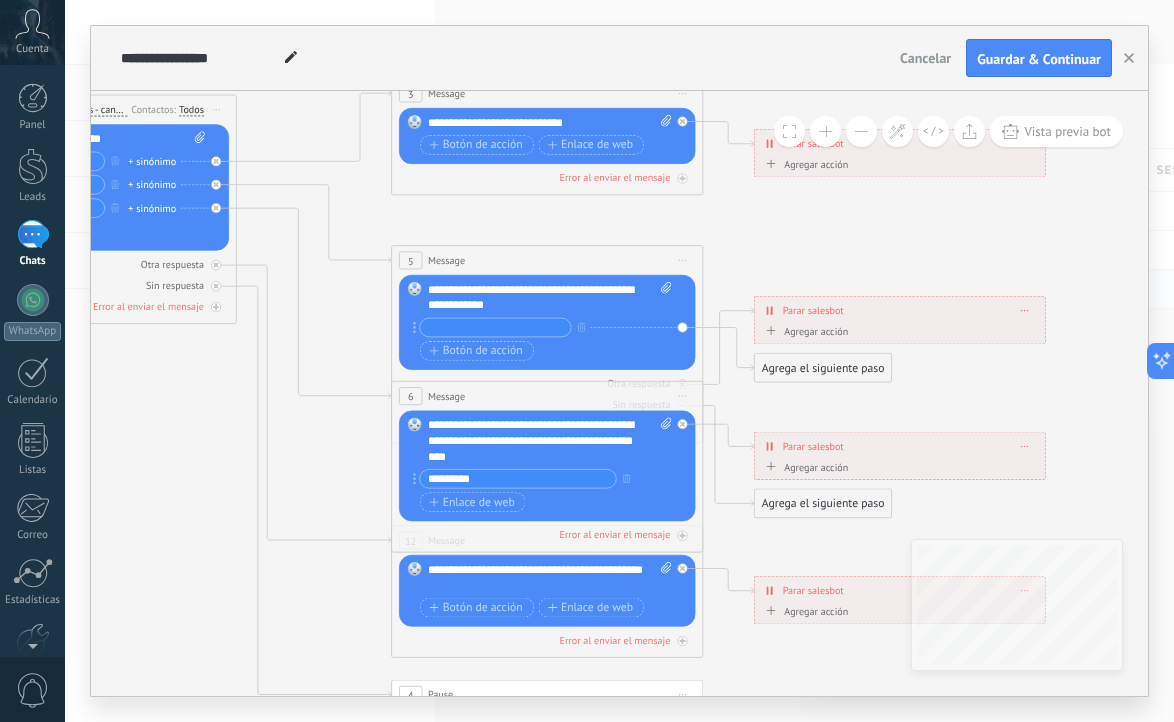 click on "**********" at bounding box center [550, 441] 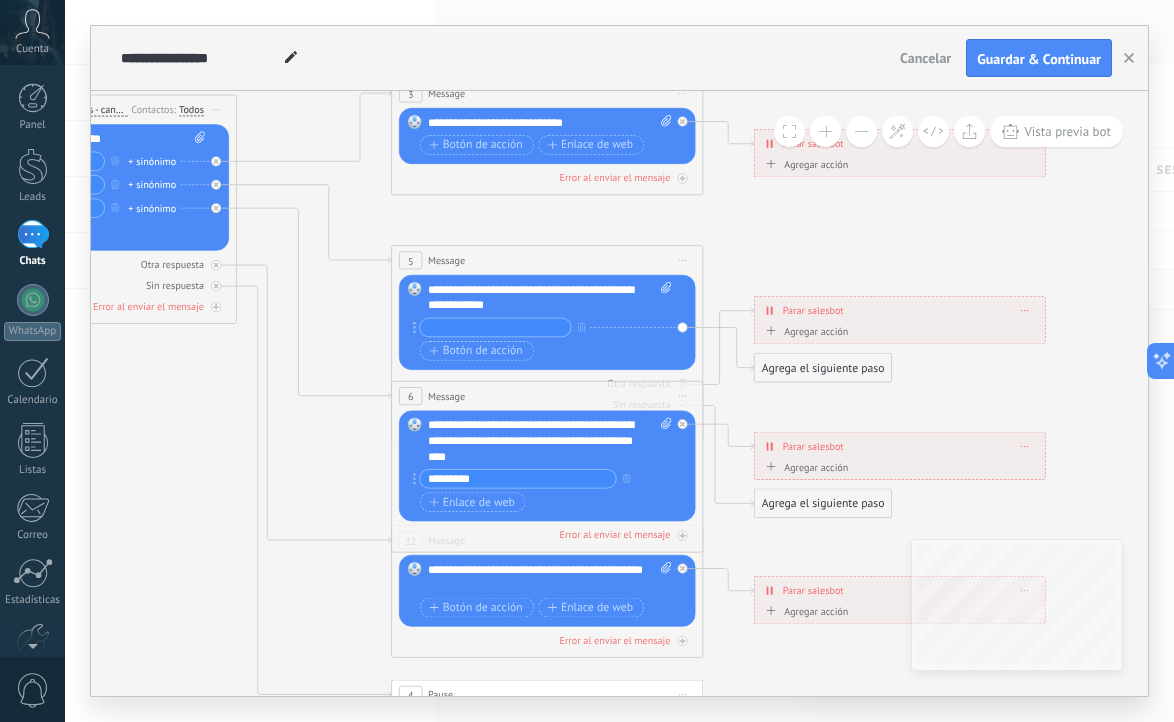 click on "Botón de acción
Enlace de web" at bounding box center [545, 502] 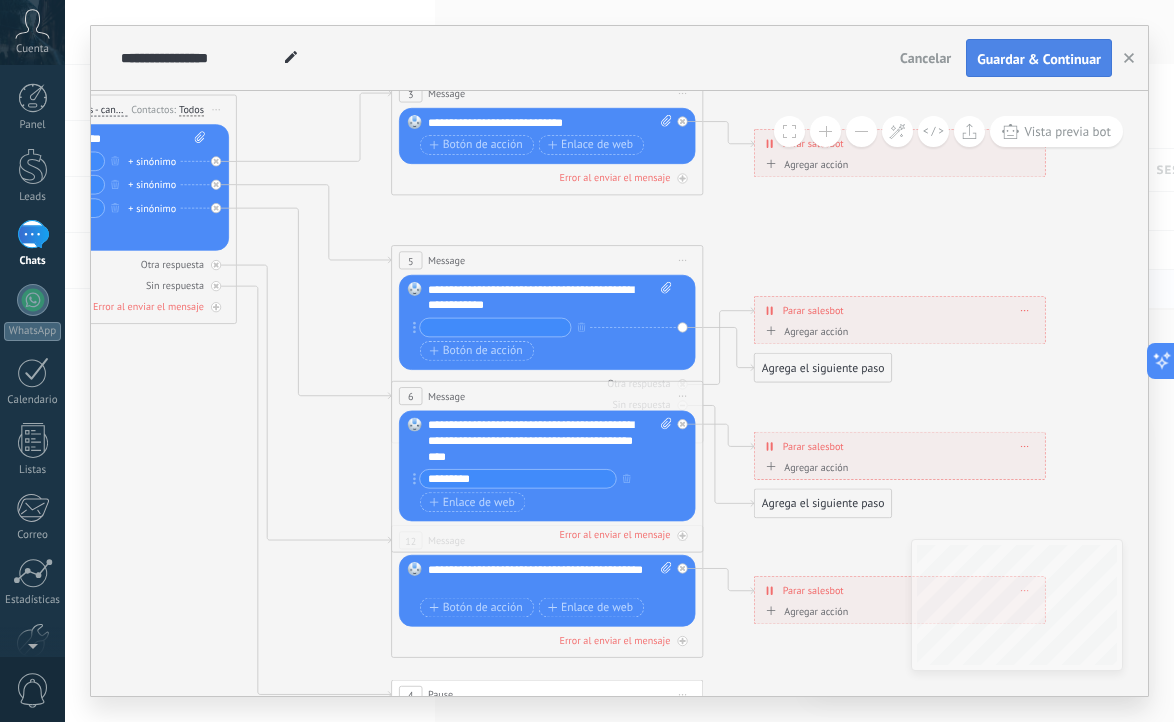 click on "Guardar & Continuar" at bounding box center [1039, 58] 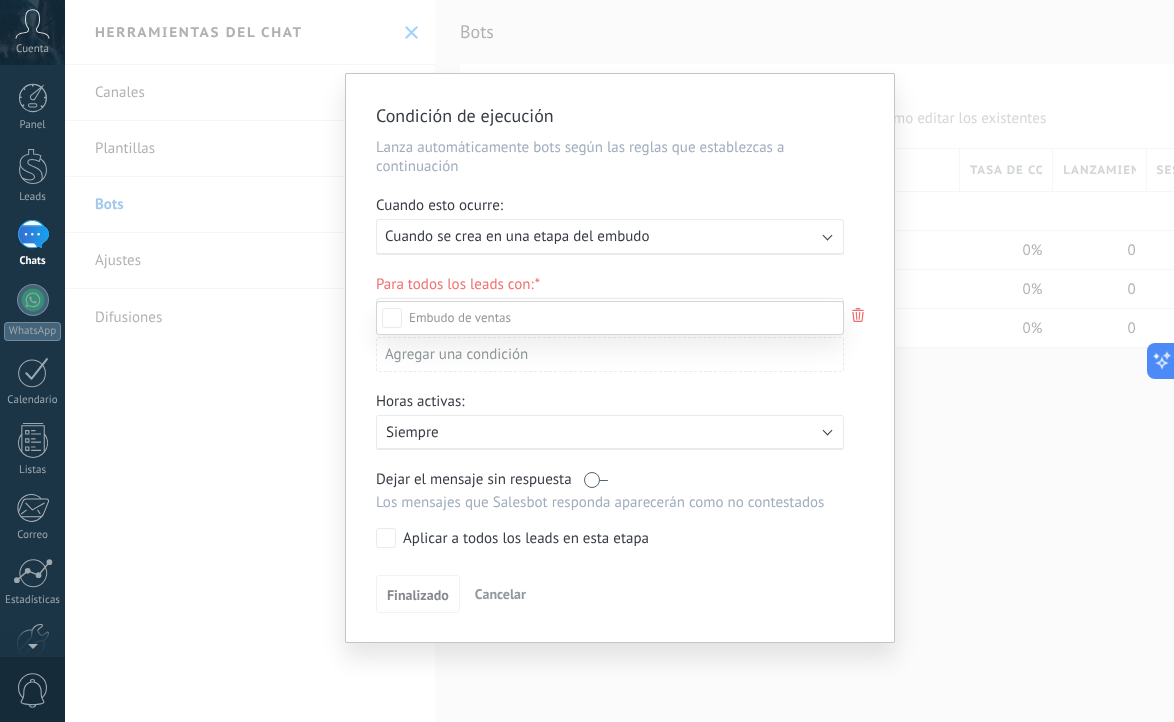 click at bounding box center (619, 361) 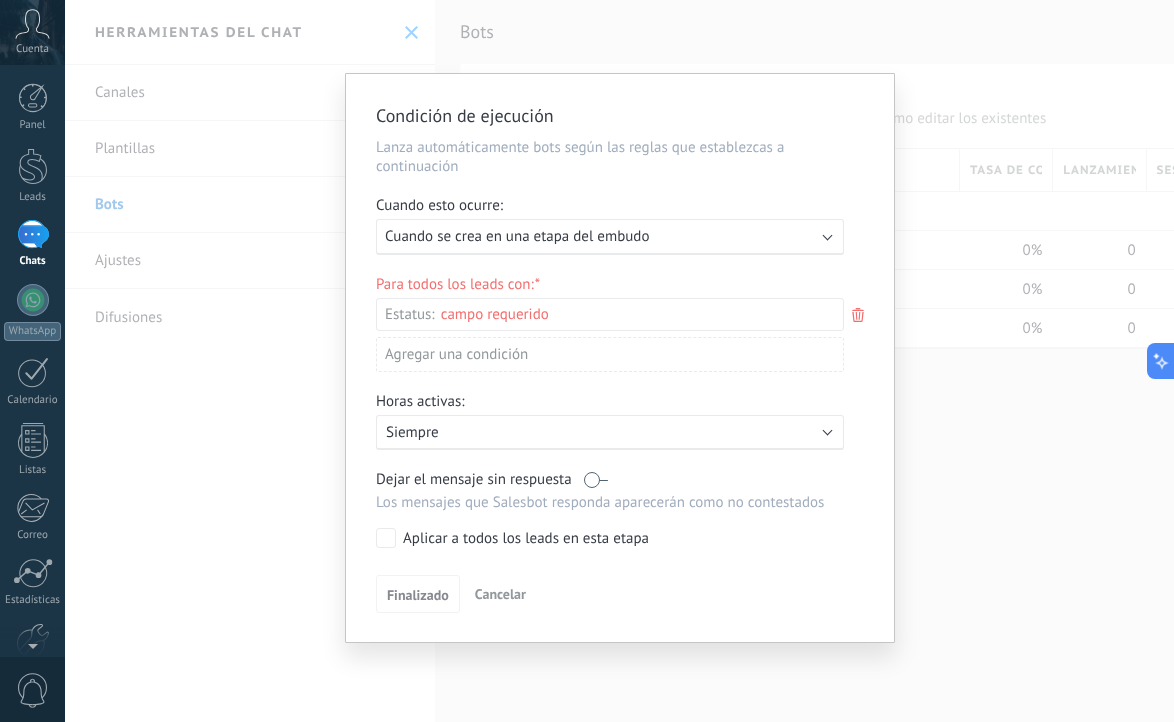 click on "Condición de ejecución  Lanza automáticamente bots según las reglas que establezcas a continuación Cuando esto ocurre: Ejecutar:  Cuando se crea en una etapa del embudo Para todos los leads con: Estatus: Leads Entrantes Nueva consulta Cualificado Cotización enviada Pedido creado Pedido completado Pedido enviado Pedido enviado – ganado Pedido cancelado – perdido Agregar una condición Horas activas: Activo:  Siempre Dejar el mensaje sin respuesta Los mensajes que Salesbot responda aparecerán como no contestados Aplicar a todos los leads en esta etapa Finalizado Cancelar" at bounding box center (620, 358) 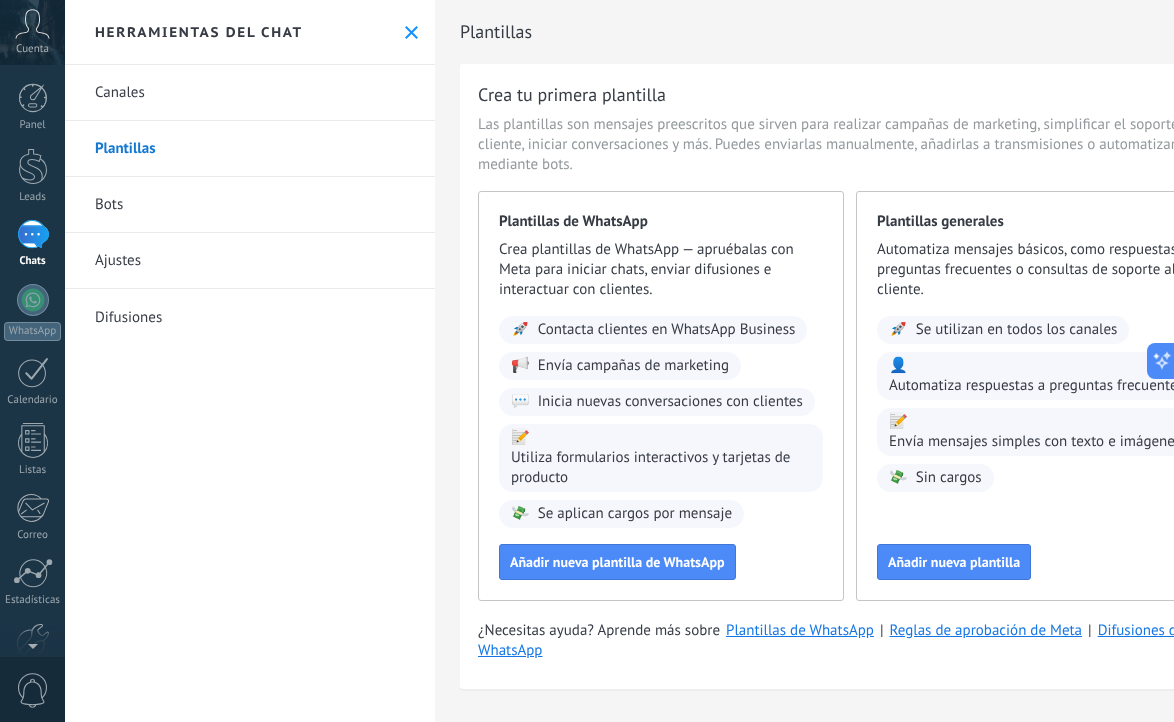 click on "Plantillas" at bounding box center (250, 149) 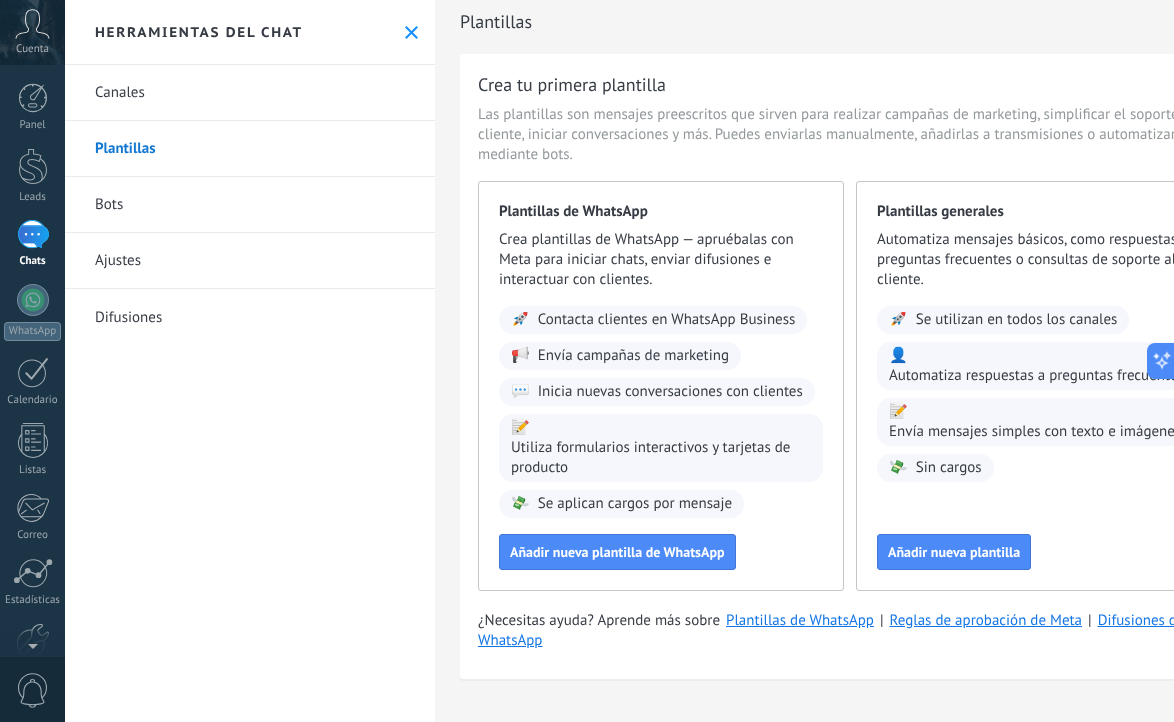 scroll, scrollTop: 10, scrollLeft: 98, axis: both 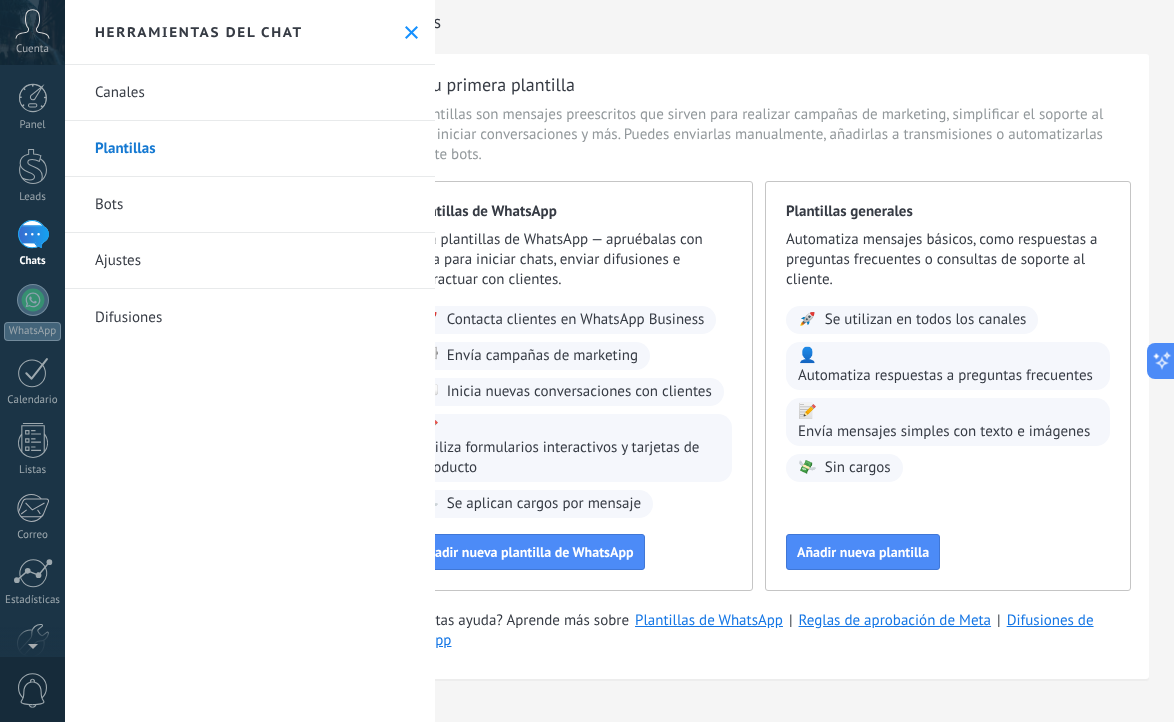 click on "Canales" at bounding box center (250, 93) 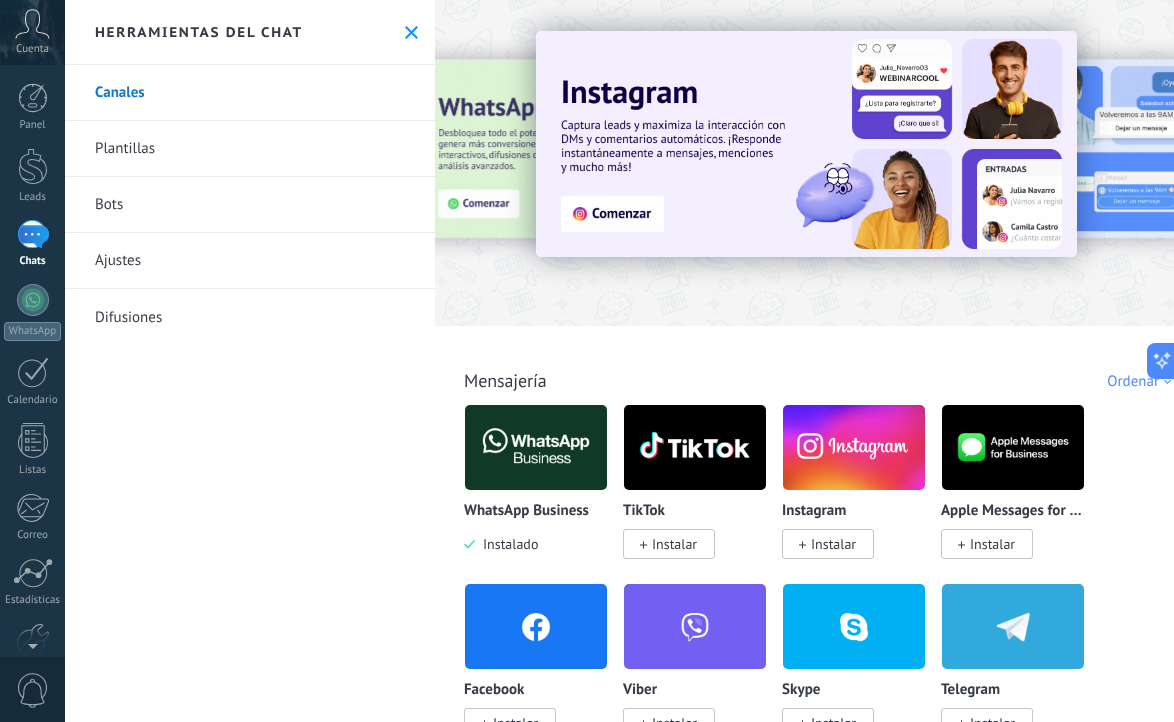 click on "Bots" at bounding box center [250, 205] 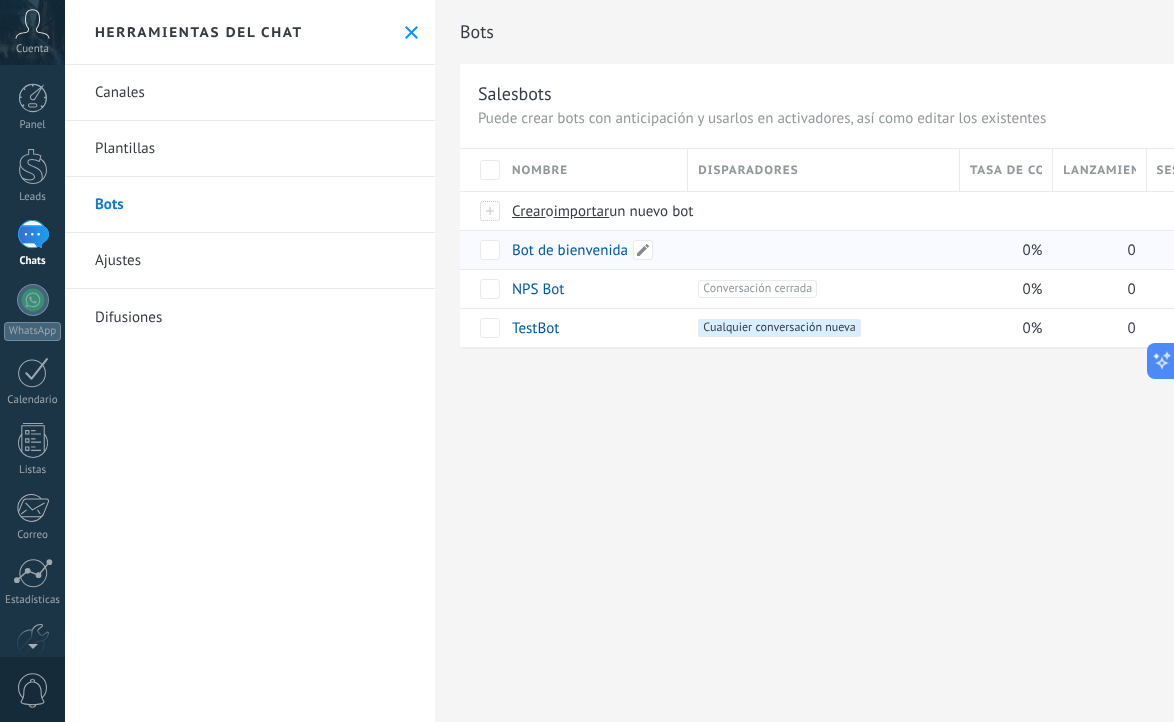 click on "Bot de bienvenida" at bounding box center (570, 250) 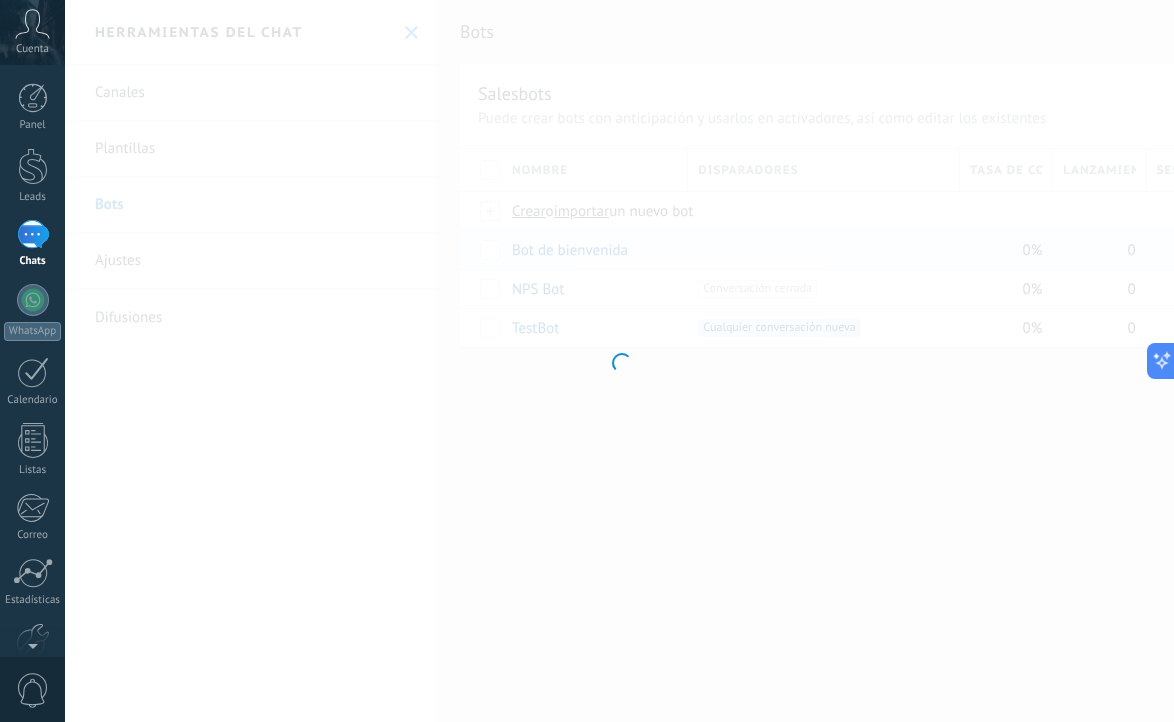 type on "**********" 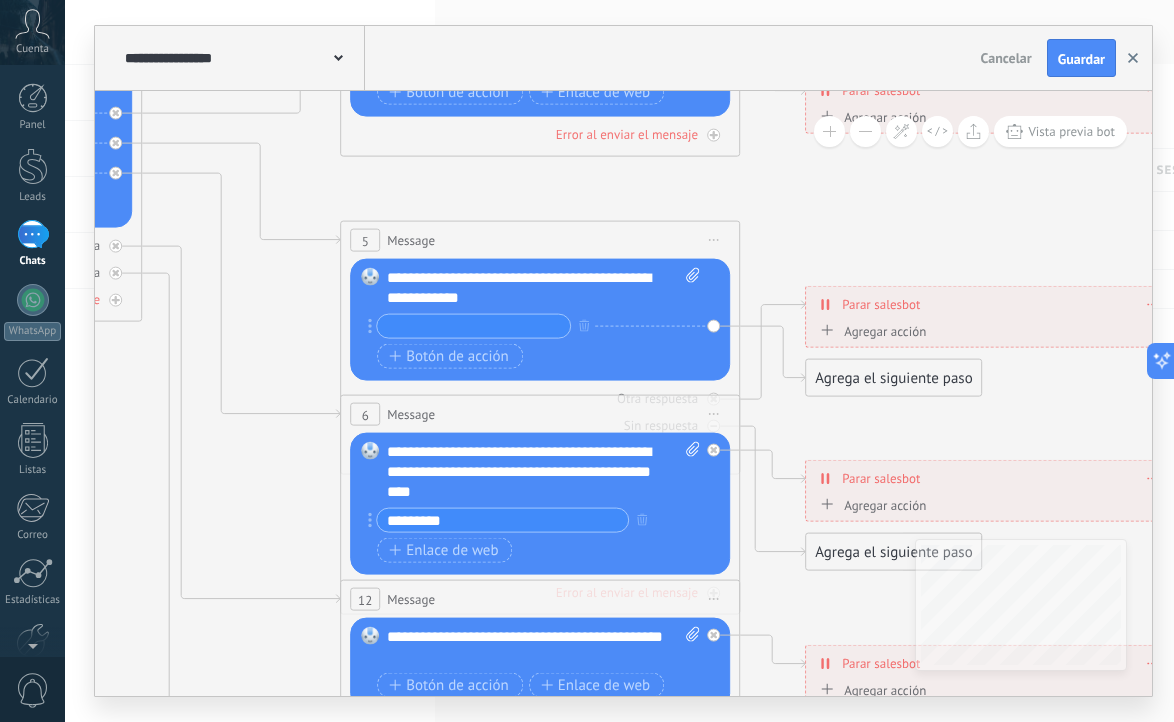 click 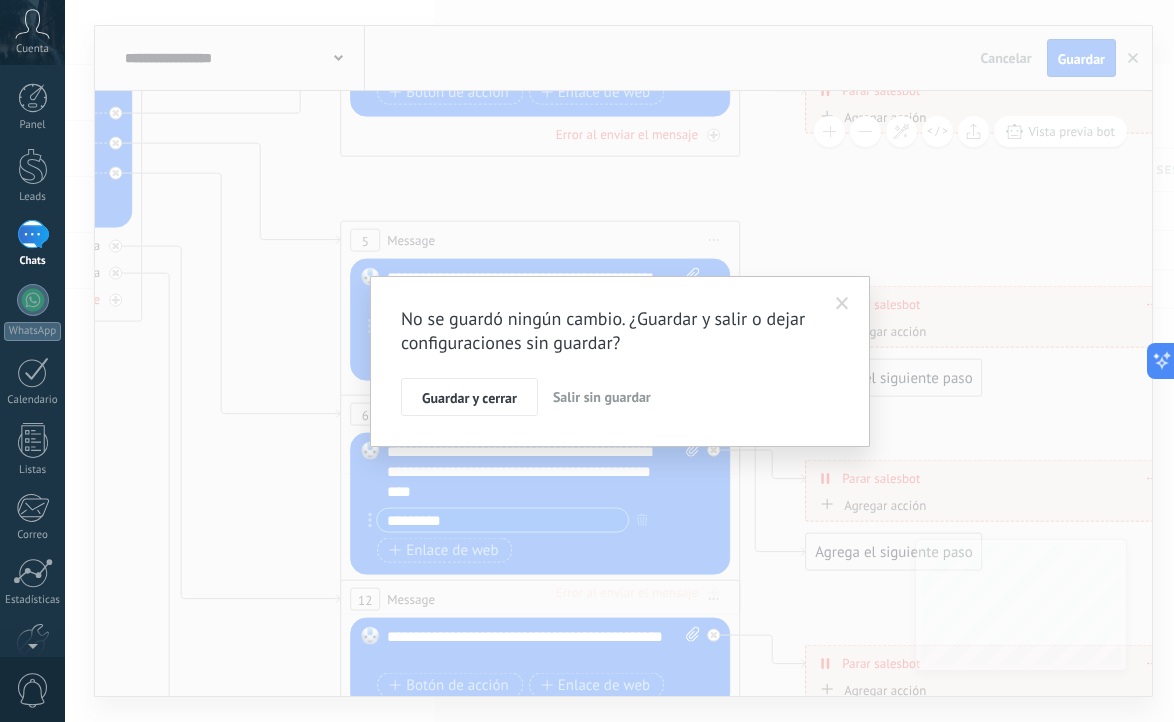 click at bounding box center [842, 304] 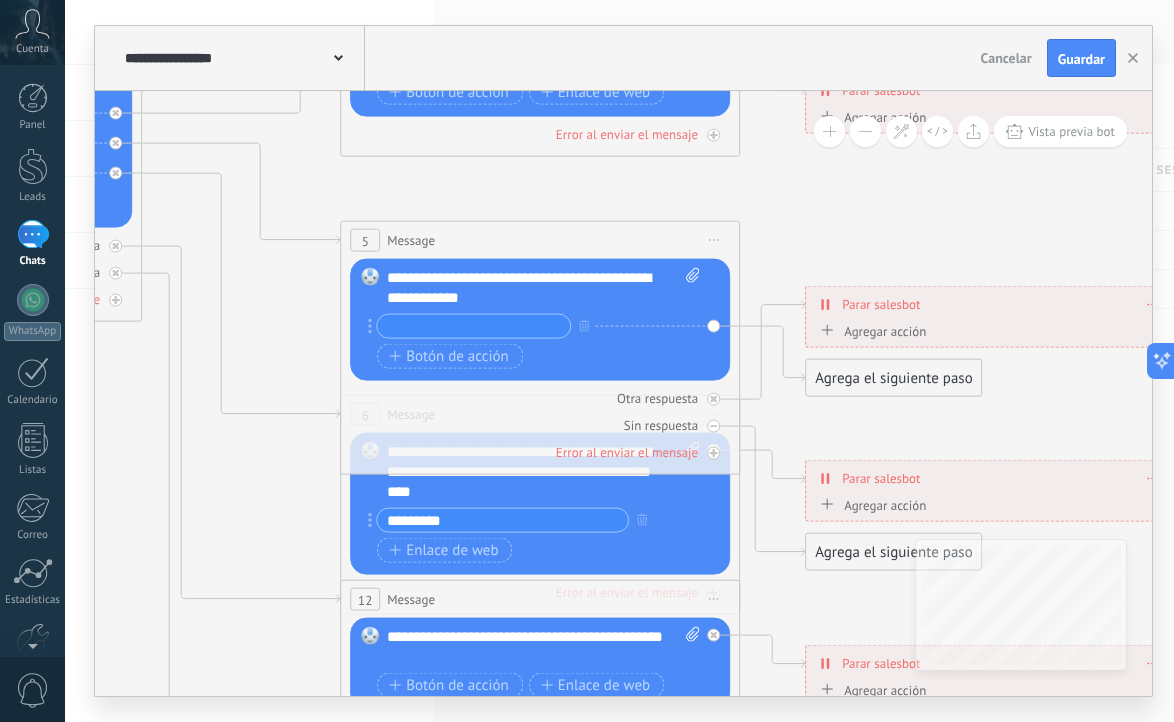 click on "Botón de acción
Enlace de web" at bounding box center [538, 356] 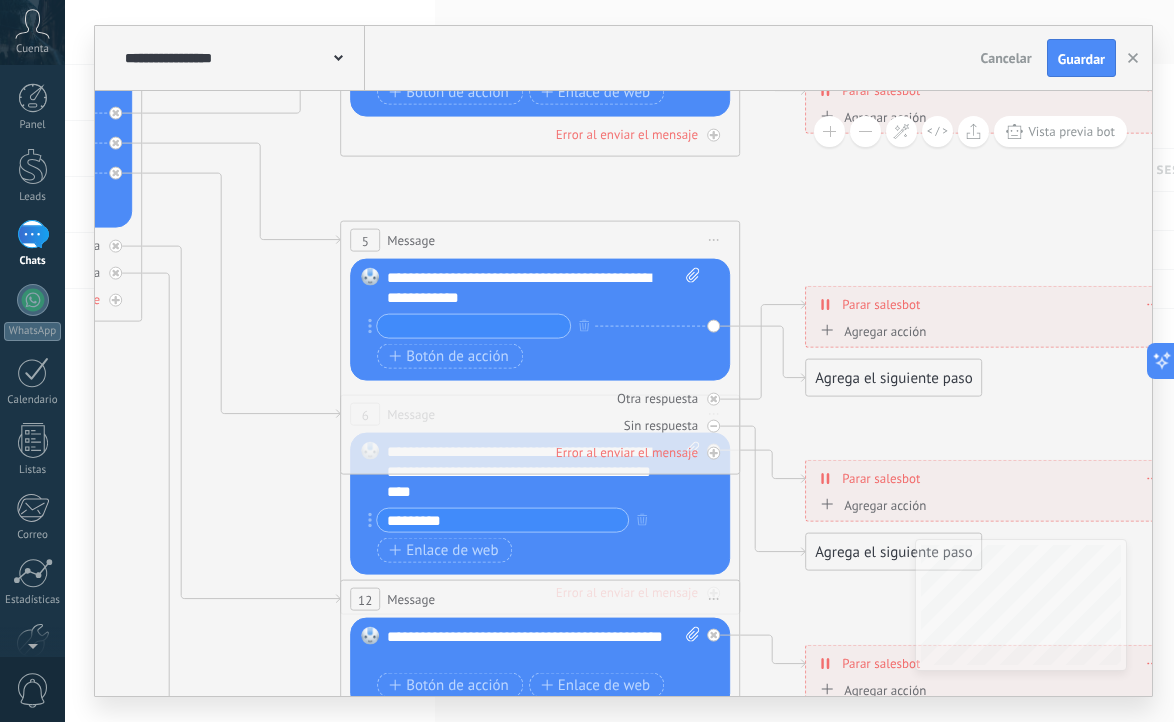 click 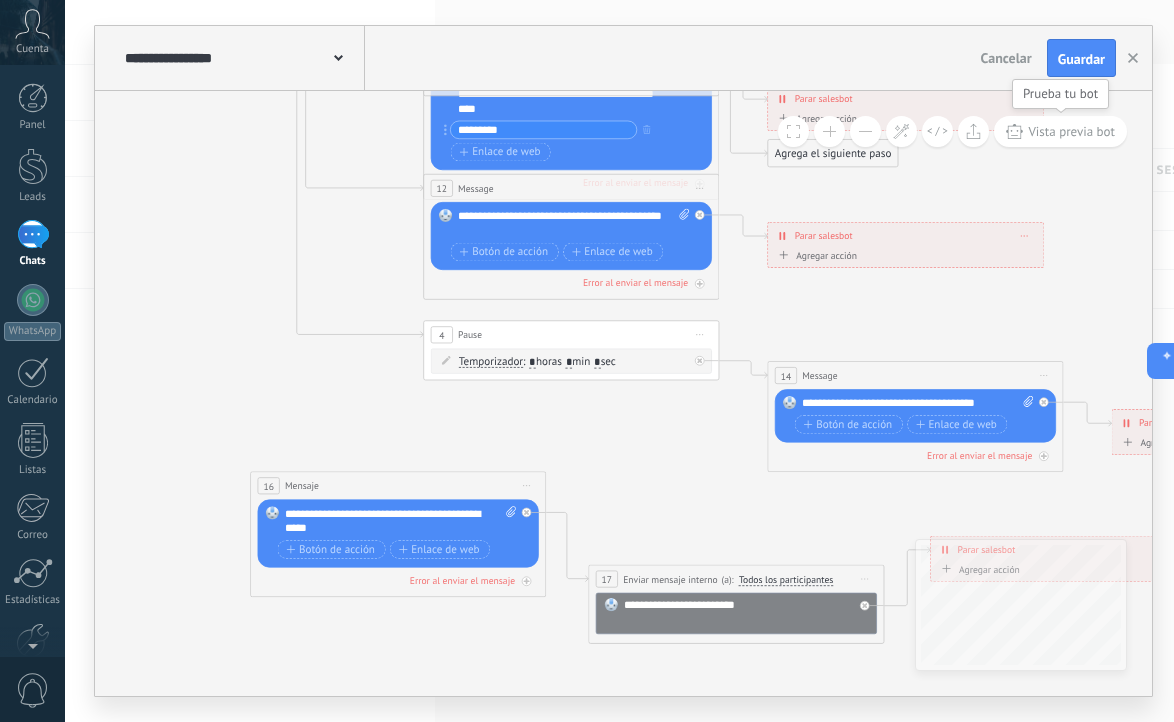 click on "Vista previa bot" at bounding box center [1071, 131] 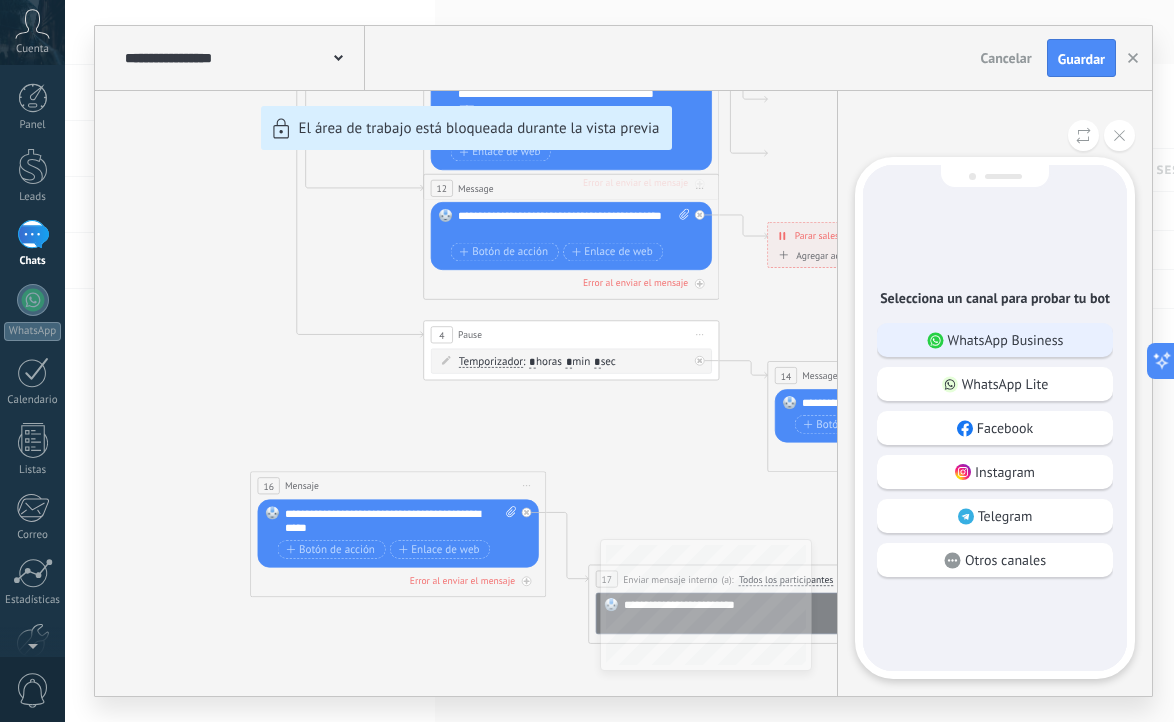 click on "WhatsApp Business" at bounding box center (1006, 340) 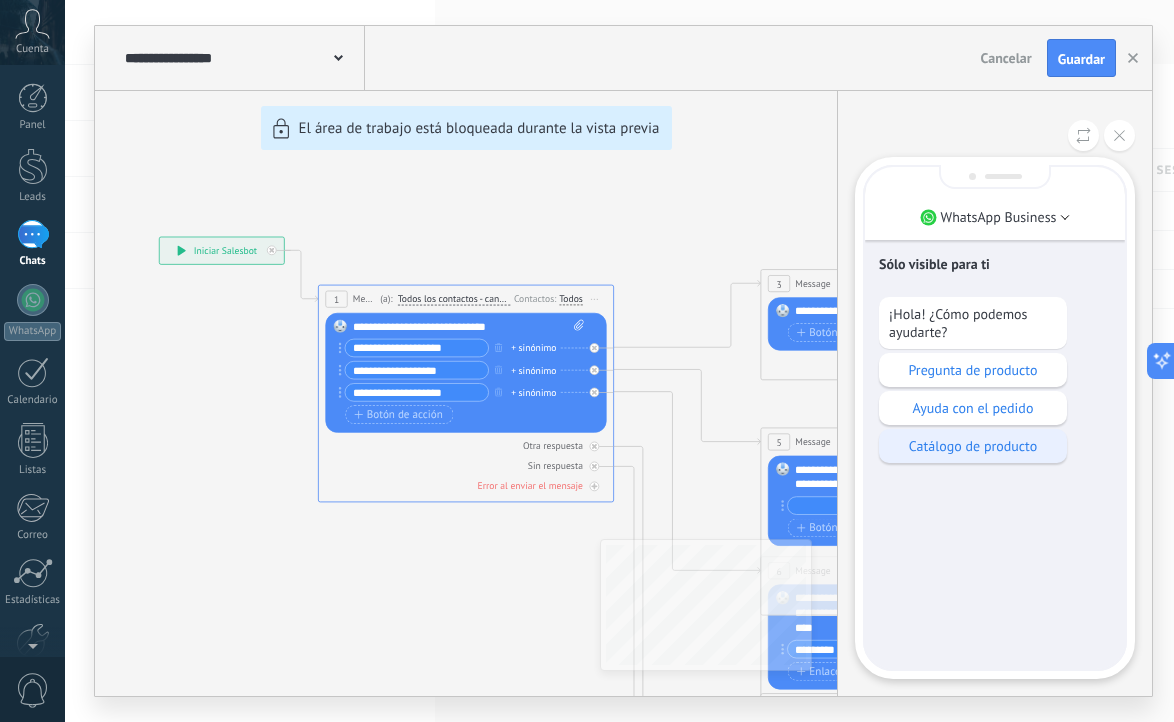 click on "Catálogo de producto" at bounding box center (973, 446) 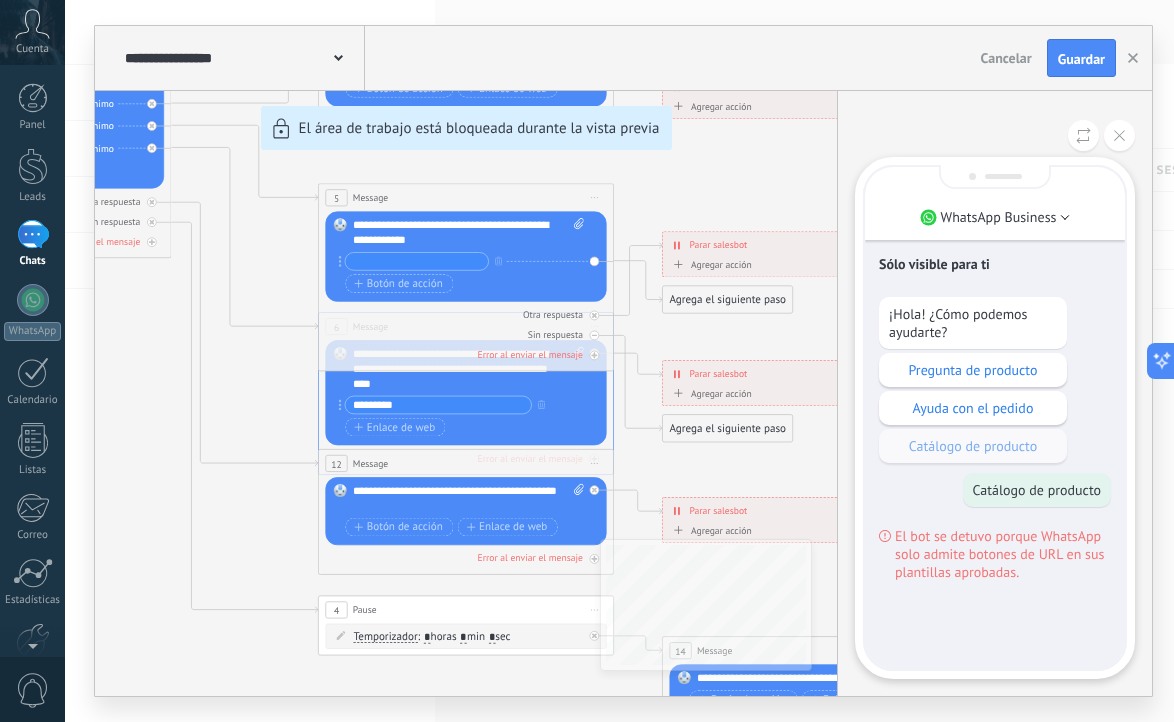 click on "**********" at bounding box center [623, 361] 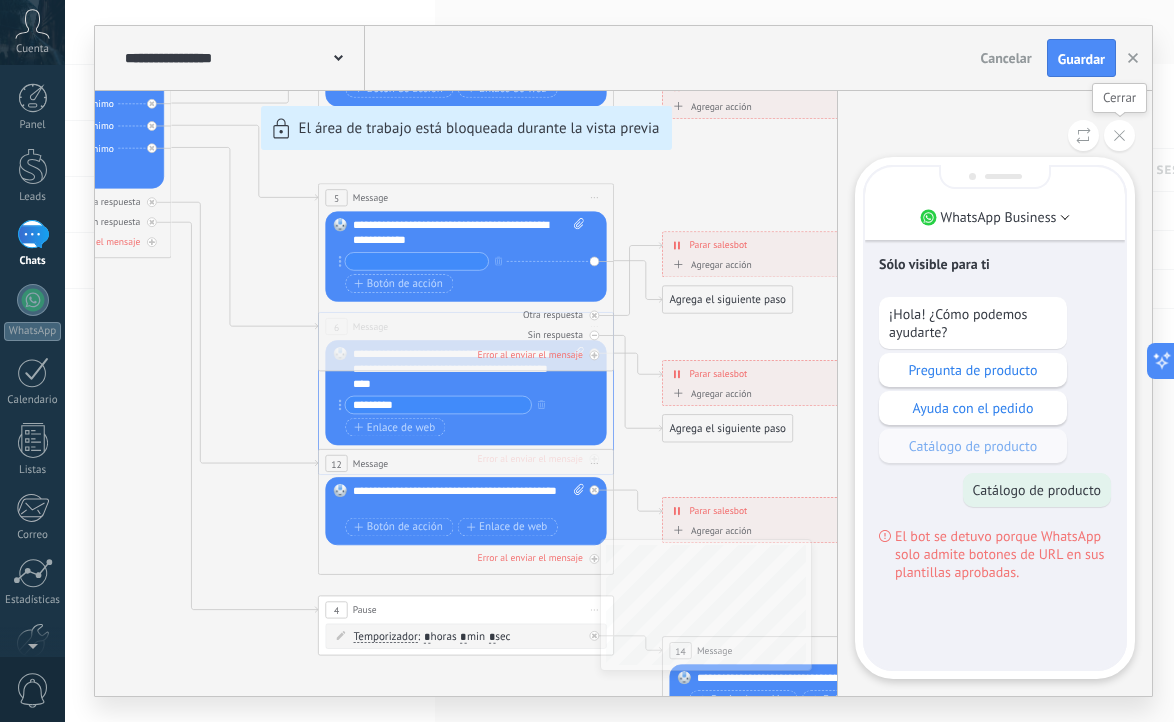 click at bounding box center (1119, 135) 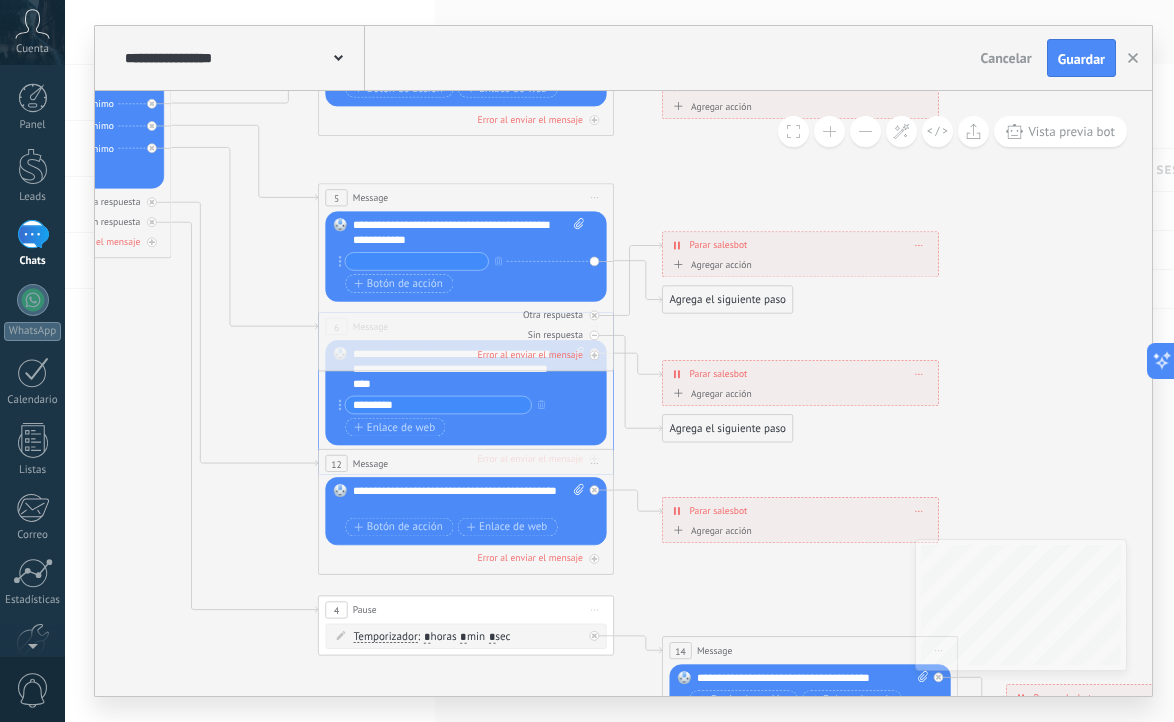 click on "**********" at bounding box center [623, 361] 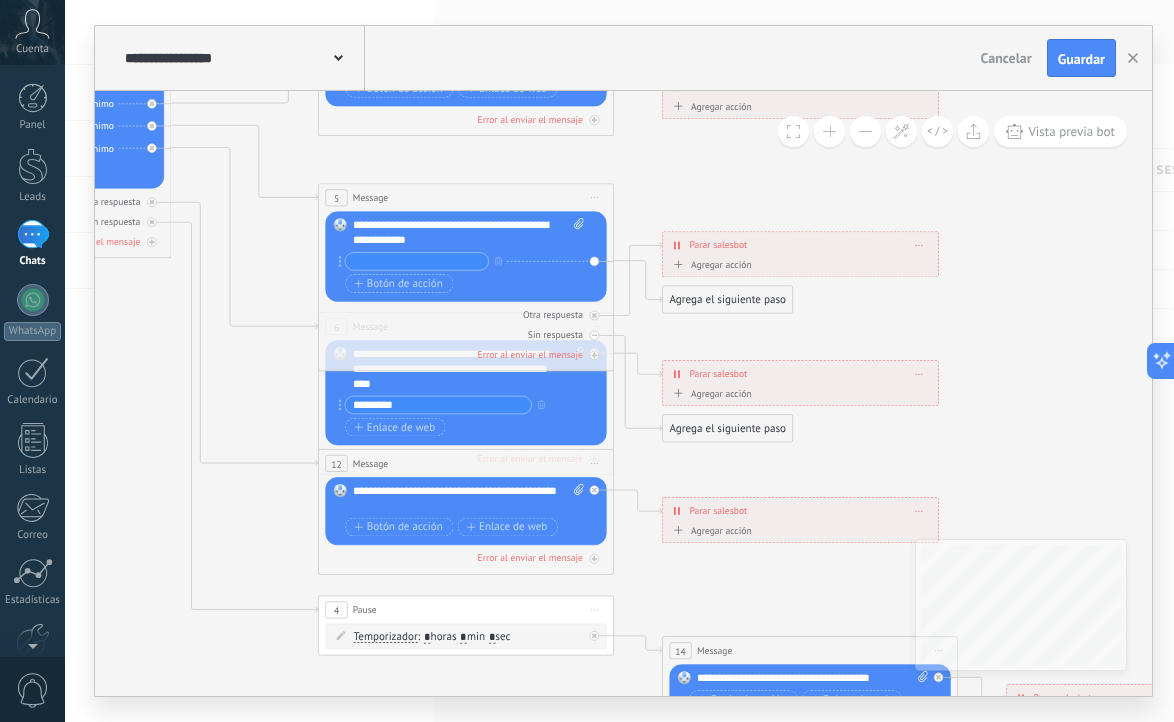click on "**********" at bounding box center (468, 393) 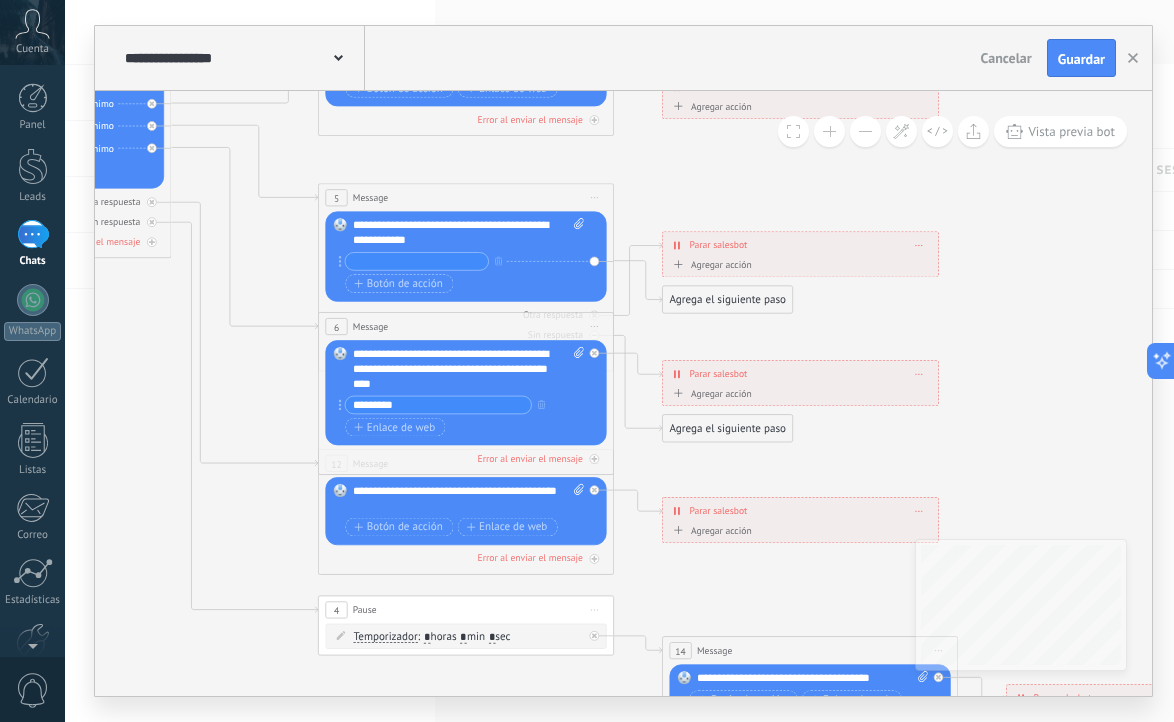 click on "**********" at bounding box center [800, 374] 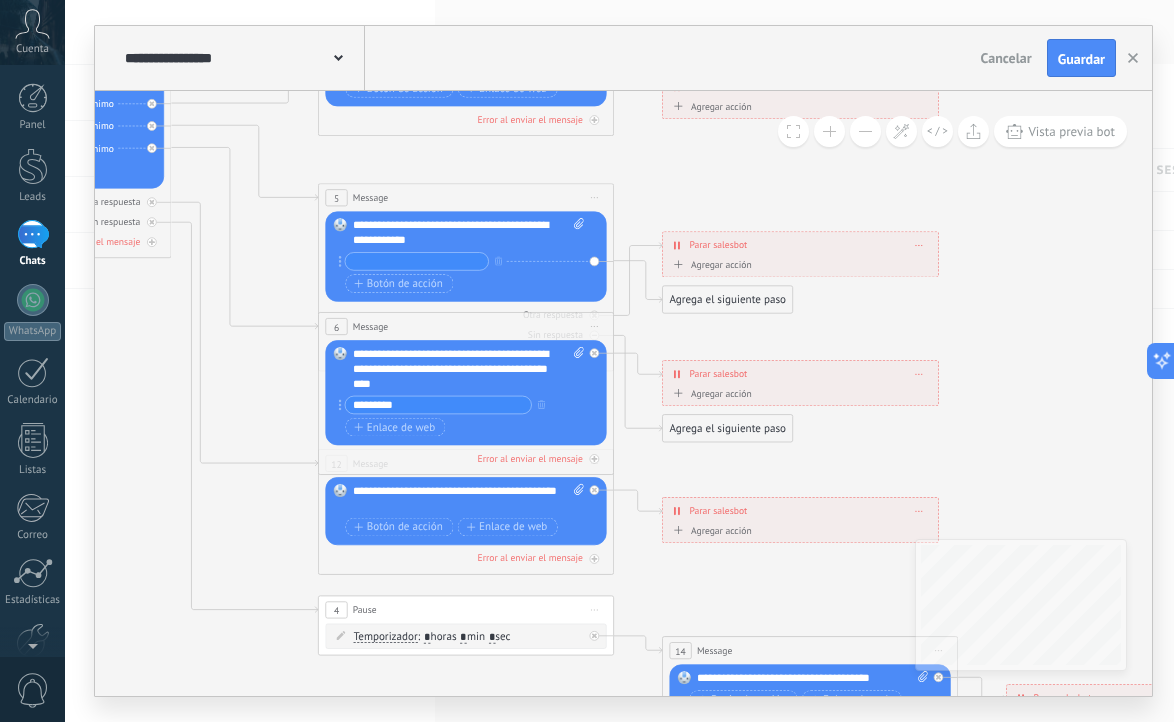 click on "**********" at bounding box center (800, 374) 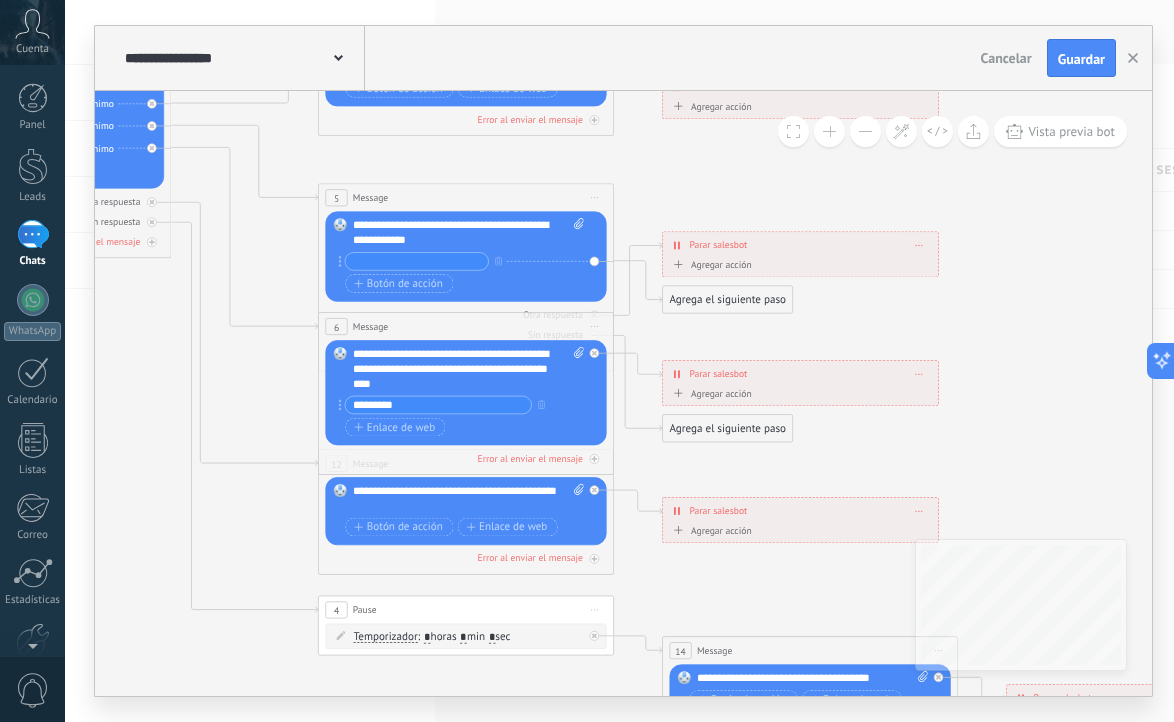 click on "Agrega el siguiente paso" at bounding box center (728, 428) 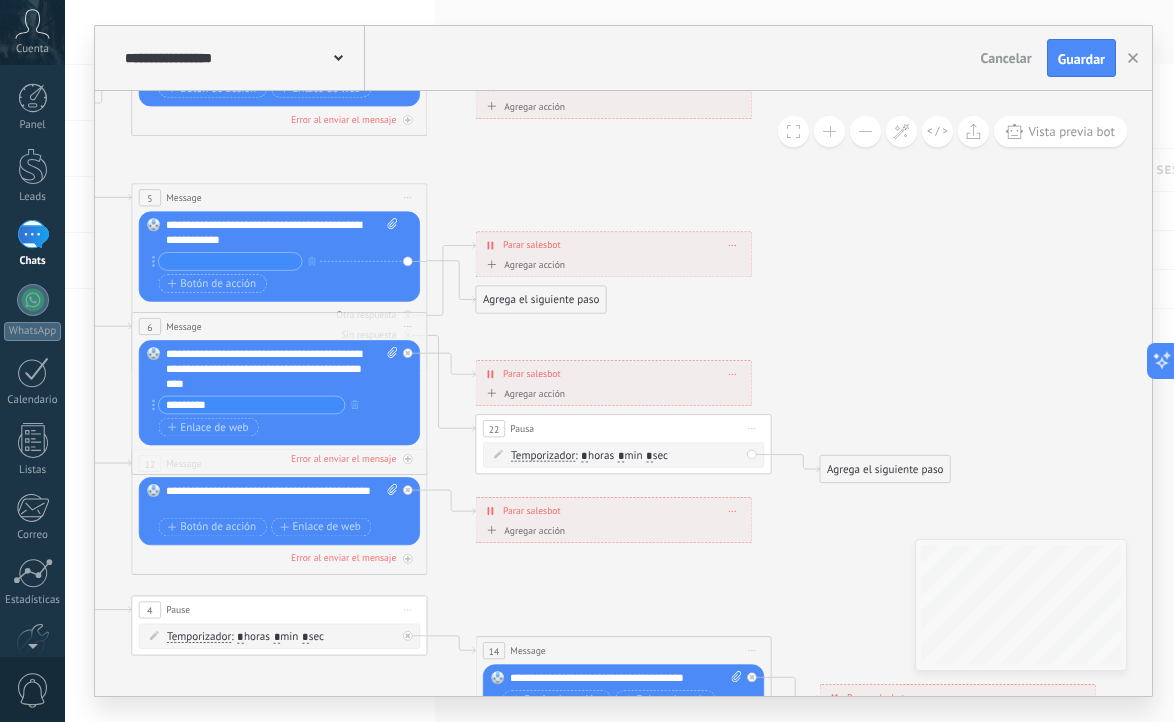 click 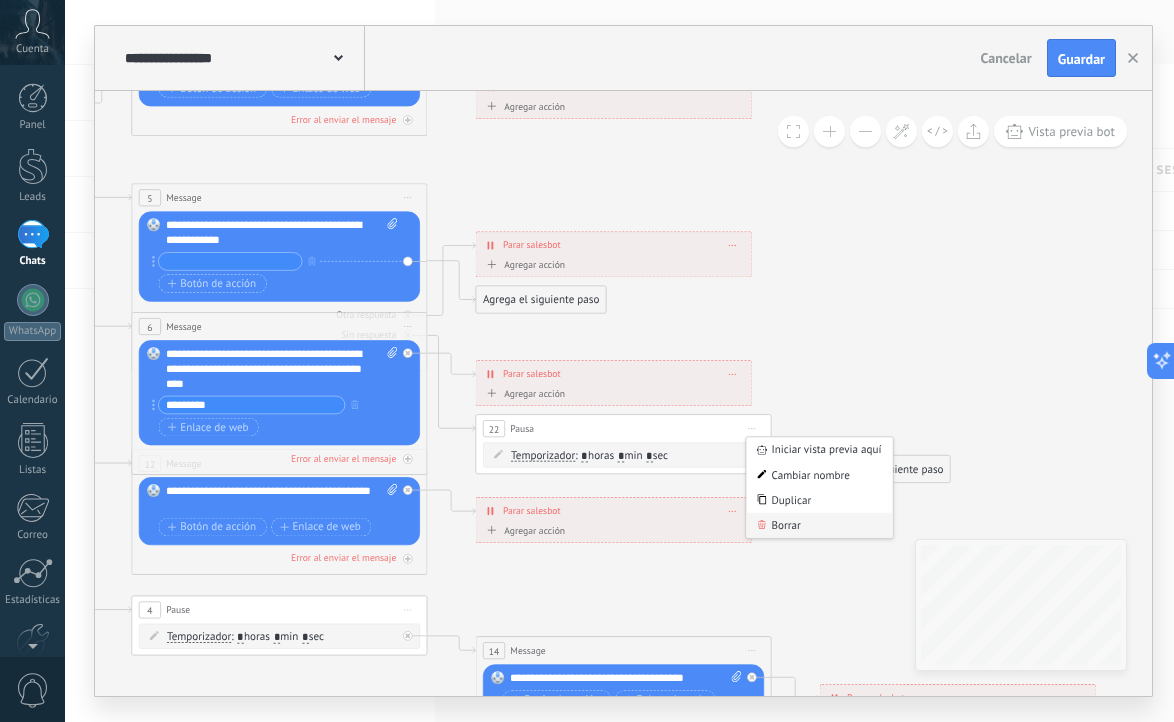 click on "Borrar" at bounding box center [819, 525] 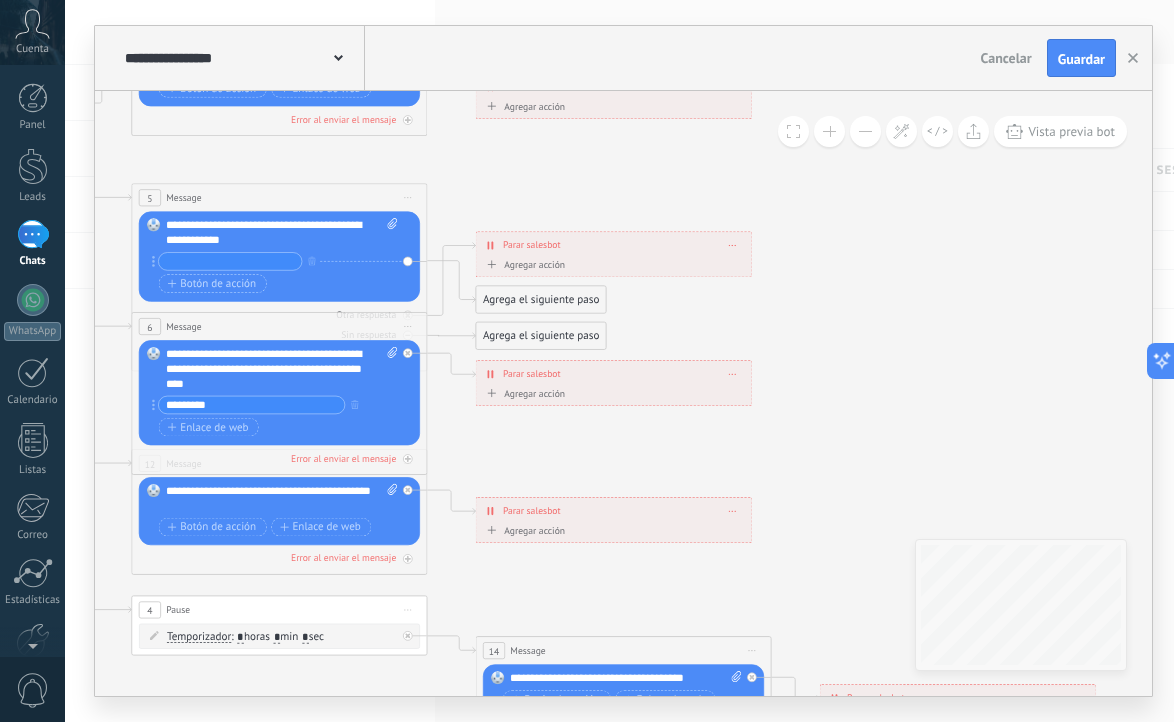 click on "Agrega el siguiente paso" at bounding box center (541, 336) 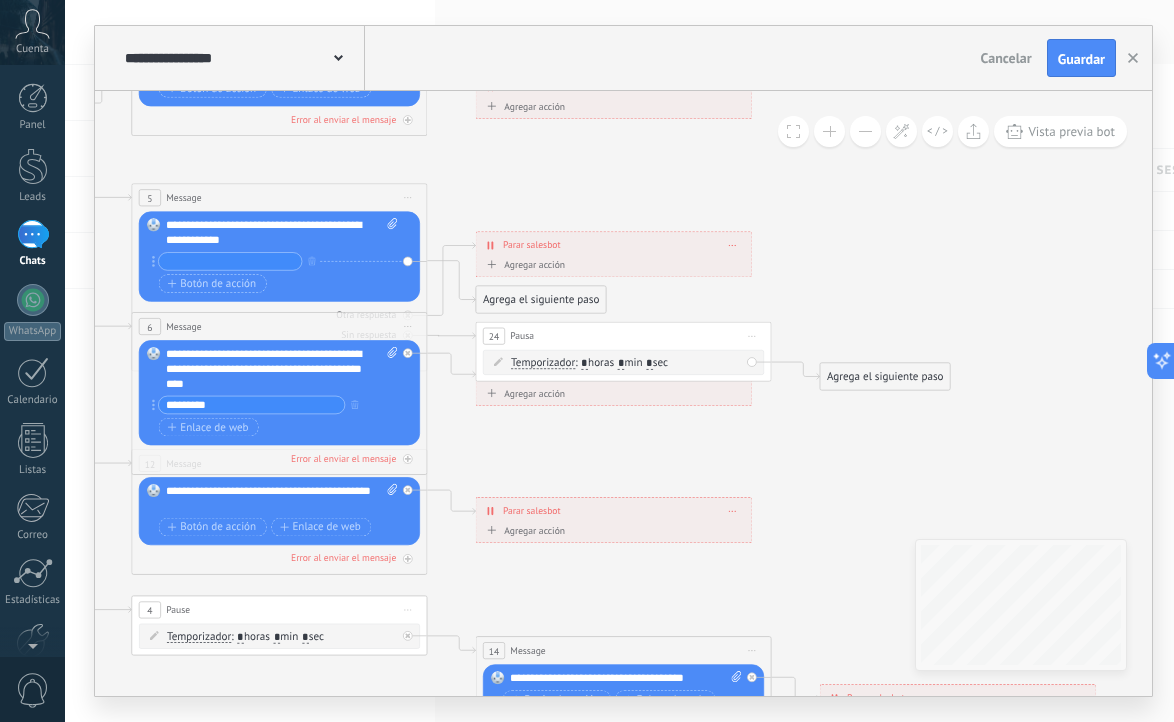 scroll, scrollTop: 0, scrollLeft: 0, axis: both 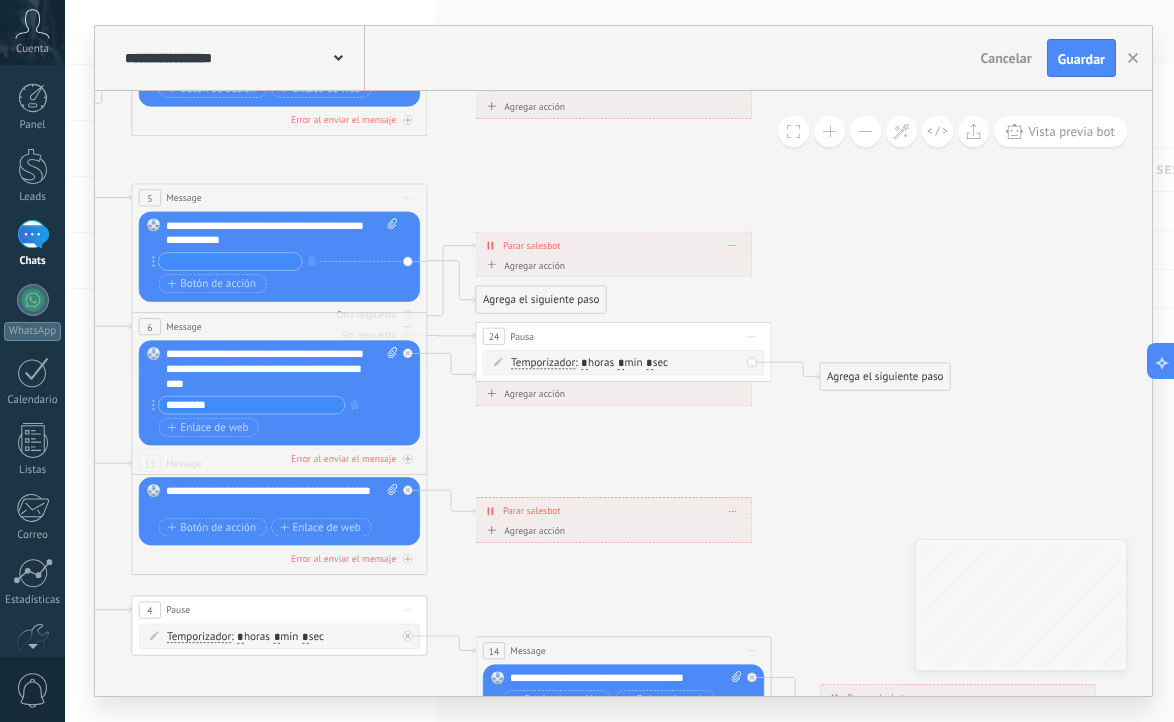 click 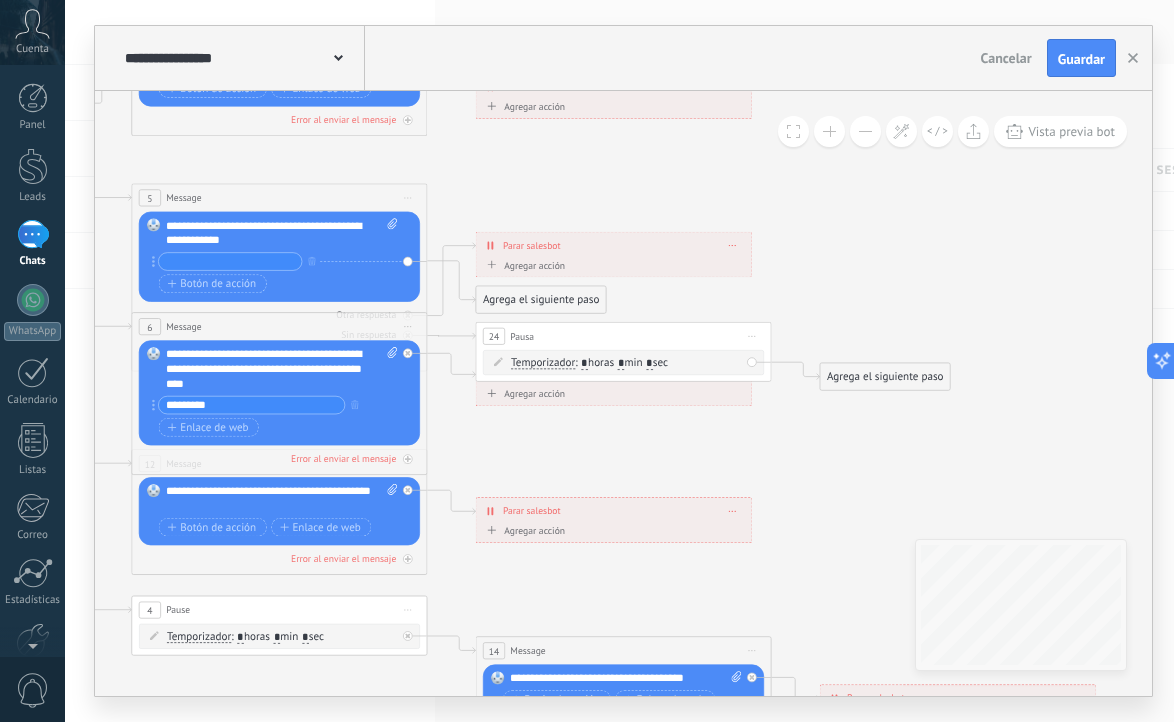click 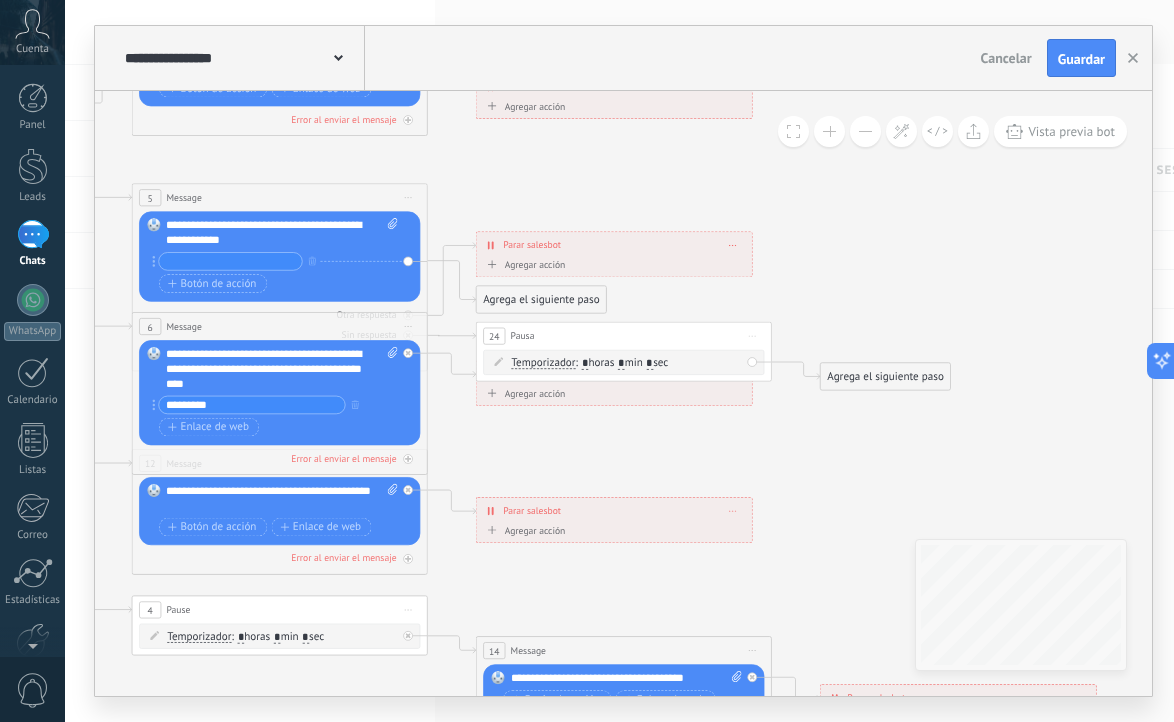click 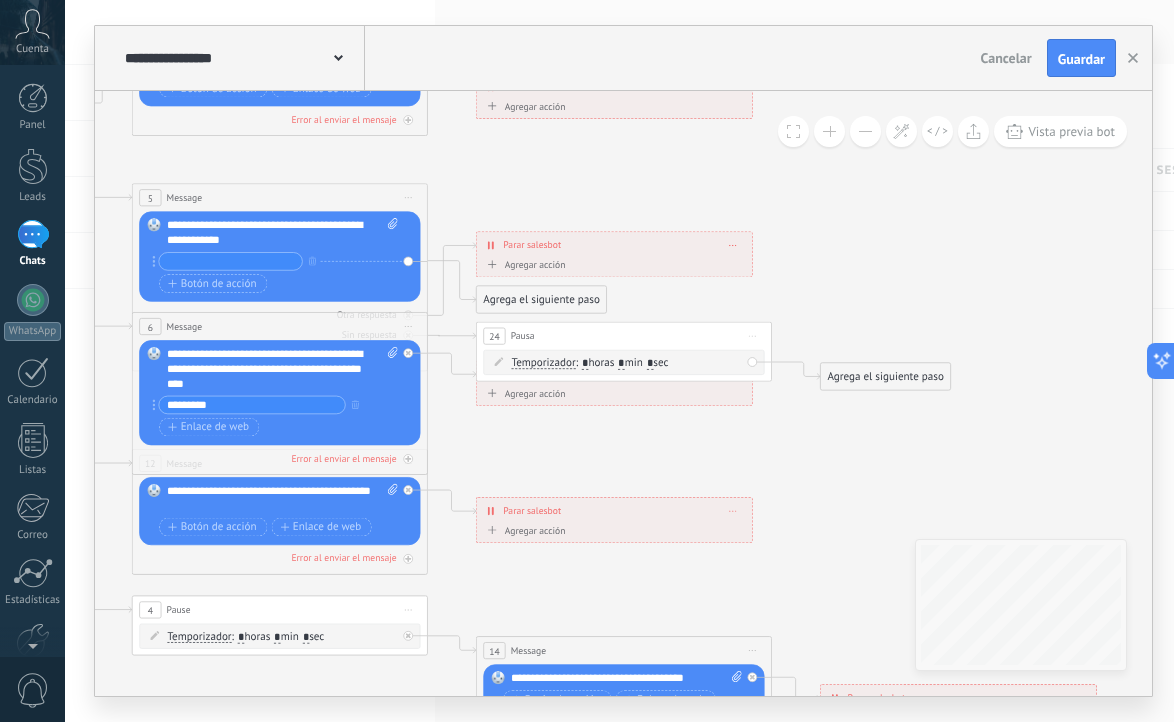 click 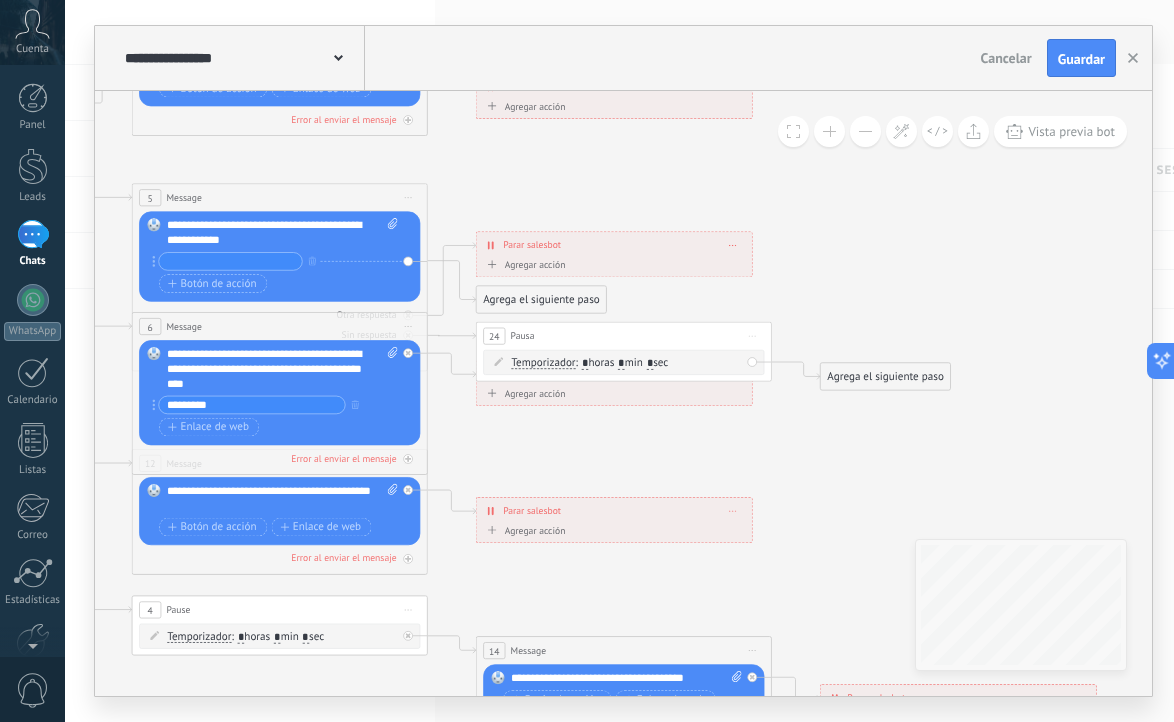 click on "Agregar acción
Conversación marcada como cerrada
Iniciar Salesbot
Conversación marcada como cerrada
Conversación marcada como cerrada
Iniciar Salesbot" at bounding box center [614, 396] 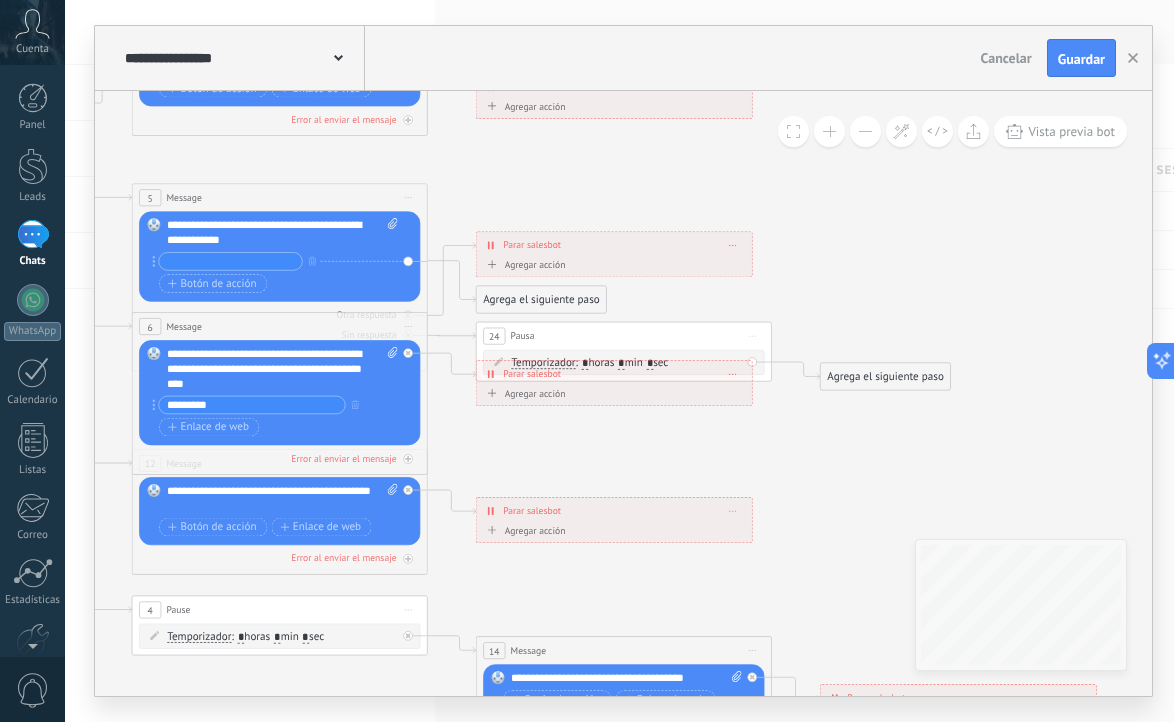 drag, startPoint x: 641, startPoint y: 390, endPoint x: 641, endPoint y: 461, distance: 71 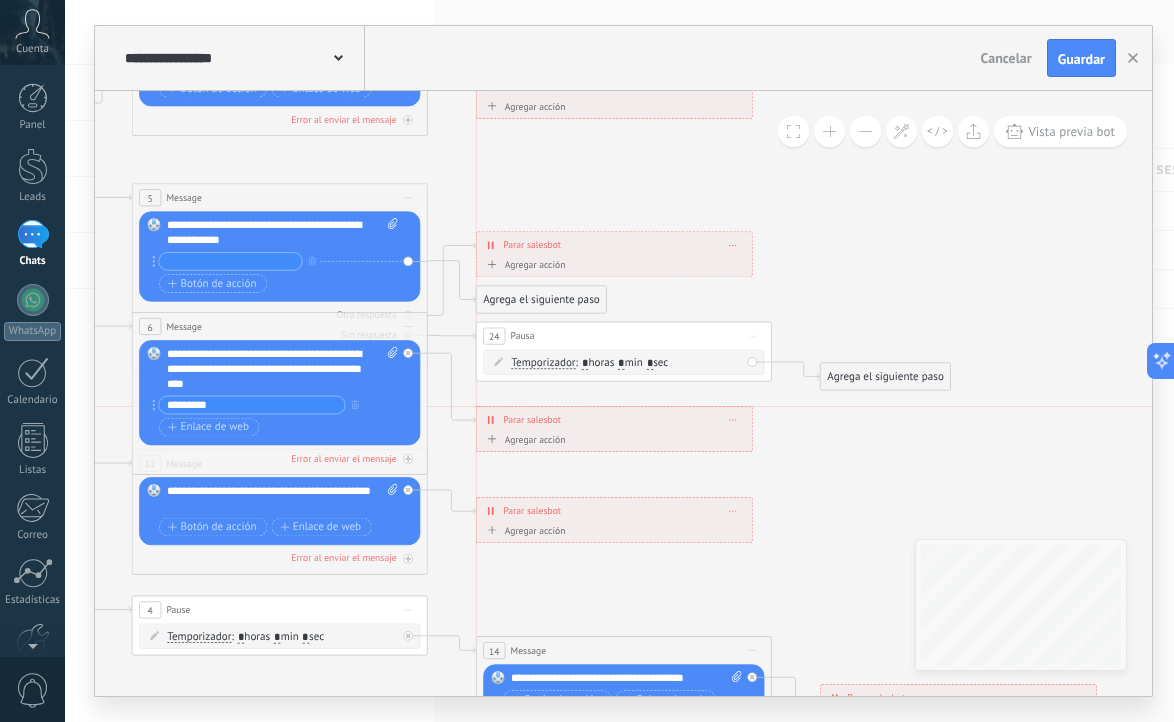 drag, startPoint x: 734, startPoint y: 373, endPoint x: 729, endPoint y: 418, distance: 45.276924 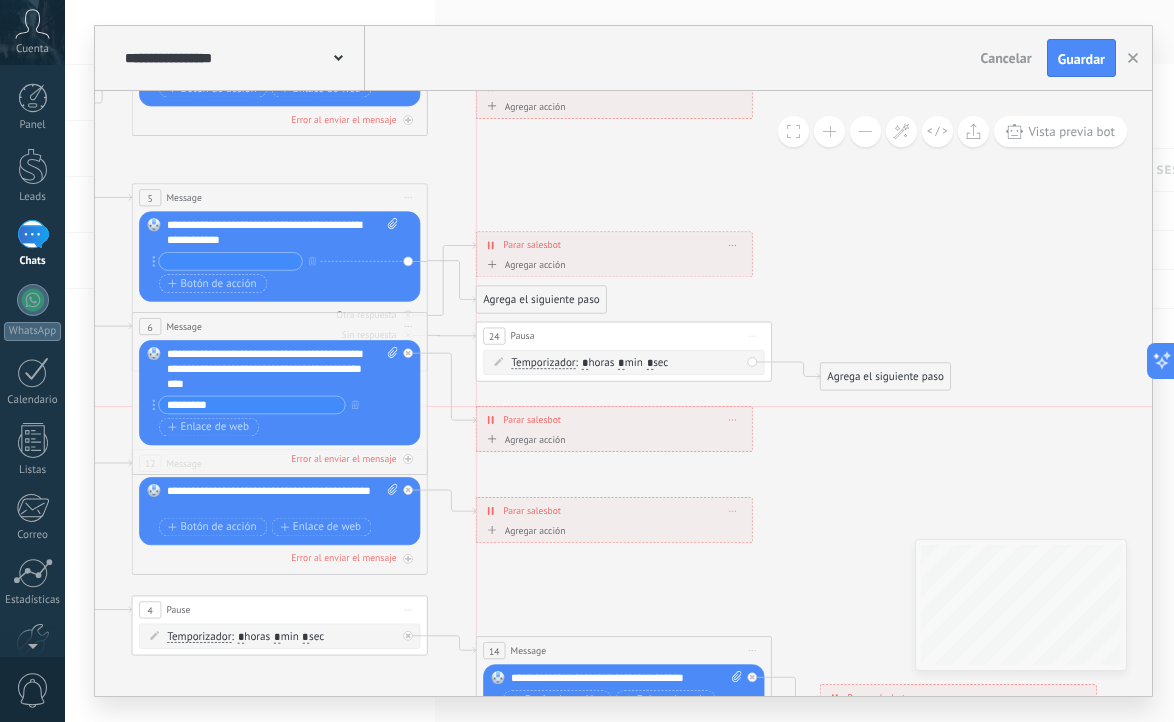 click 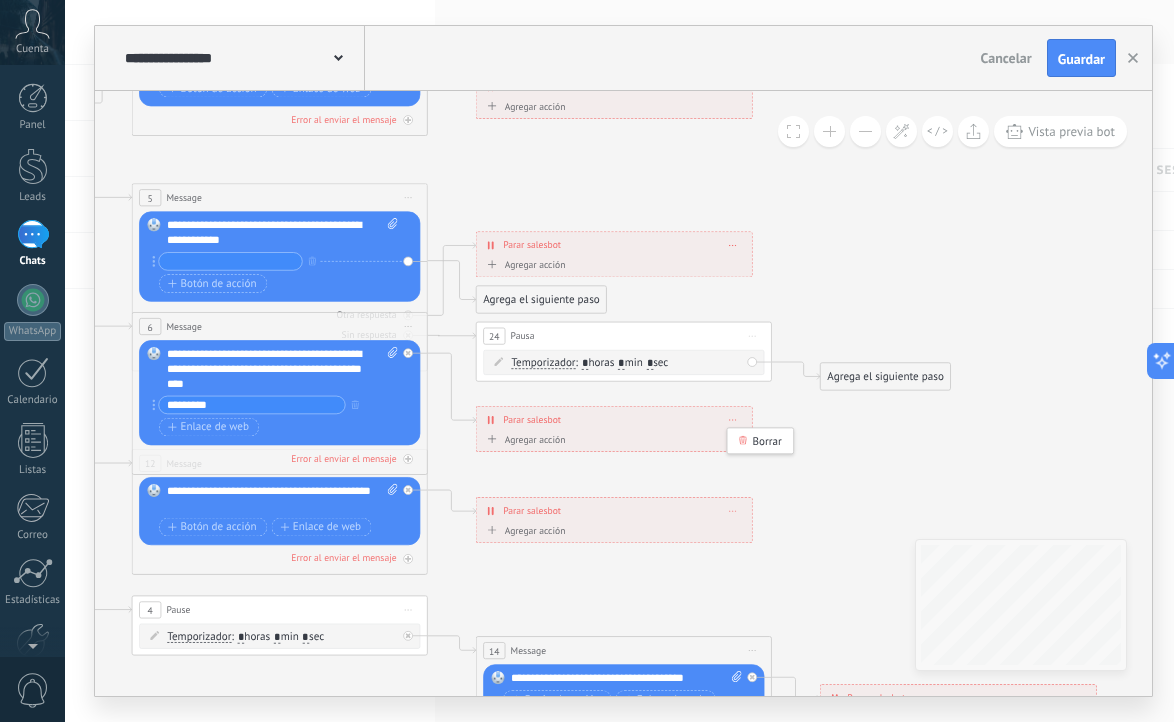click 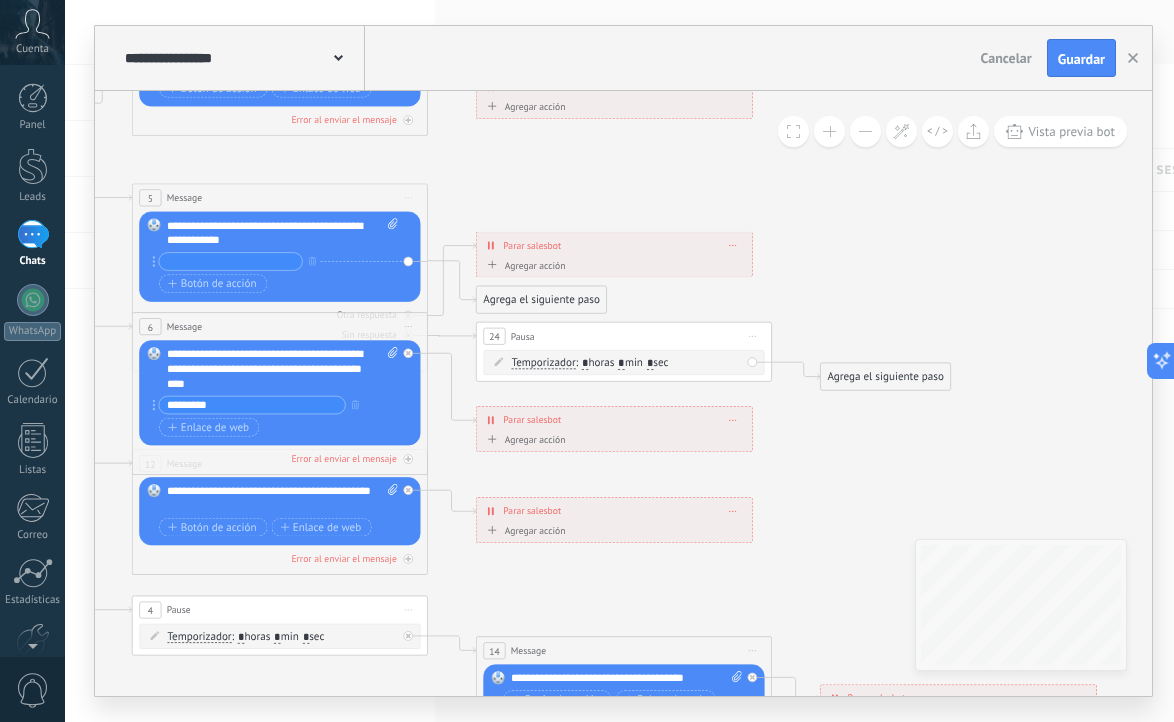 click on "*********" at bounding box center [252, 405] 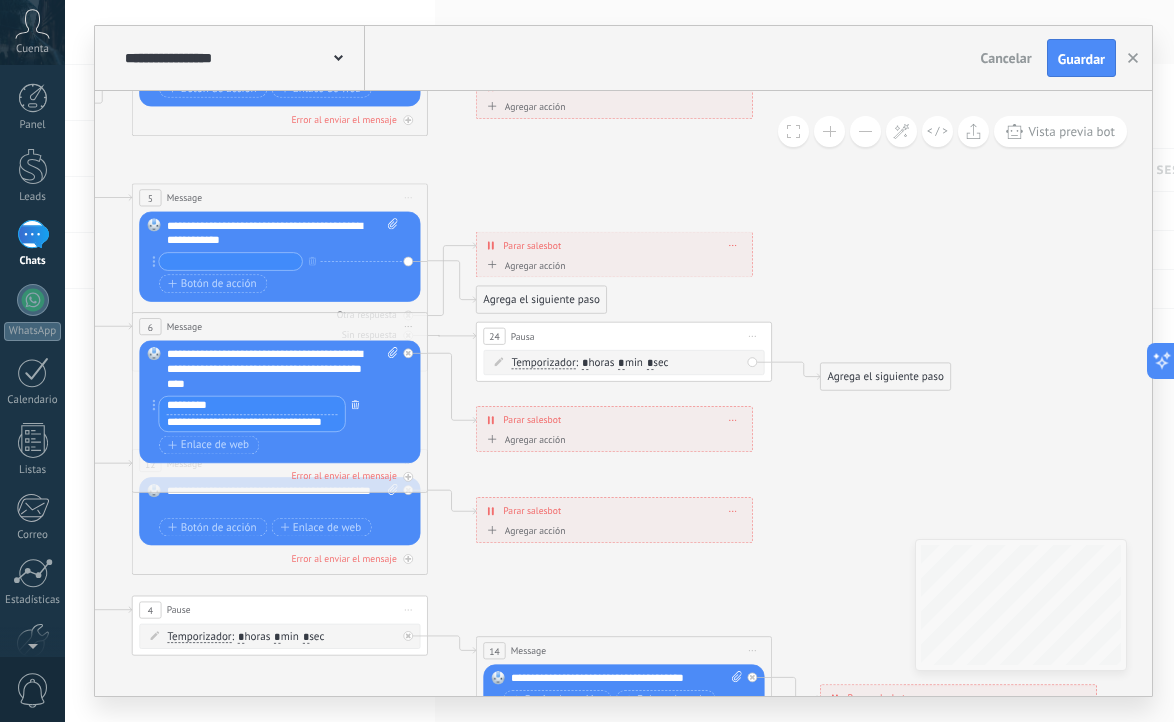 click at bounding box center [355, 404] 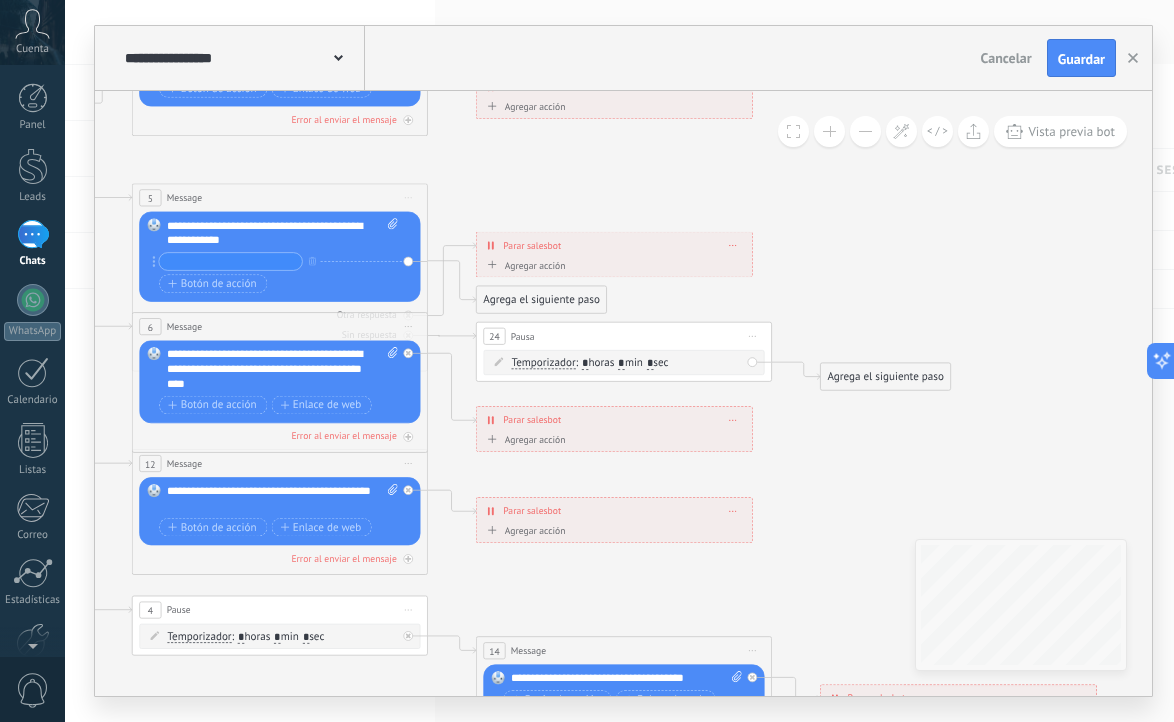 click on "**********" at bounding box center [614, 420] 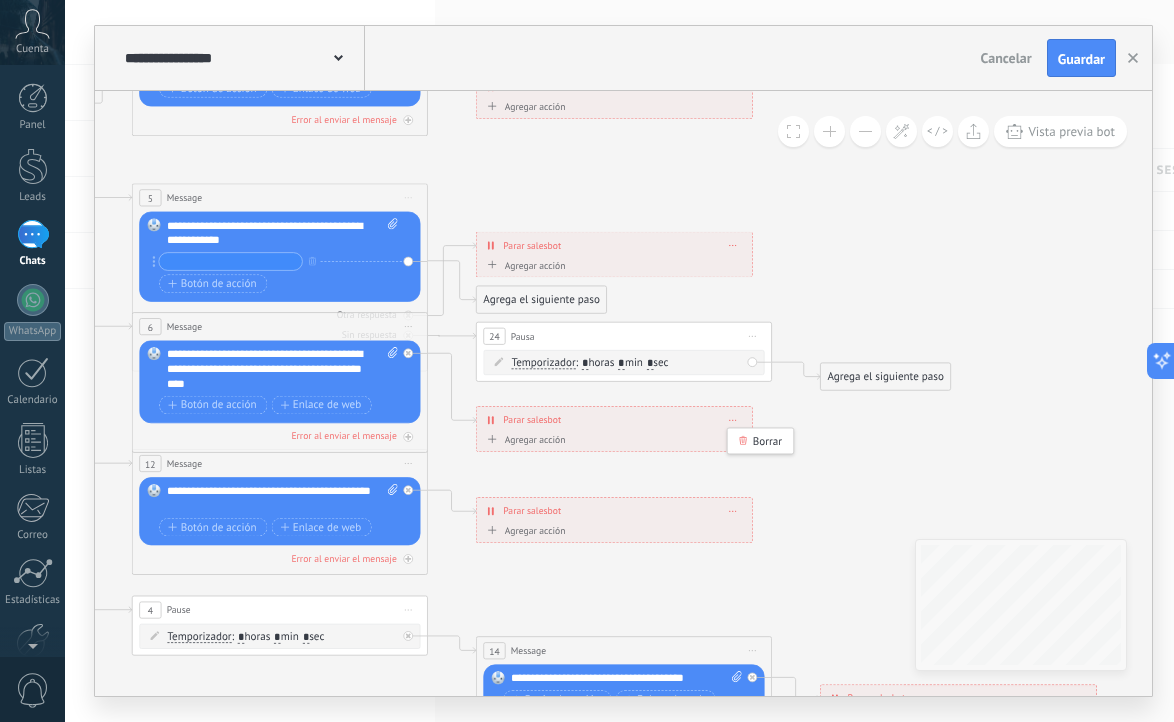 click 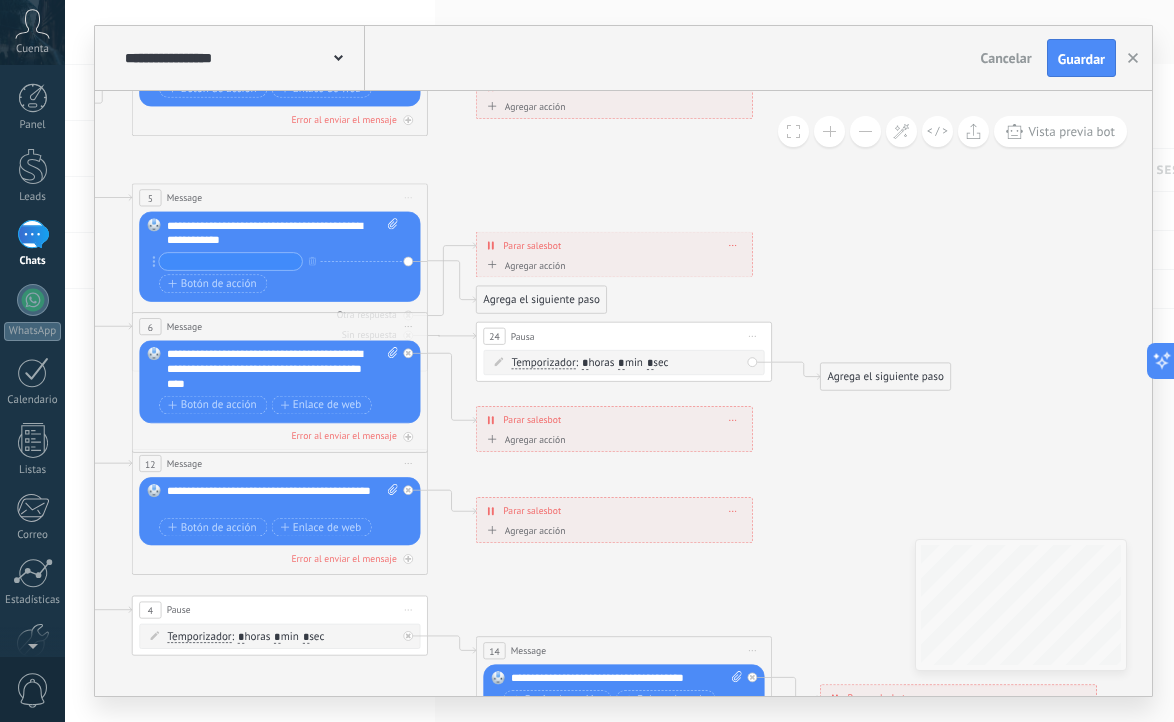 click on "**********" at bounding box center (614, 420) 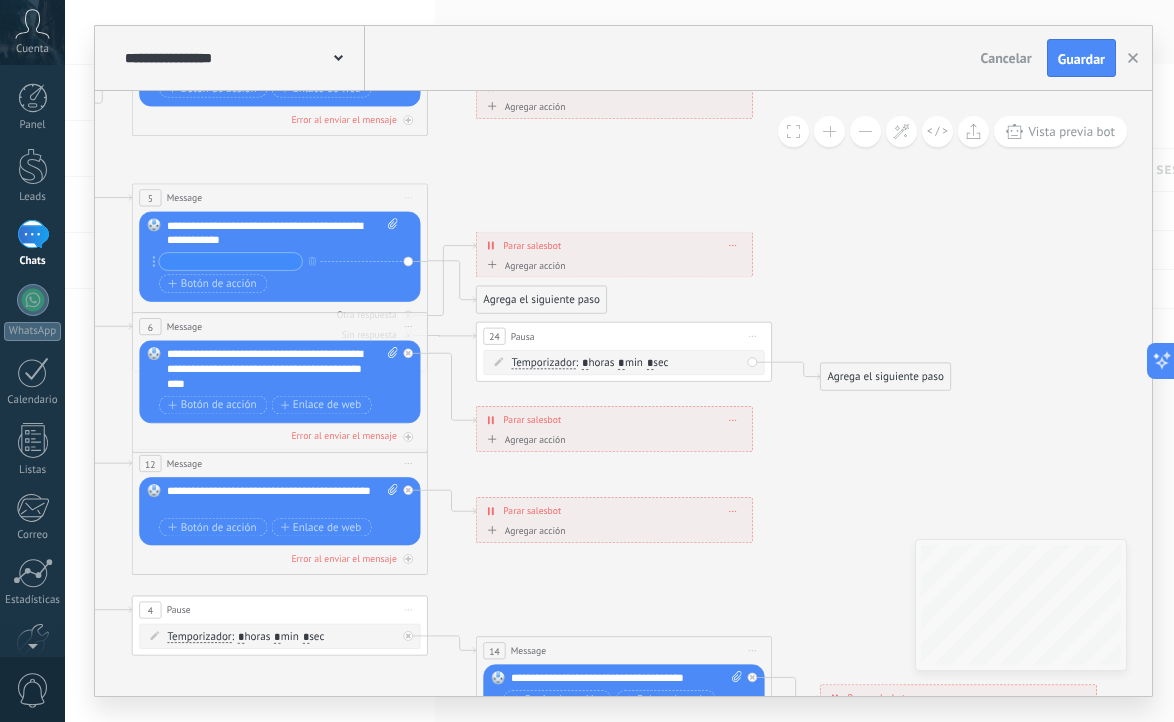 click on "Iniciar vista previa aquí
Cambiar nombre
Duplicar
Borrar" at bounding box center (753, 336) 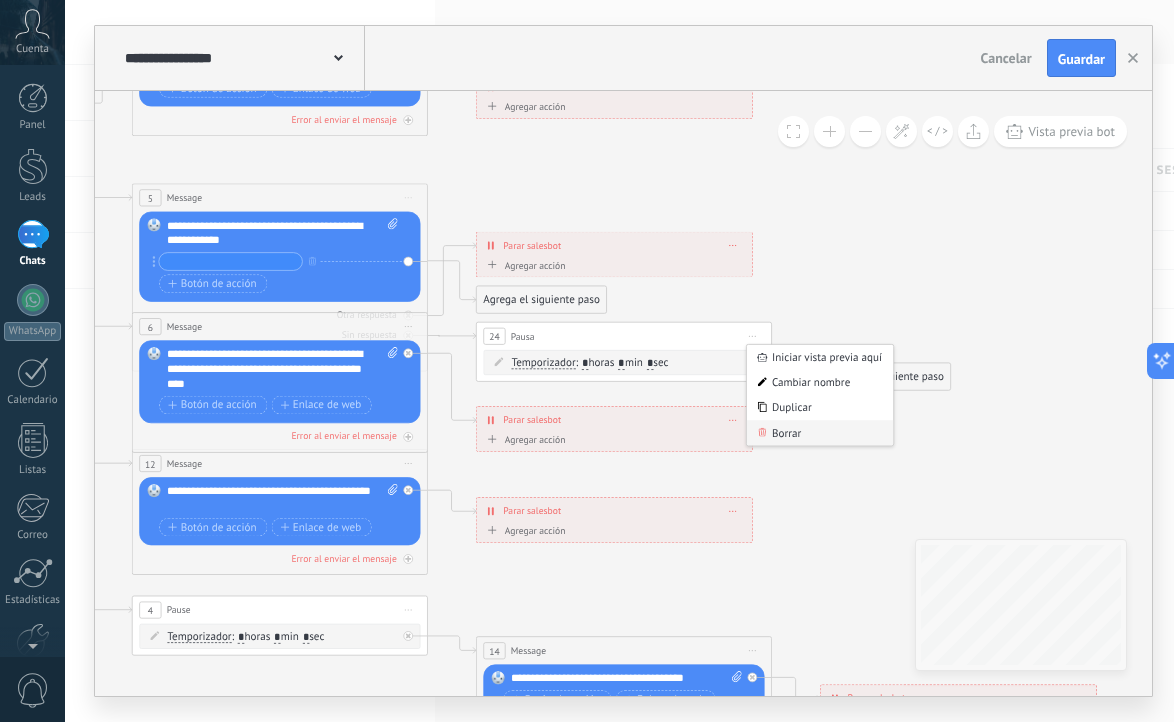 click on "Borrar" at bounding box center (820, 432) 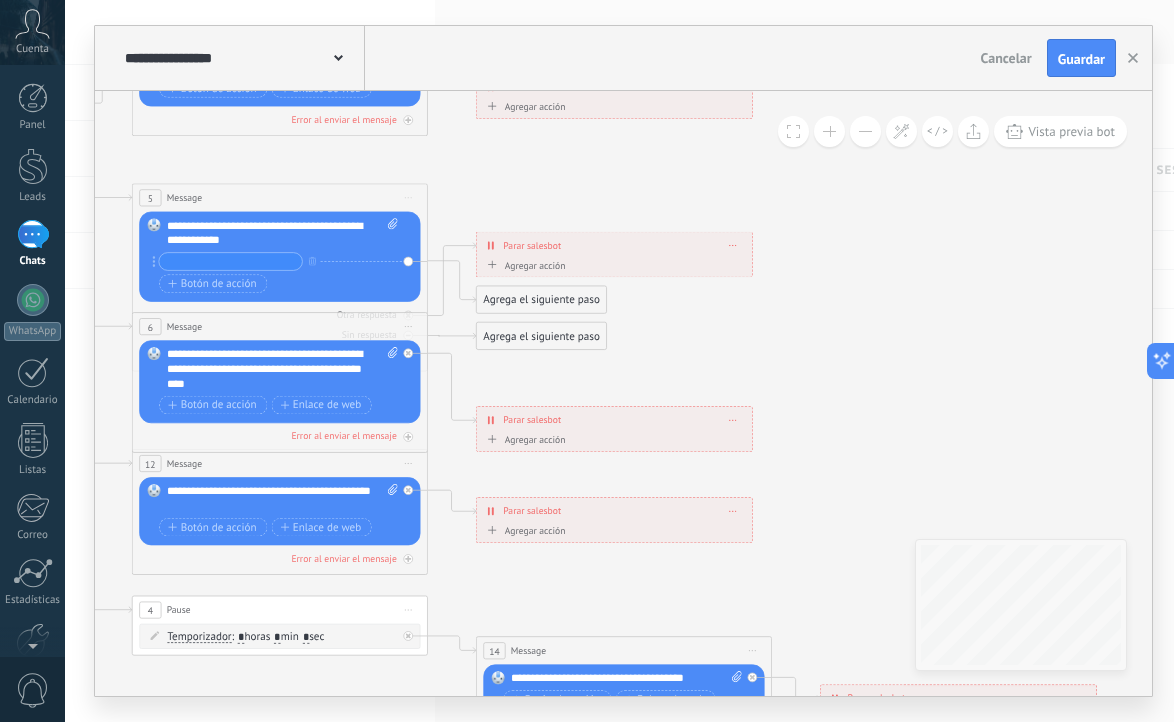click 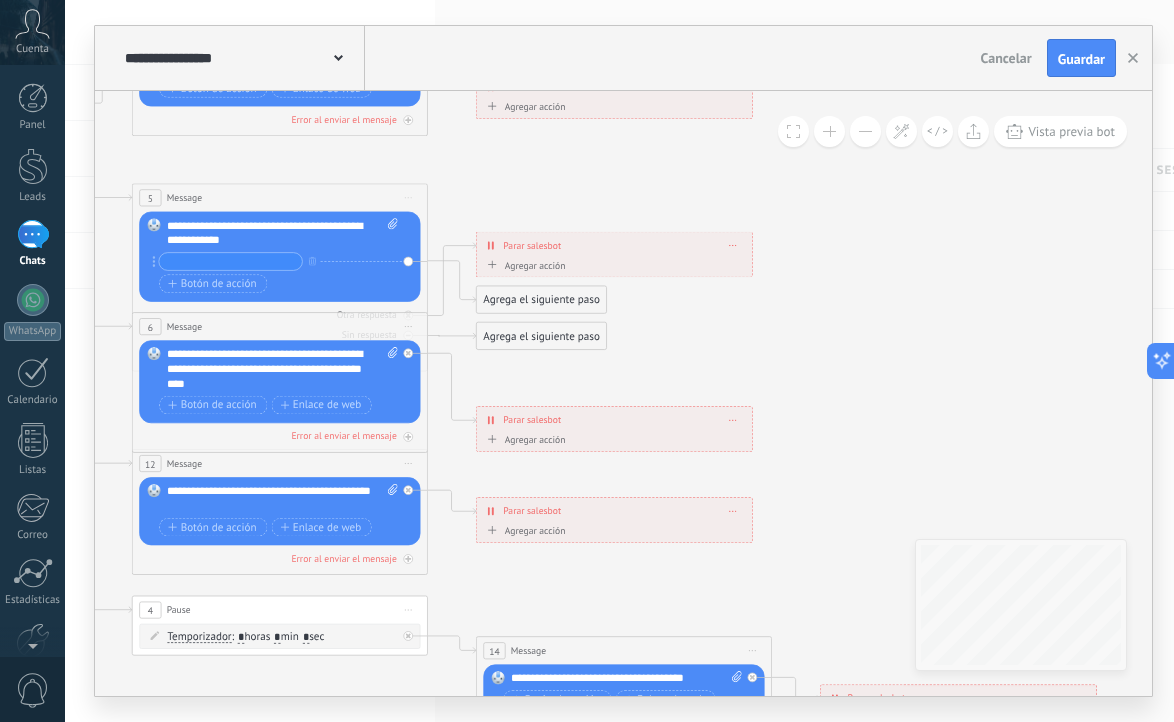 click on "Agrega el siguiente paso" at bounding box center (542, 336) 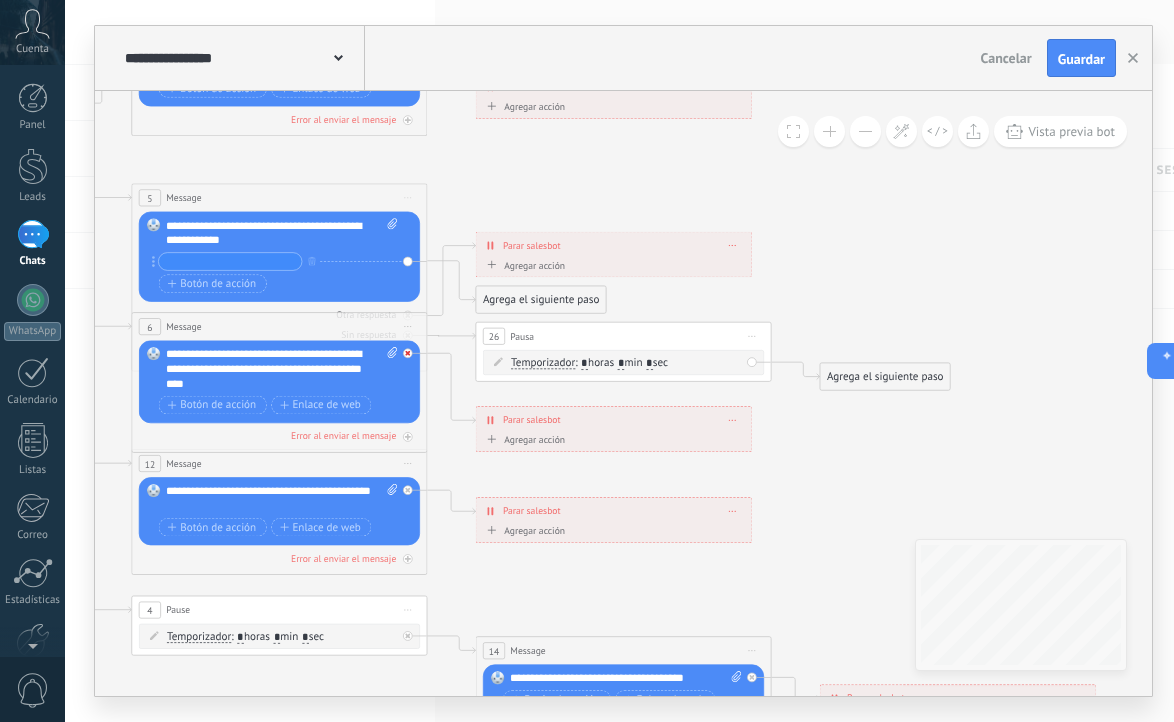click at bounding box center [411, 349] 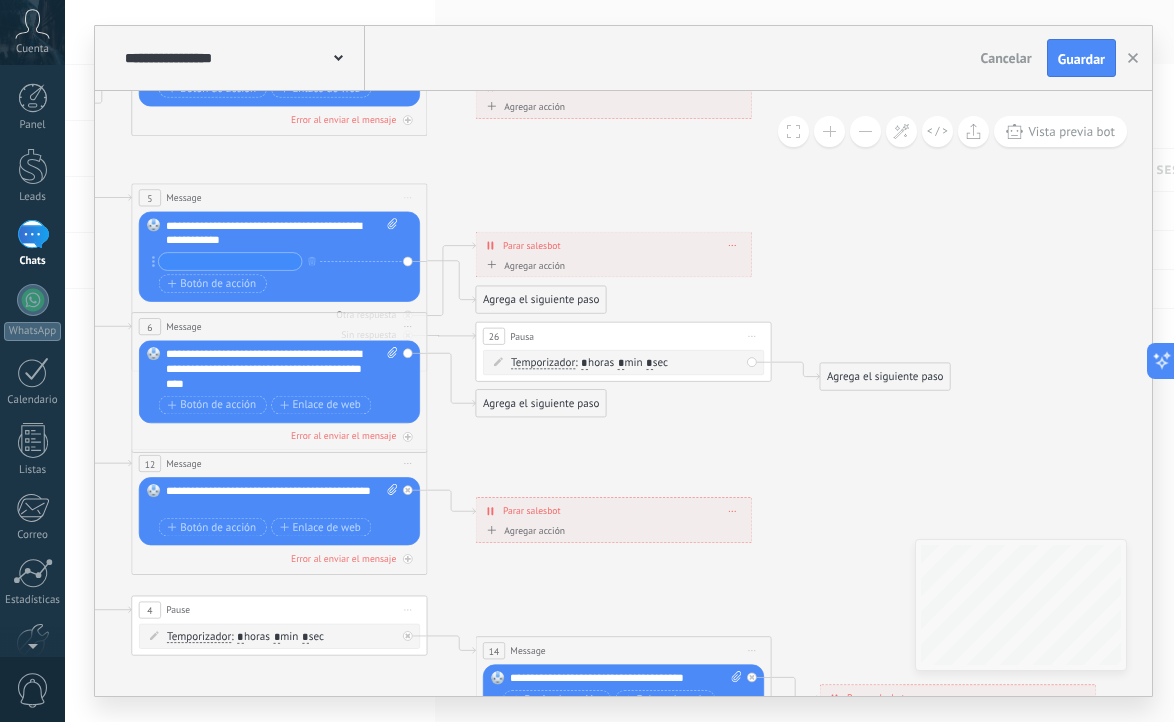 click on "**********" at bounding box center [282, 369] 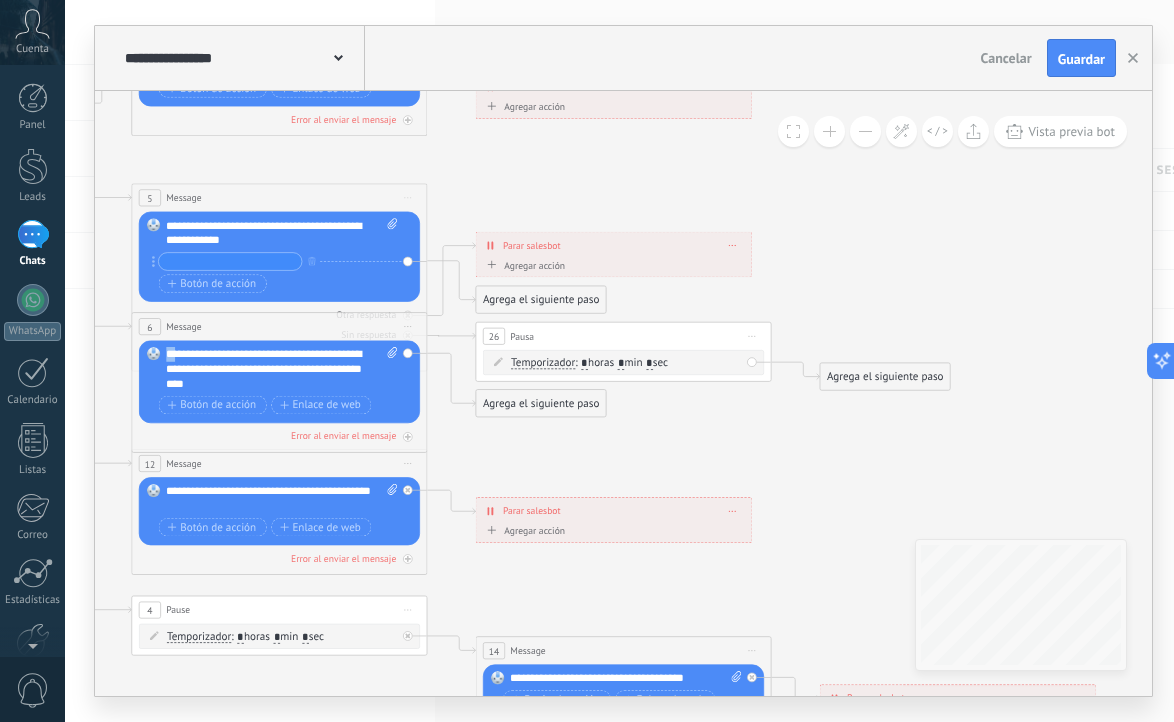drag, startPoint x: 376, startPoint y: 346, endPoint x: 376, endPoint y: 359, distance: 13 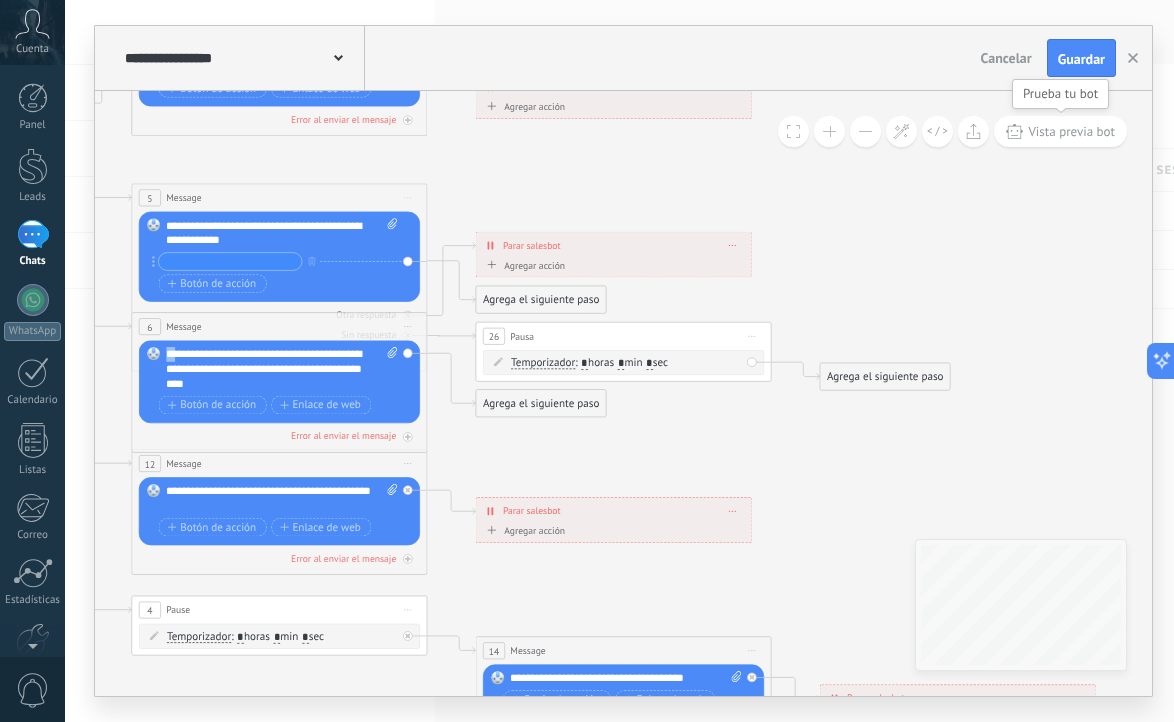 click on "Vista previa bot" at bounding box center (1071, 131) 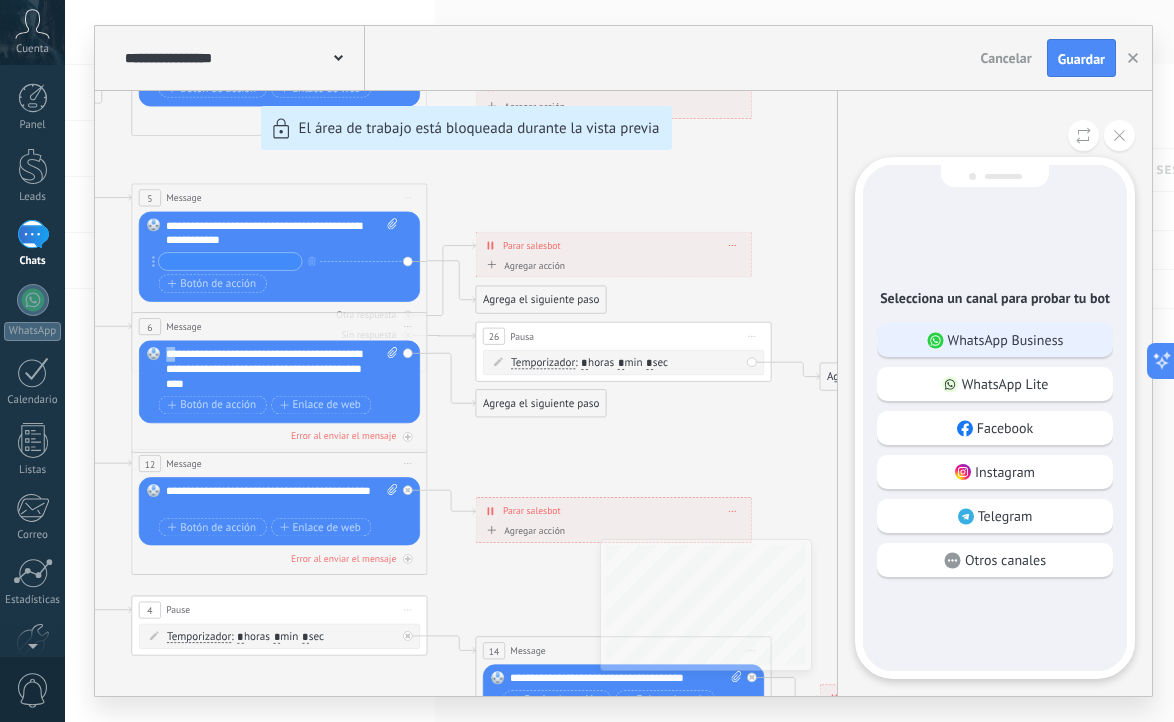 click on "WhatsApp Business" at bounding box center (1006, 340) 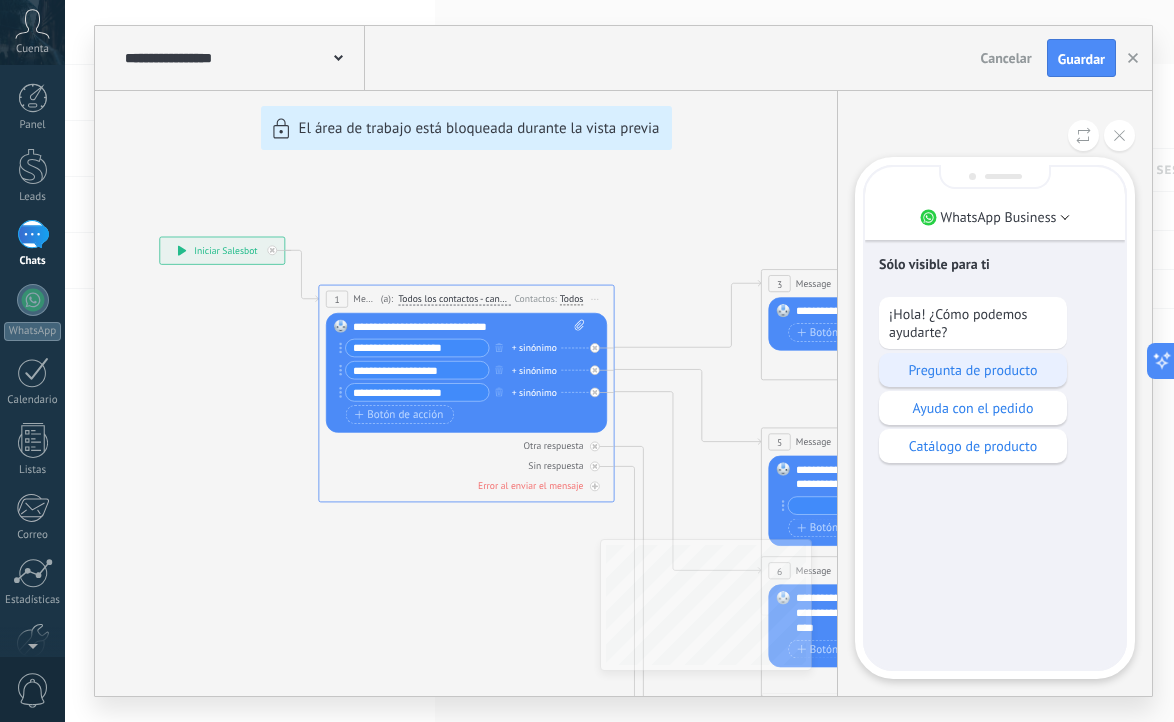 click on "Pregunta de producto" at bounding box center (973, 370) 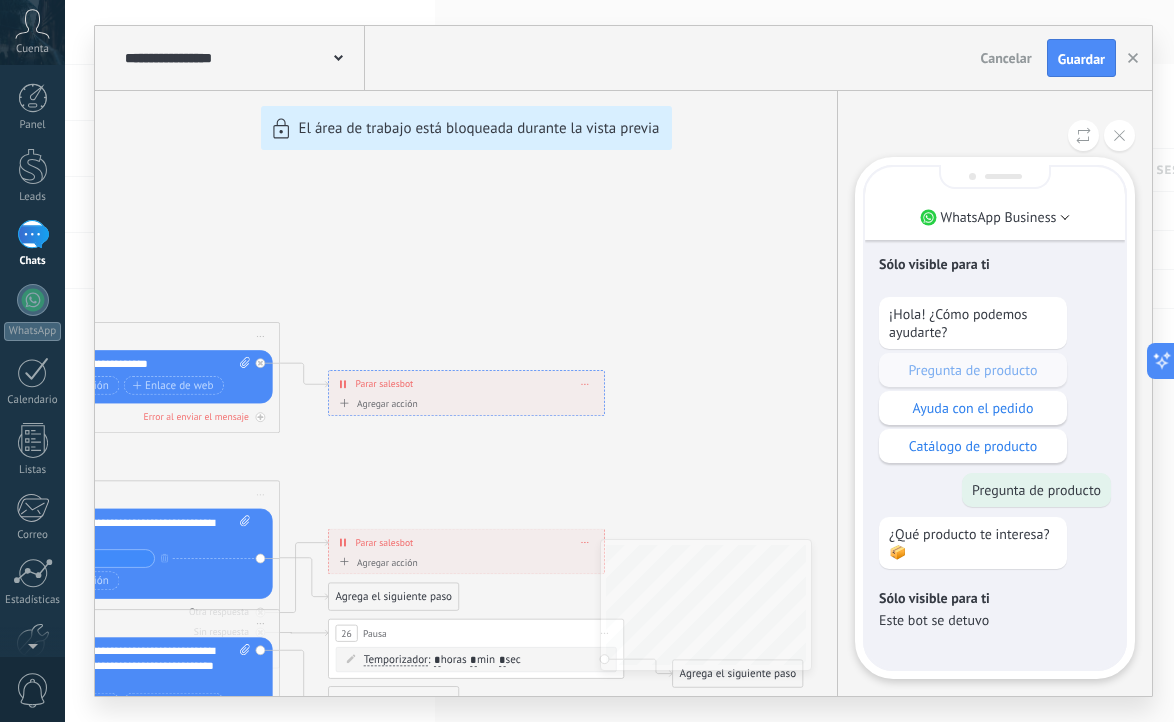 click on "**********" at bounding box center [623, 361] 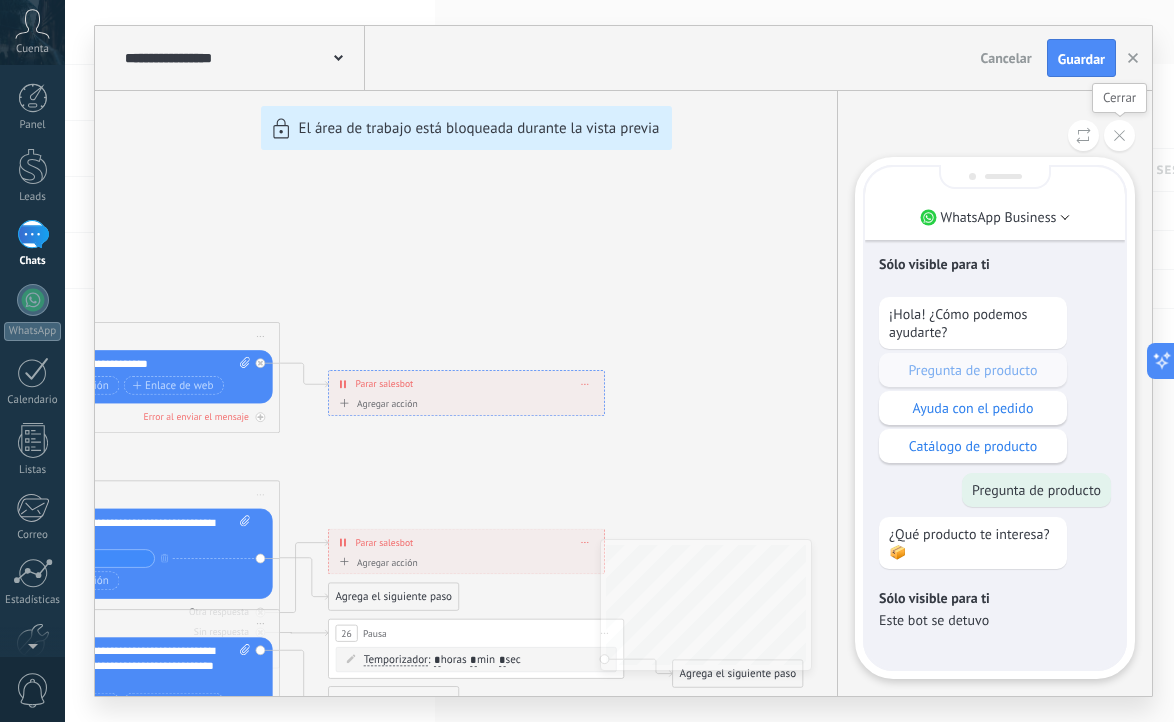 click at bounding box center [1119, 135] 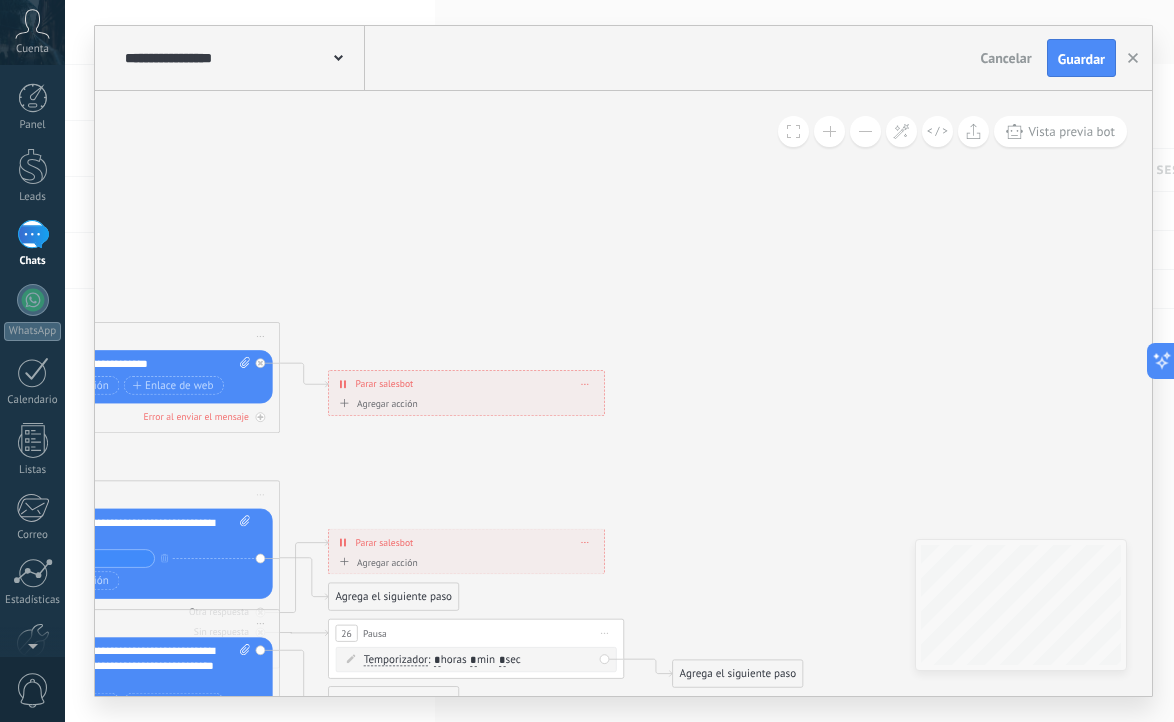 click on "**********" at bounding box center (466, 384) 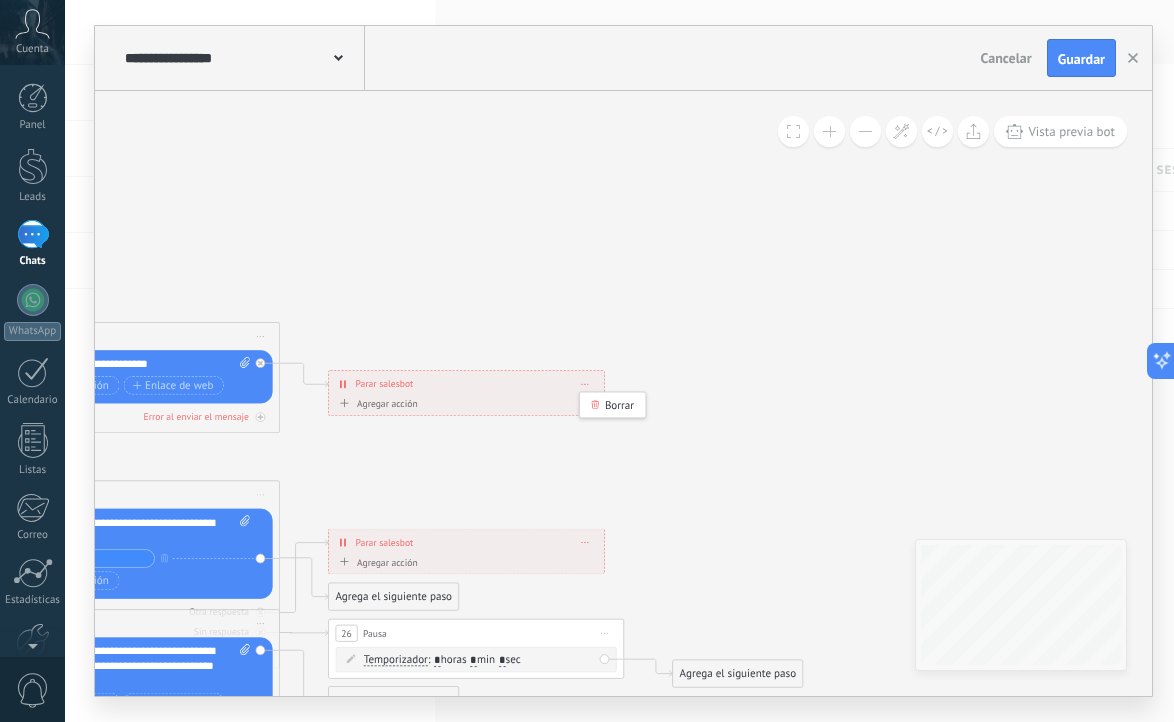 click on "Agregar acción
Conversación marcada como cerrada
Iniciar Salesbot
Conversación marcada como cerrada
Conversación marcada como cerrada
Iniciar Salesbot" at bounding box center [467, 406] 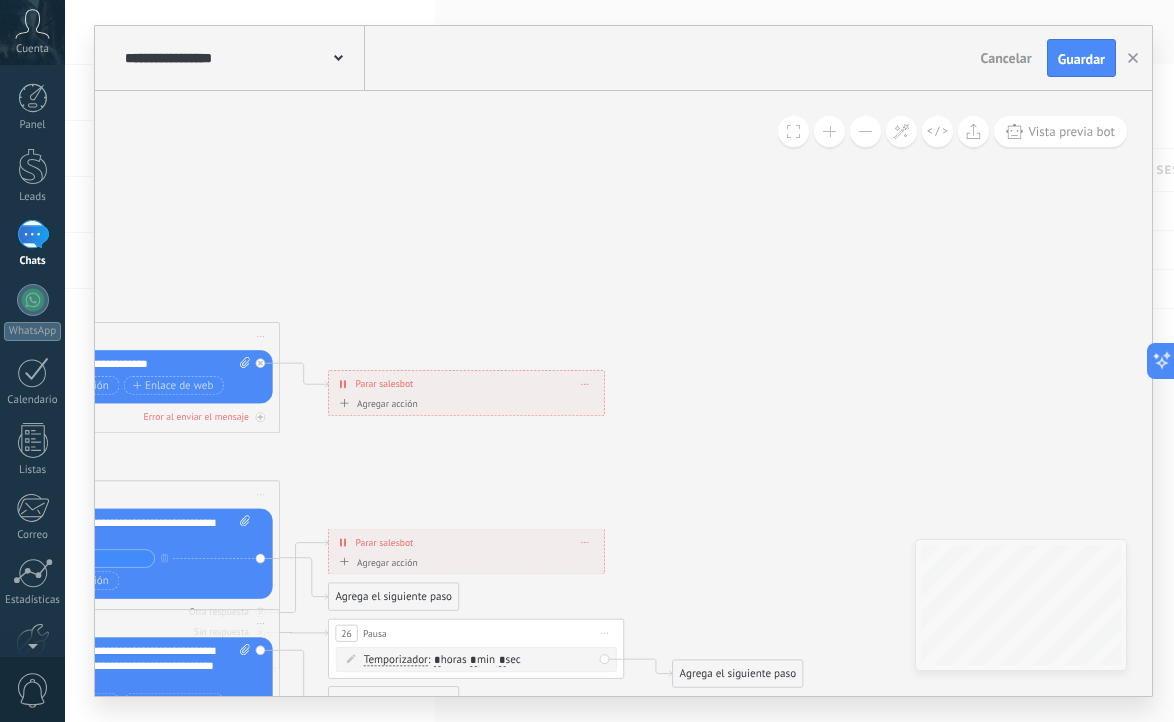 click on "Agregar acción" at bounding box center (377, 403) 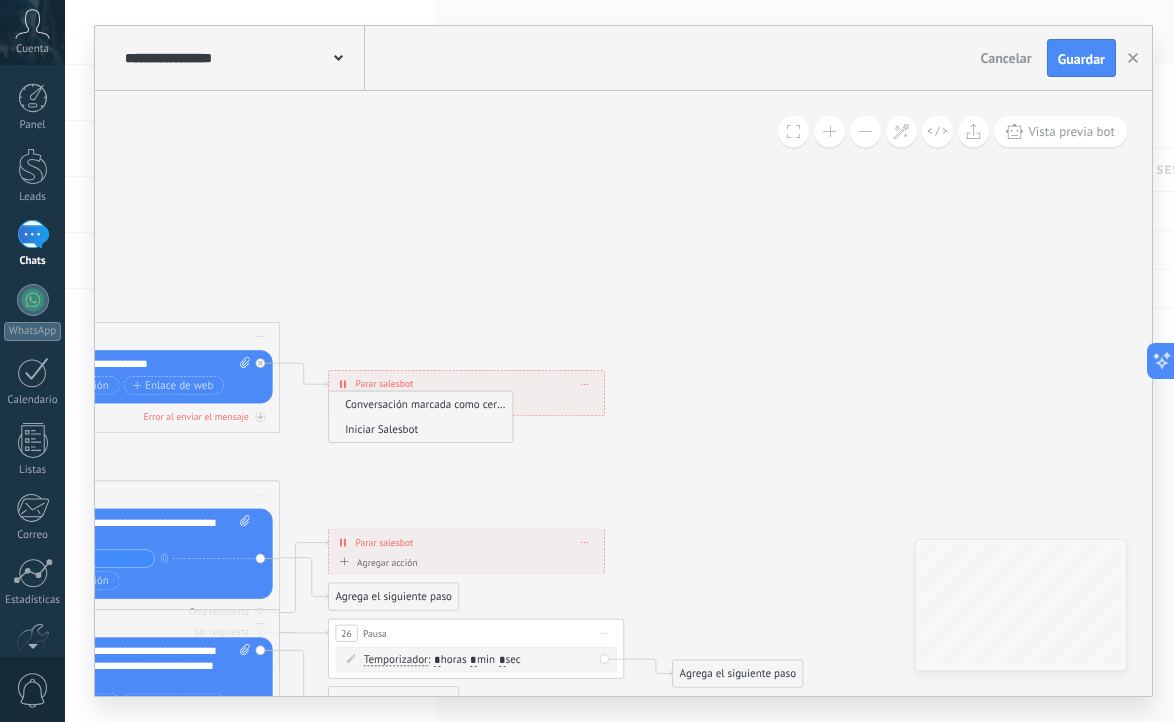 click on "Iniciar Salesbot" at bounding box center [418, 429] 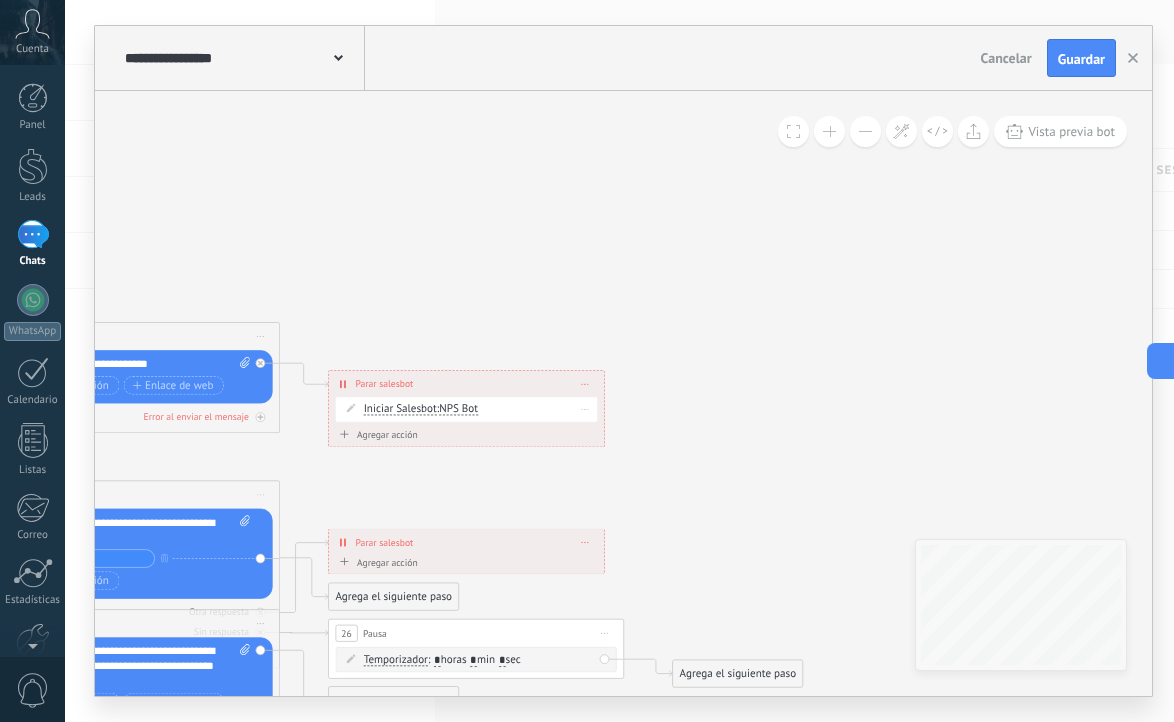 click on "Borrar" at bounding box center [585, 408] 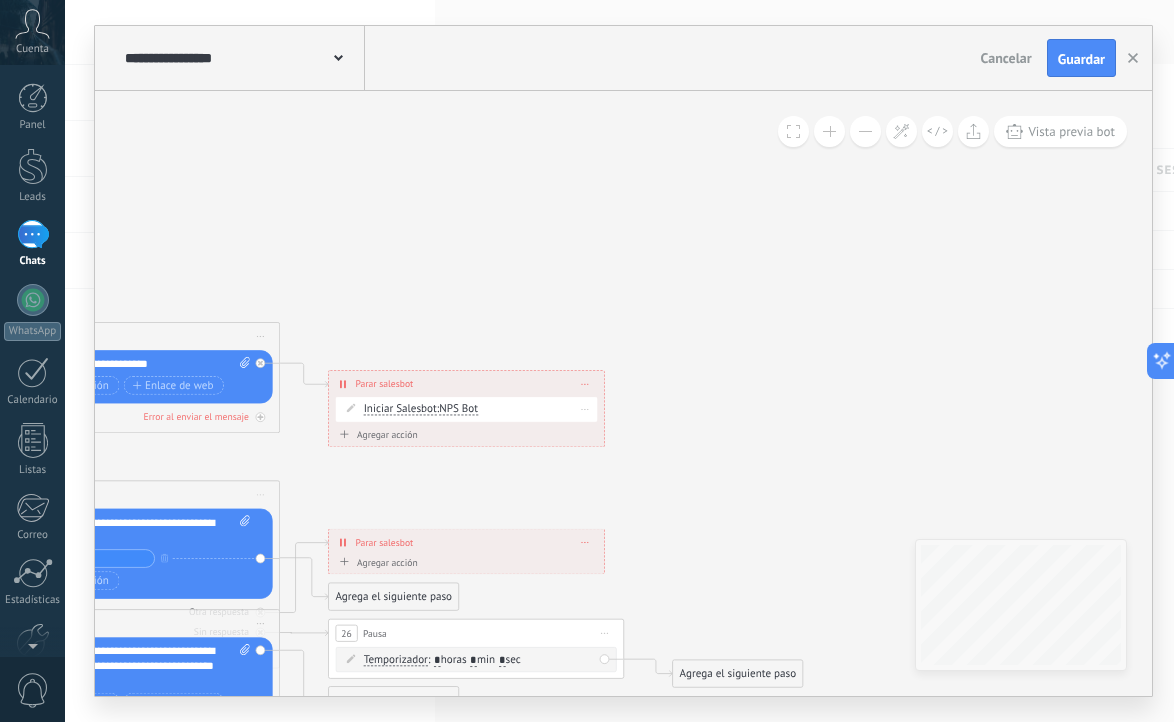 click at bounding box center [585, 409] 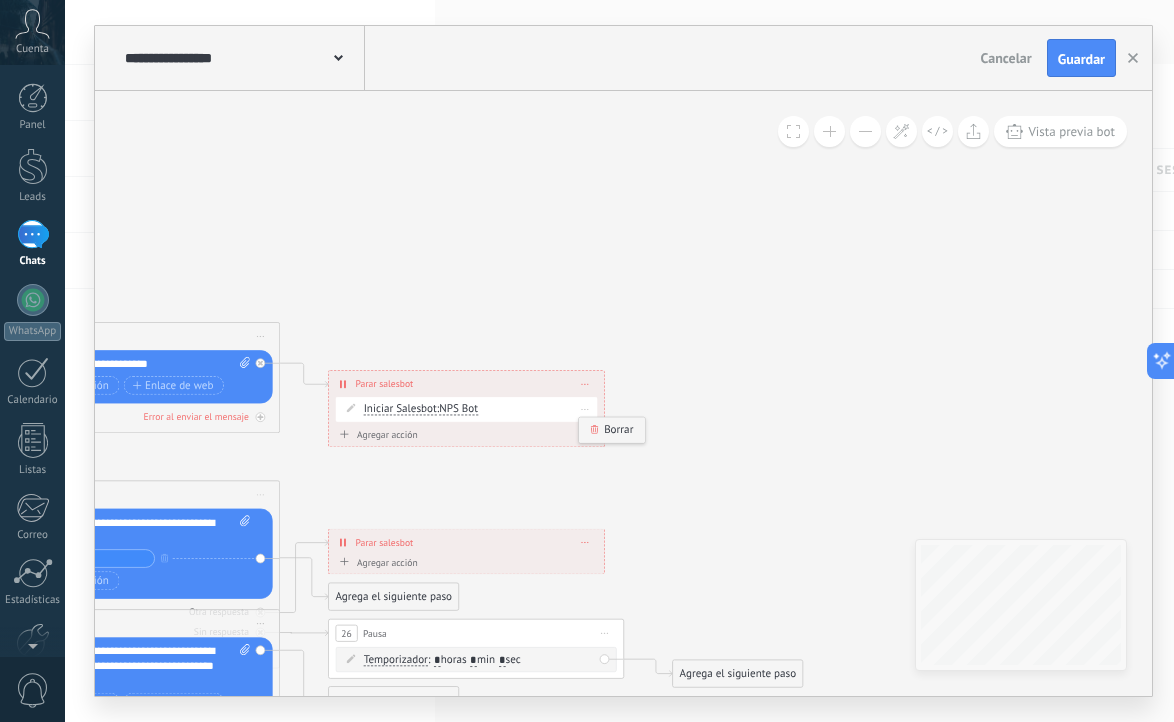 click on "Borrar" at bounding box center (612, 430) 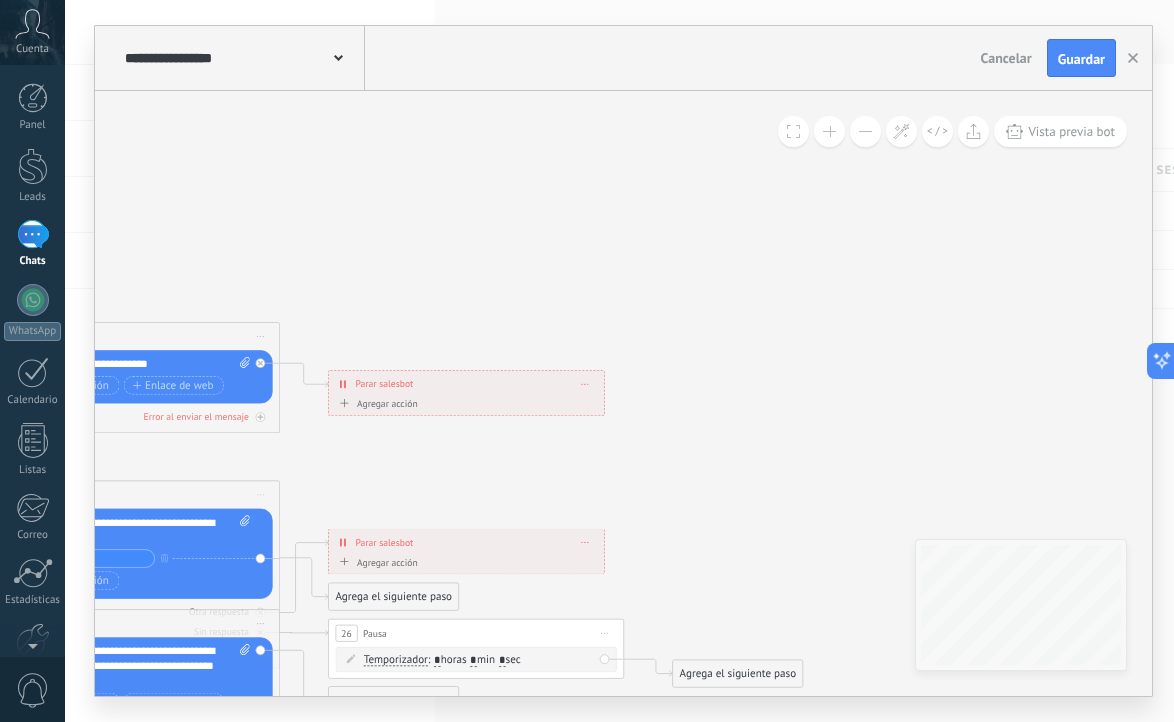 click on "Parar salesbot" at bounding box center [385, 384] 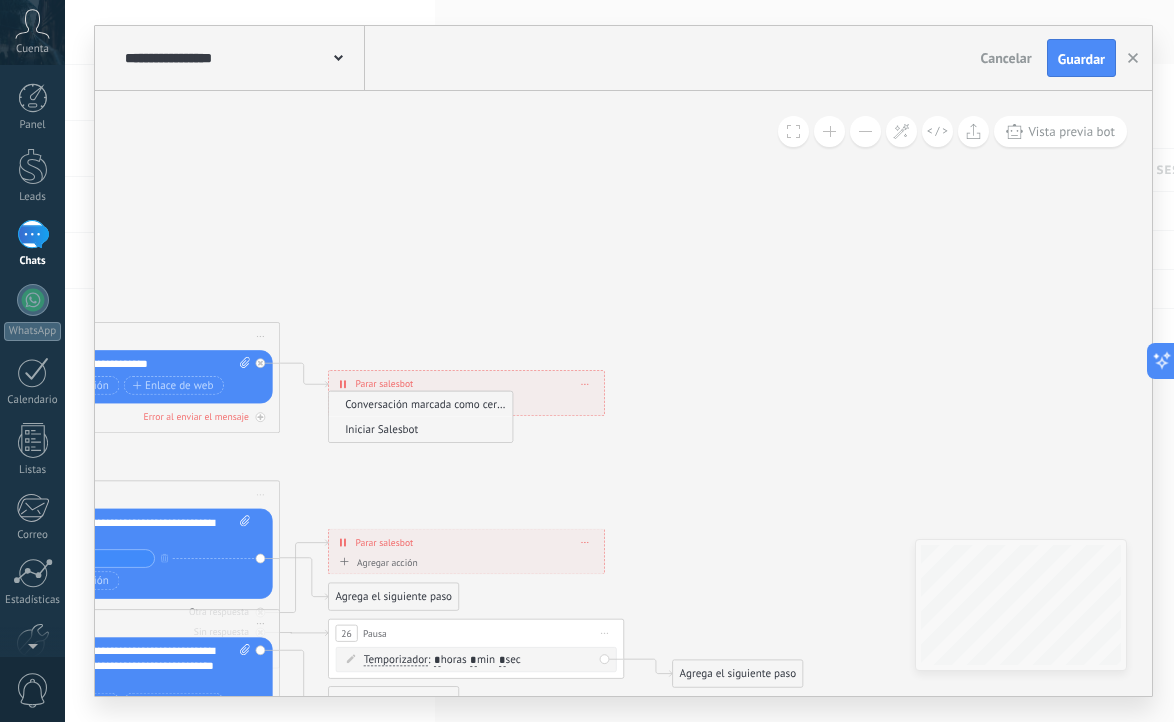 click on "Conversación marcada como cerrada" at bounding box center (418, 404) 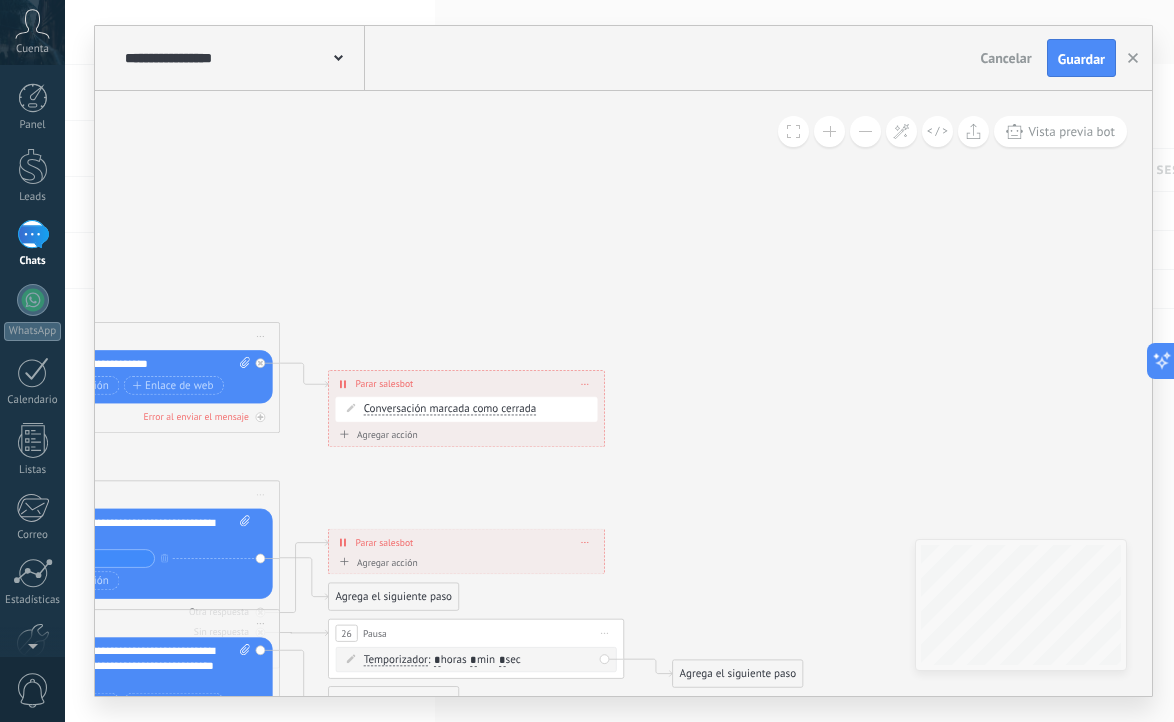 click on "Agregar acción" at bounding box center (377, 434) 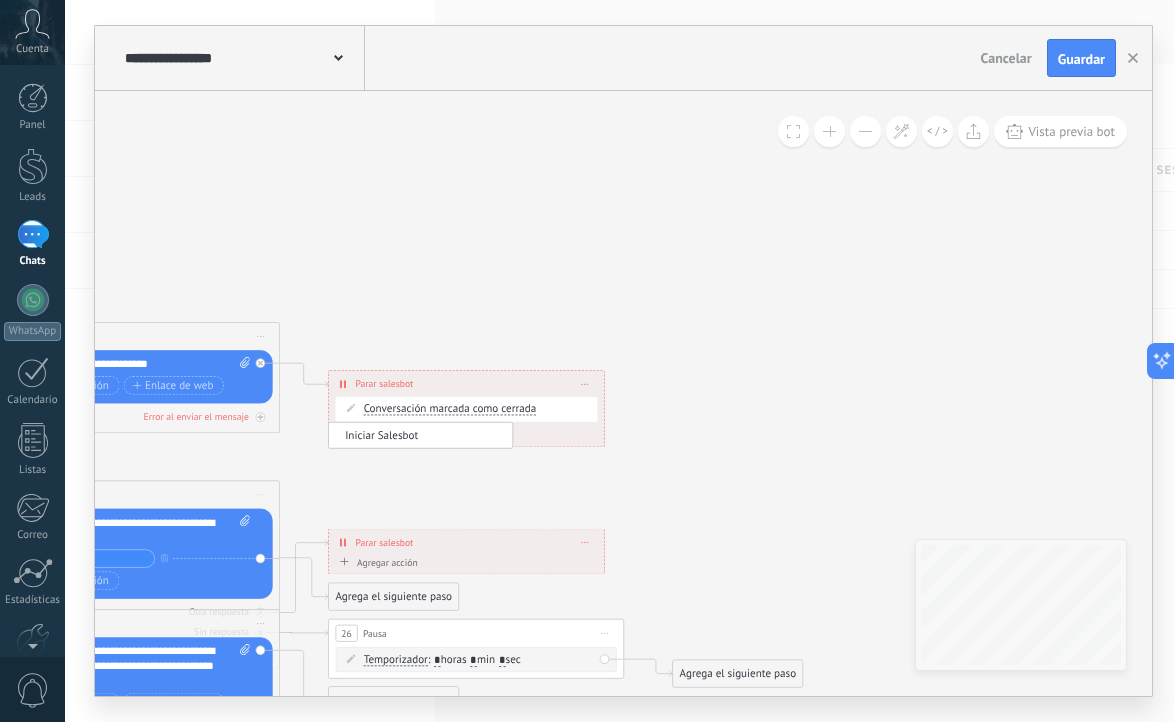 click on "**********" at bounding box center (466, 384) 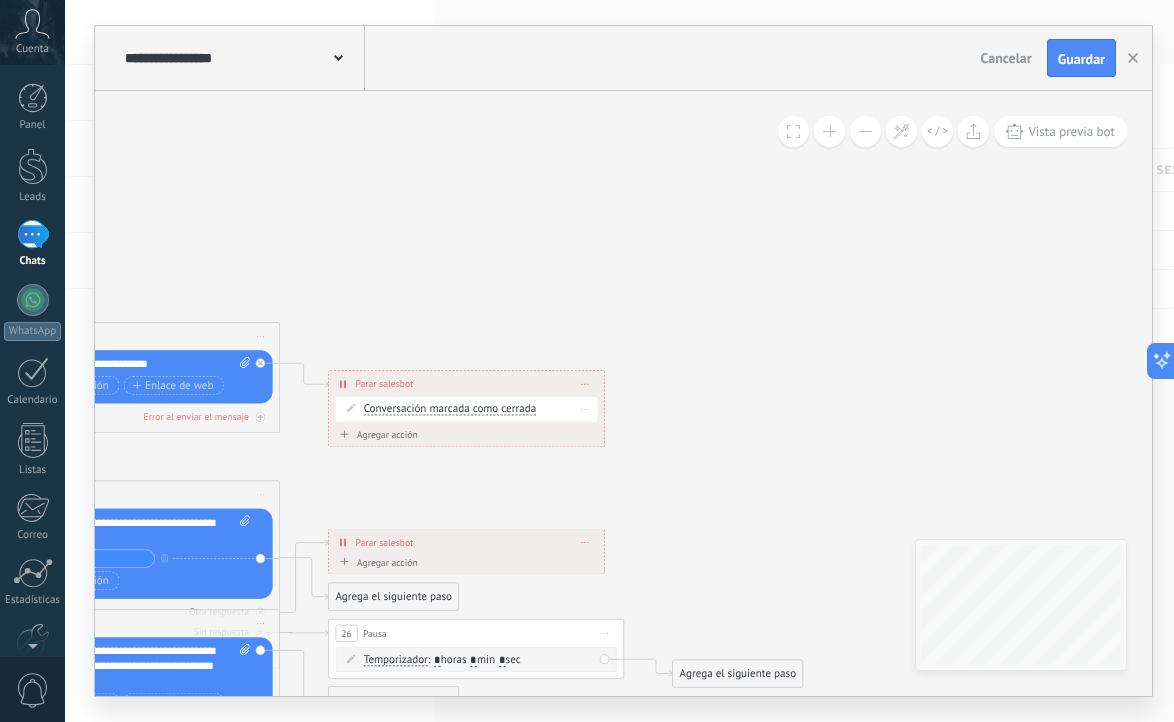 click on "Borrar" at bounding box center (585, 408) 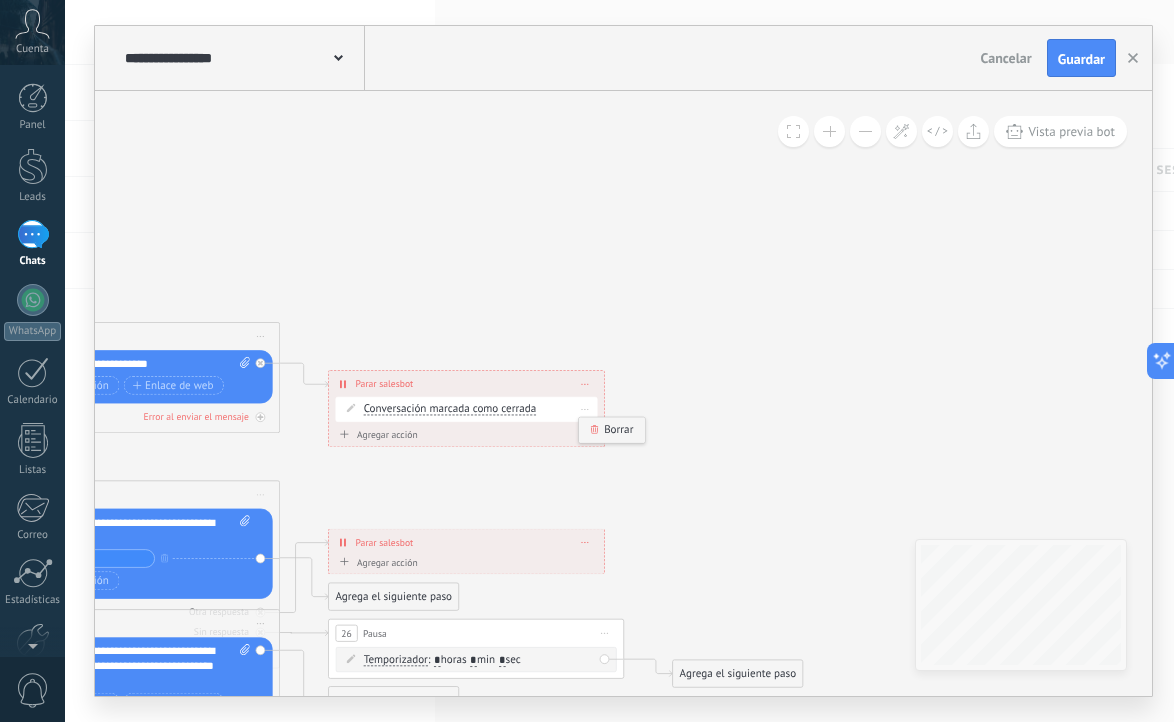 click on "Borrar" at bounding box center [612, 430] 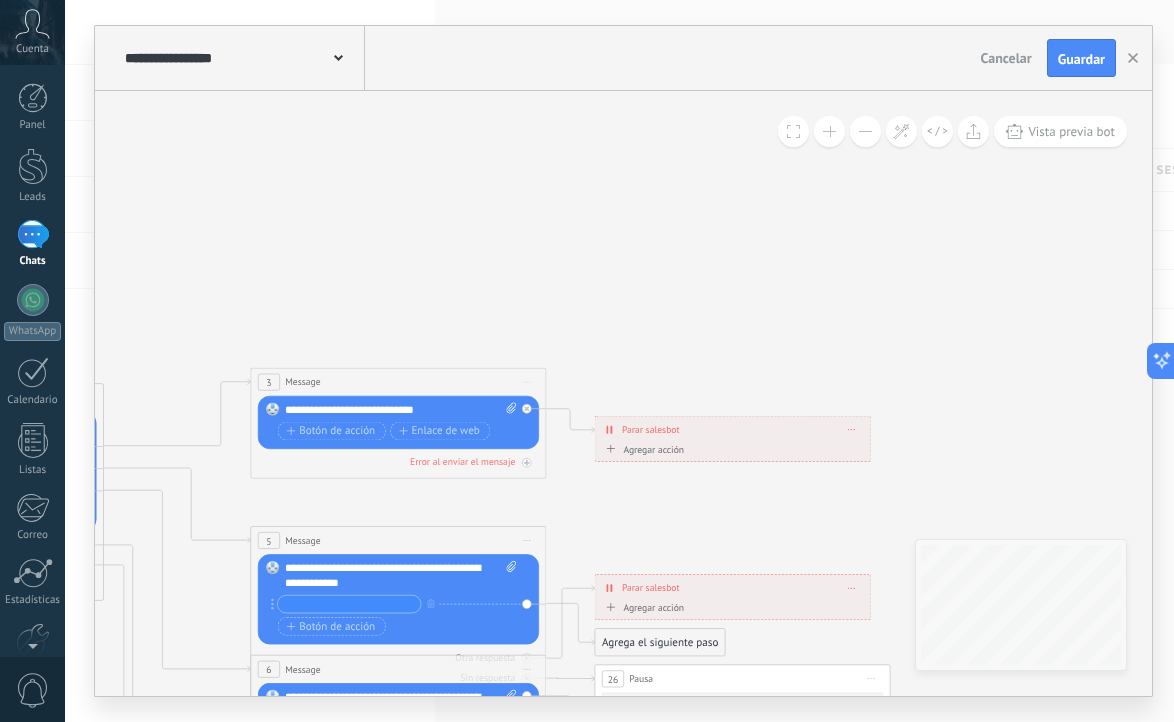 click on "Iniciar vista previa aquí
Cambiar nombre
Duplicar
Borrar" at bounding box center (527, 381) 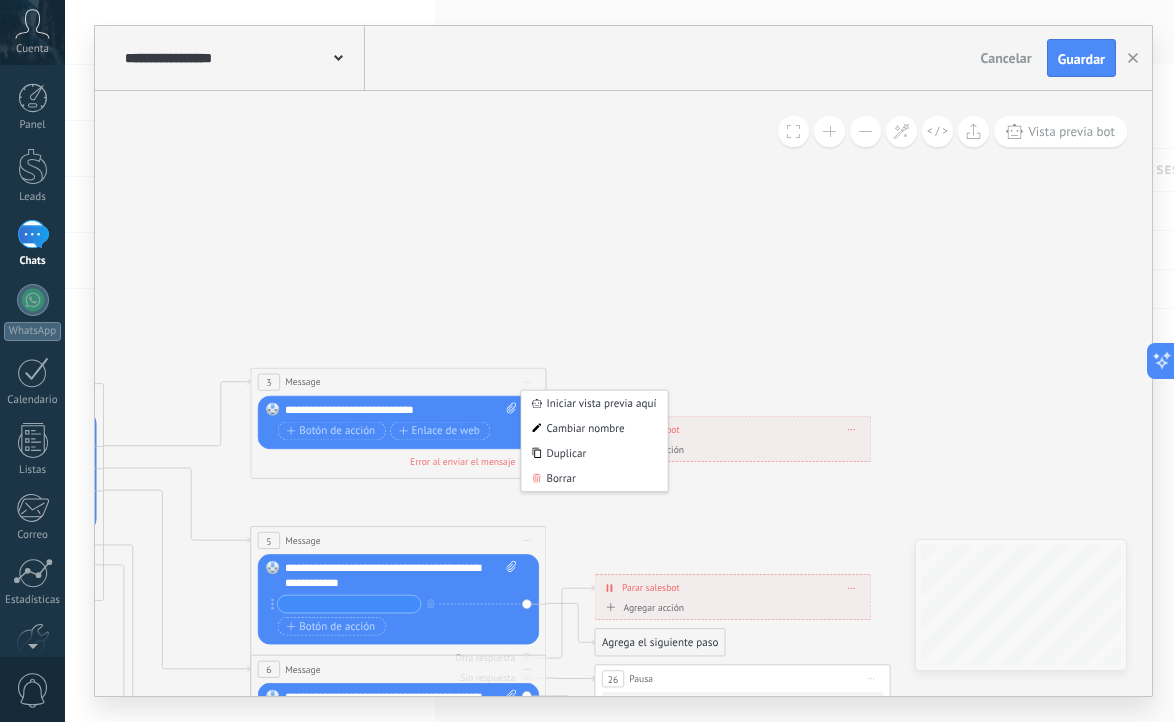 click 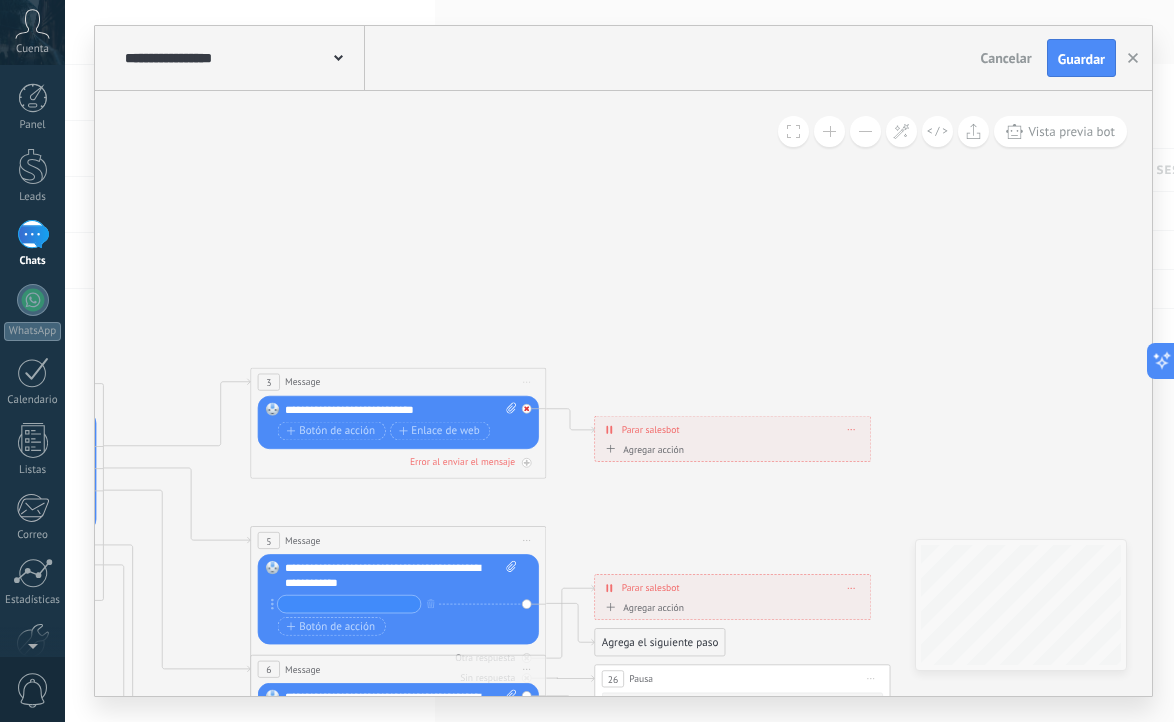 click at bounding box center (527, 409) 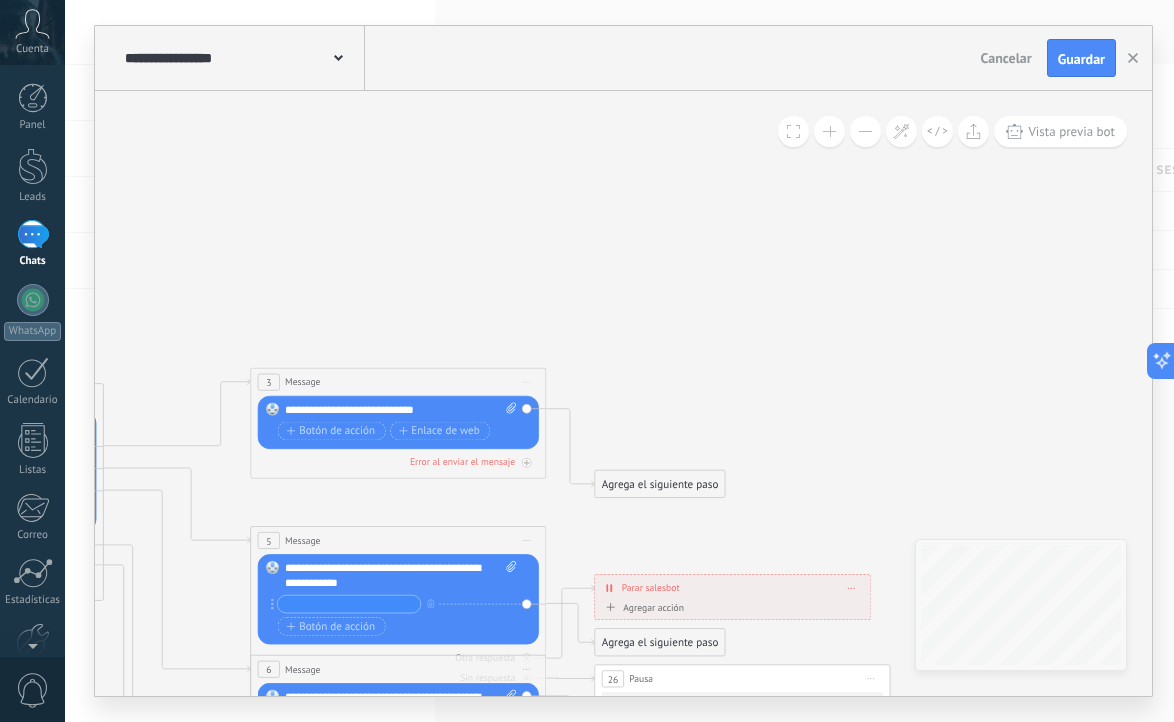 click on "Agrega el siguiente paso" at bounding box center [660, 484] 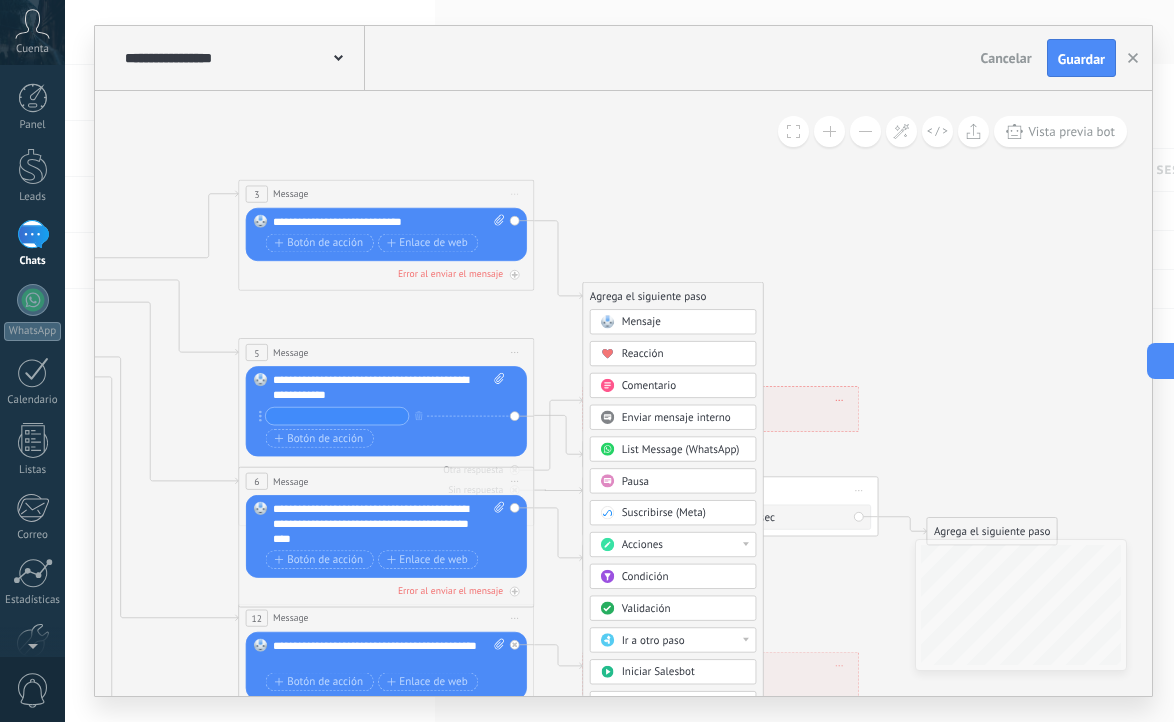 click 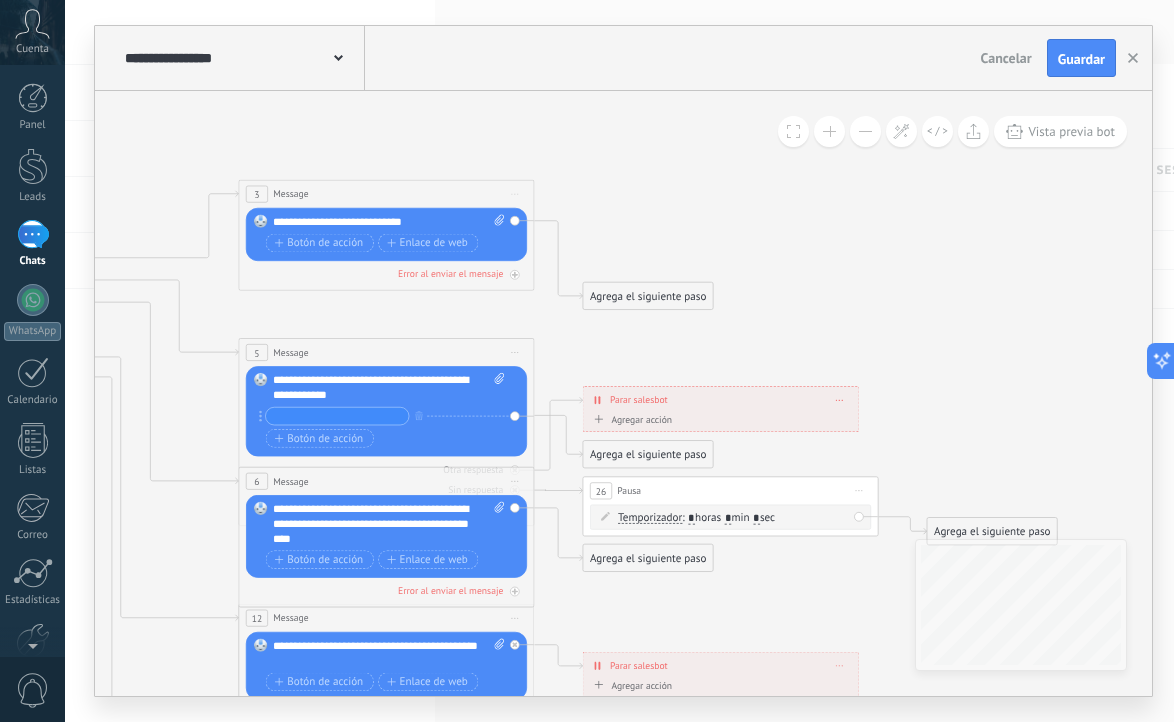 click on "Cancelar" at bounding box center (1006, 58) 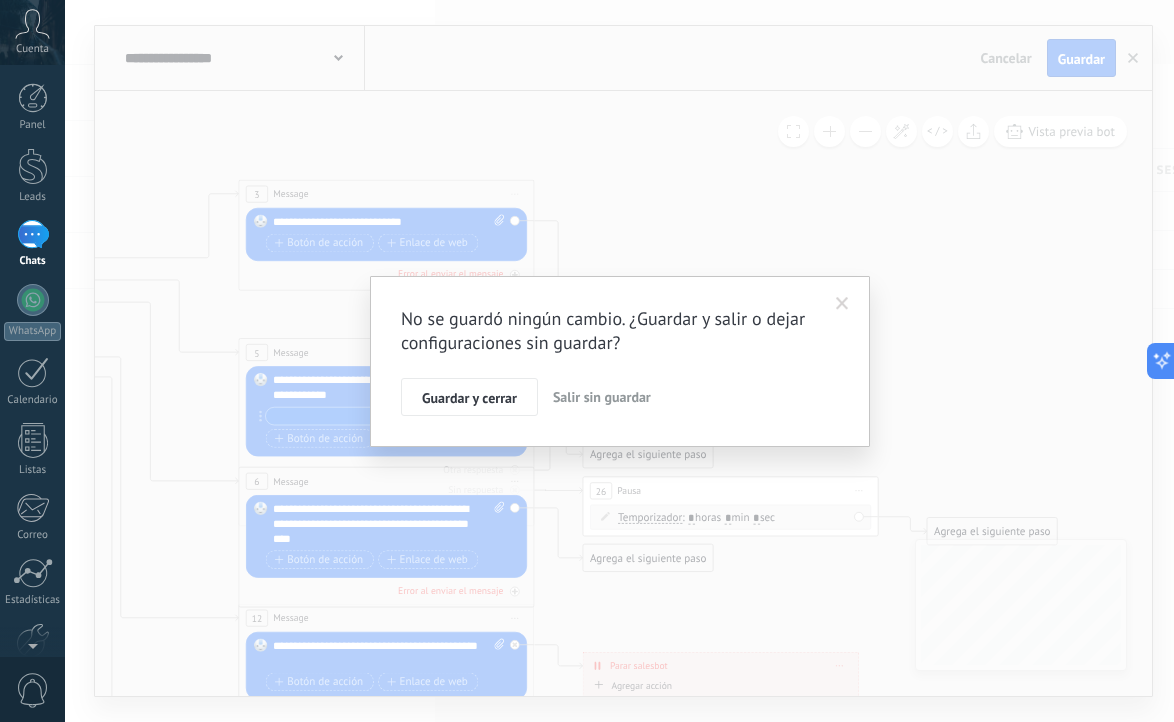 click on "No se guardó ningún cambio. ¿Guardar y salir o dejar configuraciones sin guardar? Guardar y cerrar Salir sin guardar" at bounding box center (620, 361) 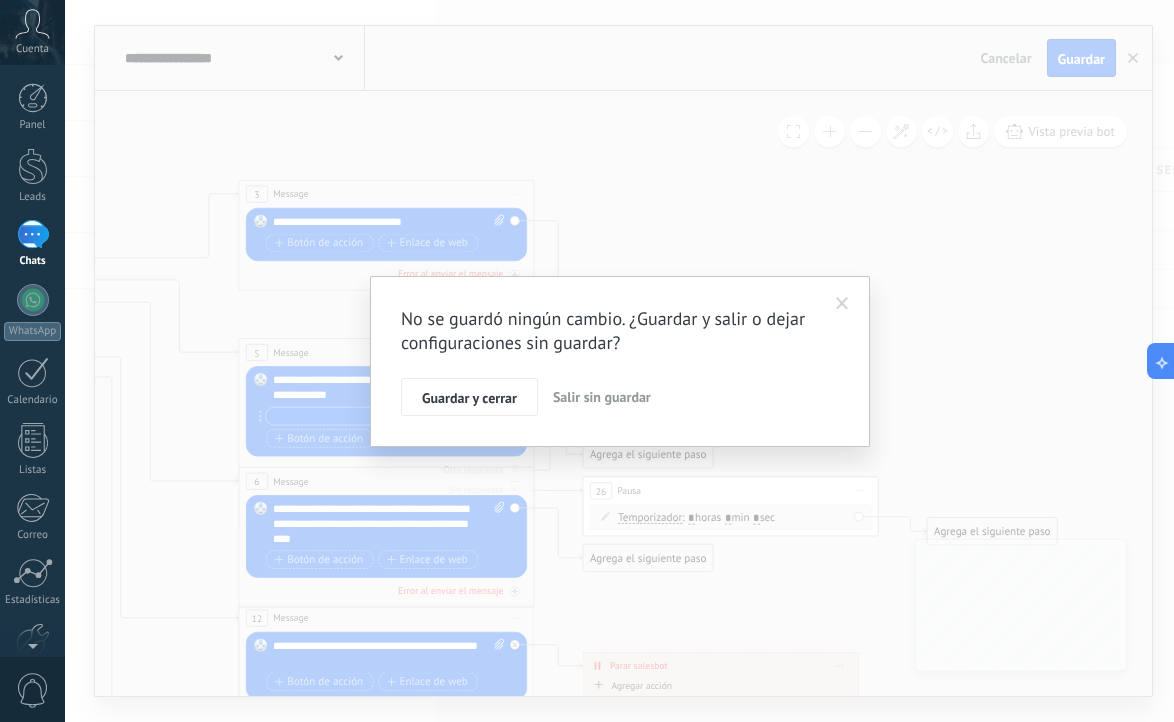 click on "Salir sin guardar" at bounding box center [602, 397] 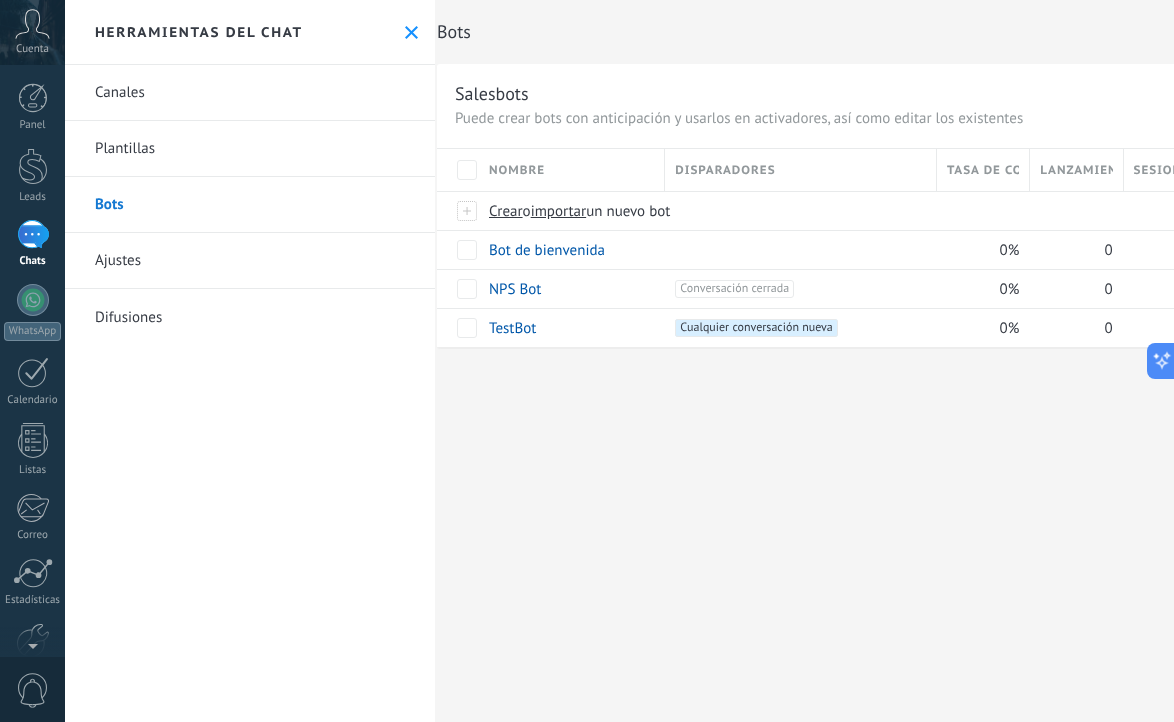 scroll, scrollTop: 0, scrollLeft: 0, axis: both 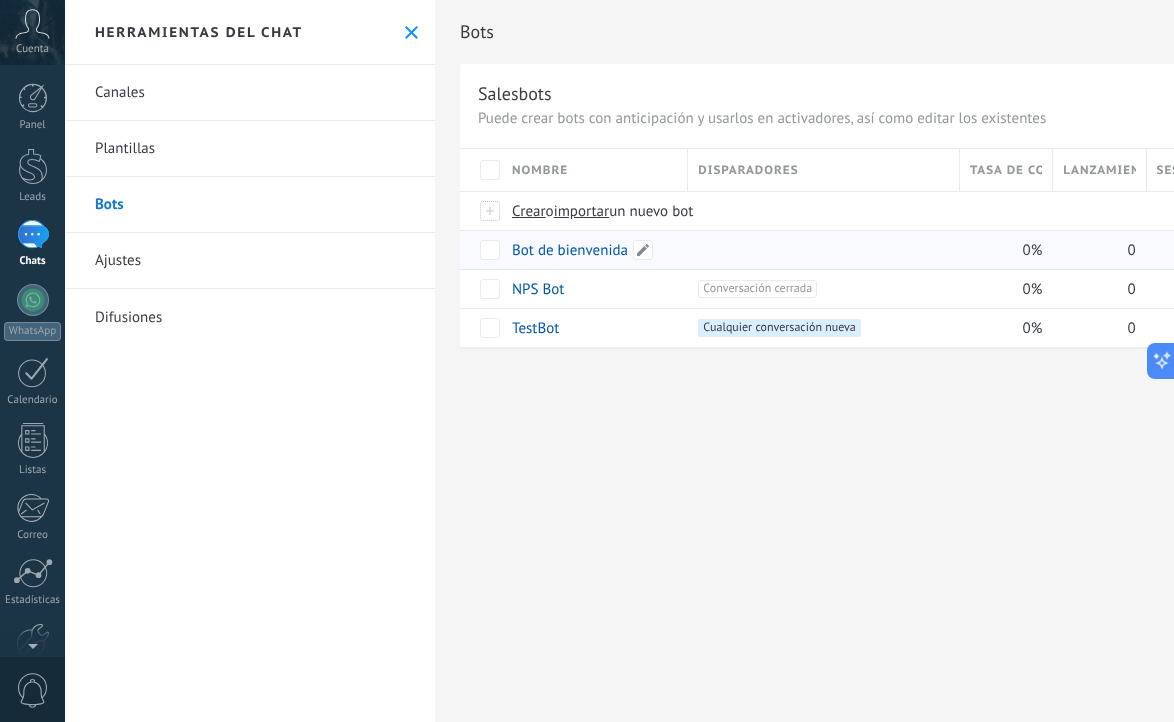 click on "Bot de bienvenida" at bounding box center [570, 250] 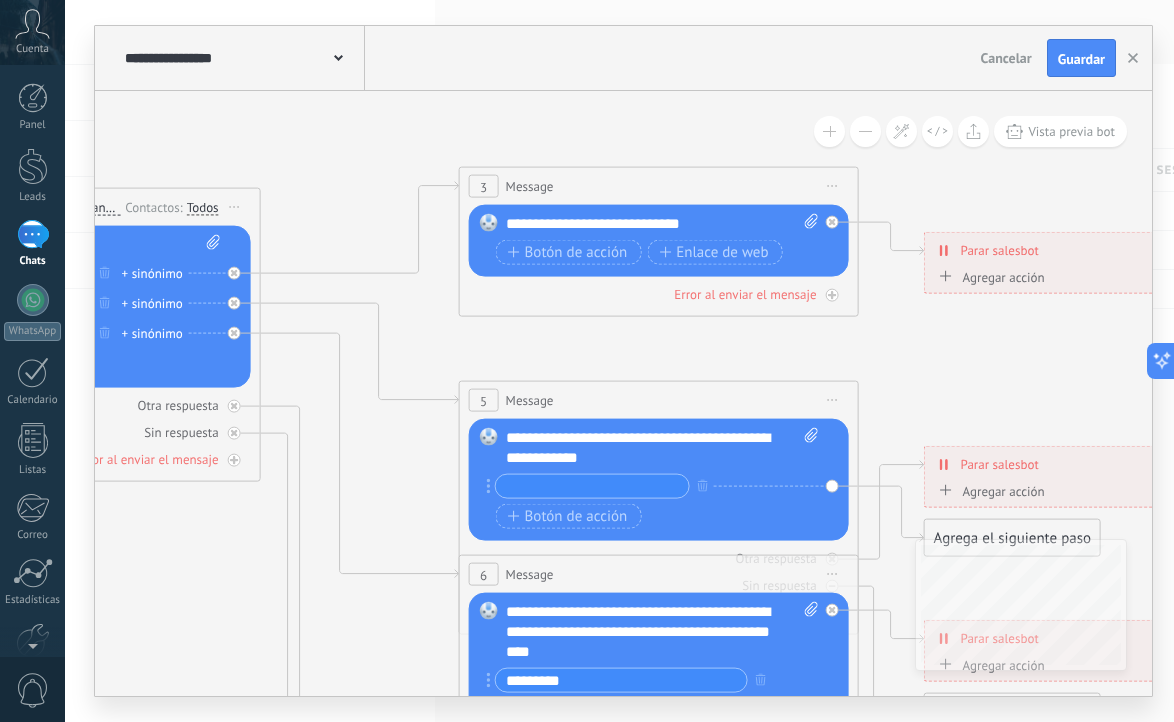 click at bounding box center [865, 131] 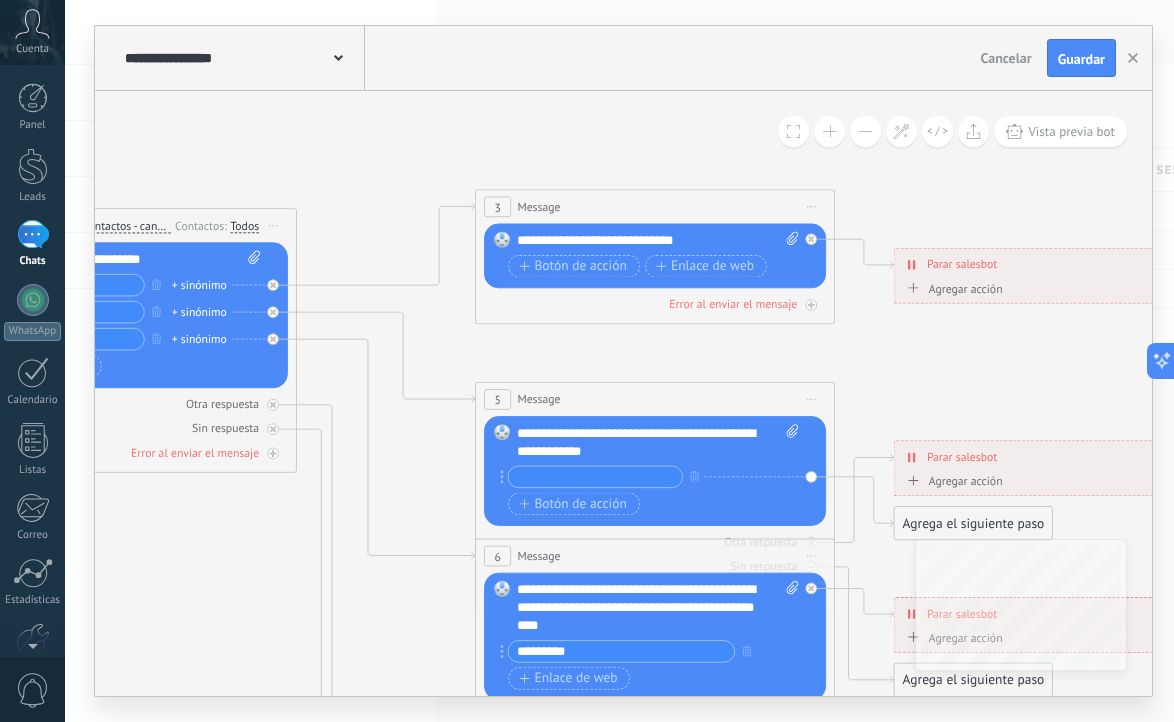 click at bounding box center (865, 131) 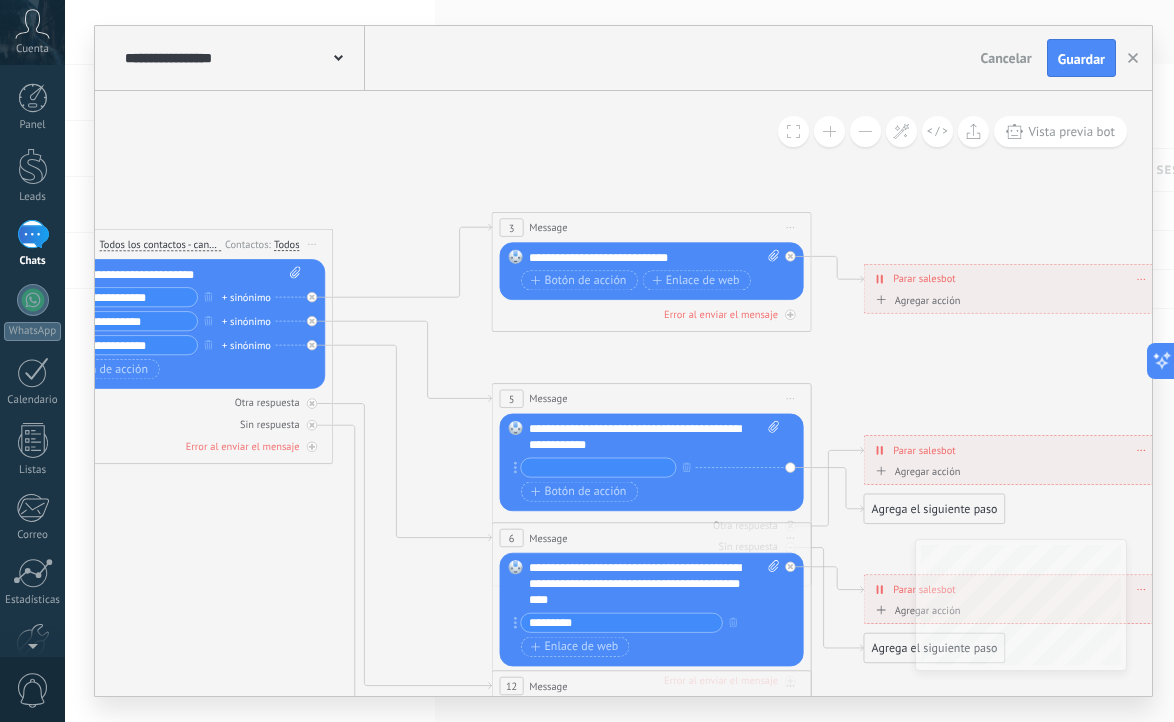 click at bounding box center [865, 131] 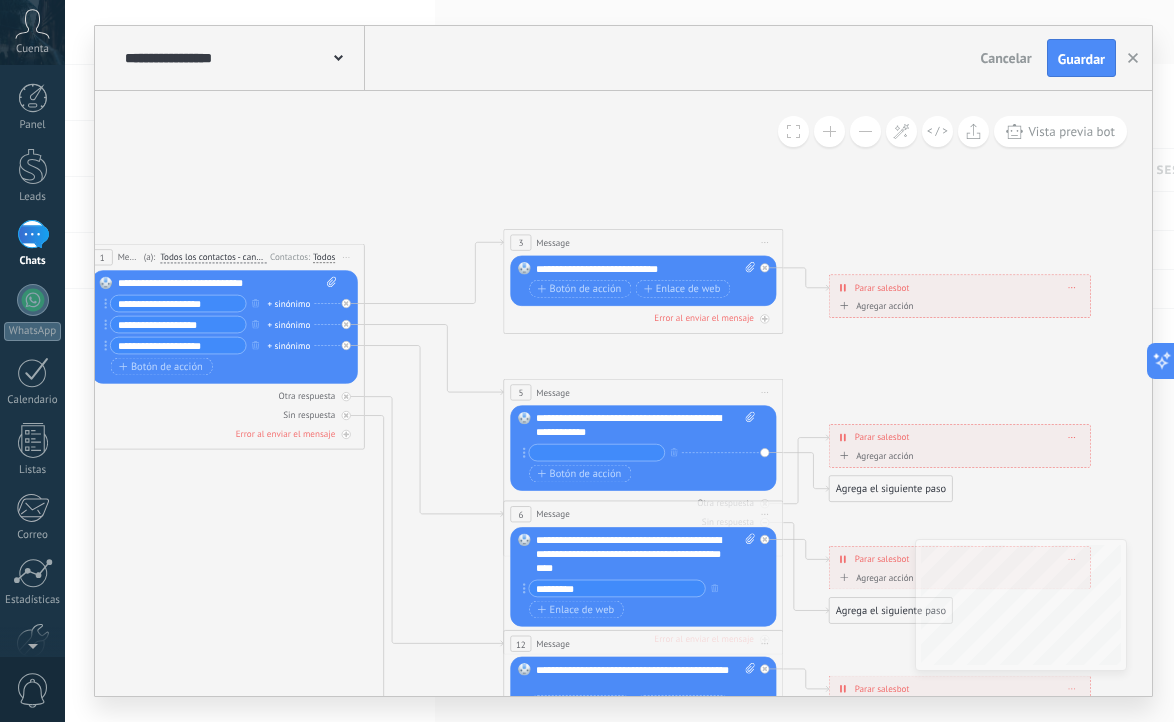 drag, startPoint x: 795, startPoint y: 361, endPoint x: 759, endPoint y: 310, distance: 62.425957 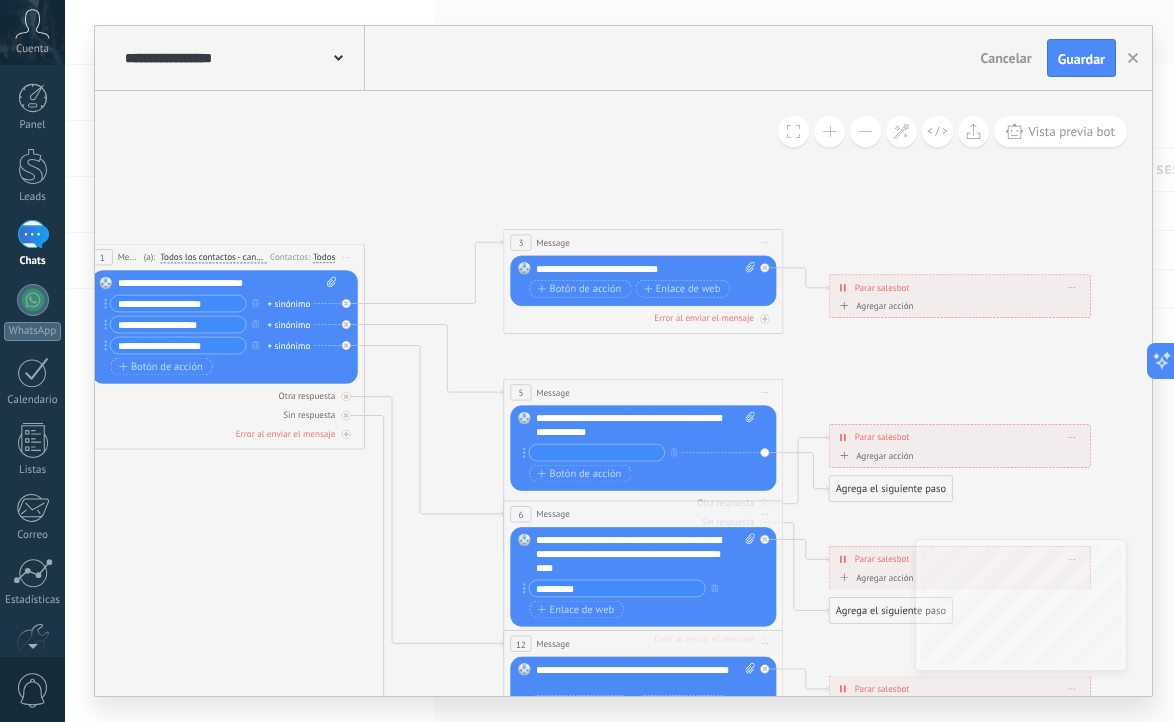 click 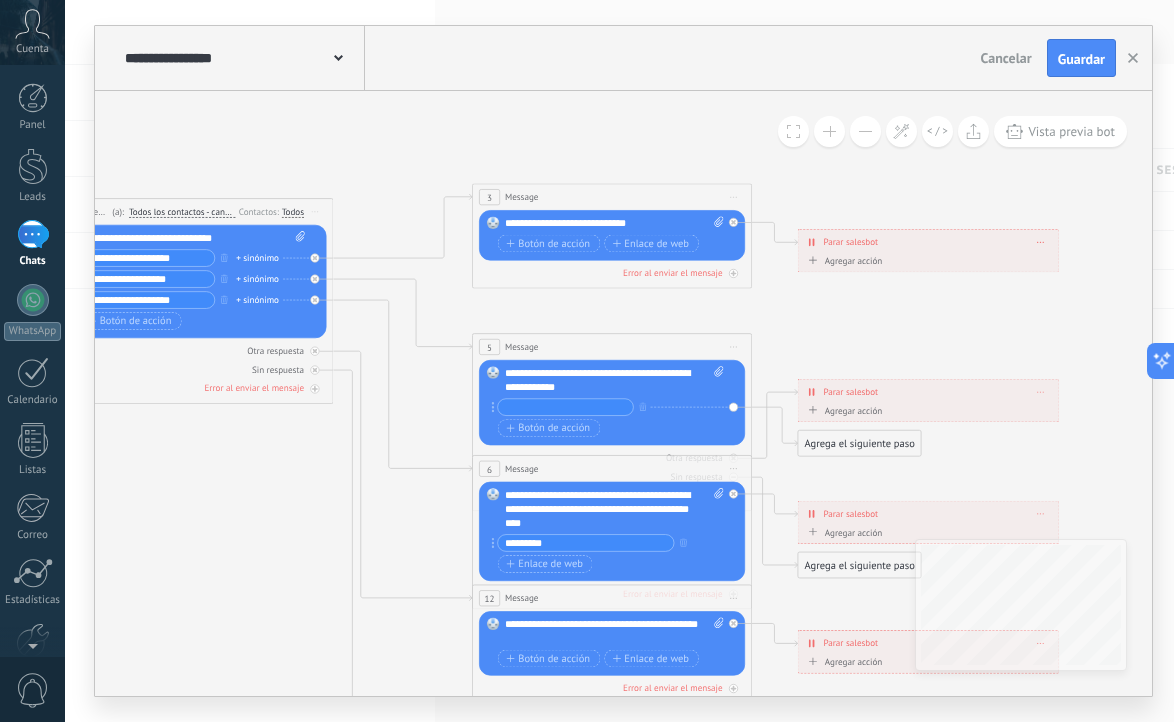 drag, startPoint x: 759, startPoint y: 310, endPoint x: 652, endPoint y: 258, distance: 118.966385 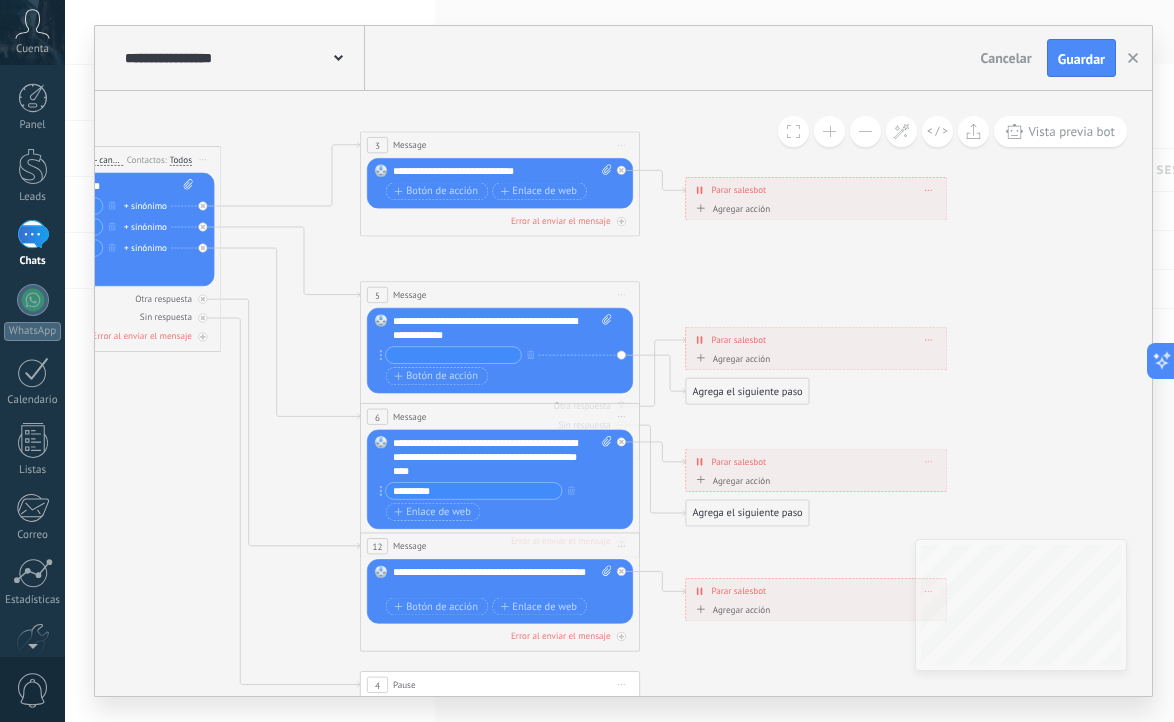 drag, startPoint x: 652, startPoint y: 258, endPoint x: 487, endPoint y: 221, distance: 169.09761 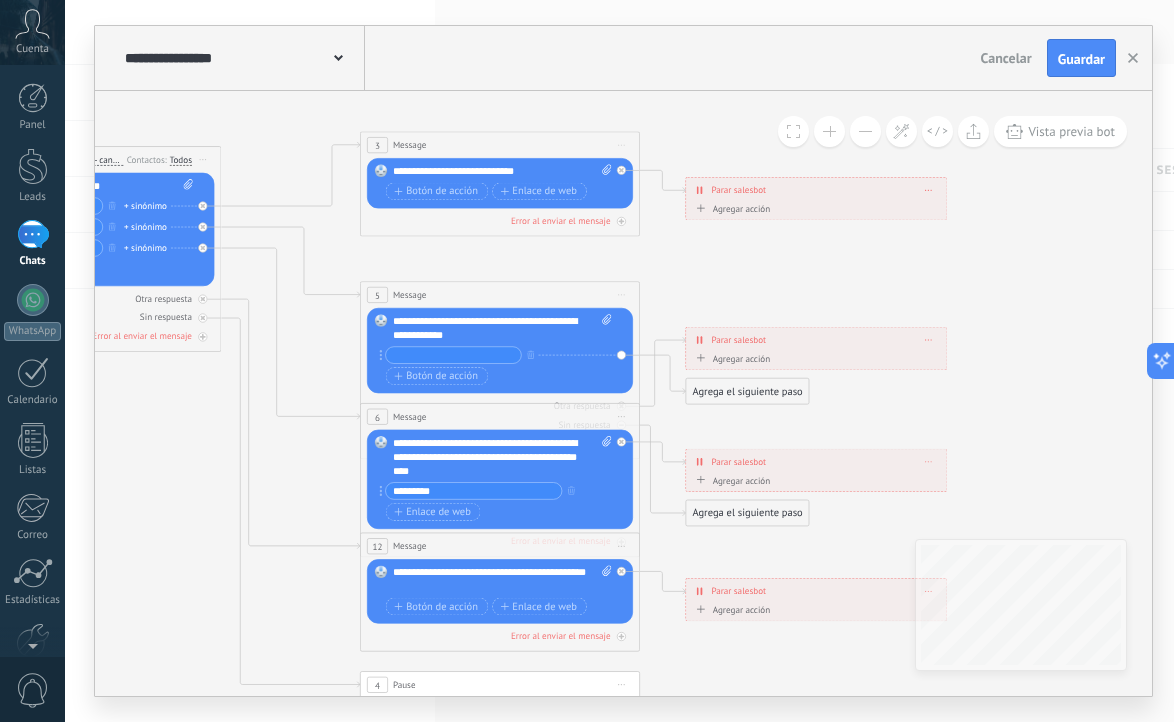 click 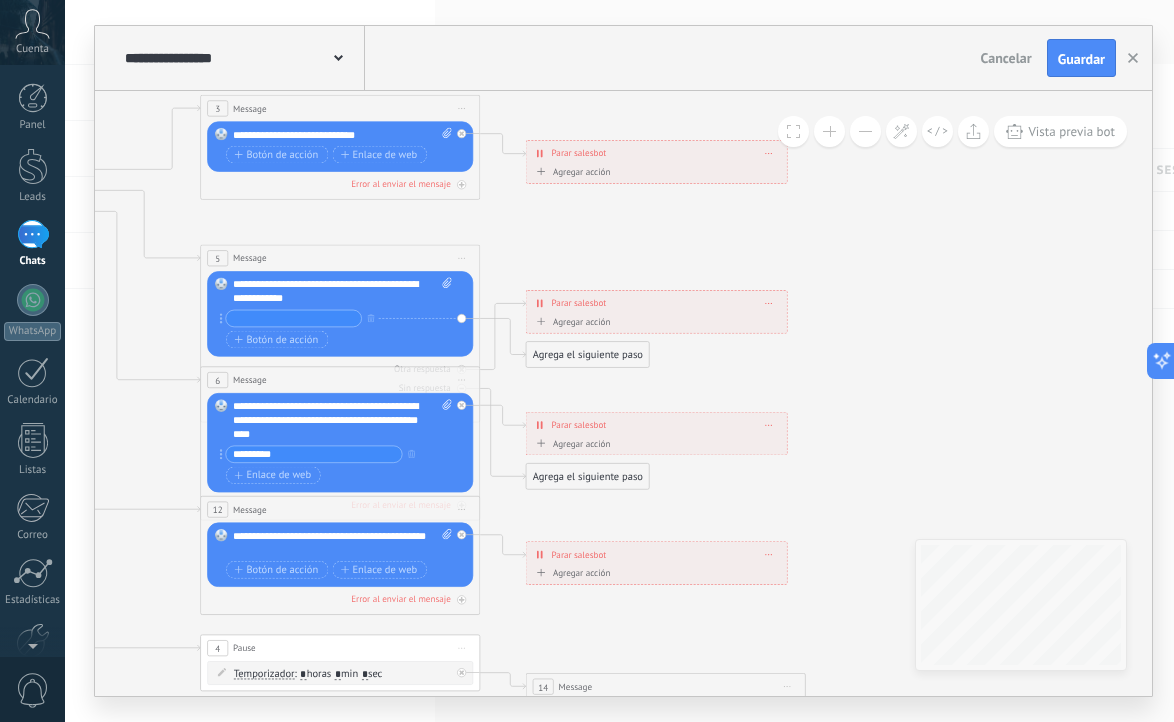 drag, startPoint x: 596, startPoint y: 172, endPoint x: 747, endPoint y: 161, distance: 151.40013 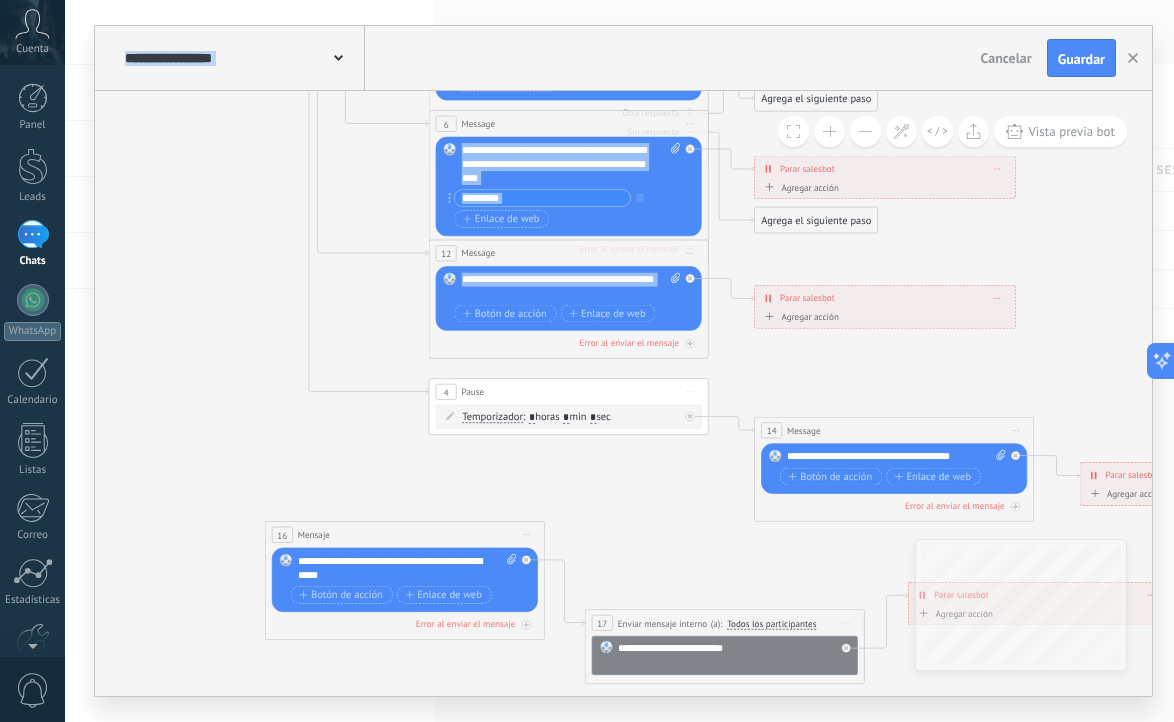 drag, startPoint x: 535, startPoint y: 520, endPoint x: 779, endPoint y: 251, distance: 363.17627 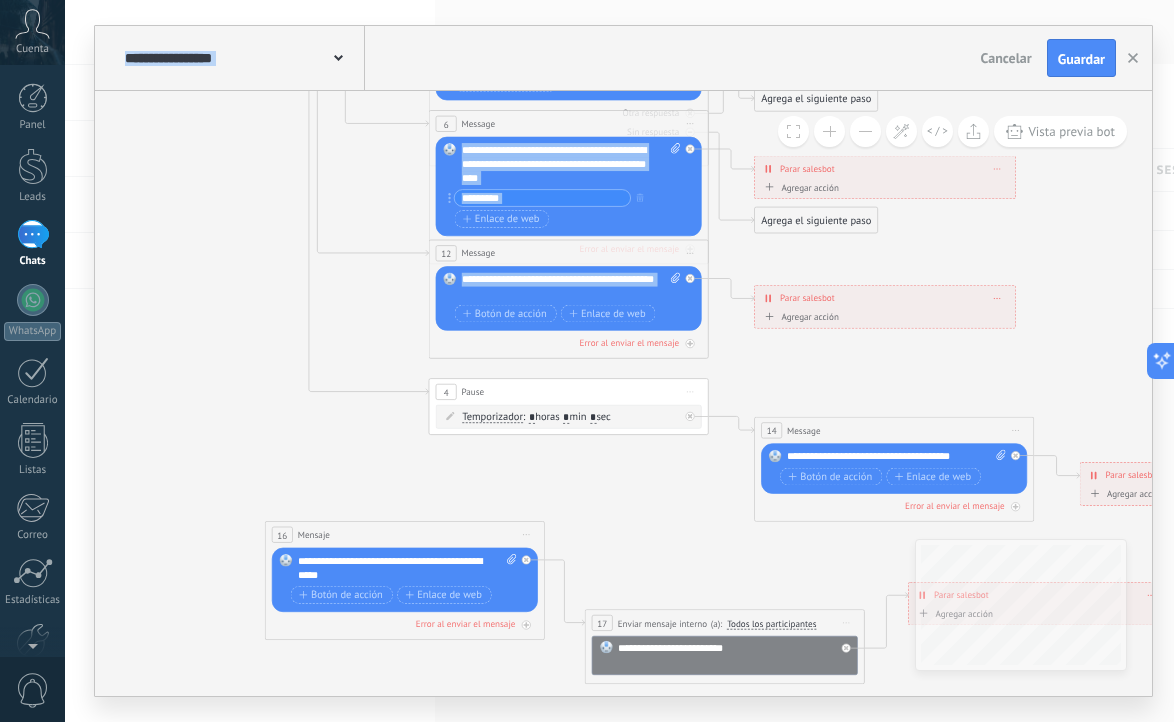 click 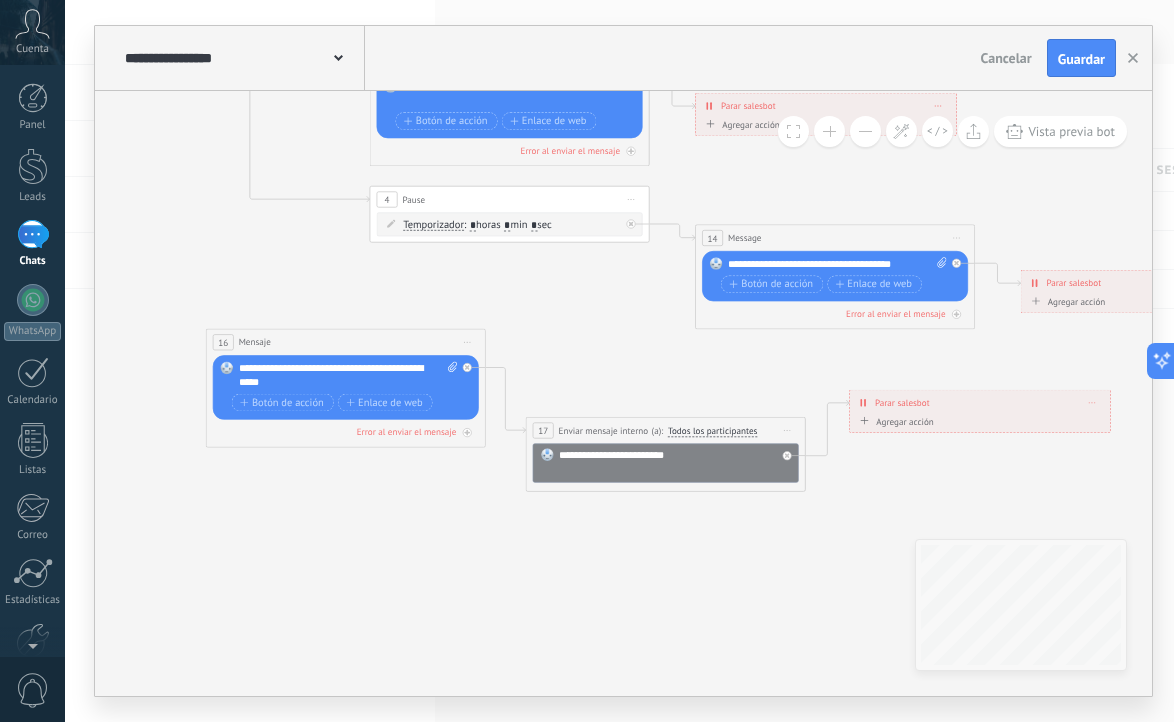 drag, startPoint x: 734, startPoint y: 480, endPoint x: 597, endPoint y: 391, distance: 163.37074 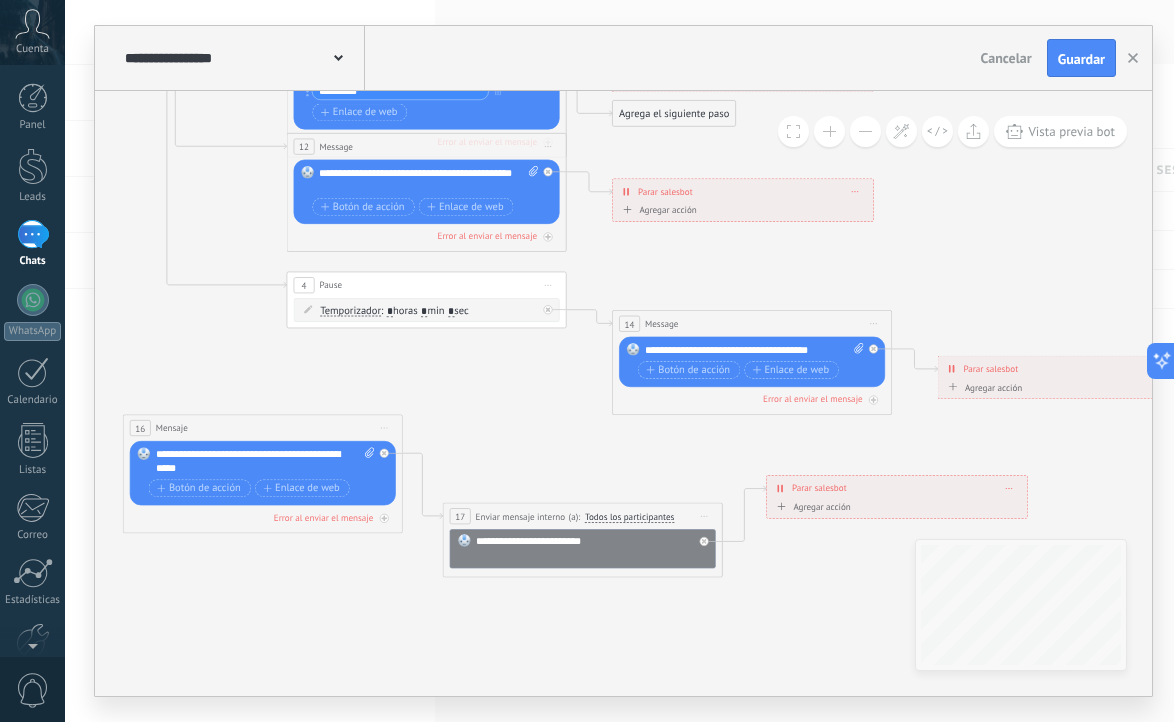 click 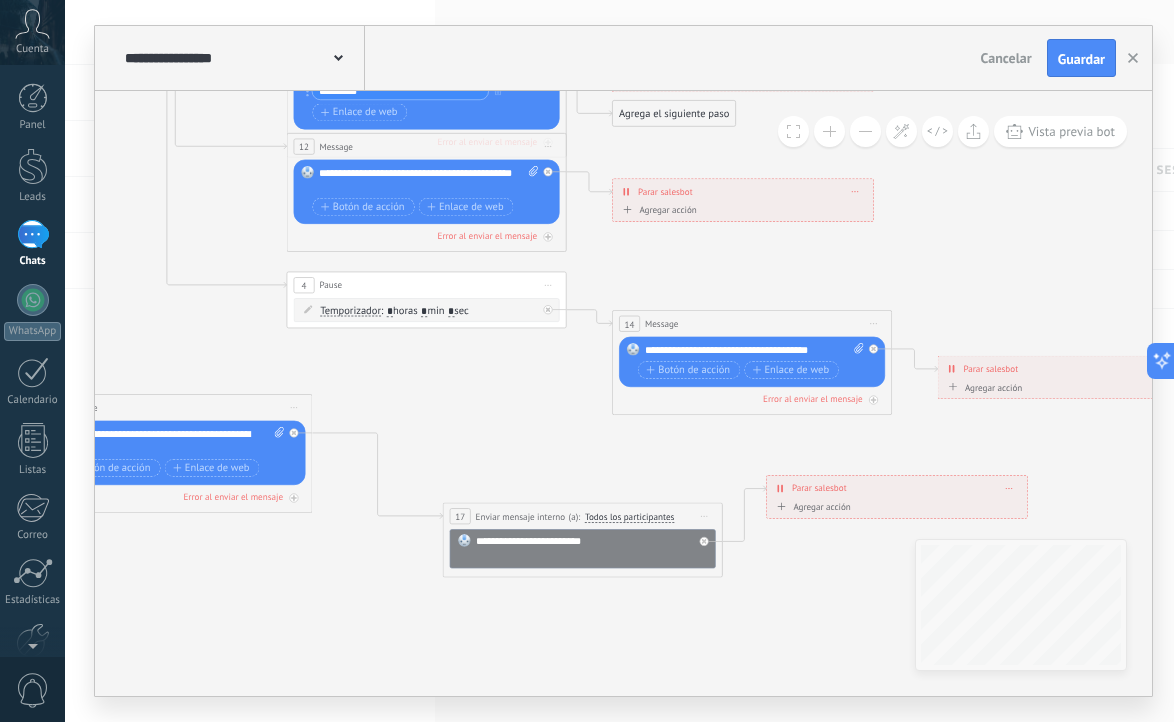 drag, startPoint x: 277, startPoint y: 439, endPoint x: 187, endPoint y: 417, distance: 92.64988 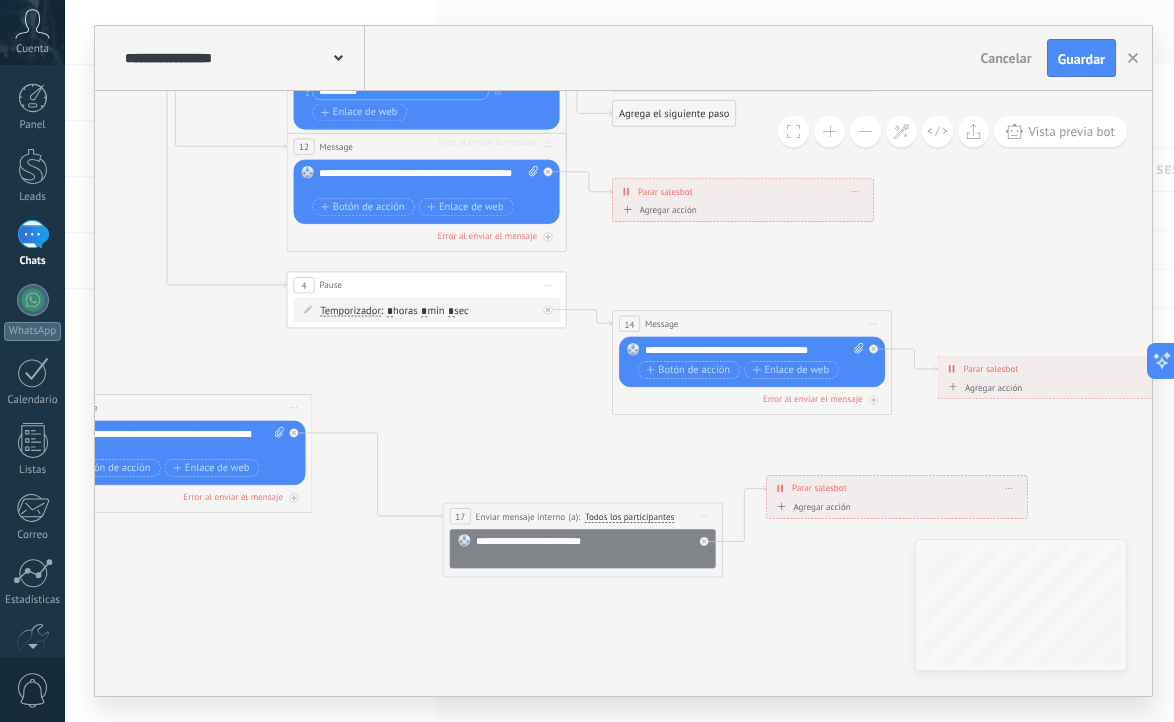 click on "16
Mensaje
*******
(a):
Todos los contactos - canales seleccionados
Todos los contactos - canales seleccionados
Todos los contactos - canal primario
Contacto principal - canales seleccionados
Contacto principal - canal primario
Todos los contactos - canales seleccionados
Todos los contactos - canales seleccionados
Todos los contactos - canal primario
Contacto principal - canales seleccionados" at bounding box center [172, 408] 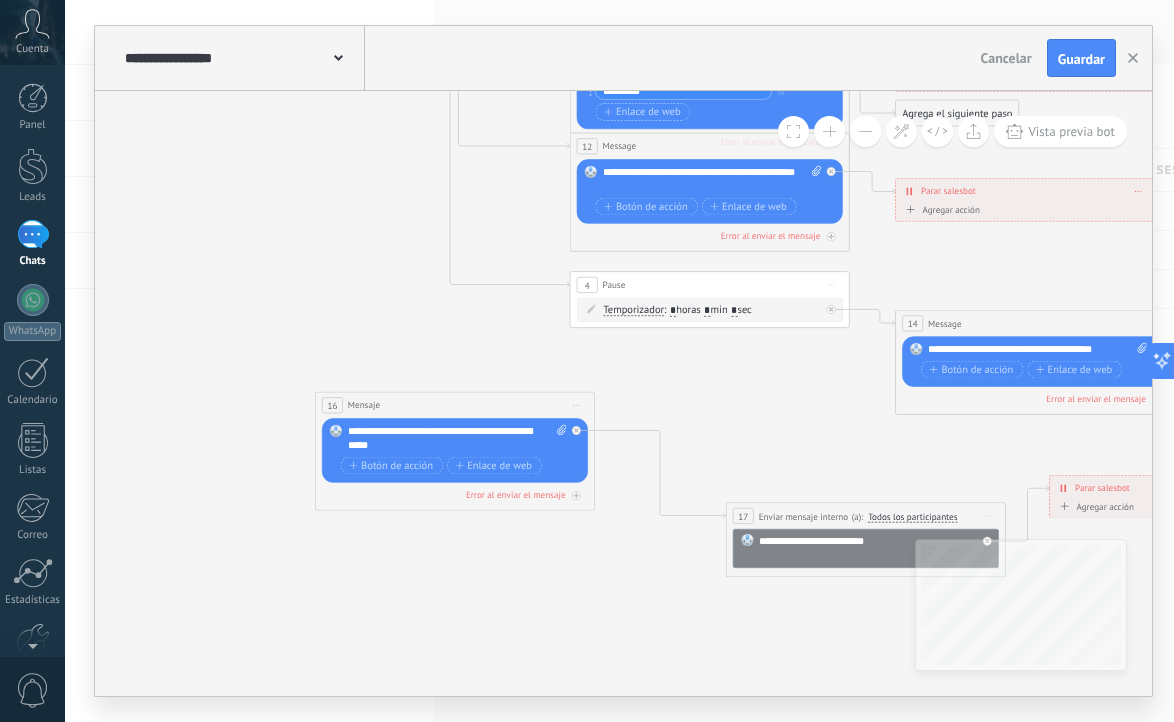 drag, startPoint x: 406, startPoint y: 378, endPoint x: 693, endPoint y: 376, distance: 287.00696 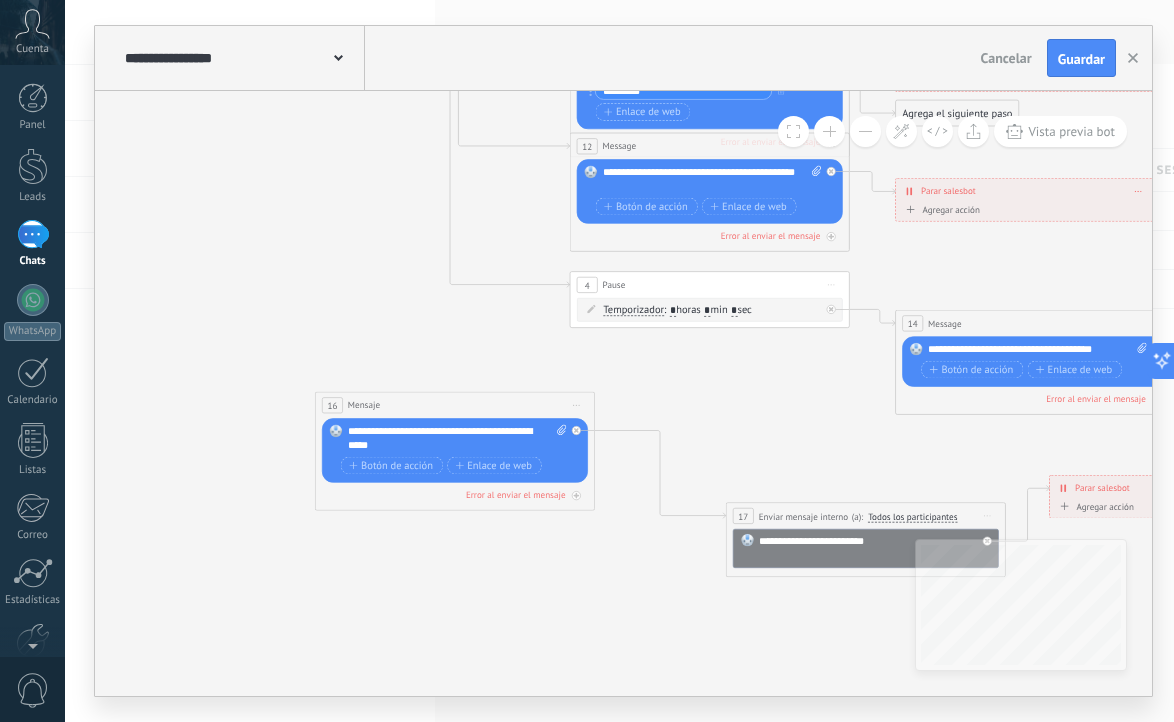click 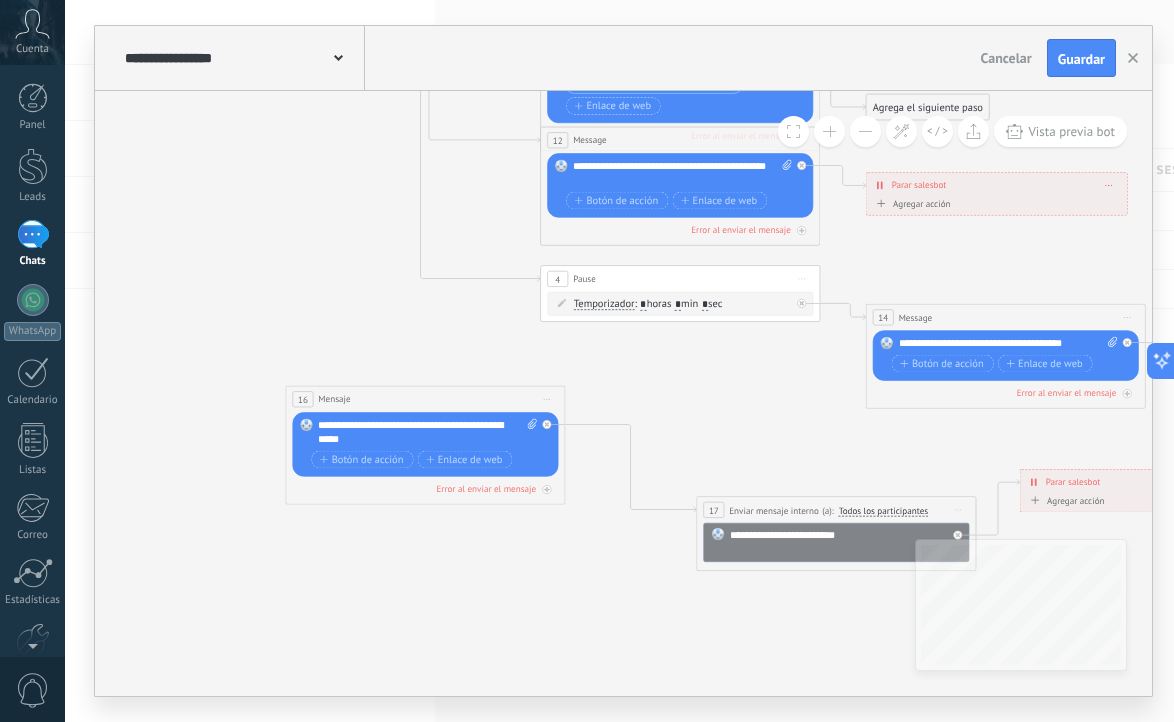 drag, startPoint x: 267, startPoint y: 329, endPoint x: 230, endPoint y: 320, distance: 38.078865 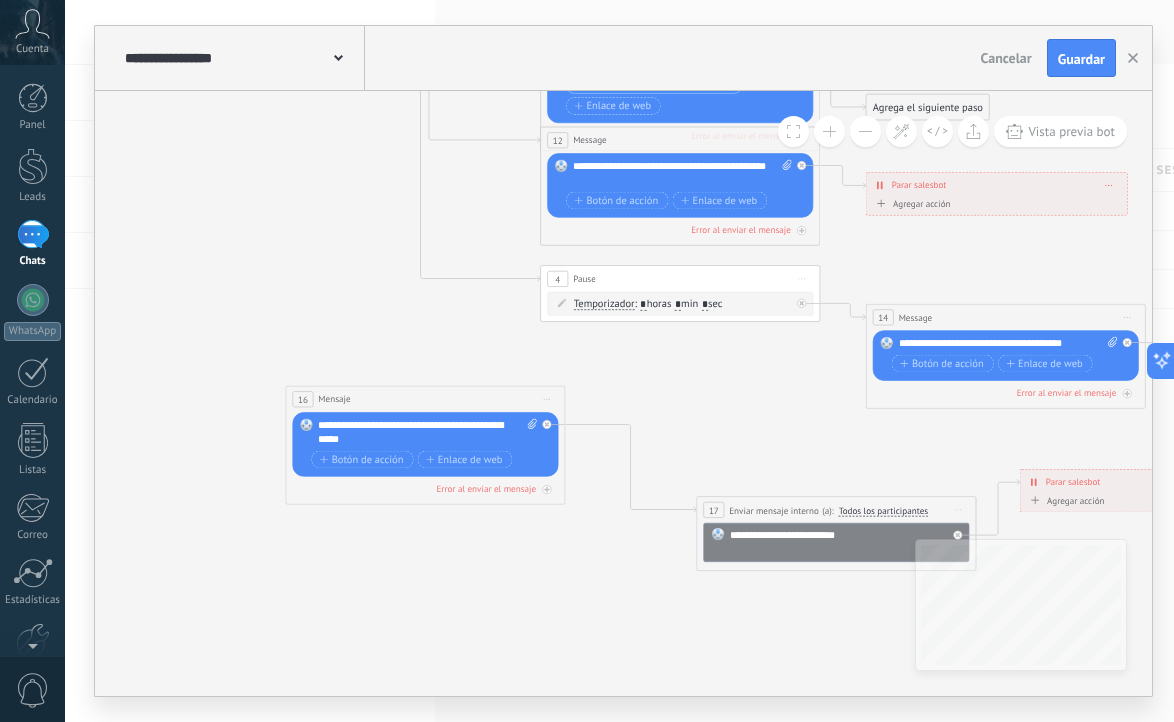 click 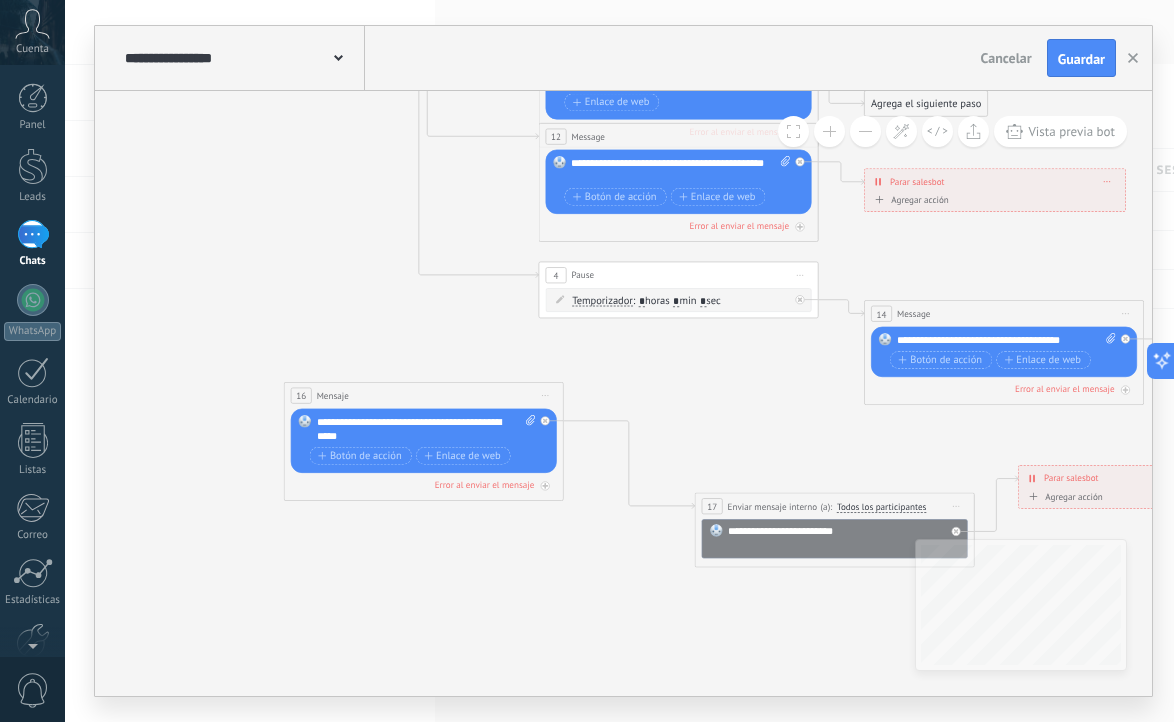 click on "Iniciar vista previa aquí
Cambiar nombre
Duplicar
Borrar" at bounding box center [545, 395] 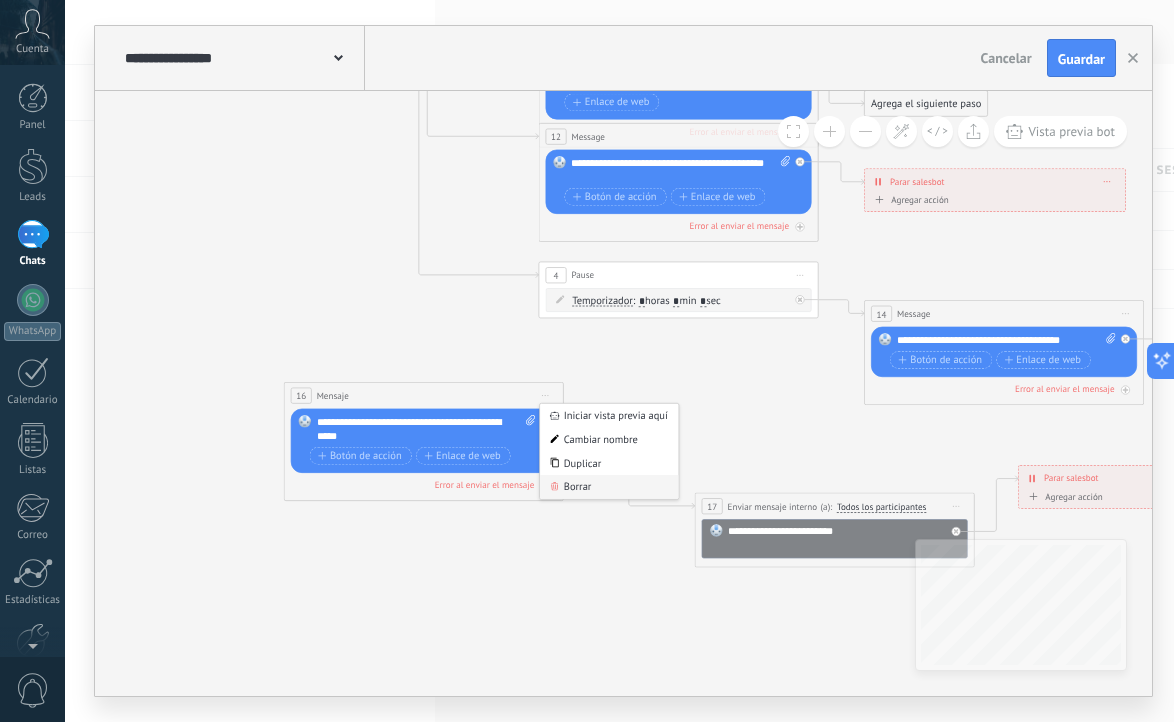 click on "Borrar" at bounding box center (609, 487) 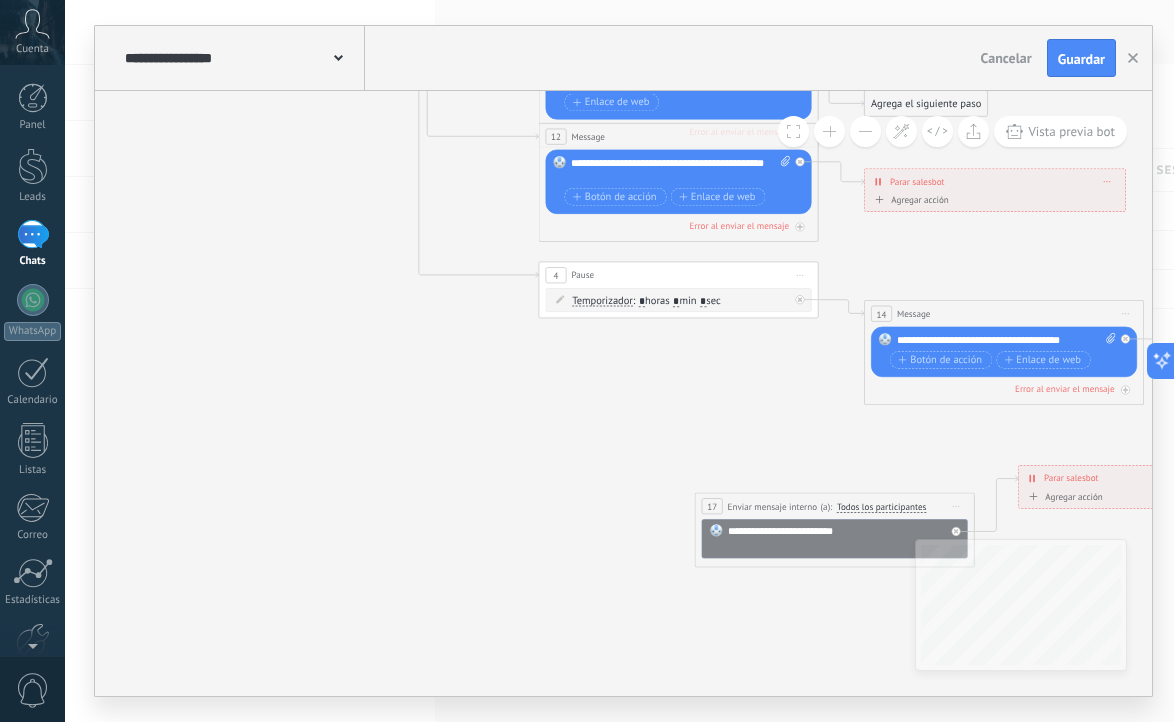 click 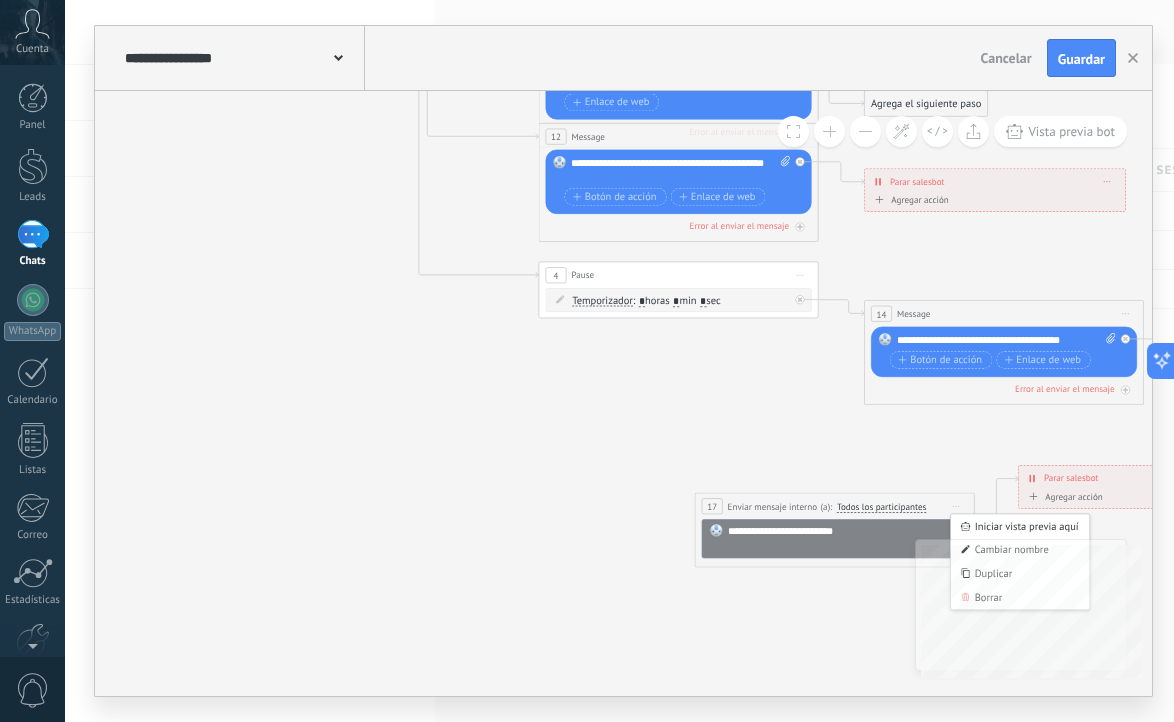 click 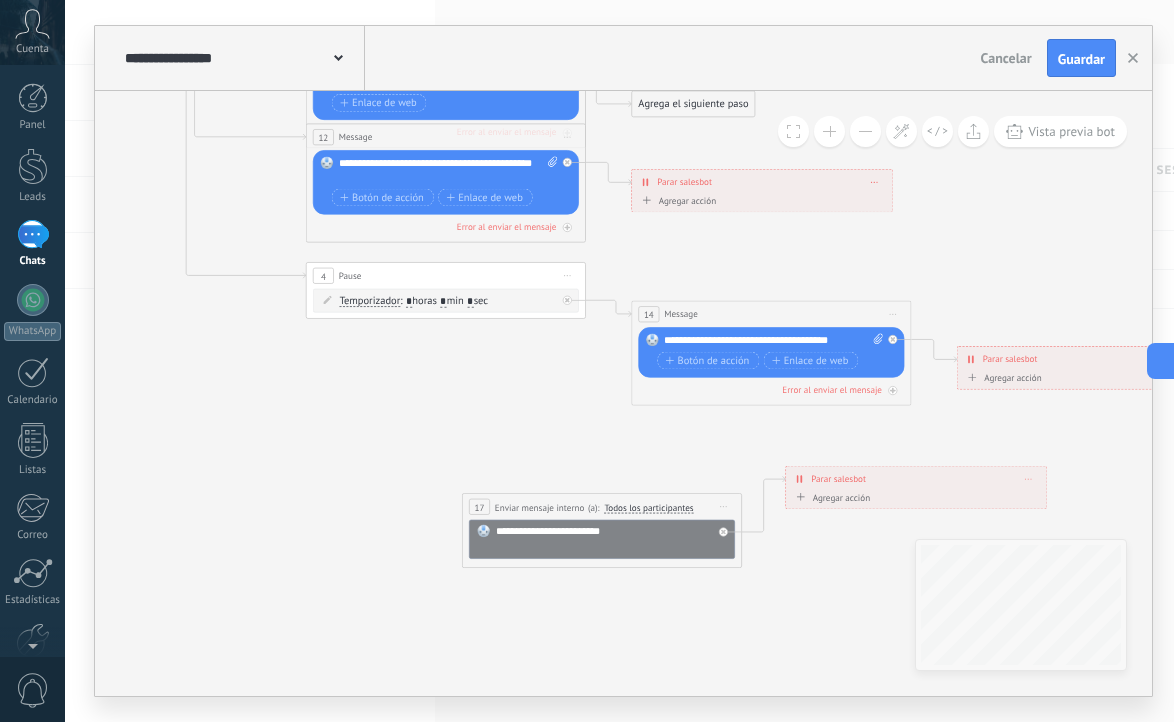 drag, startPoint x: 882, startPoint y: 442, endPoint x: 621, endPoint y: 438, distance: 261.03064 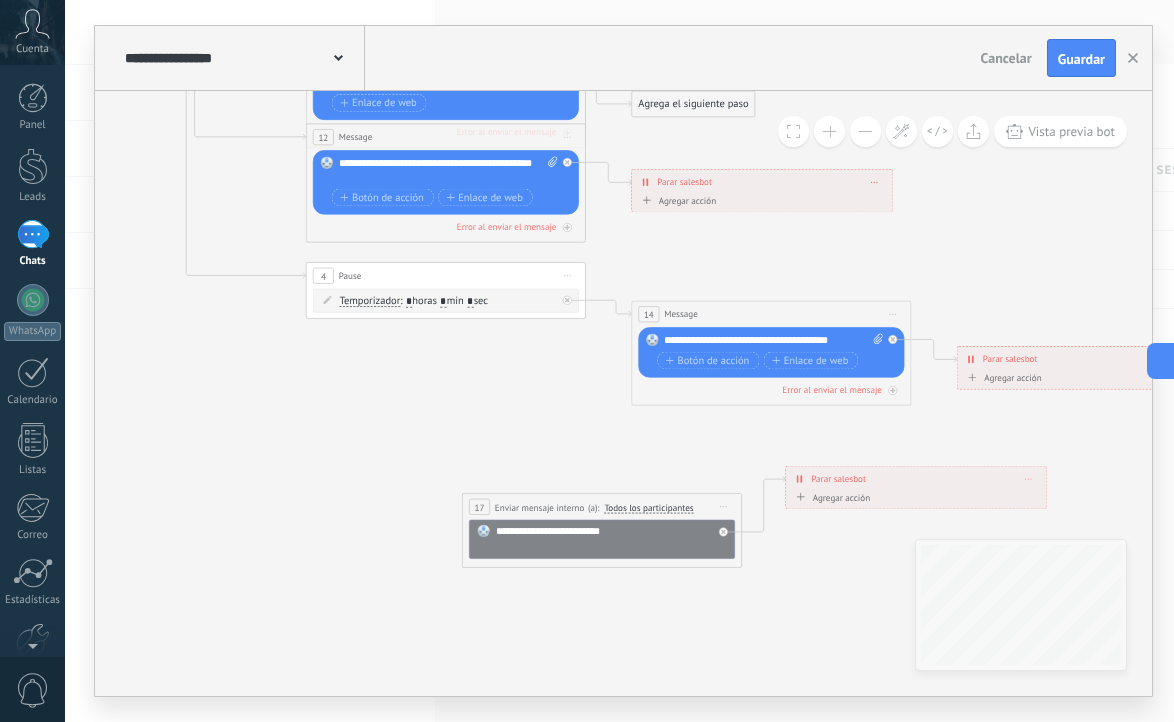 click 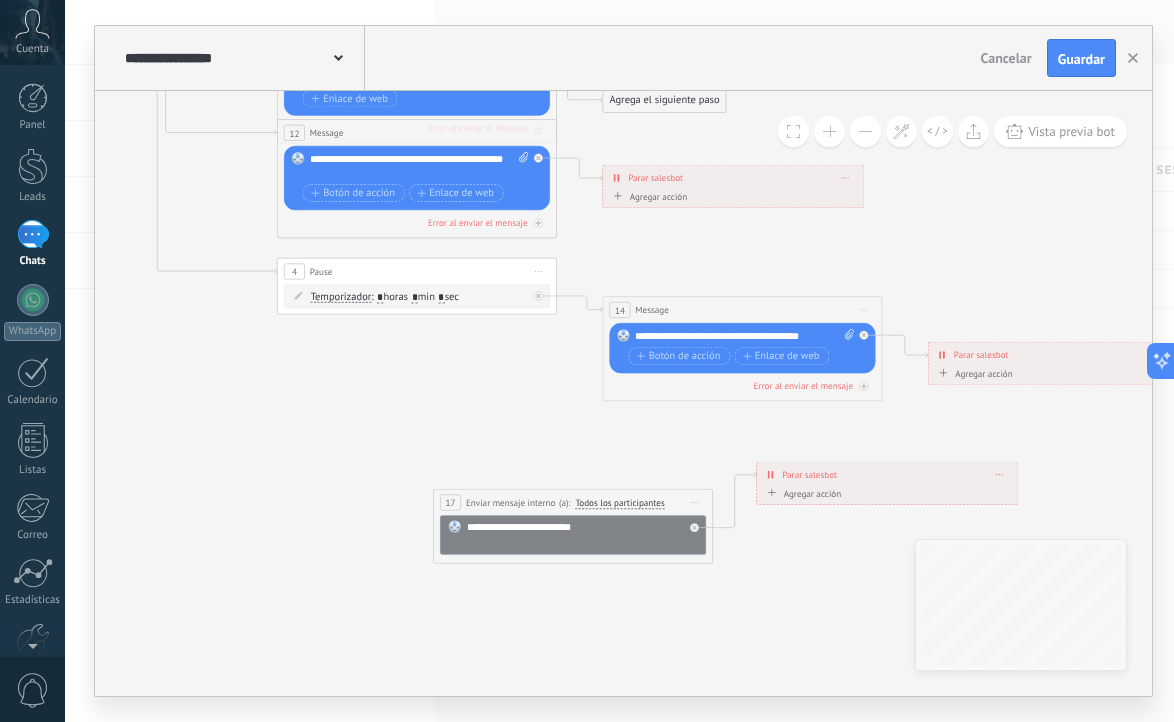 click 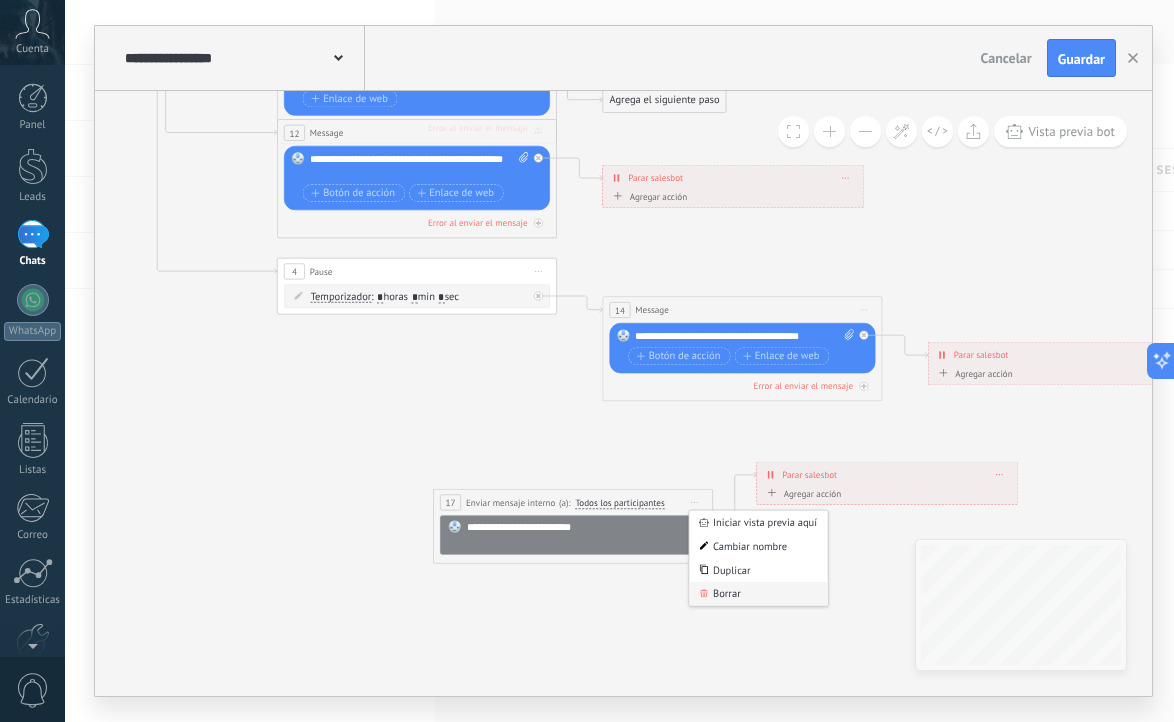 click on "Borrar" at bounding box center [758, 594] 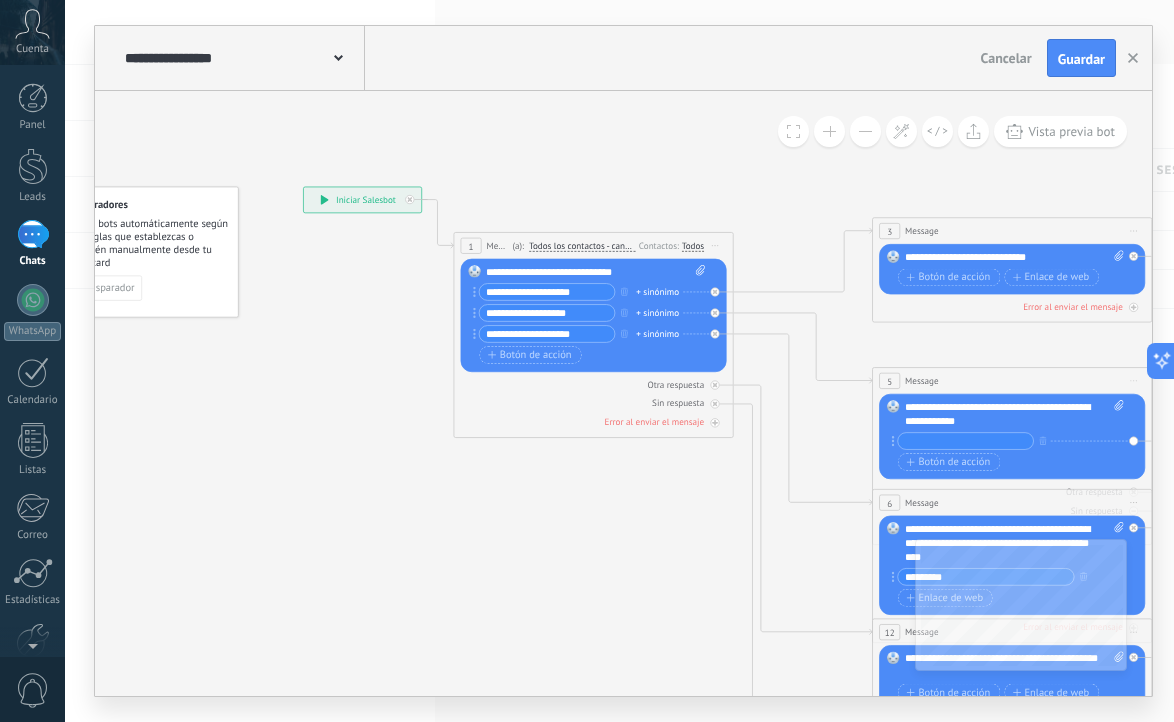 click 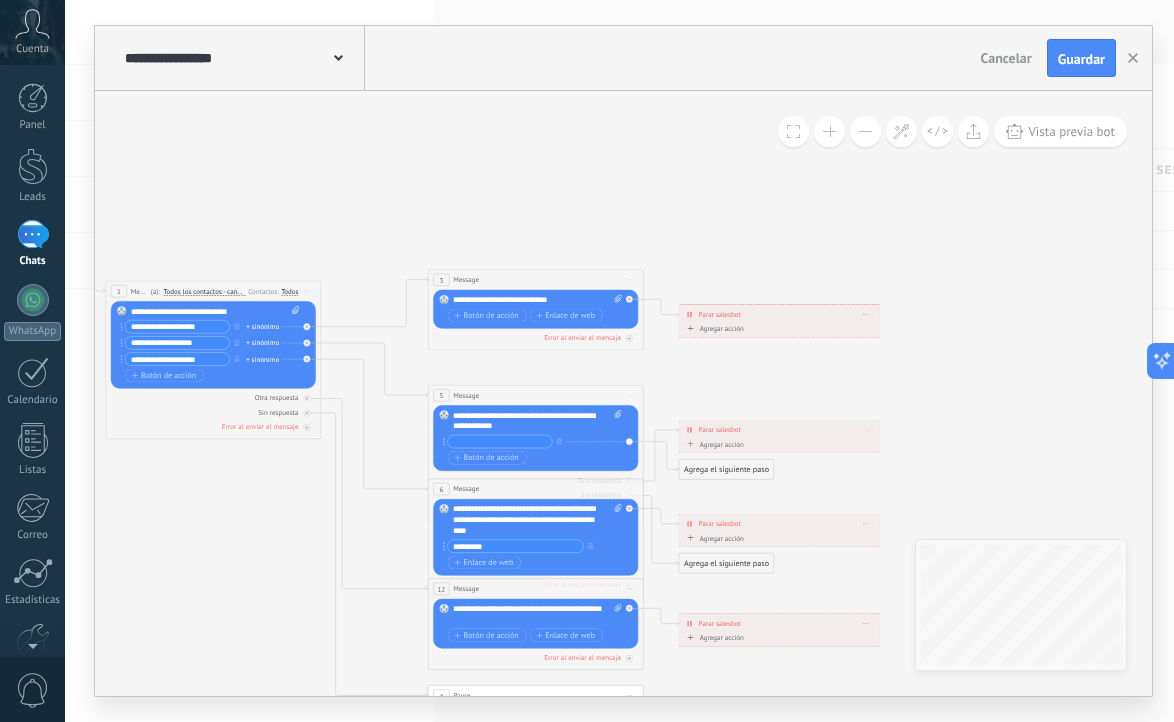 drag, startPoint x: 612, startPoint y: 191, endPoint x: 662, endPoint y: 374, distance: 189.70767 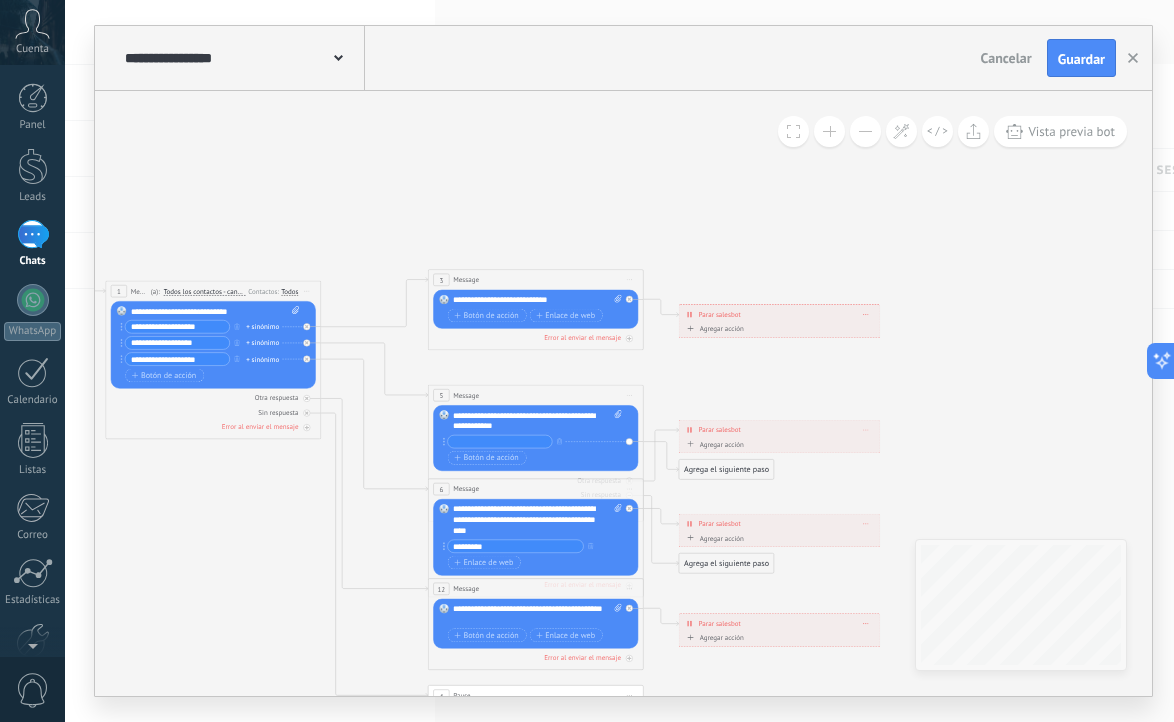 click 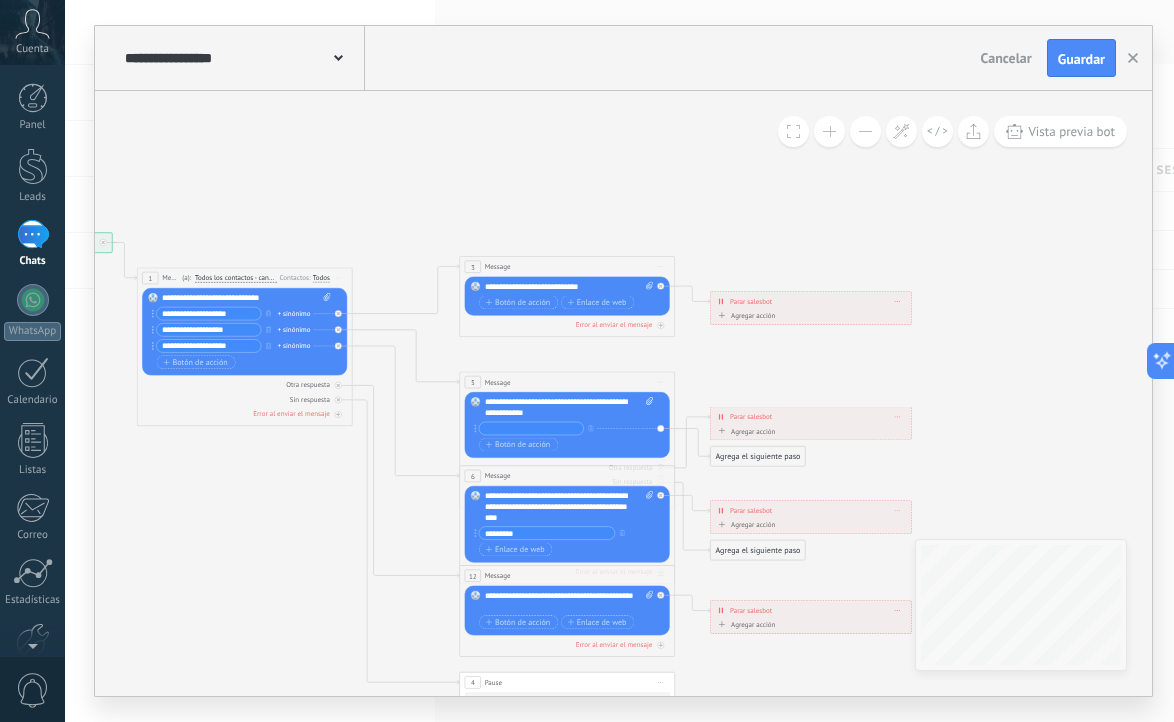 drag, startPoint x: 624, startPoint y: 362, endPoint x: 655, endPoint y: 349, distance: 33.61547 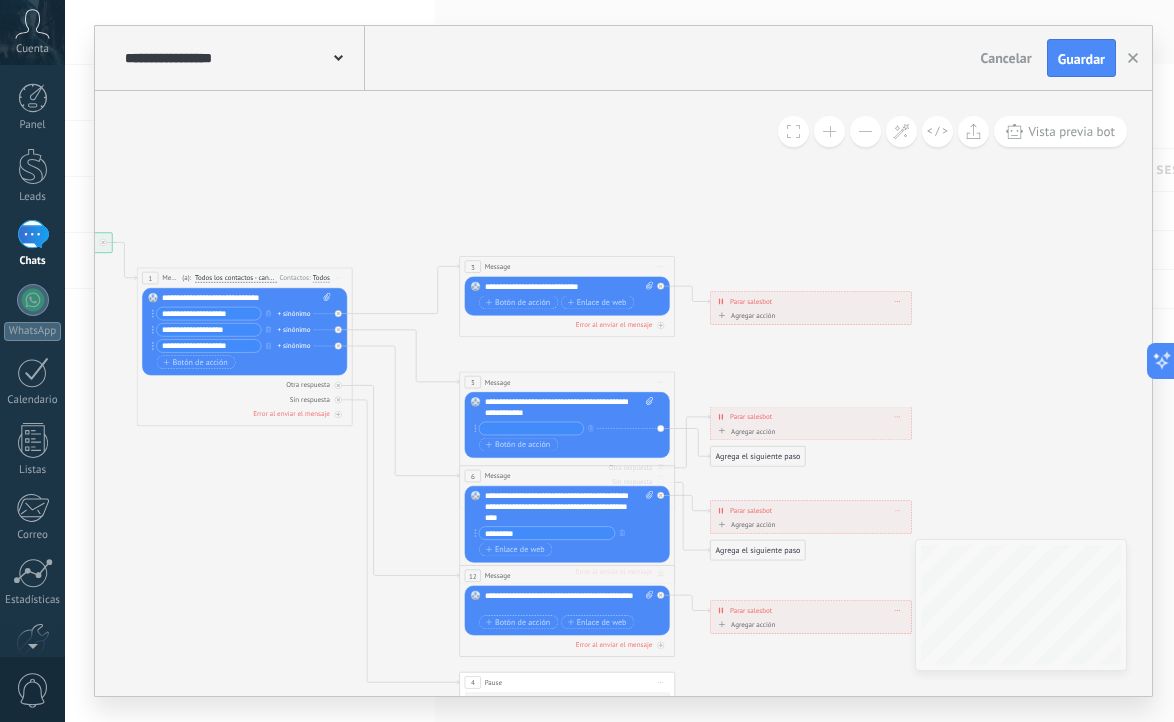click 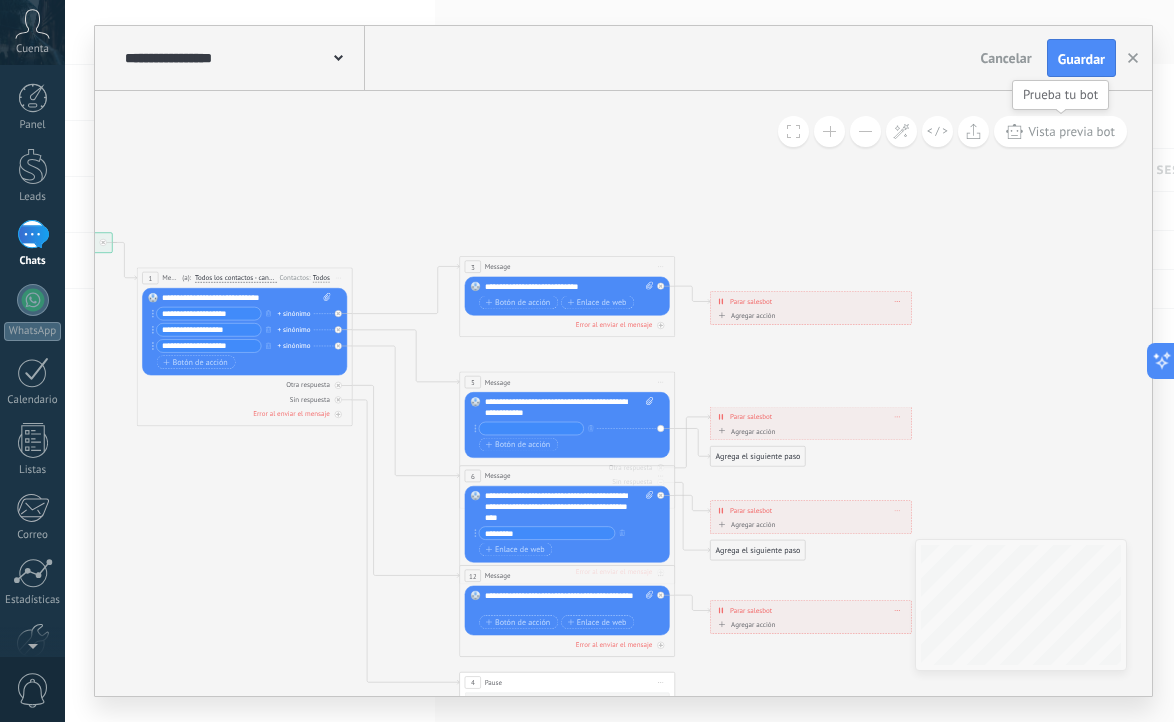 click on "Vista previa bot" at bounding box center [1060, 131] 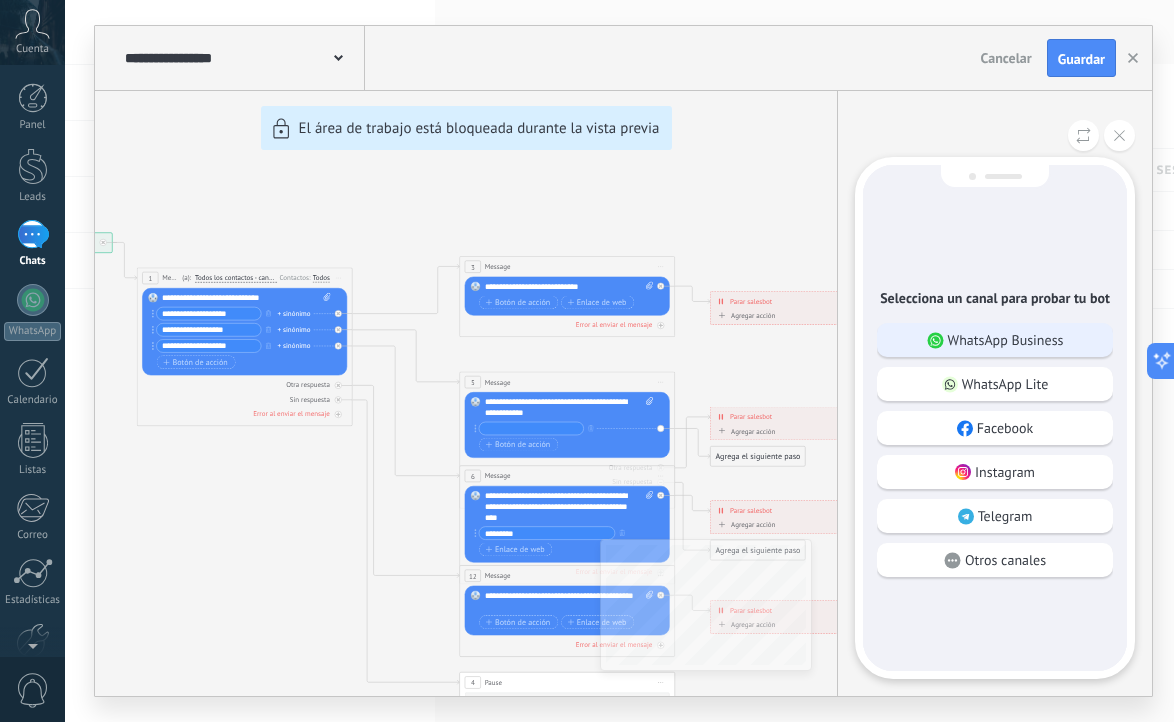 click on "WhatsApp Business" at bounding box center [1006, 340] 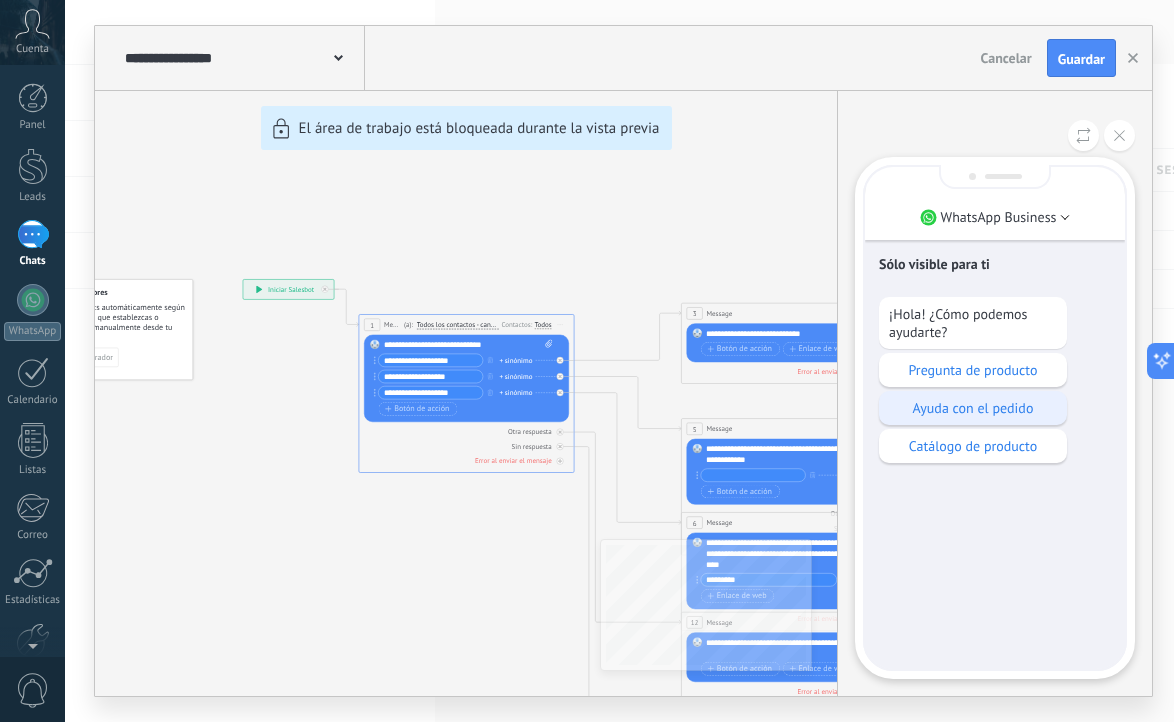 click on "Ayuda con el pedido" at bounding box center (973, 408) 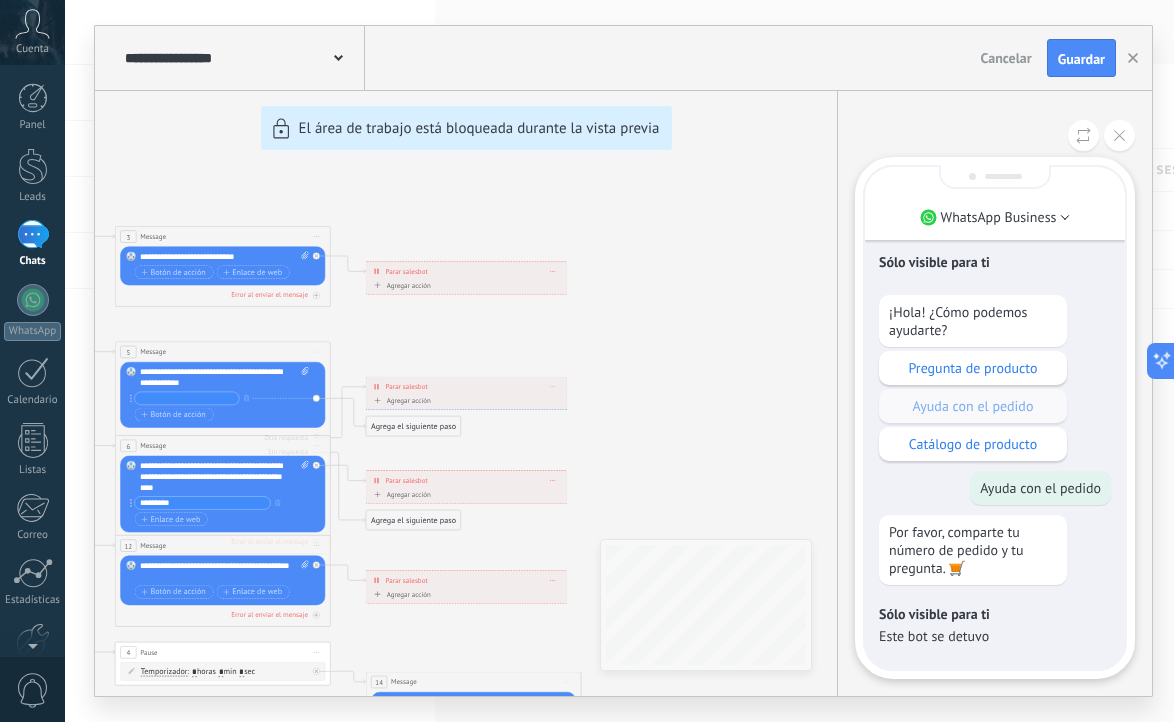 scroll, scrollTop: -7, scrollLeft: 0, axis: vertical 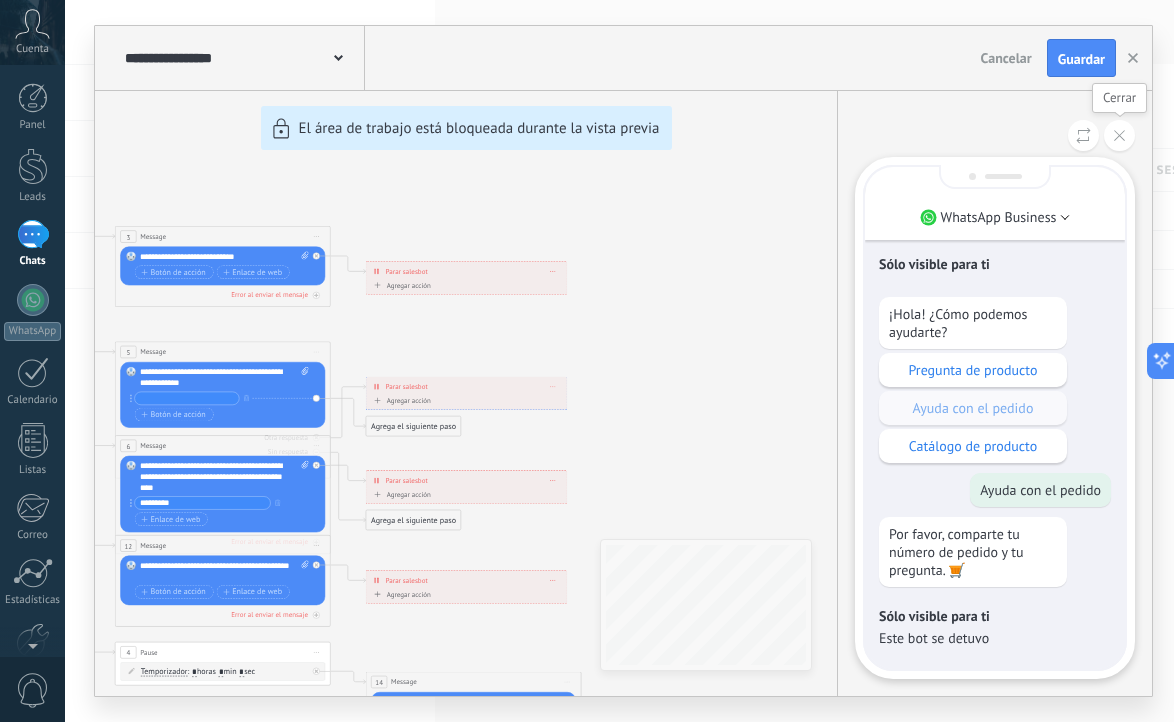 click at bounding box center [1119, 135] 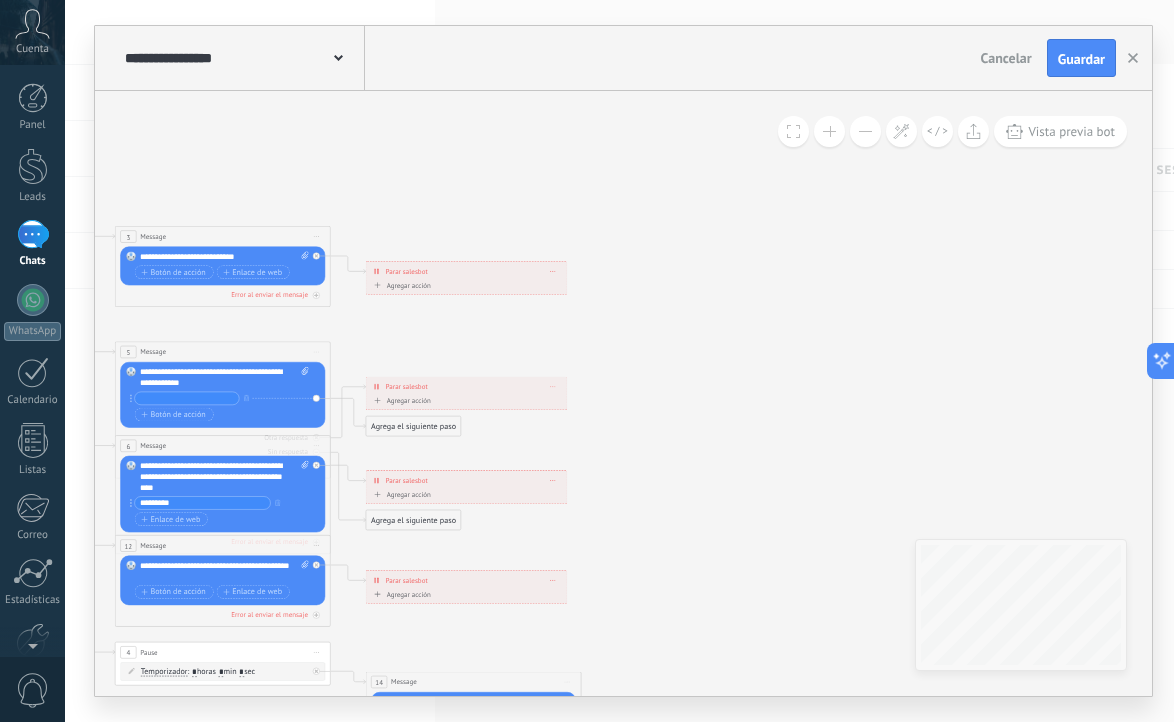 click on "**********" at bounding box center [466, 386] 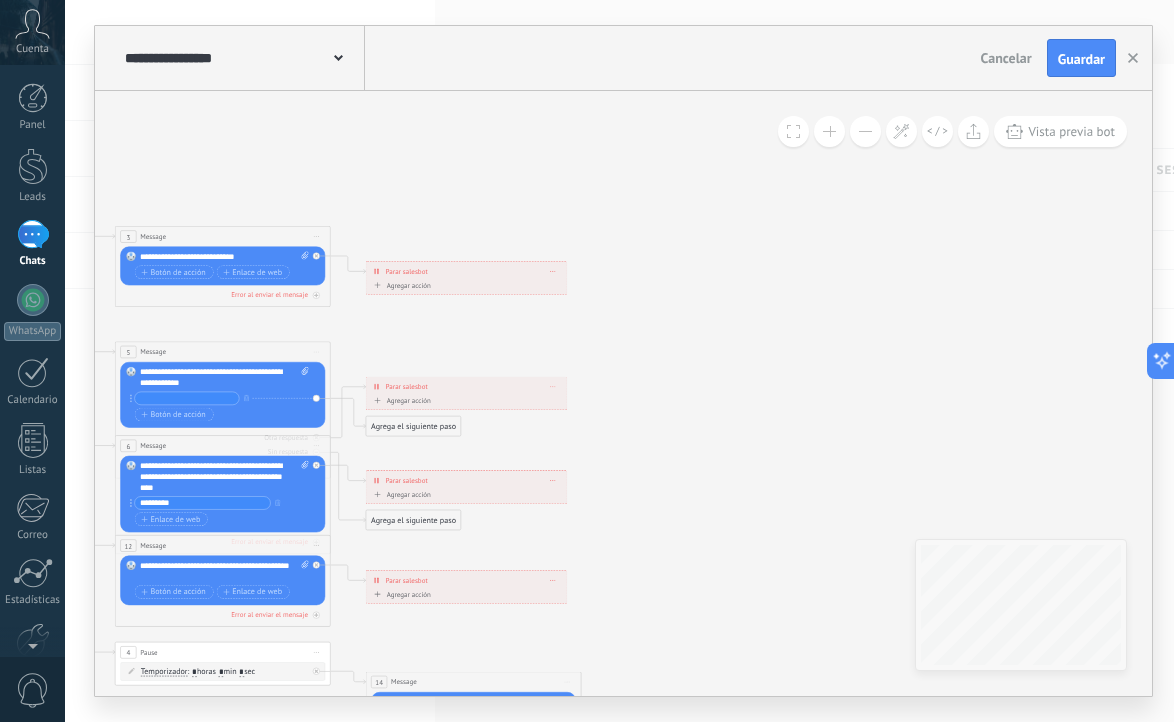 click on "Agrega el siguiente paso" at bounding box center [413, 426] 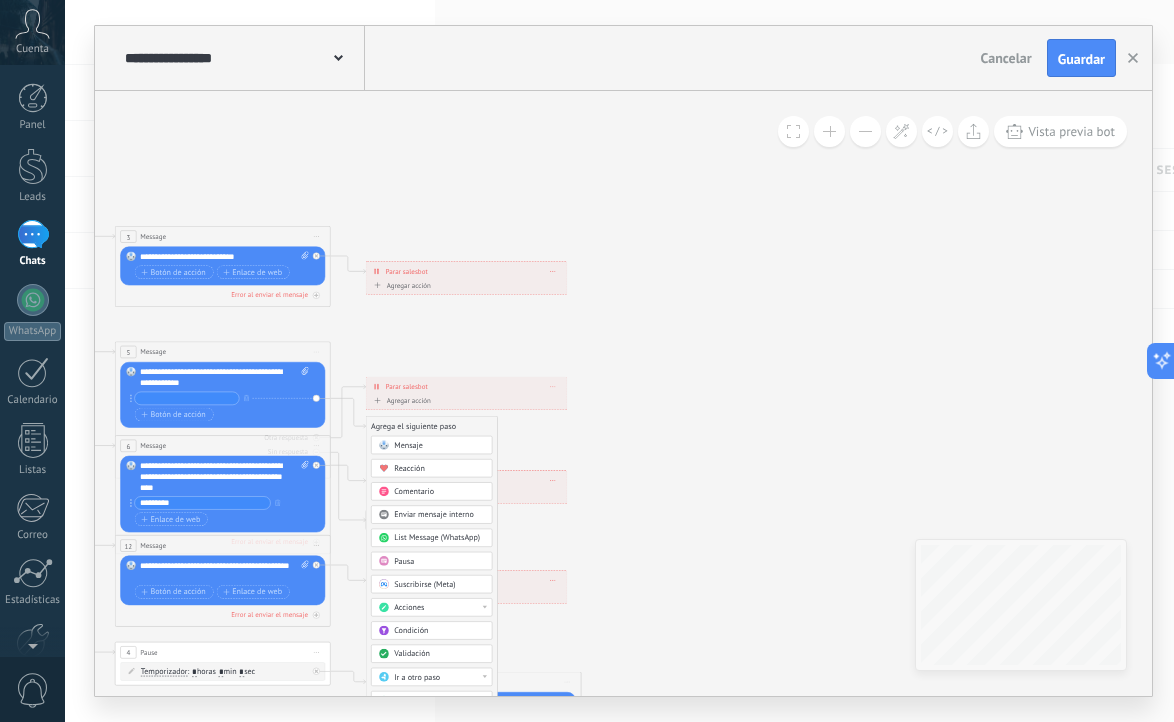 click at bounding box center (33, 234) 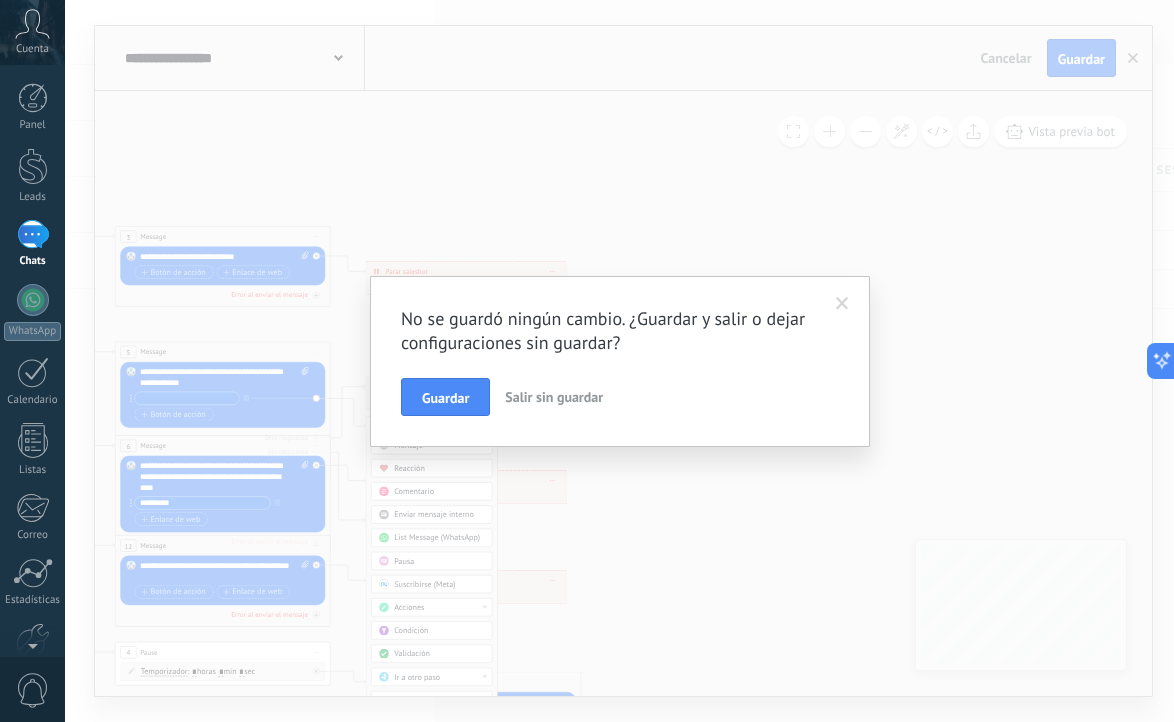 click on "Salir sin guardar" at bounding box center (554, 397) 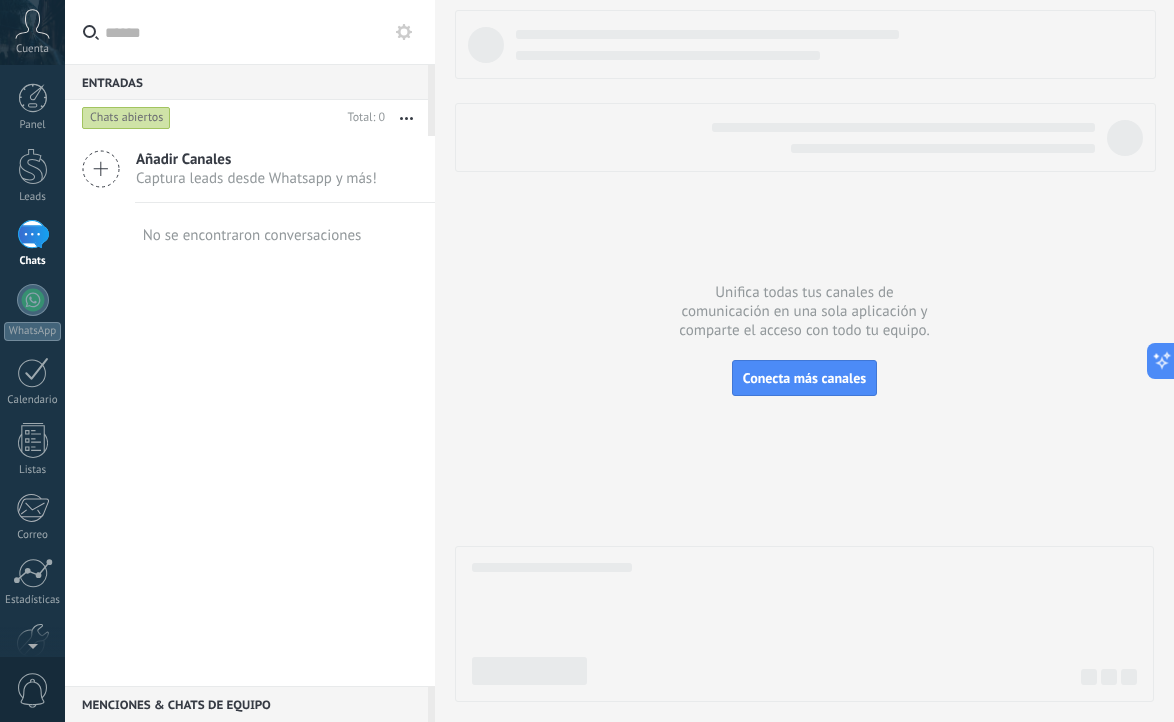 click at bounding box center [33, 234] 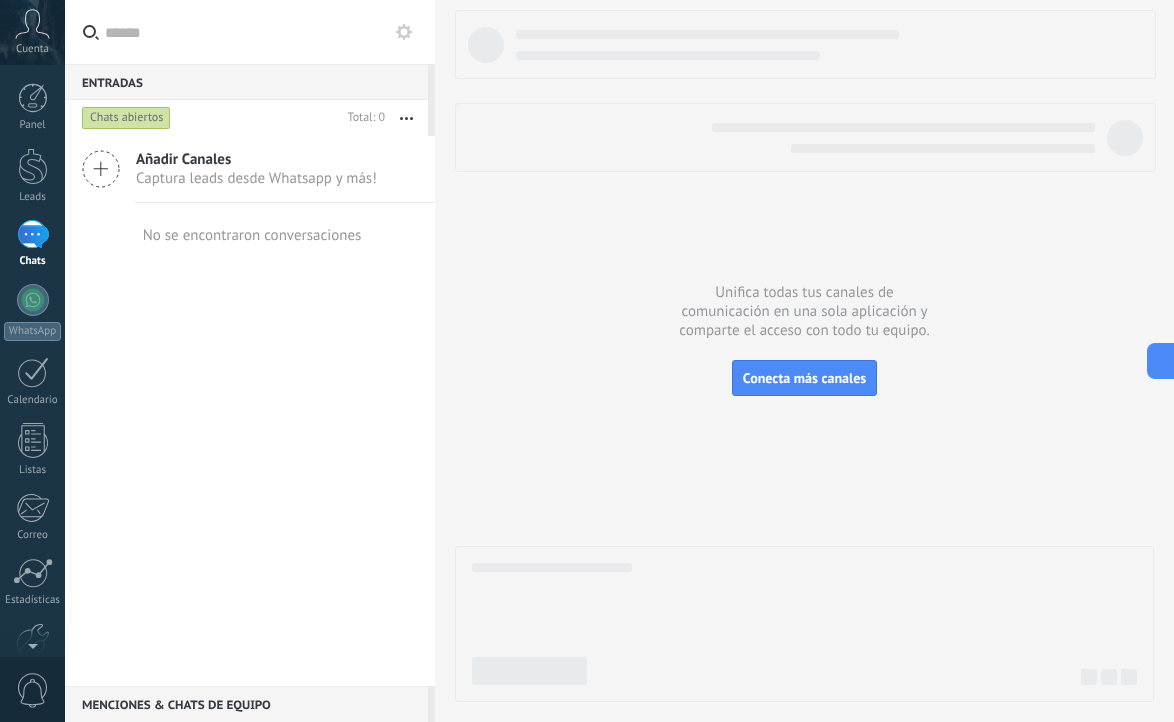click on "Añadir Canales" at bounding box center (256, 159) 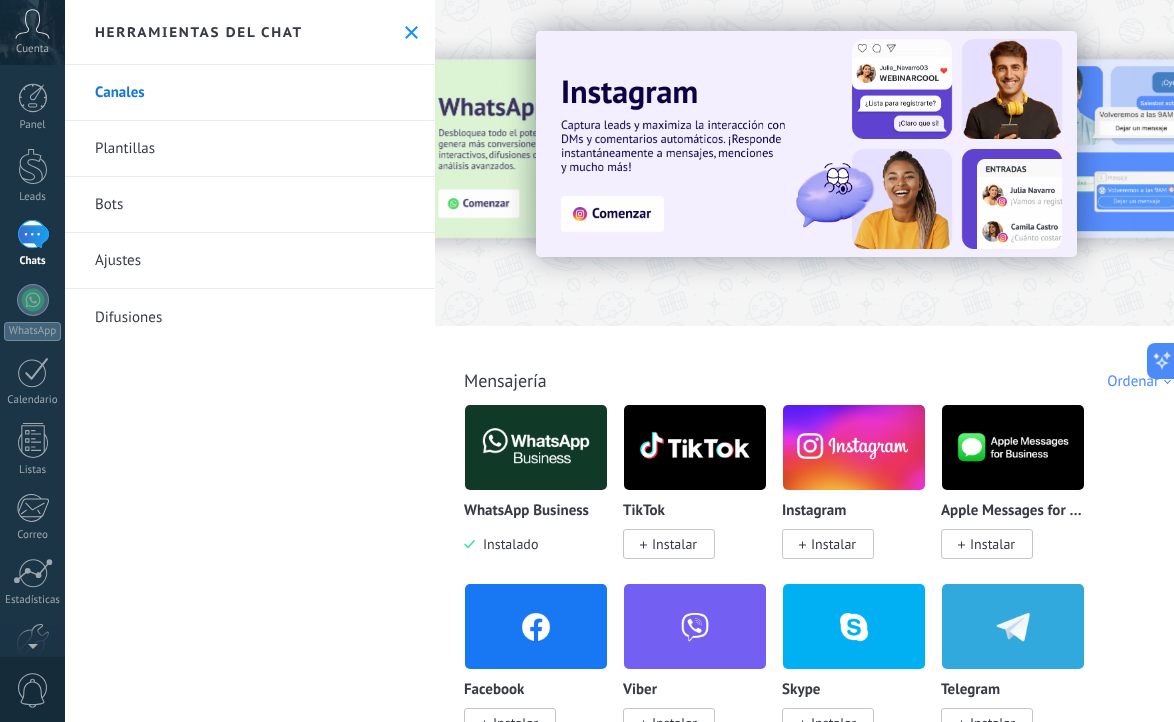 click on "Plantillas" at bounding box center (250, 149) 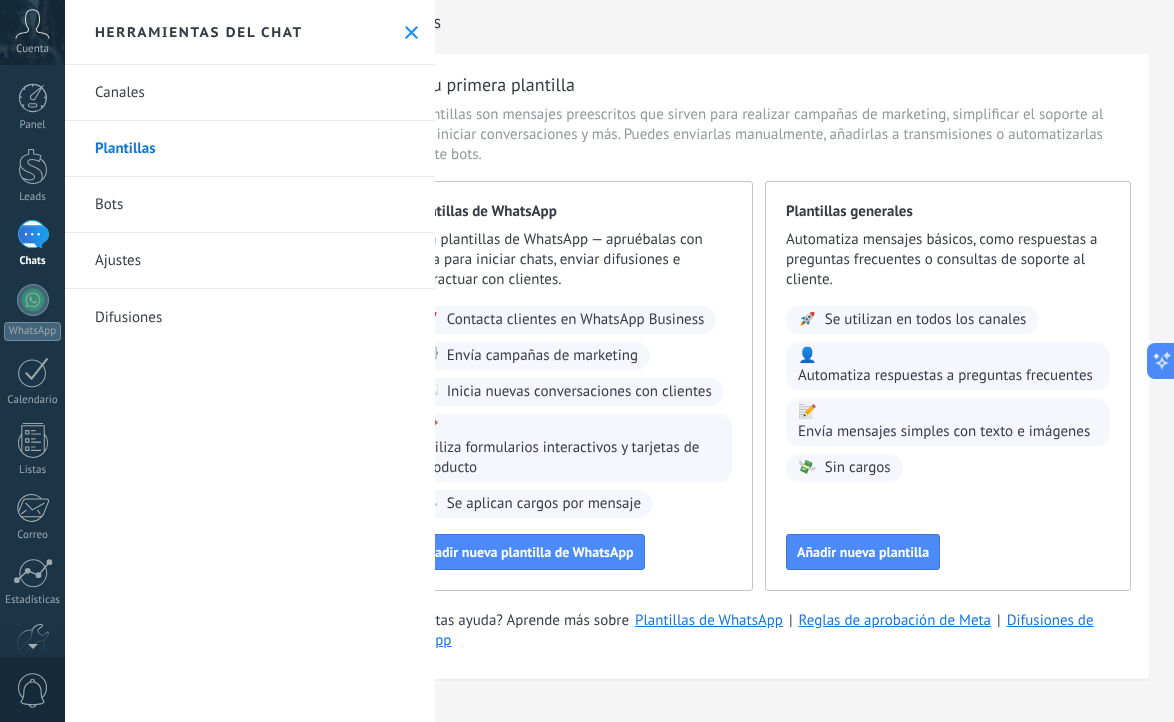 scroll, scrollTop: 10, scrollLeft: 88, axis: both 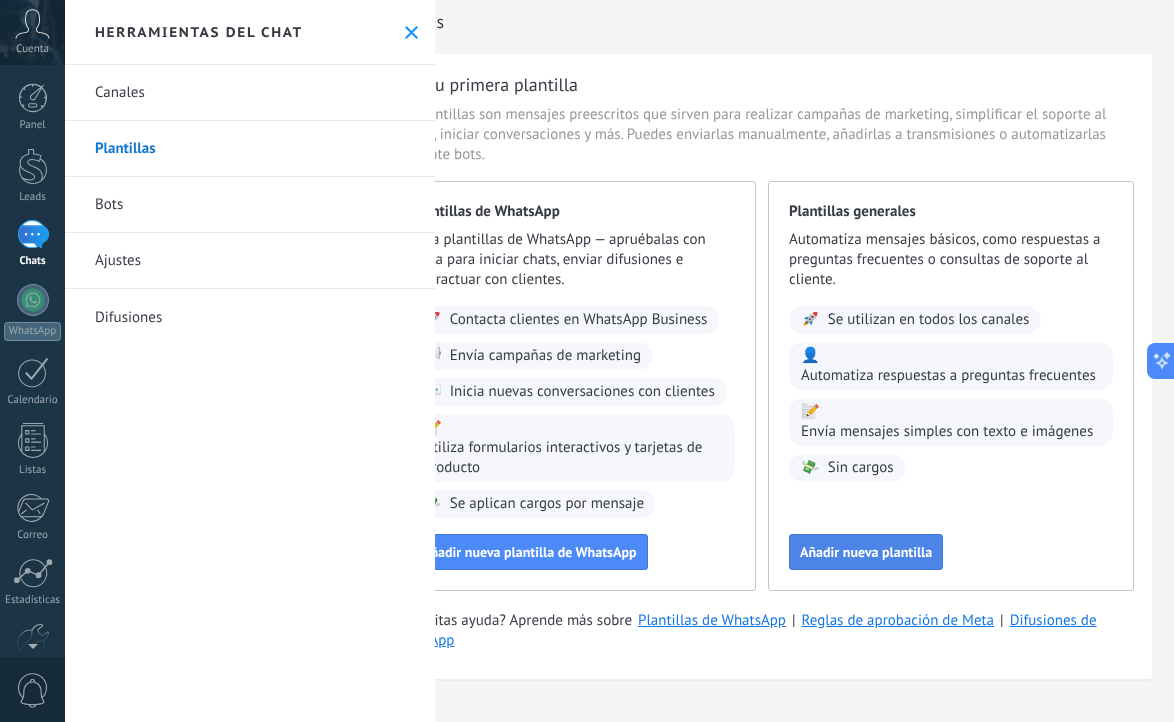 click on "Añadir nueva plantilla" at bounding box center (866, 552) 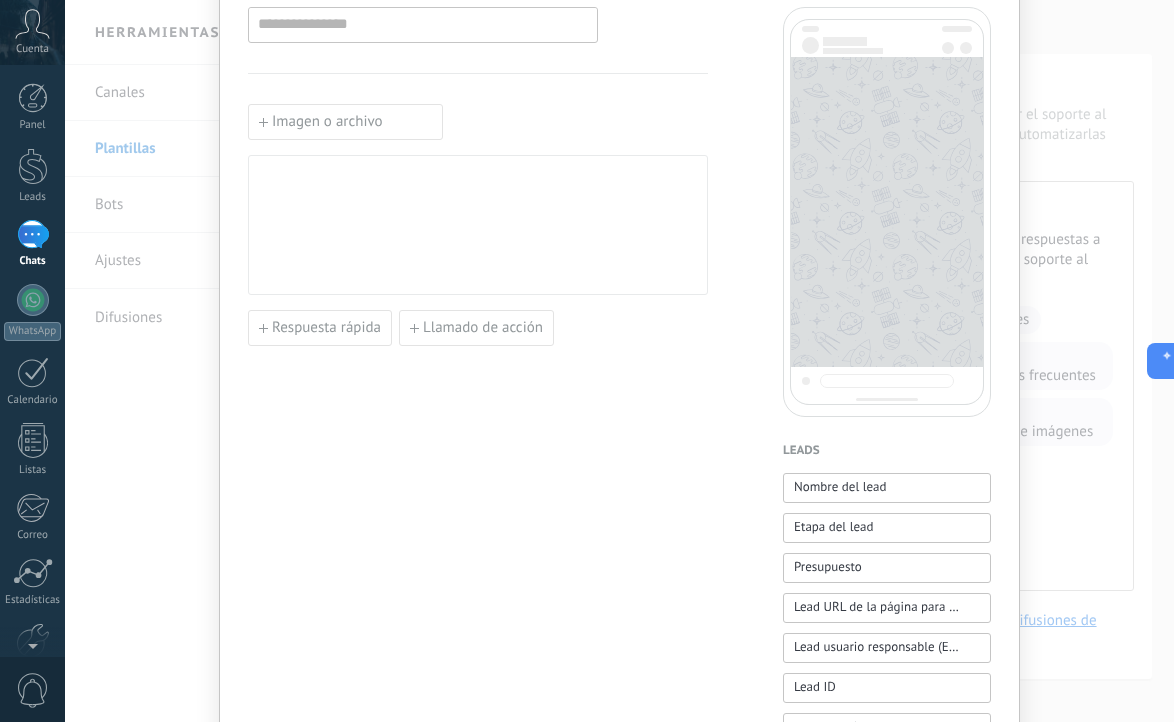 scroll, scrollTop: 0, scrollLeft: 0, axis: both 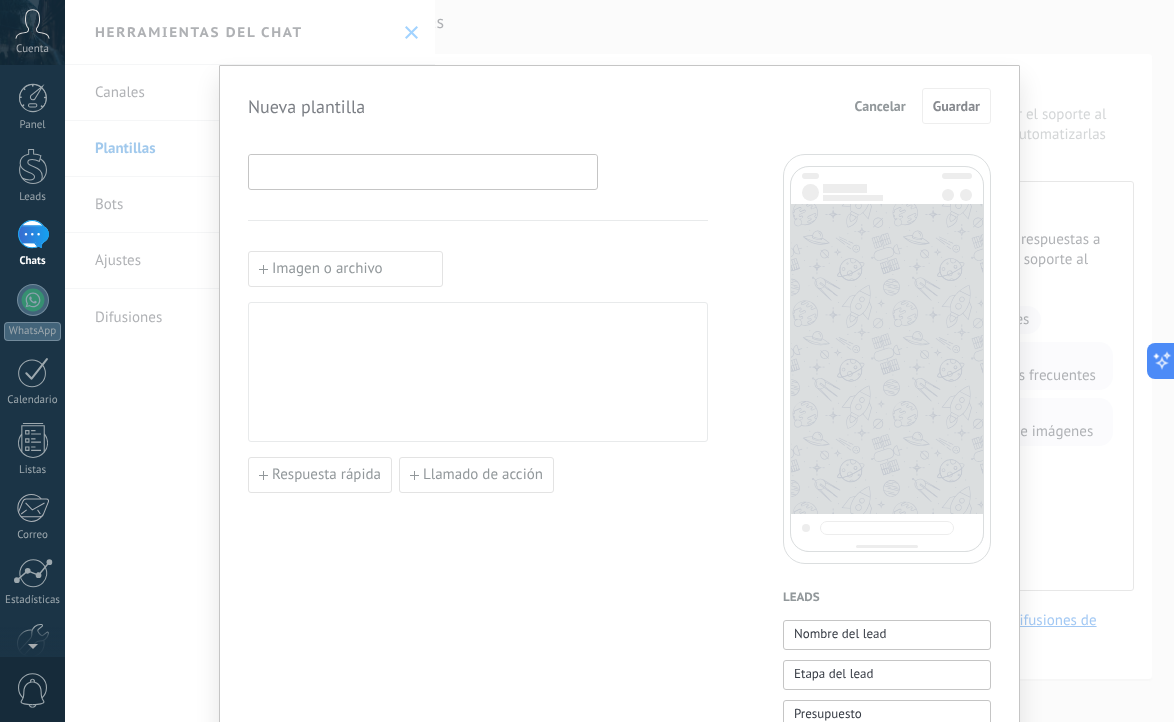 click at bounding box center (423, 171) 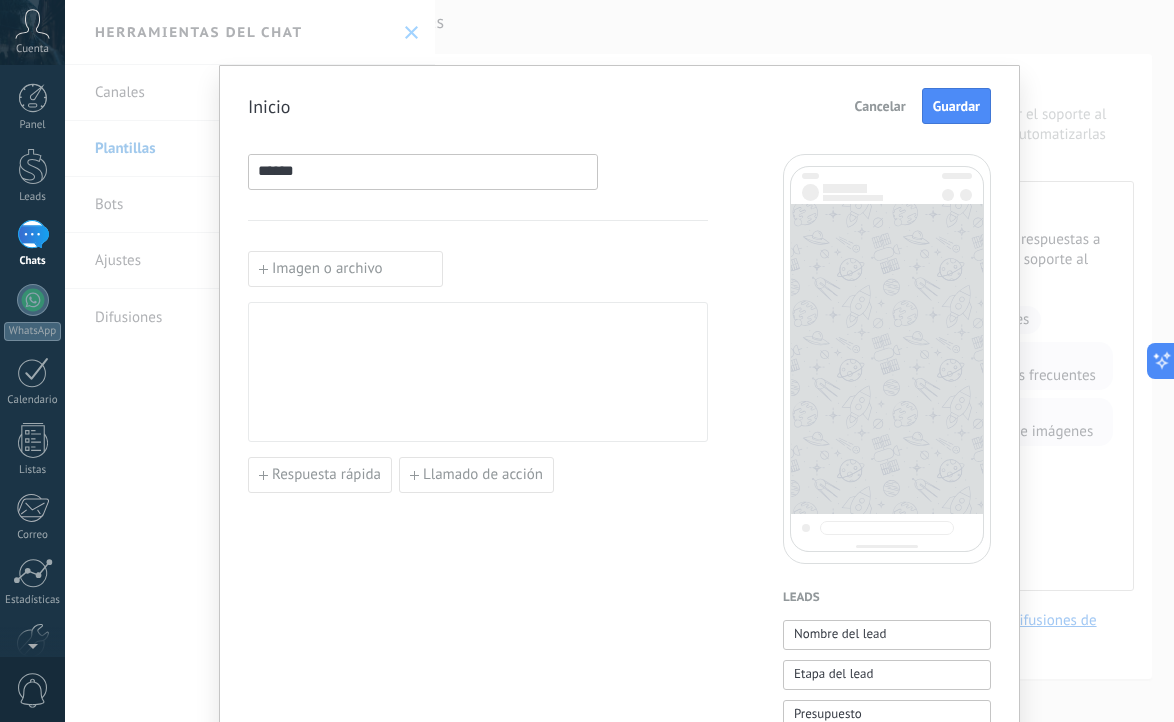 click on "Inicio Cancelar Guardar" at bounding box center [619, 106] 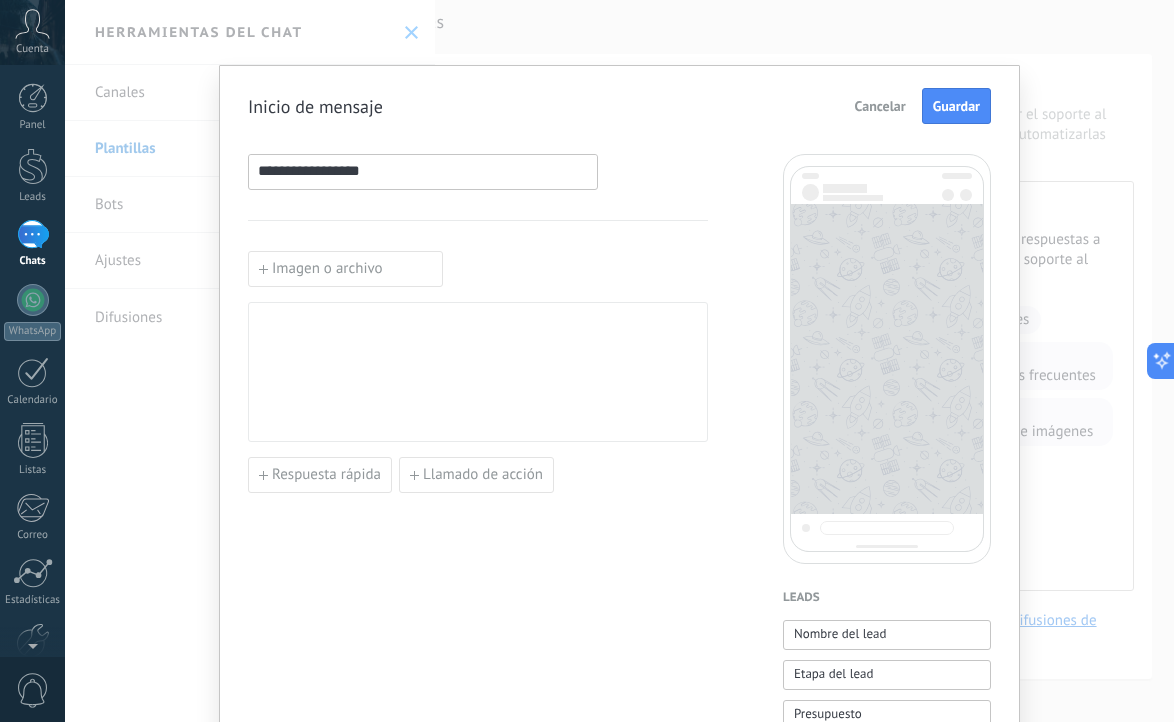 type on "**********" 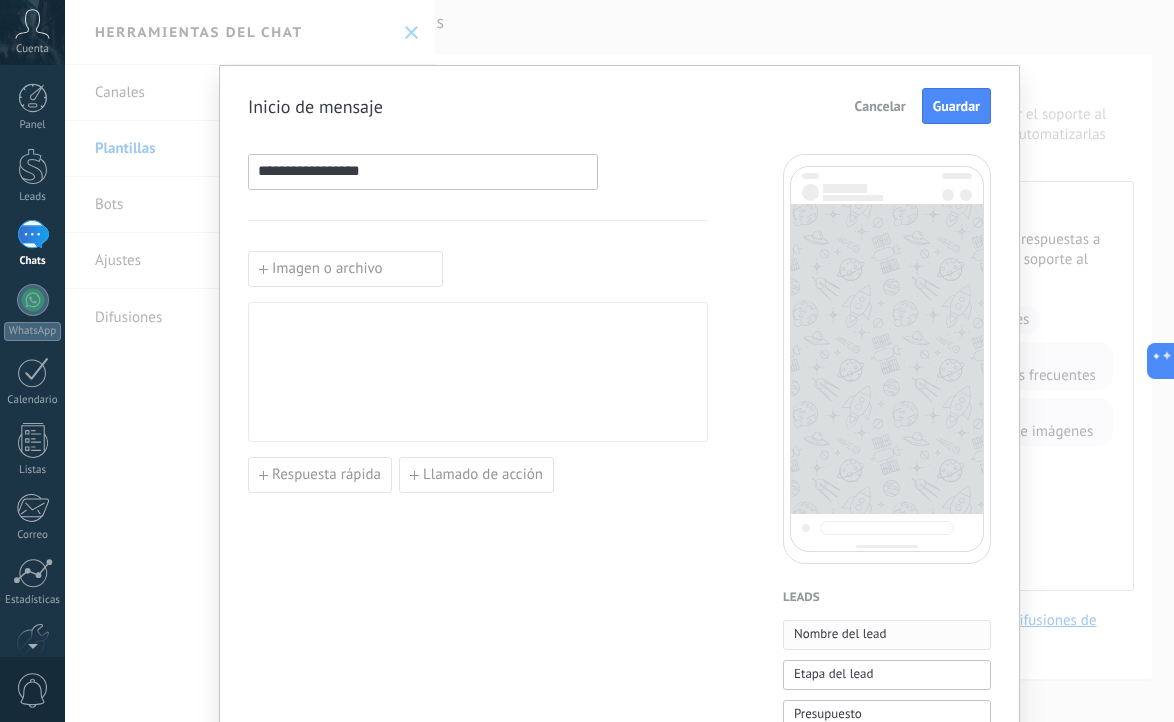 click on "Nombre del lead" at bounding box center [840, 634] 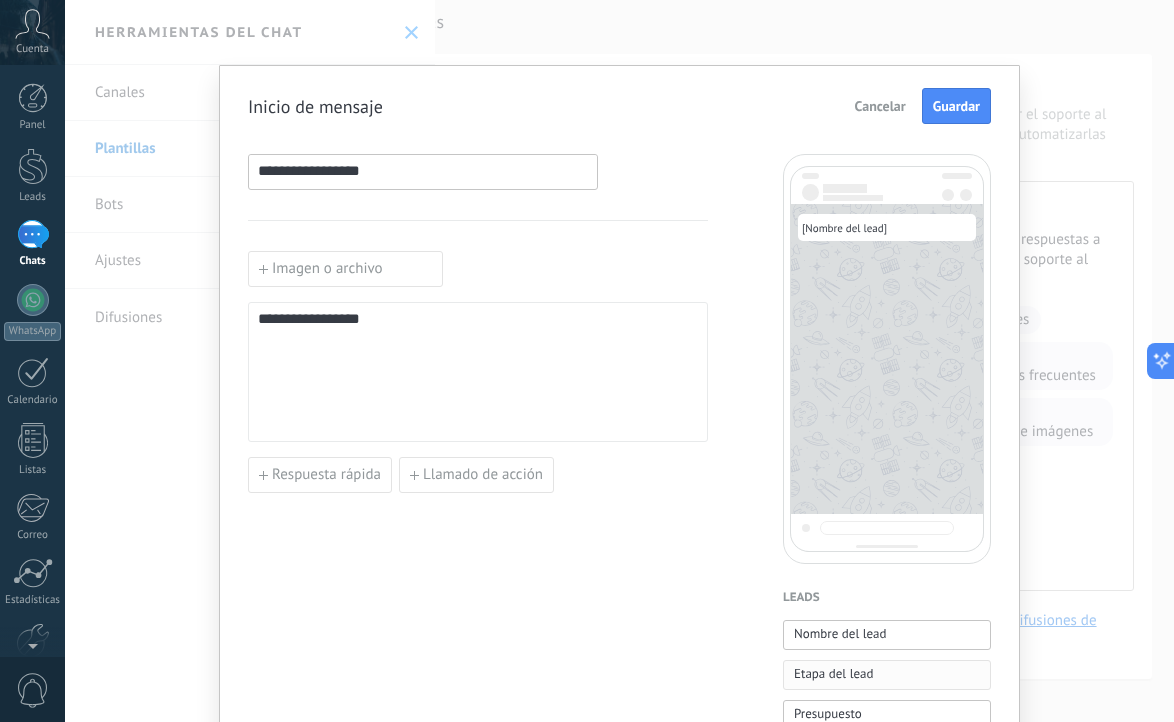 click on "Etapa del lead" at bounding box center (833, 674) 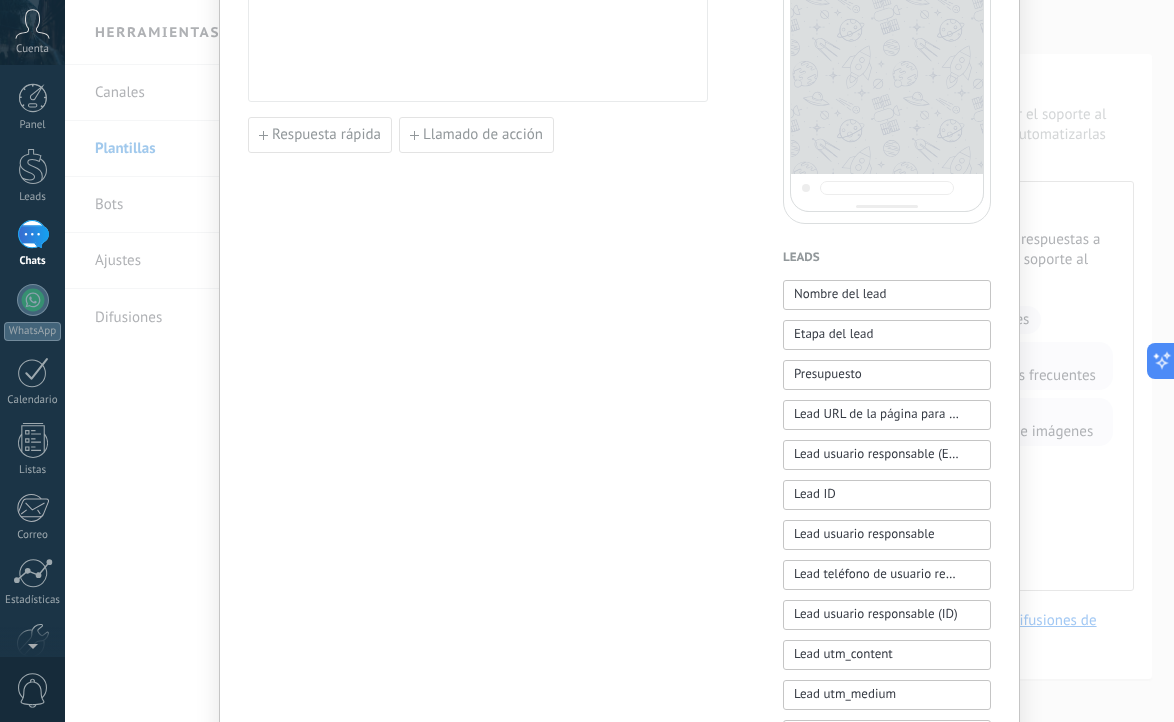 scroll, scrollTop: 0, scrollLeft: 0, axis: both 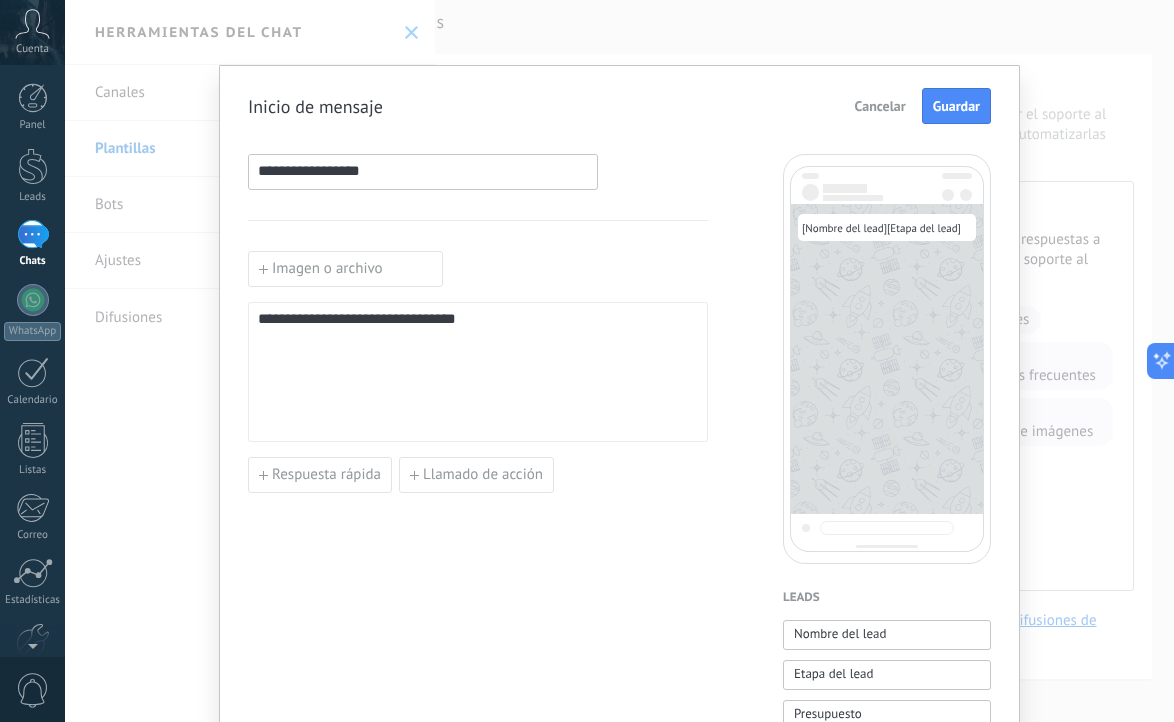 click on "Cancelar" at bounding box center [880, 106] 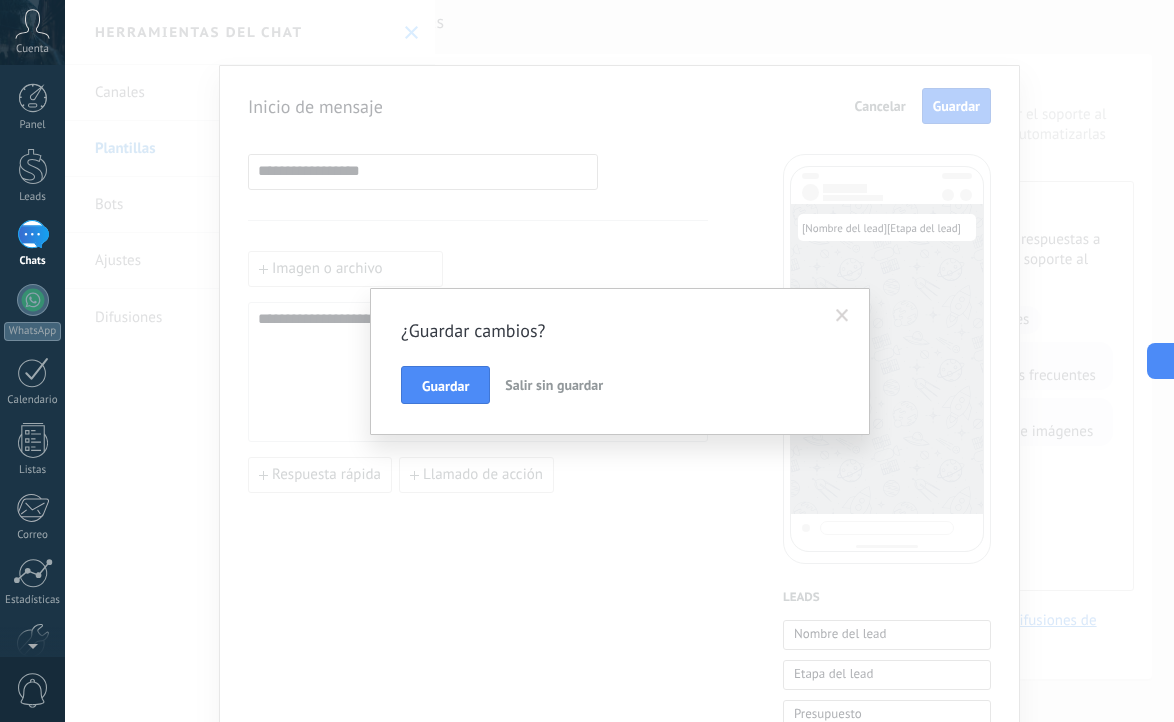click on "Salir sin guardar" at bounding box center (554, 385) 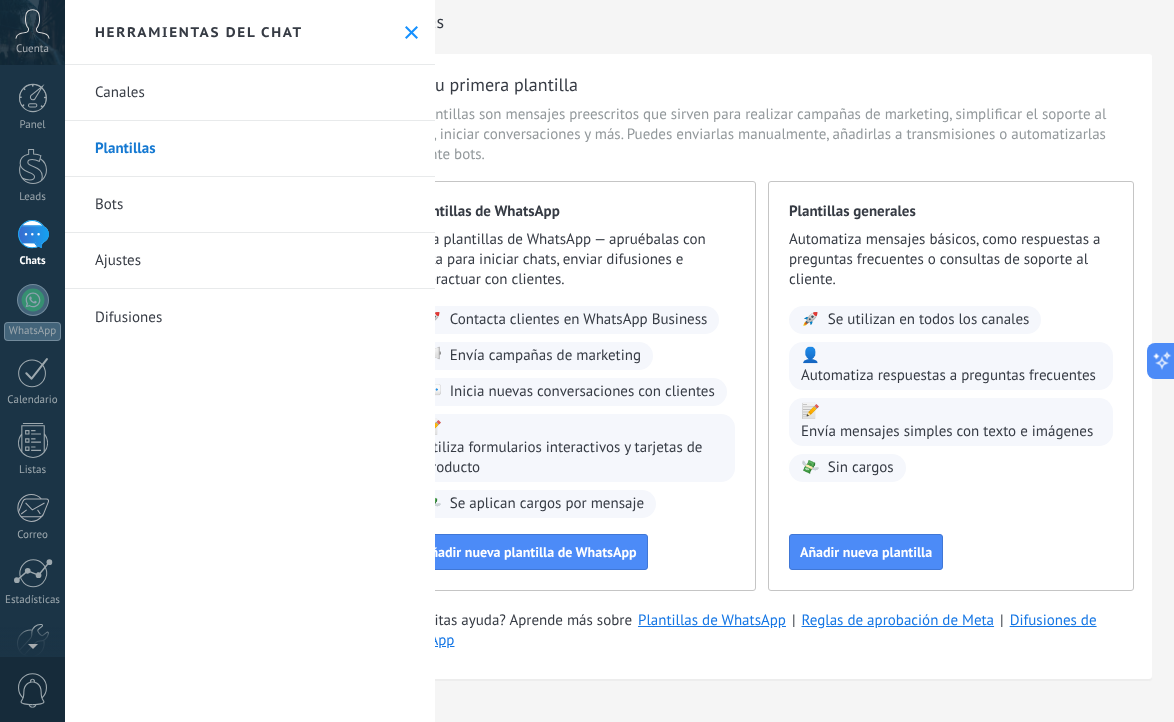 click on "Canales" at bounding box center (250, 93) 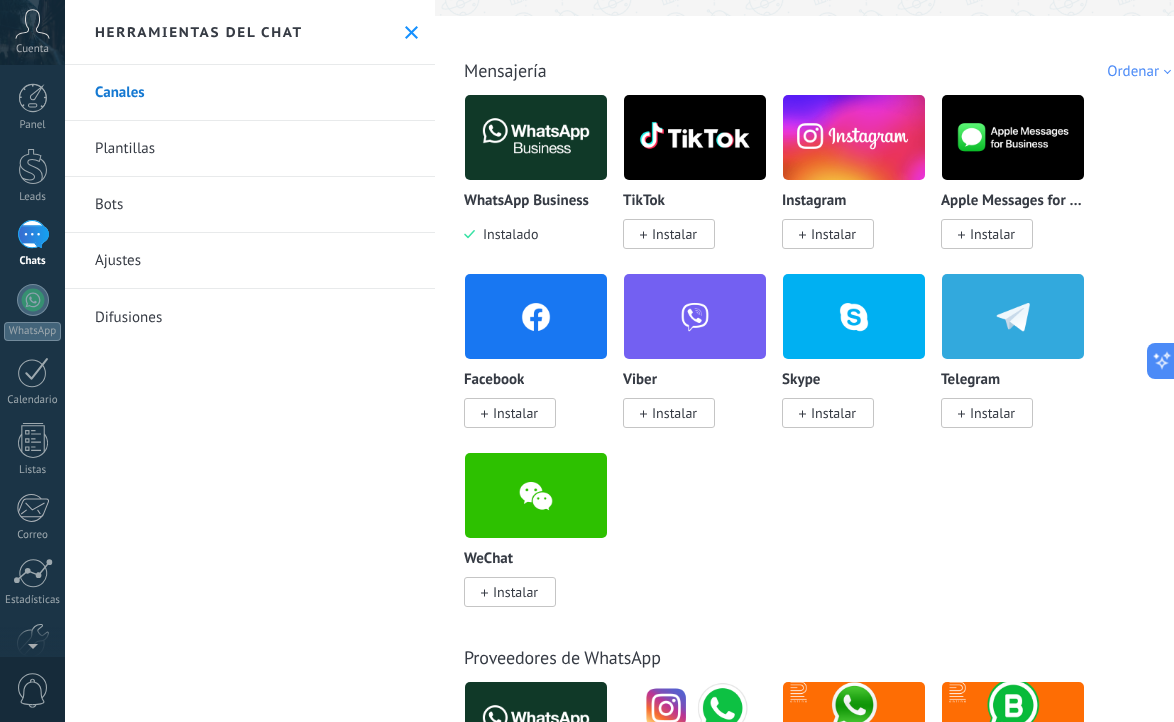 scroll, scrollTop: 306, scrollLeft: 0, axis: vertical 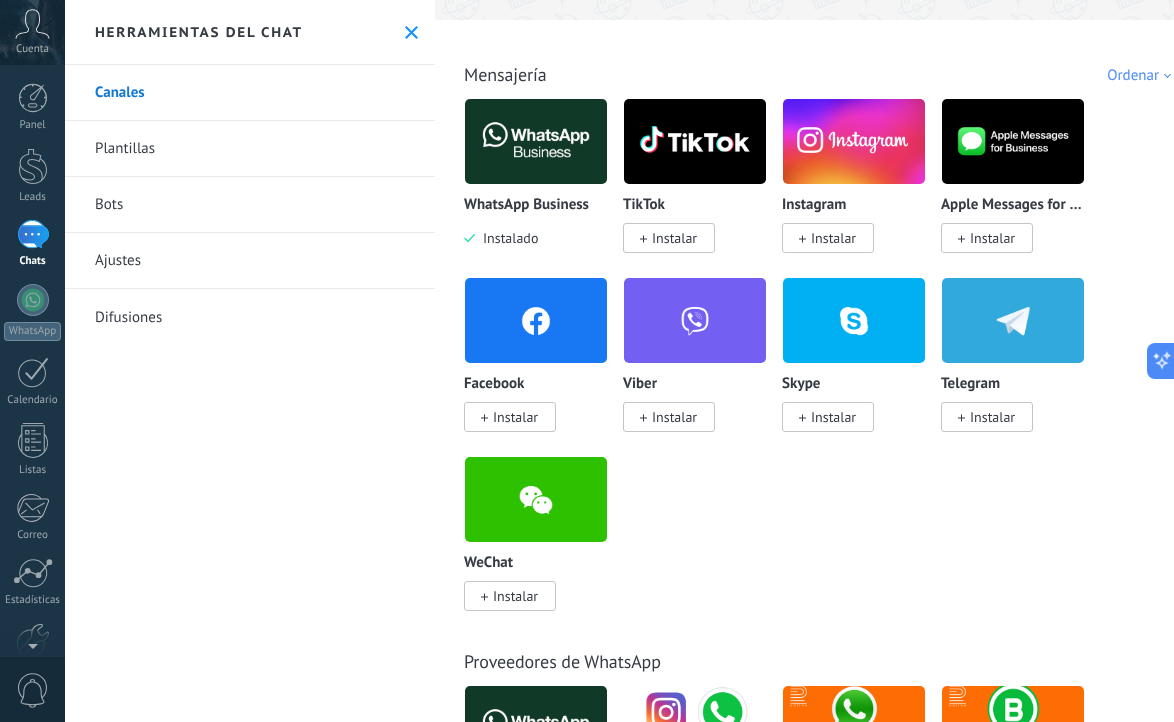 click at bounding box center [536, 141] 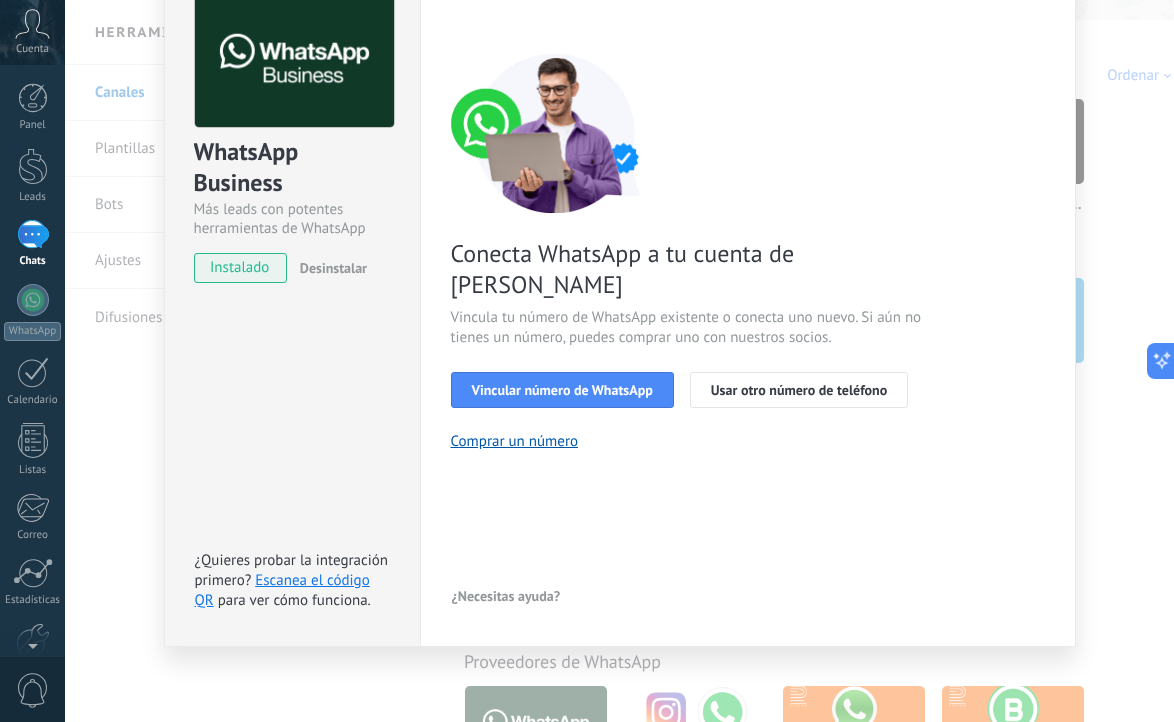 scroll, scrollTop: 0, scrollLeft: 0, axis: both 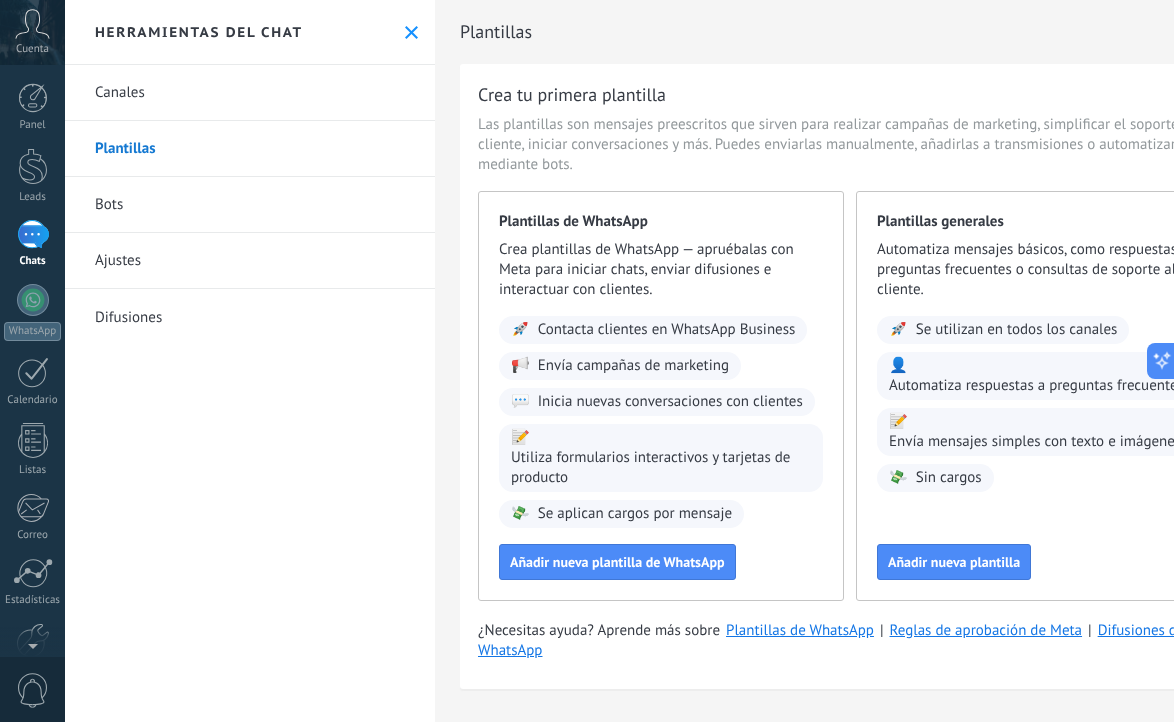 click on "Ajustes" at bounding box center (250, 261) 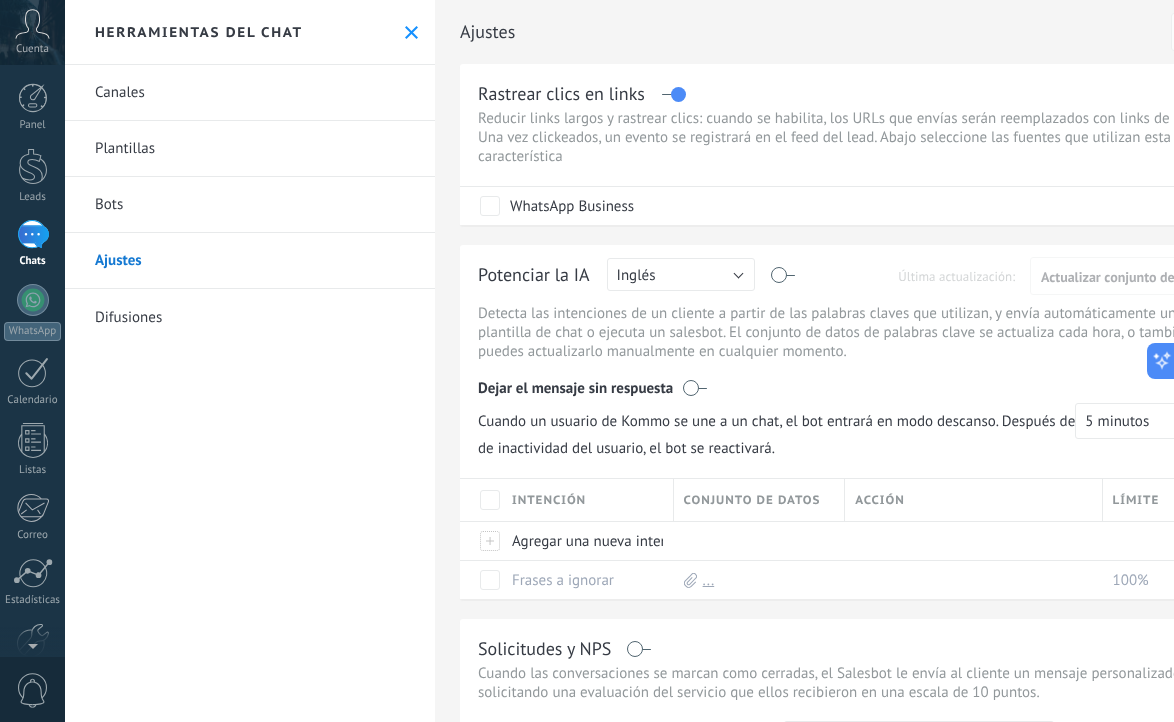 click on "Bots" at bounding box center (250, 205) 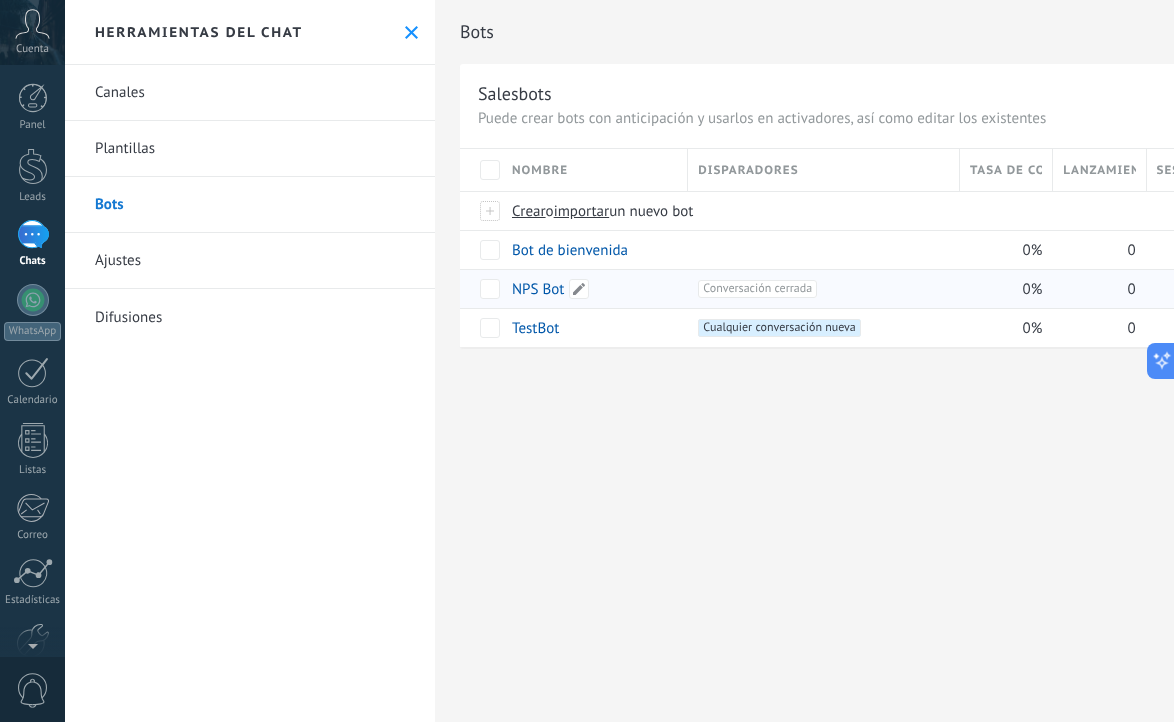 click on "NPS Bot" at bounding box center (538, 289) 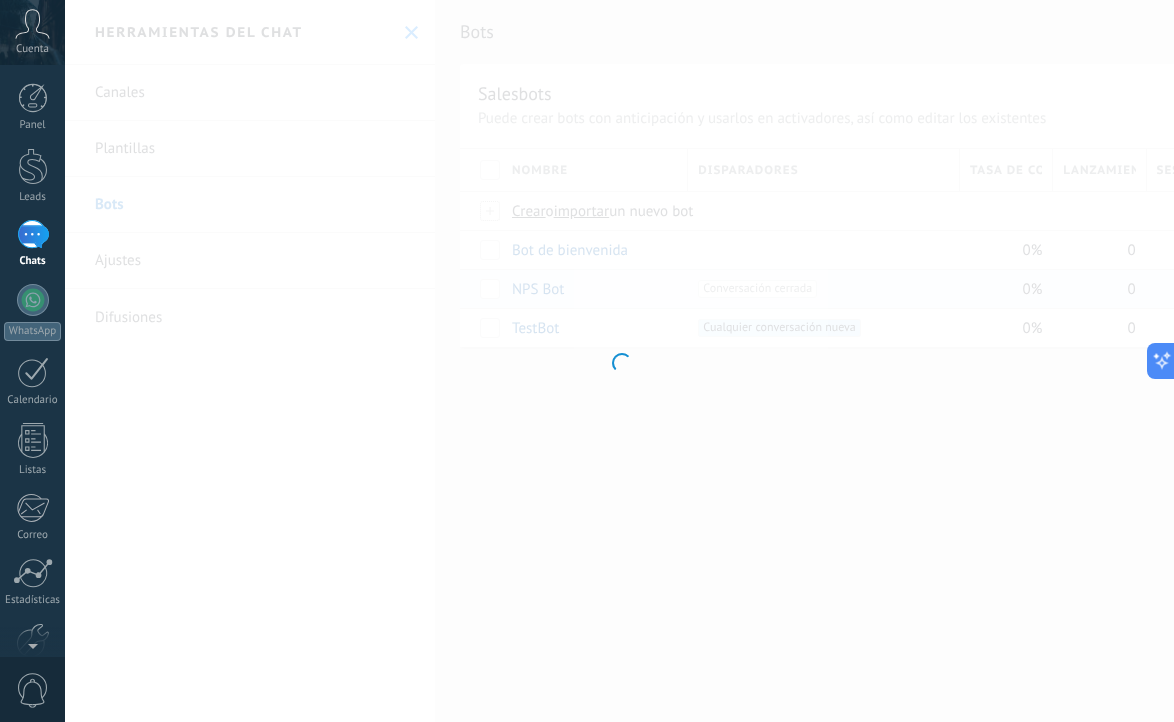 type on "*******" 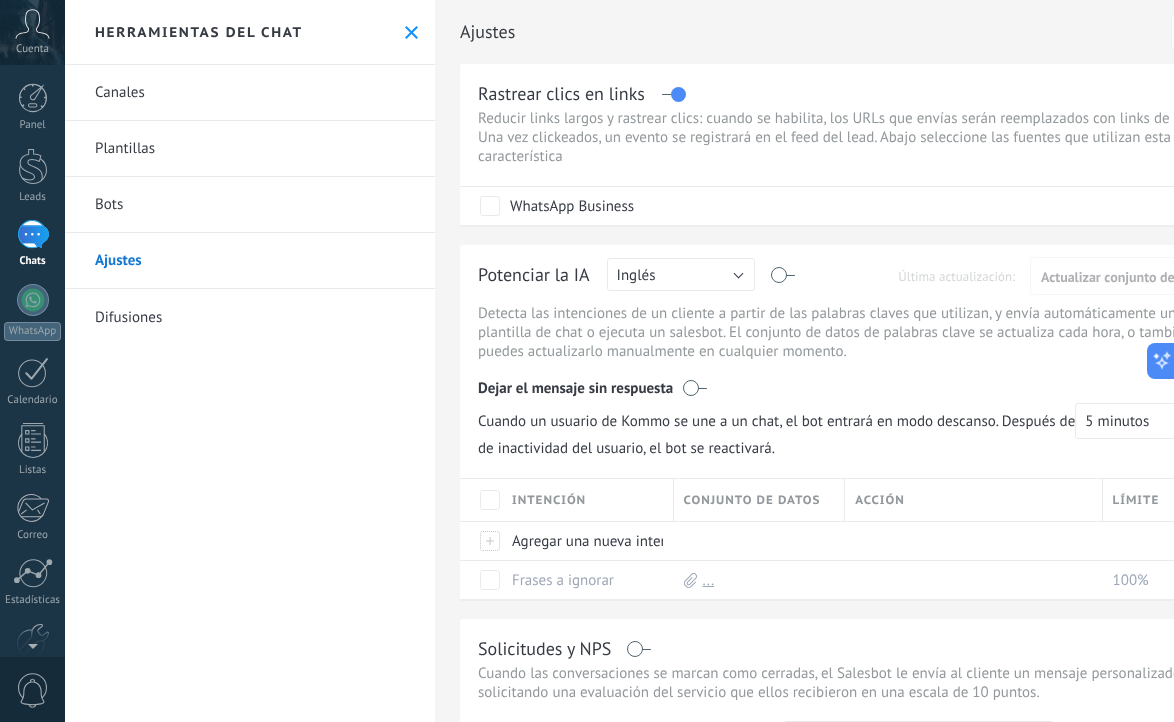 click on "Bots" at bounding box center (250, 205) 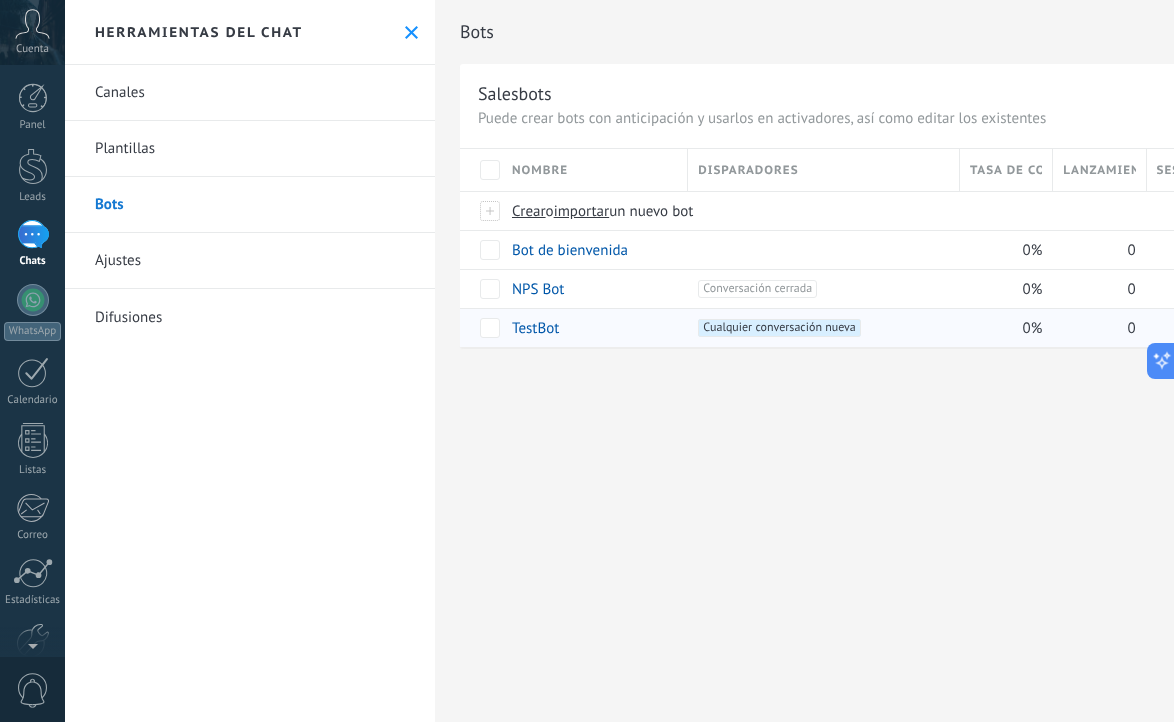 click on "TestBot" at bounding box center [535, 328] 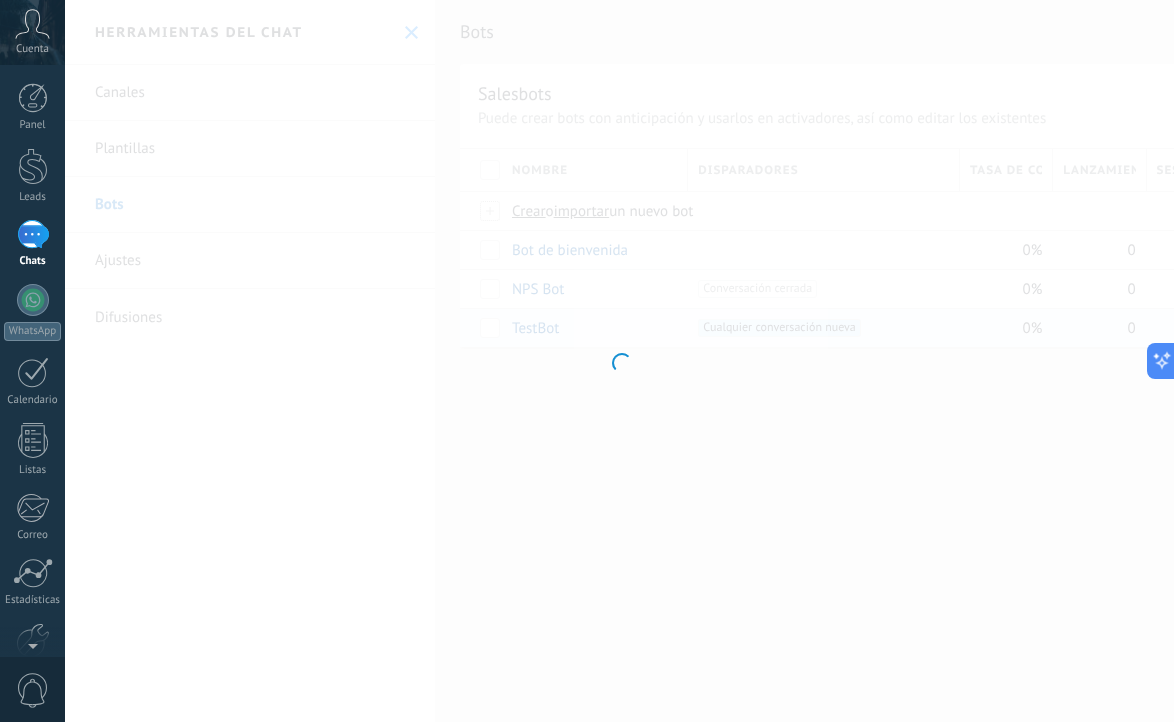 type on "*******" 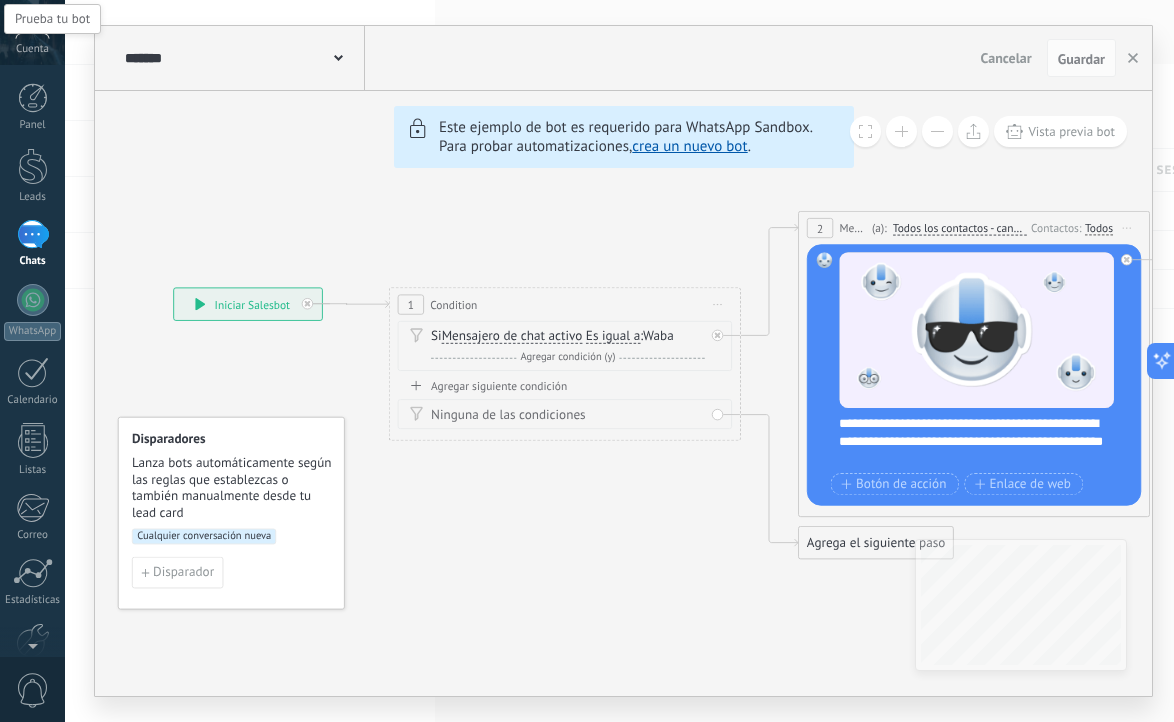 click on "Vista previa bot" at bounding box center [1071, 131] 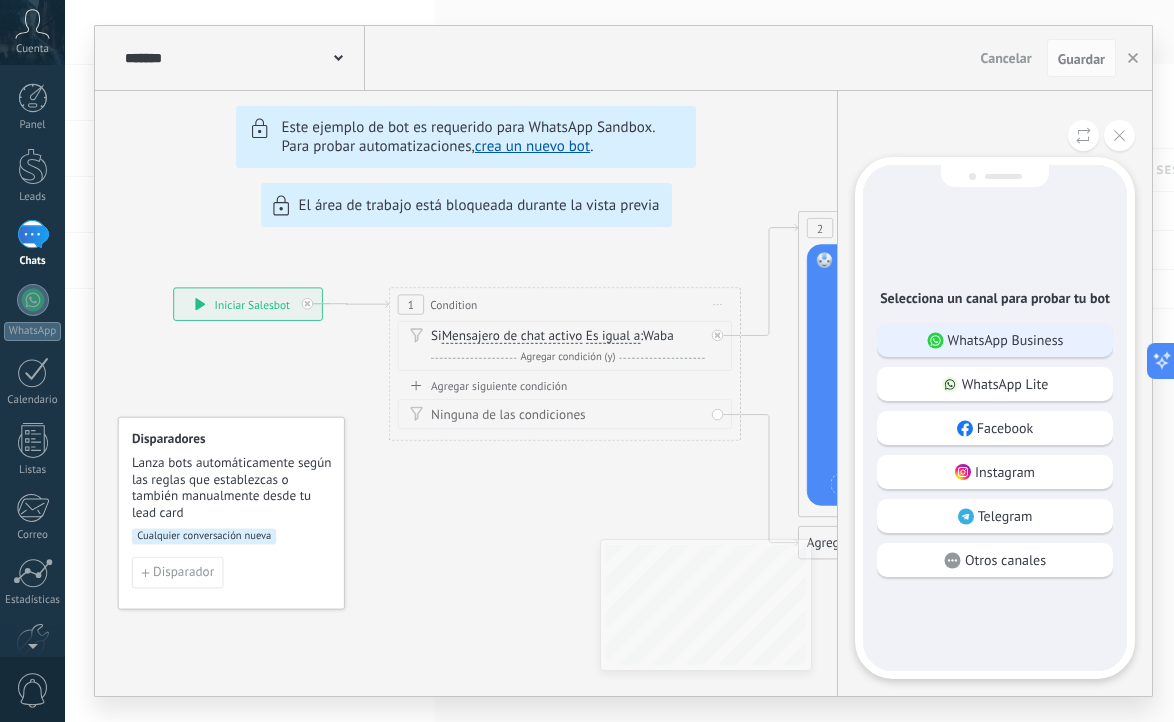click on "WhatsApp Business" at bounding box center [1006, 340] 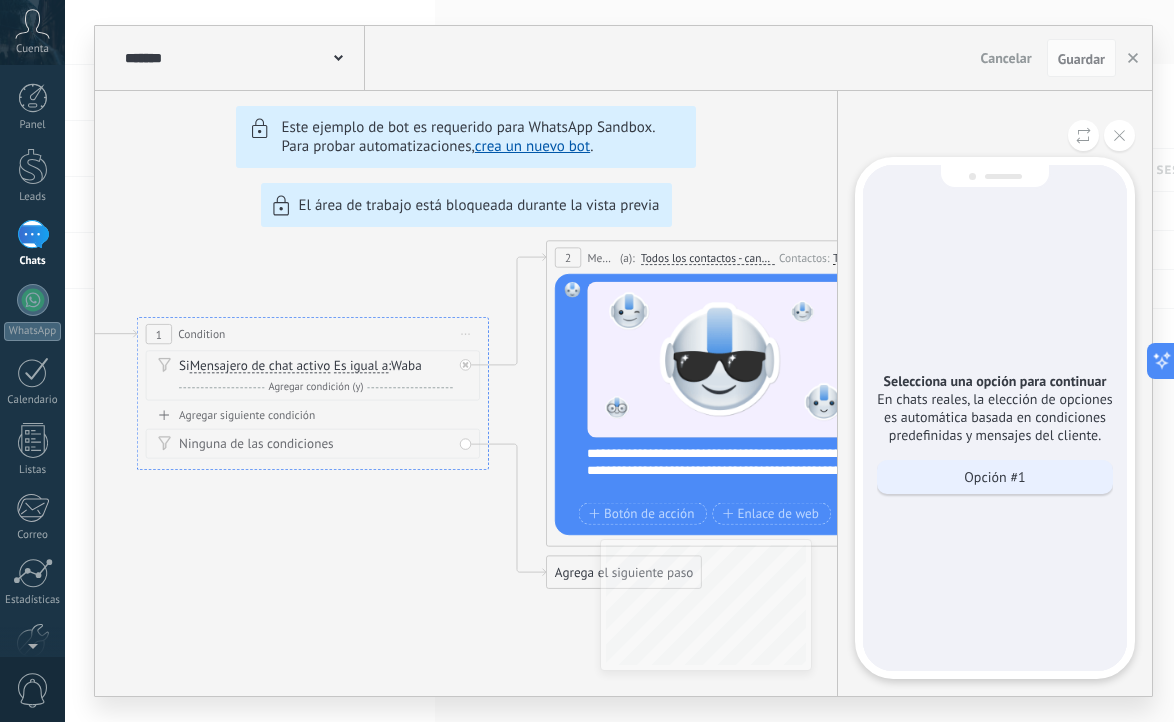 click on "Opción #1" at bounding box center [995, 477] 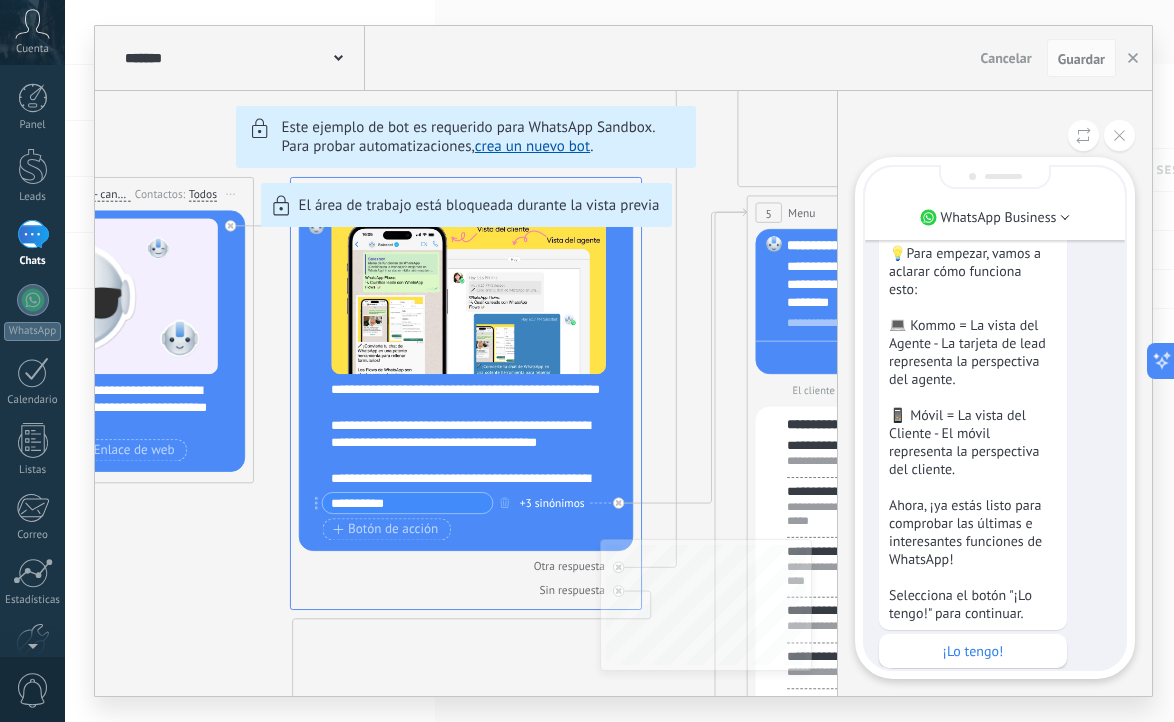 scroll, scrollTop: 0, scrollLeft: 0, axis: both 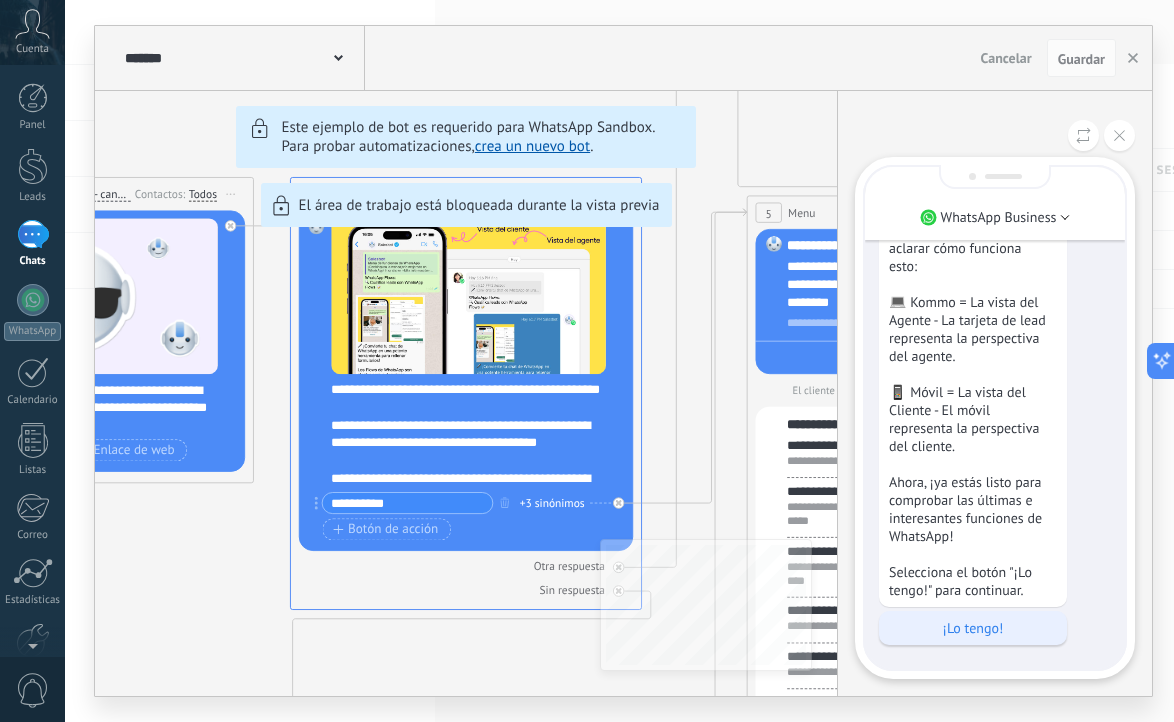 click on "¡Lo tengo!" at bounding box center [973, 628] 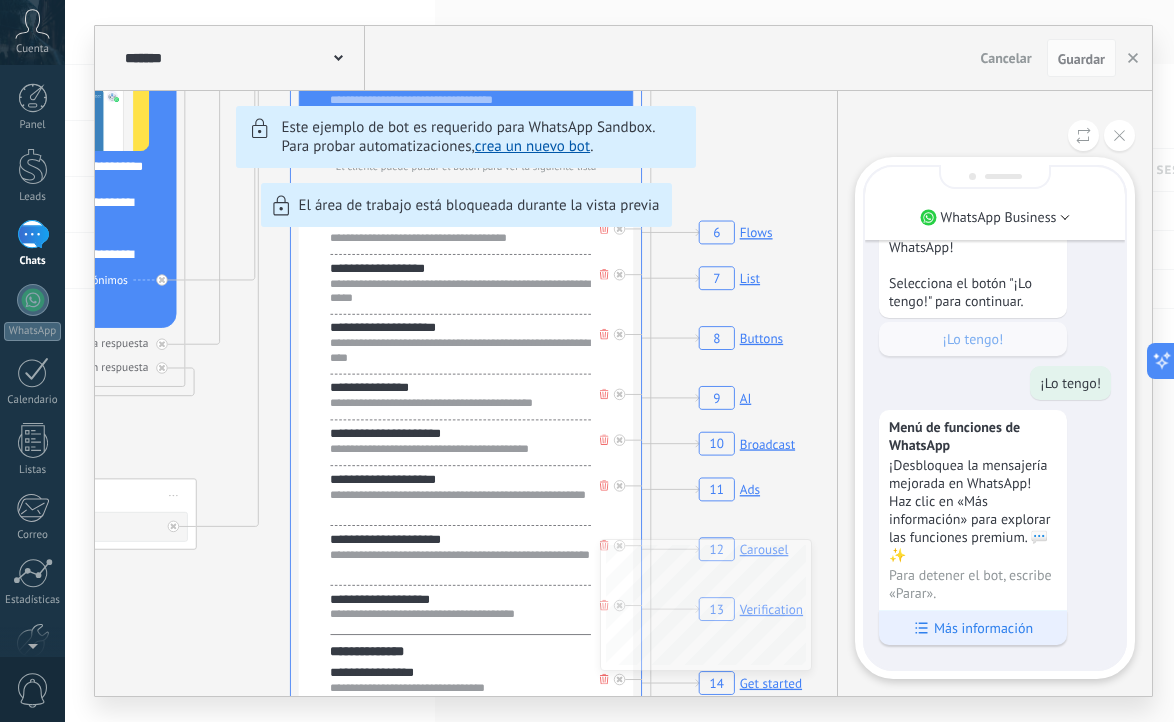 click on "Más información" at bounding box center [983, 628] 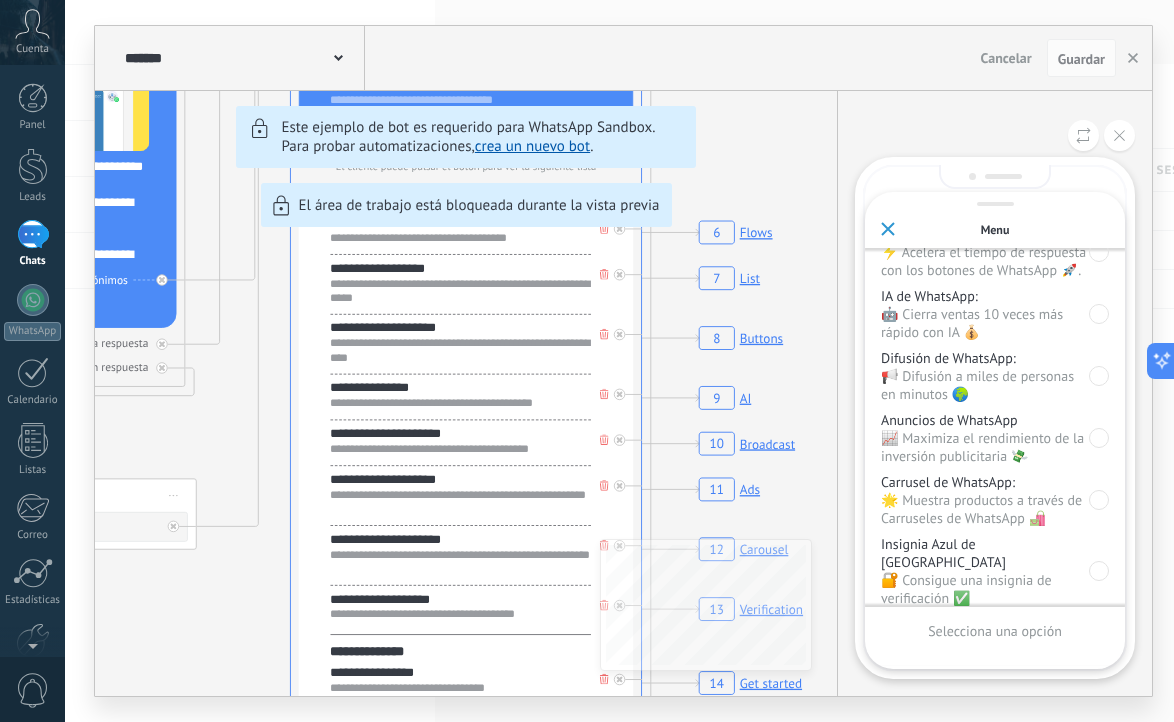 scroll, scrollTop: 202, scrollLeft: 0, axis: vertical 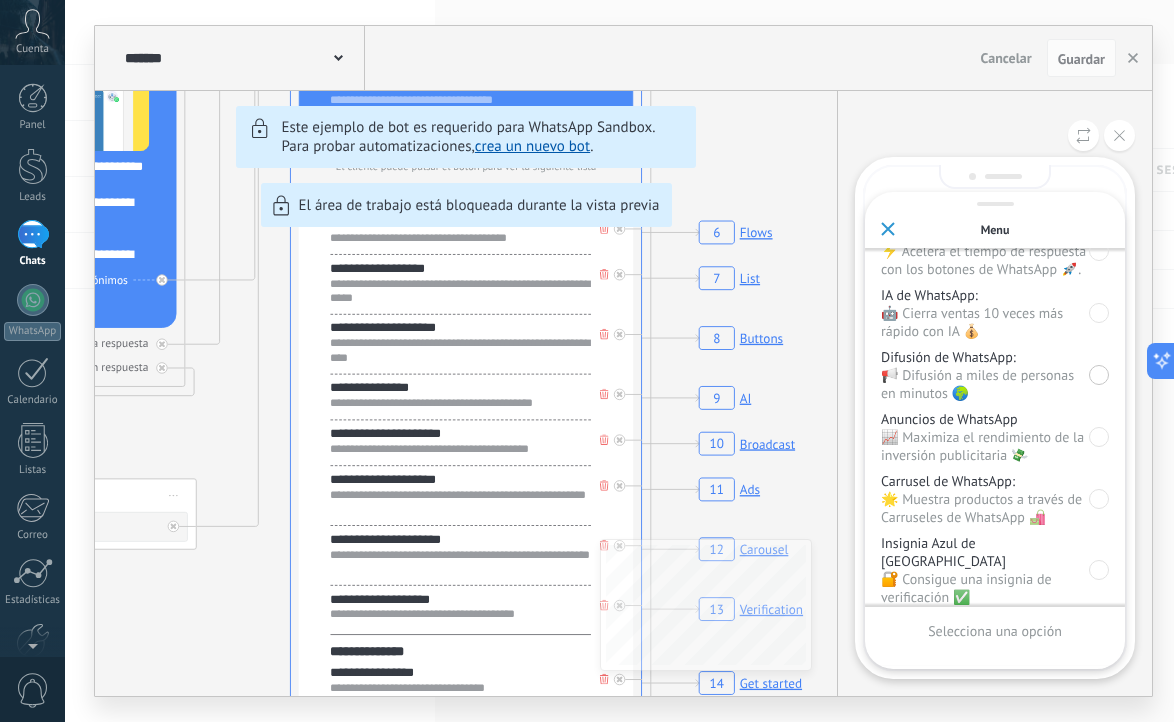 click at bounding box center [1099, 375] 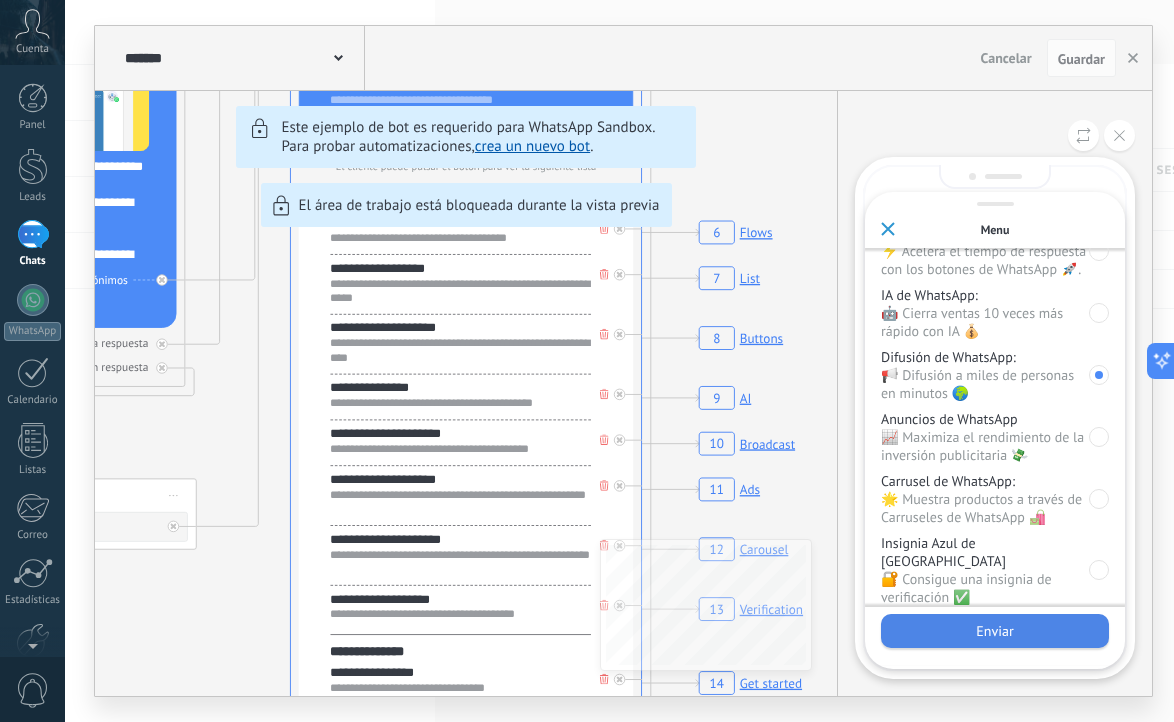 click on "Enviar" at bounding box center [995, 631] 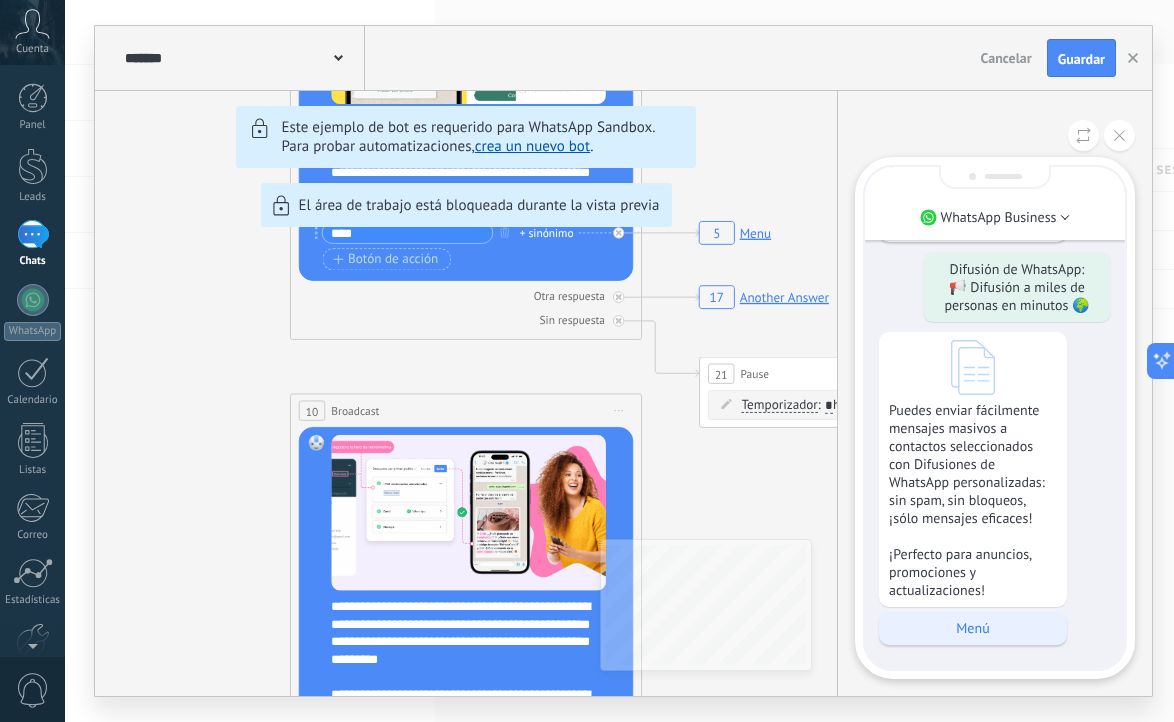click on "Menú" at bounding box center [973, 628] 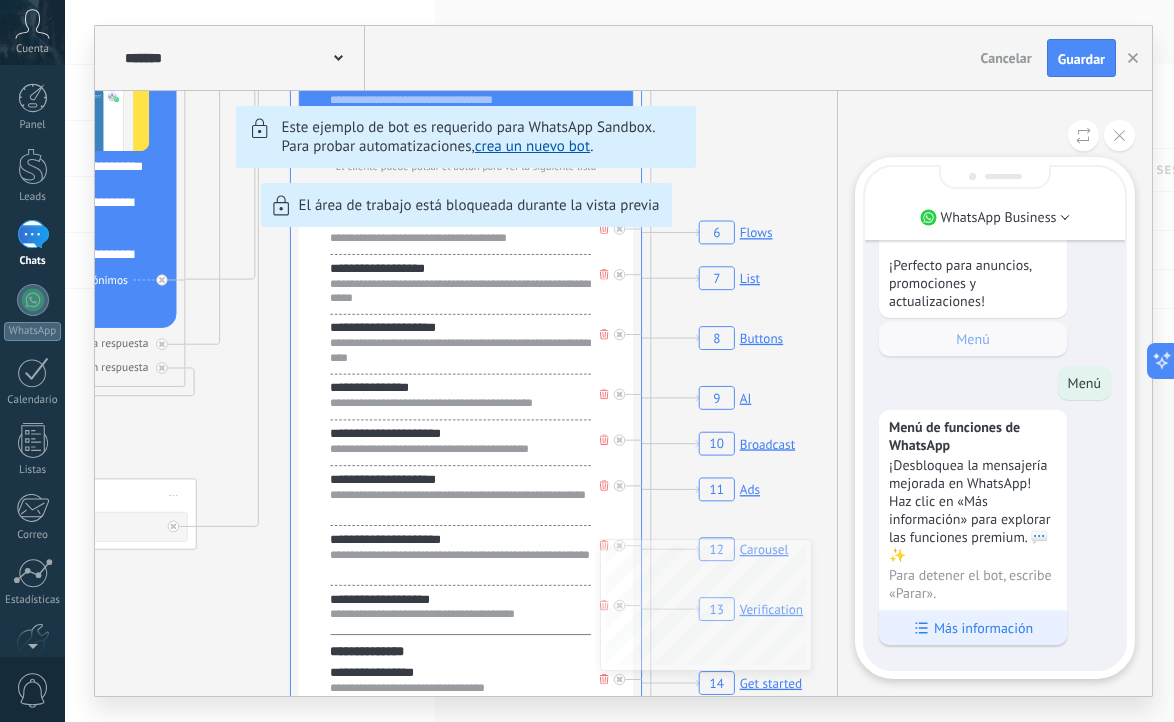 click on "Más información" at bounding box center (973, 627) 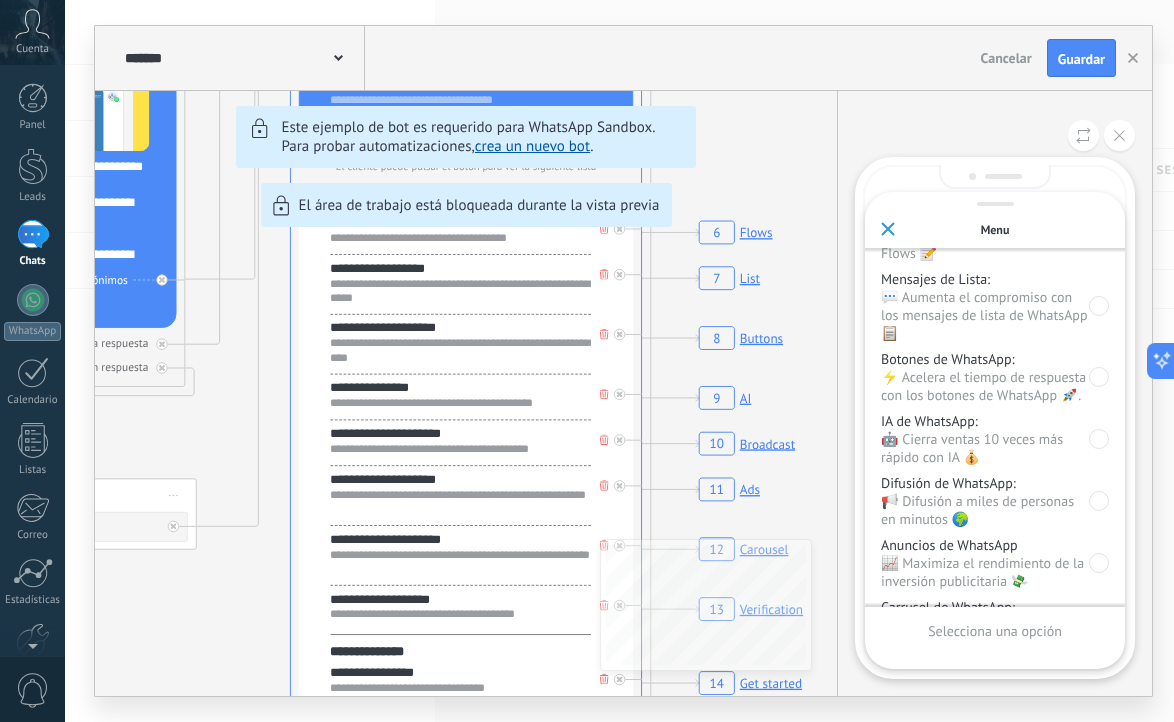 scroll, scrollTop: 0, scrollLeft: 0, axis: both 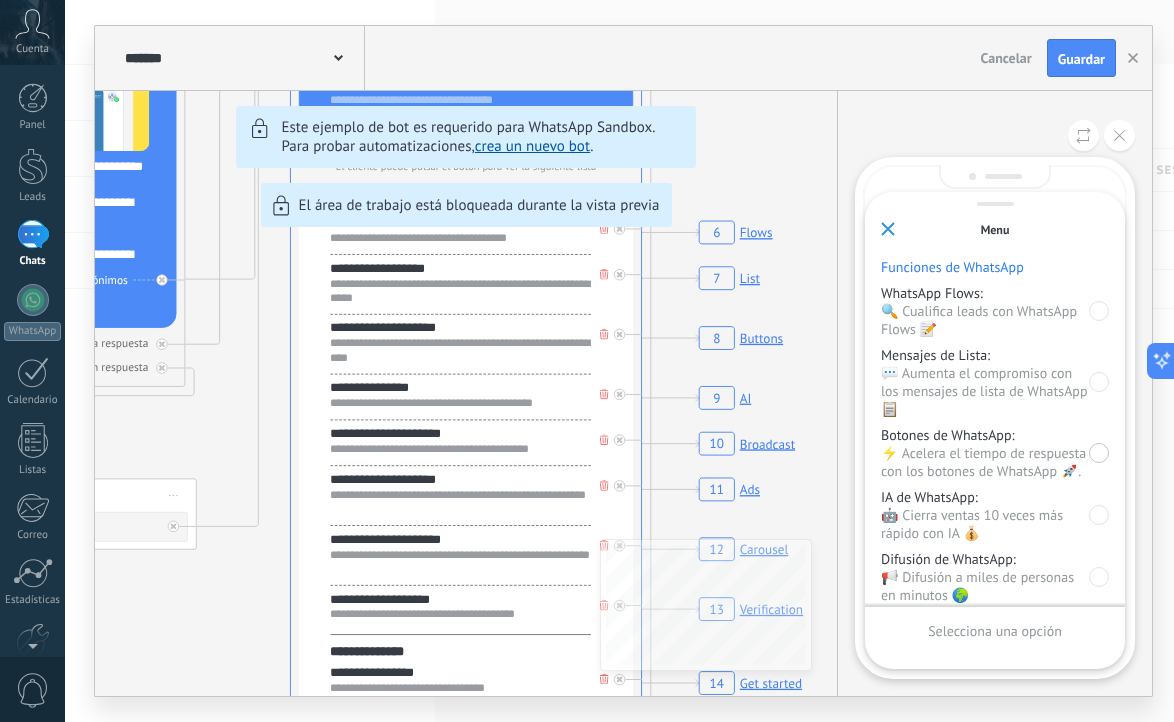 click at bounding box center [1099, 453] 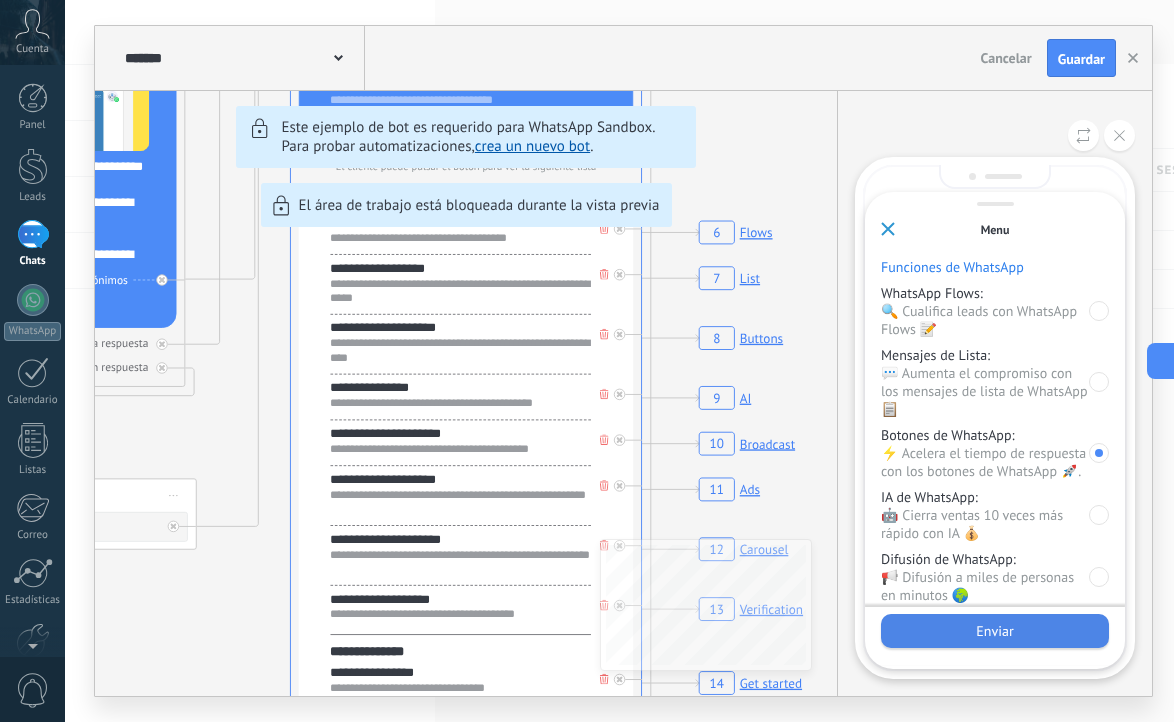 click on "Enviar" at bounding box center (995, 631) 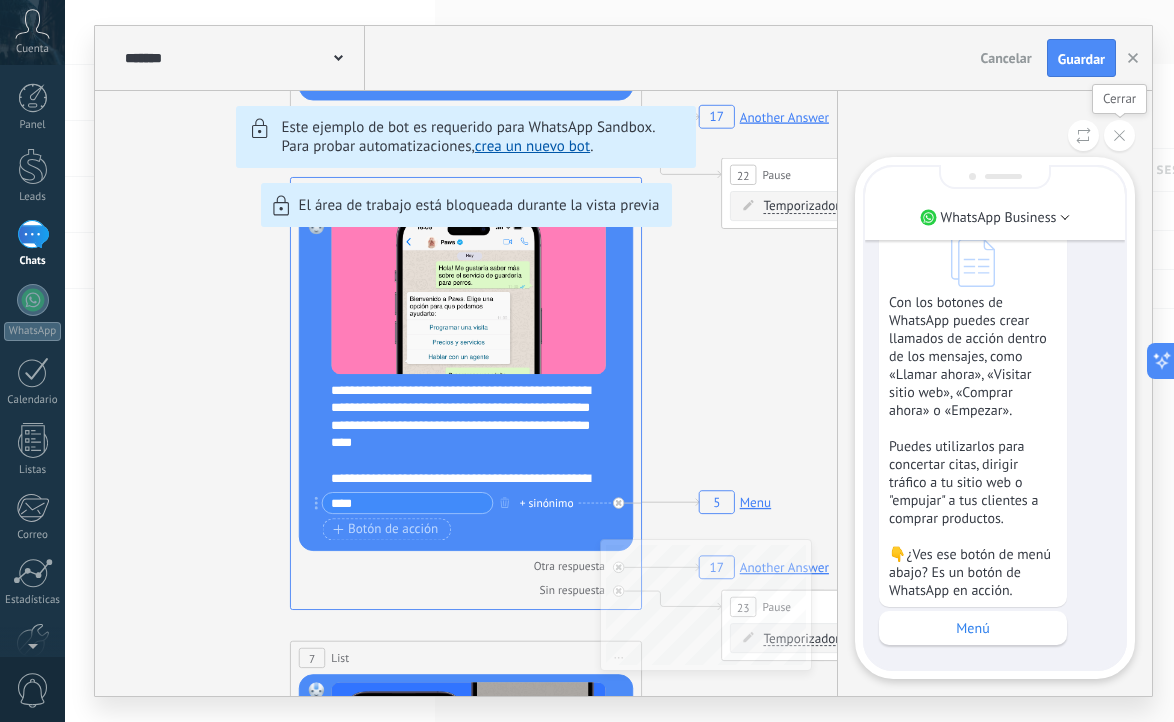 click at bounding box center [1119, 135] 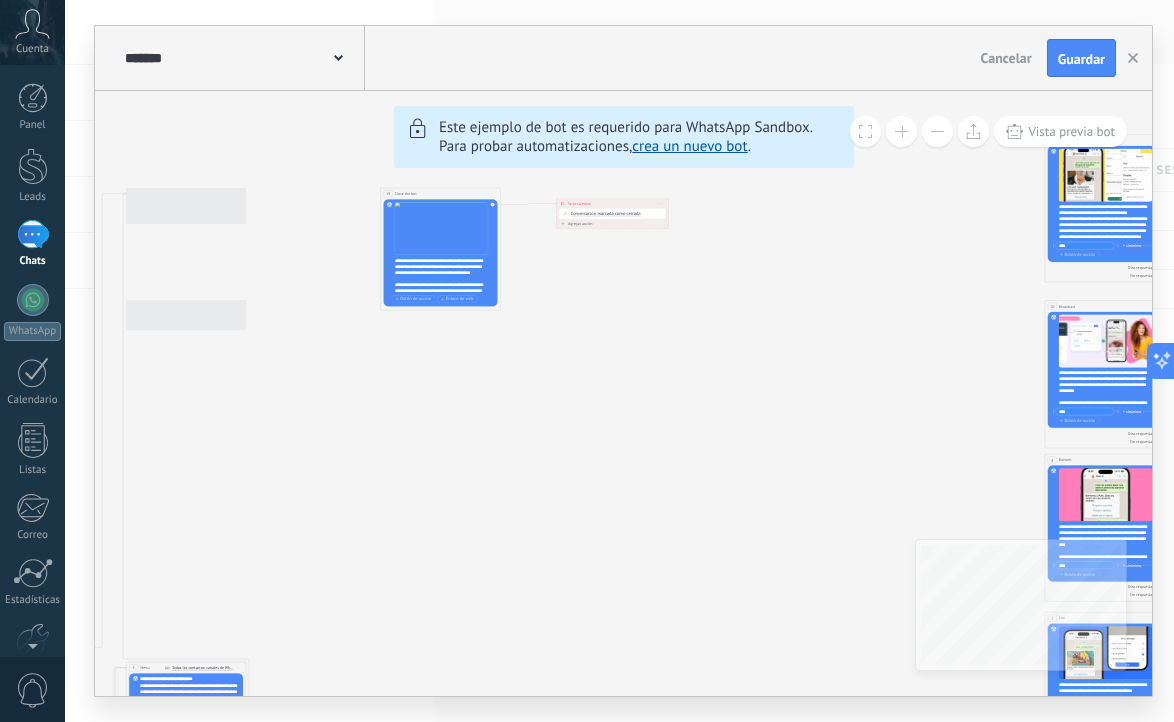 drag, startPoint x: 465, startPoint y: 445, endPoint x: 1032, endPoint y: 524, distance: 572.47705 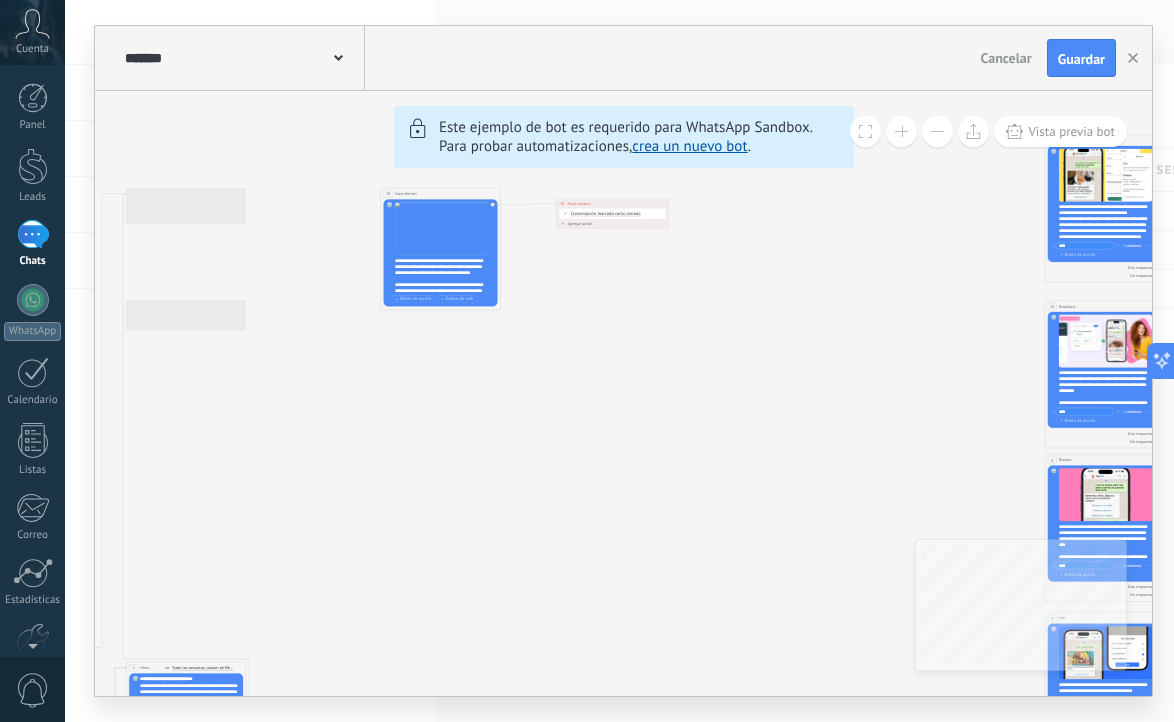click on "6 Flows 7 List 8 Buttons 9 AI 10 Broadcast 11 Ads 12 Carousel 13 Verification 14 Get started 15 Get a demo 19 Close the bot 5 Menu 5 Menu 5 Menu 5 Menu 5 Menu 5 Menu 17 Another Answer 17 Another Answer 17 Another Answer 5 Menu 5 Menu 5 Menu 17 Another Answer 17 Another Answer 5 Menu" 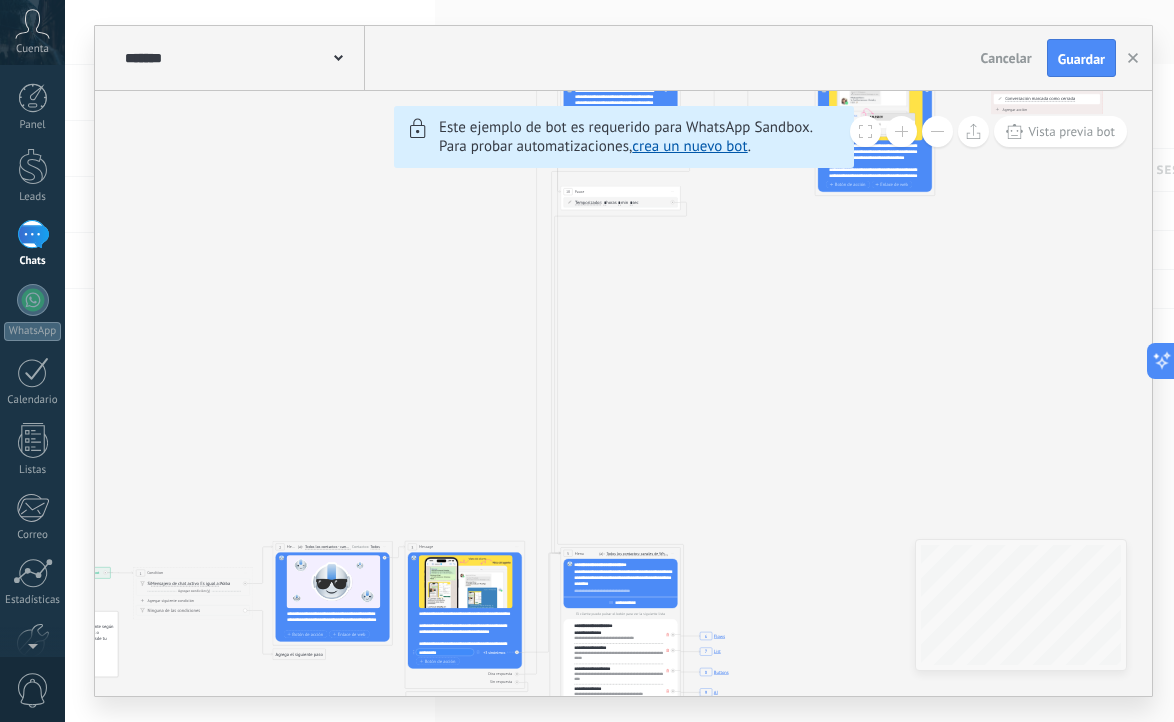 drag, startPoint x: 486, startPoint y: 350, endPoint x: 950, endPoint y: 76, distance: 538.86176 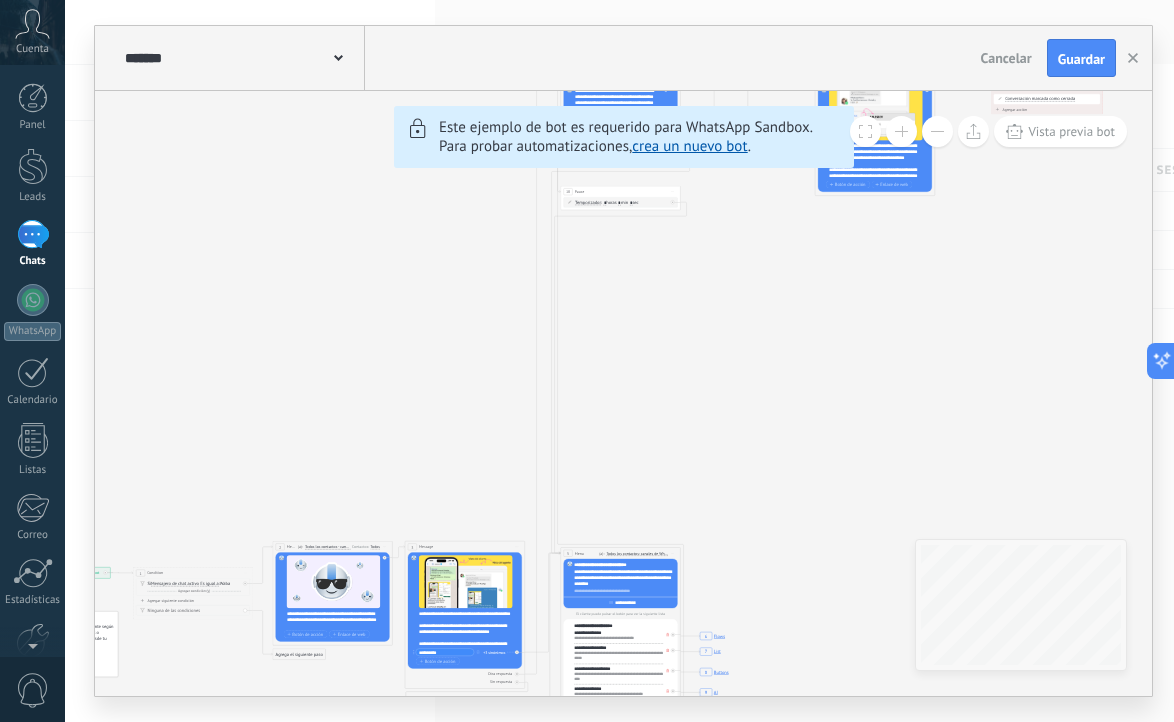 click on "******* TestBot Cancelar Actualización Cancelar Guardar 6 Flows 7 List 8 Buttons 9 AI 10 Broadcast 11 Ads 12 Carousel 13 Verification 14 Get started 15 Get a demo 19 Close the bot 5 Menu 5 Menu 5 Menu 5 Menu 5 Menu 5 Menu 17 Another Answer 17 Another Answer 17 Another Answer 5 Menu 5 Menu 5 Menu 17 Another Answer 17 Another Answer 5 Menu
Disparadores Lanza bots automáticamente según las reglas que establezcas o también manualmente desde tu lead card Cualquier conversación nueva Disparador
Iniciar Salesbot" at bounding box center [623, 361] 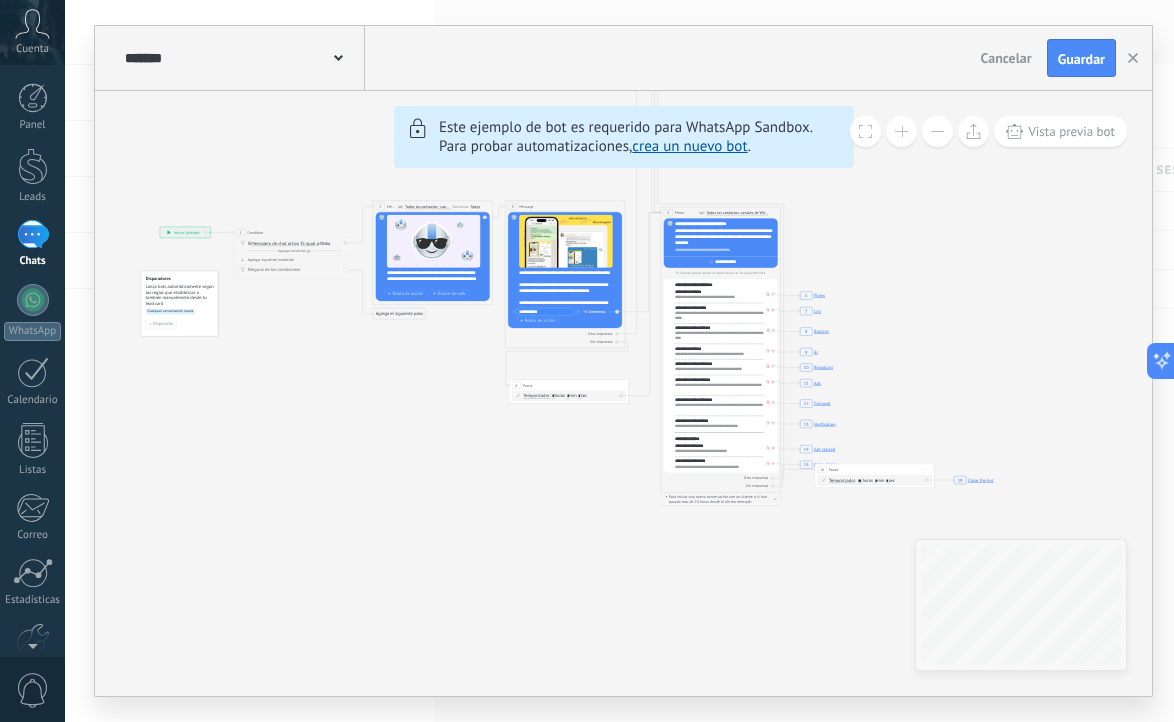 drag, startPoint x: 581, startPoint y: 390, endPoint x: 402, endPoint y: 294, distance: 203.1182 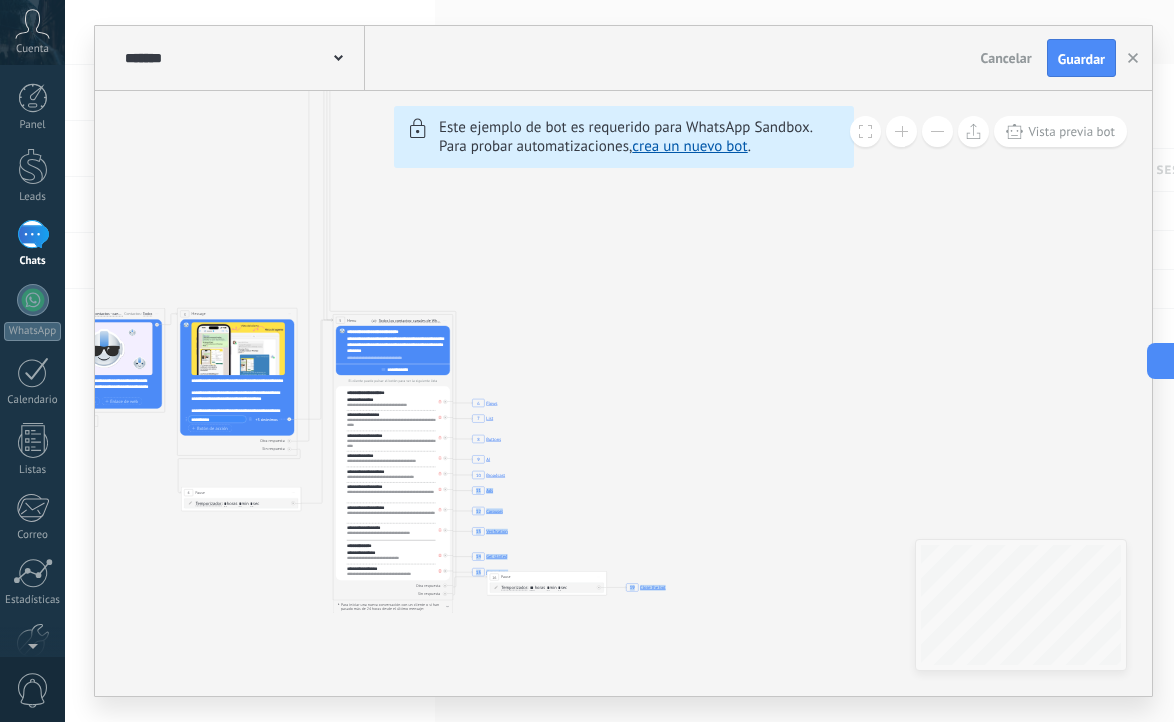 drag, startPoint x: 786, startPoint y: 429, endPoint x: 353, endPoint y: 490, distance: 437.27567 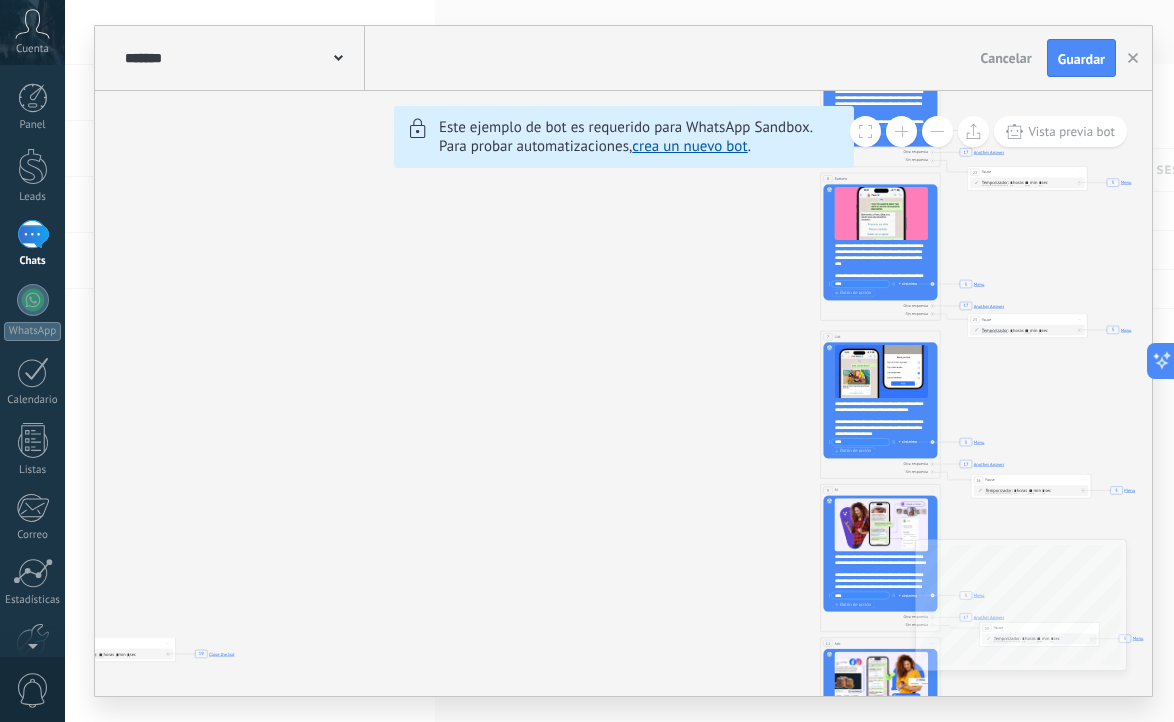 drag, startPoint x: 680, startPoint y: 336, endPoint x: 600, endPoint y: 350, distance: 81.21576 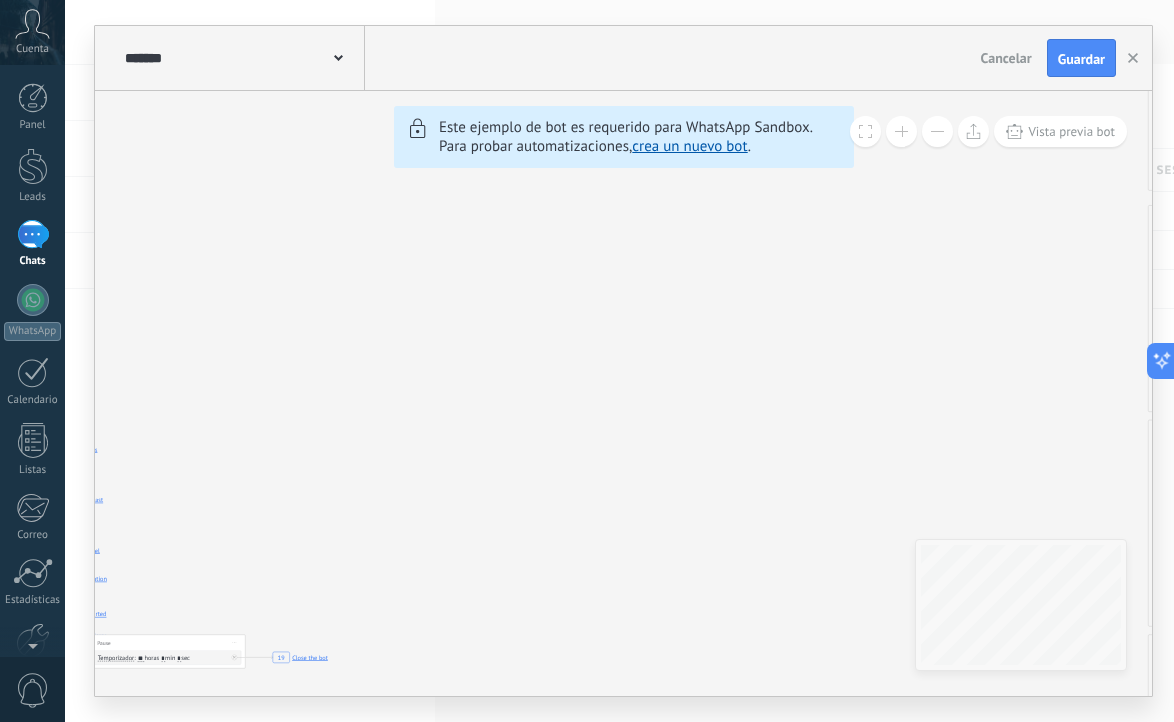drag, startPoint x: 396, startPoint y: 472, endPoint x: 900, endPoint y: 264, distance: 545.2339 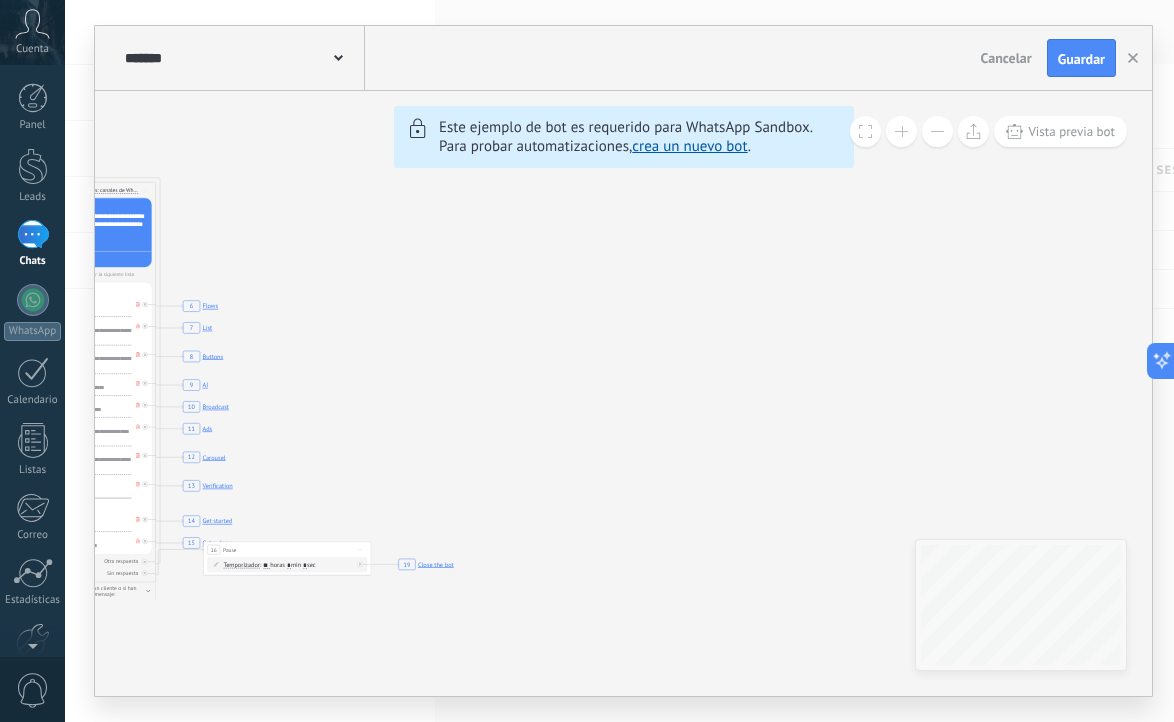drag, startPoint x: 701, startPoint y: 433, endPoint x: 463, endPoint y: 433, distance: 238 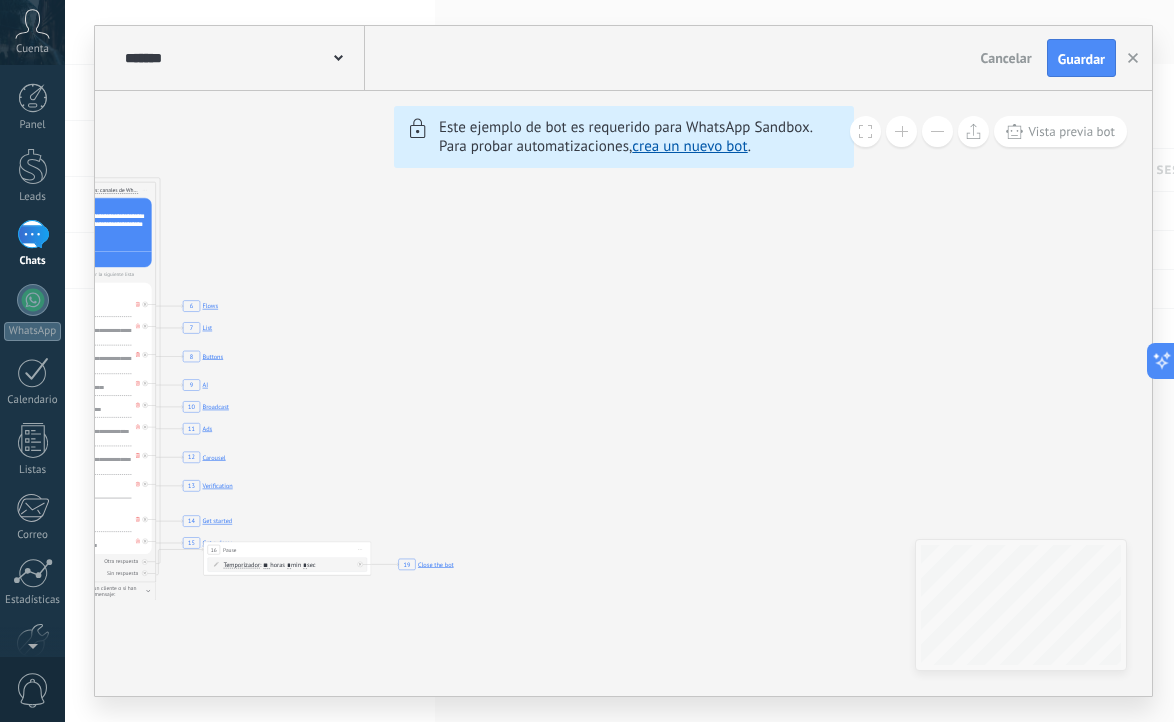 click on "6 Flows 7 List 8 Buttons 9 AI 10 Broadcast 11 Ads 12 Carousel 13 Verification 14 Get started 15 Get a demo 19 Close the bot 5 Menu 5 Menu 5 Menu 5 Menu 5 Menu 5 Menu 5 Menu 5 Menu 17 Another Answer 5 Menu 17 Another Answer 5 Menu 17 Another Answer 17 Another Answer 17 Another Answer 5 Menu 17 Another Answer 5 Menu" 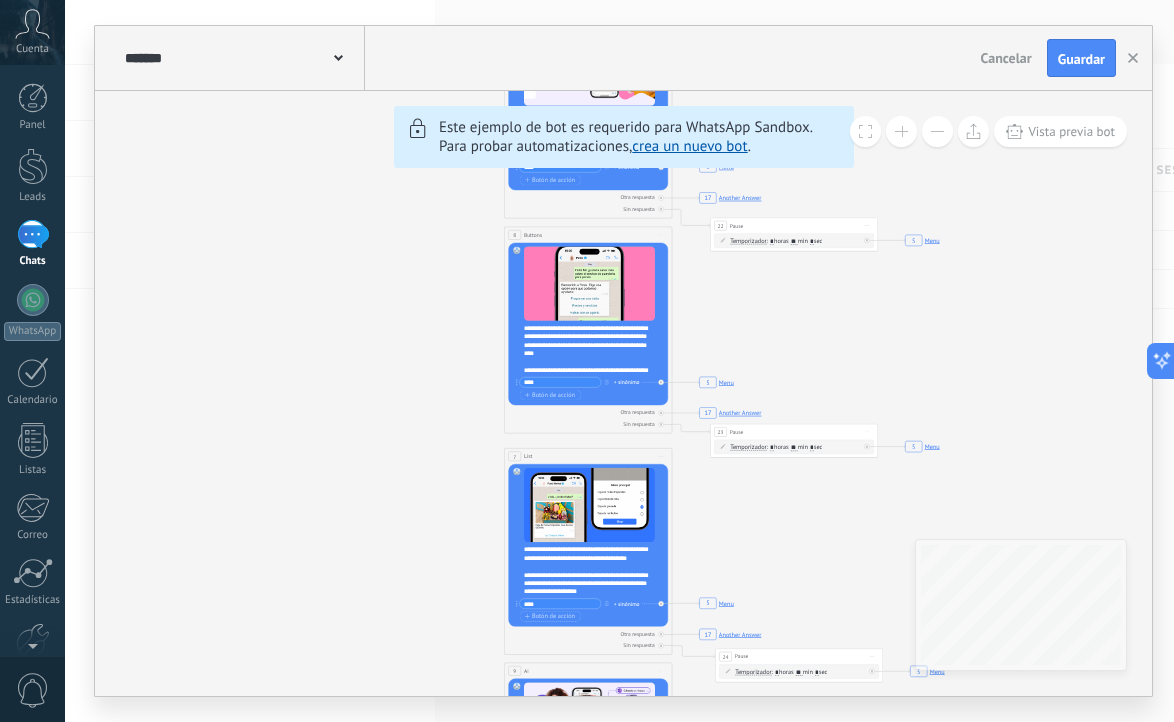 drag, startPoint x: 827, startPoint y: 312, endPoint x: 301, endPoint y: 645, distance: 622.5472 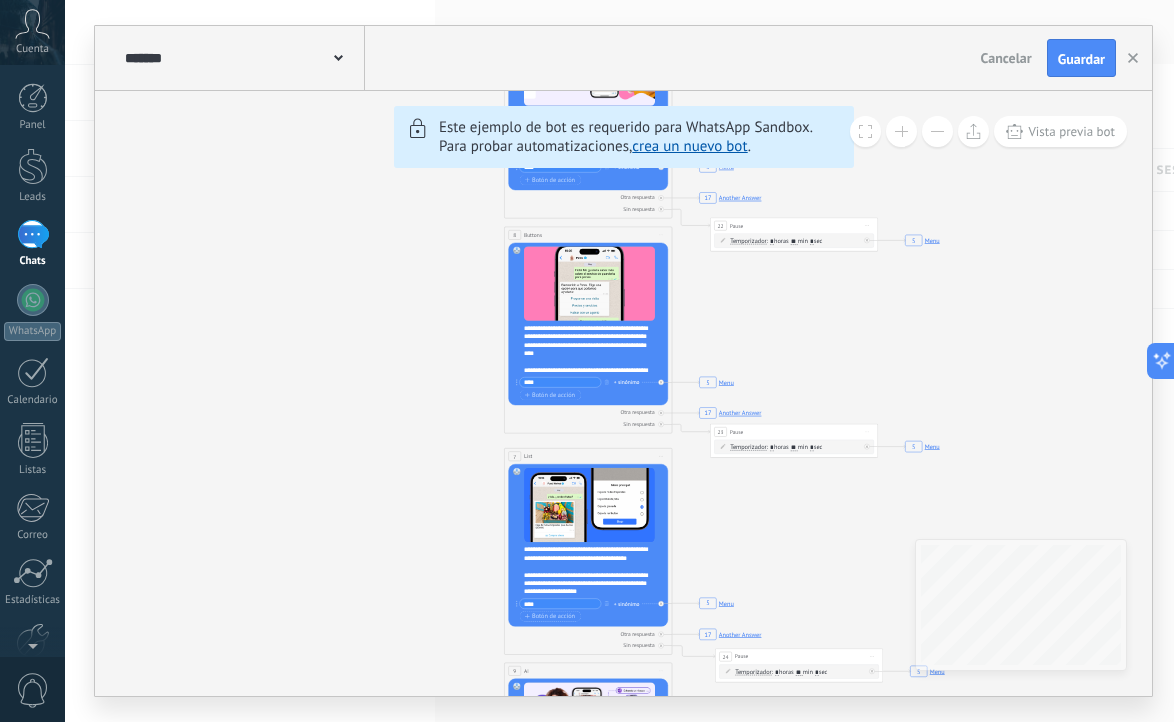 click on "6 Flows 7 List 8 Buttons 9 AI 10 Broadcast 11 Ads 12 Carousel 13 Verification 14 Get started 15 Get a demo 19 Close the bot 5 Menu 5 Menu 5 Menu 5 Menu 5 Menu 5 Menu 5 Menu 17 Another Answer 5 Menu 17 Another Answer 5 Menu 17 Another Answer 17 Another Answer 5 Menu 17 Another Answer 5 Menu 5 Menu 17 Another Answer 17 Another Answer 5 Menu" 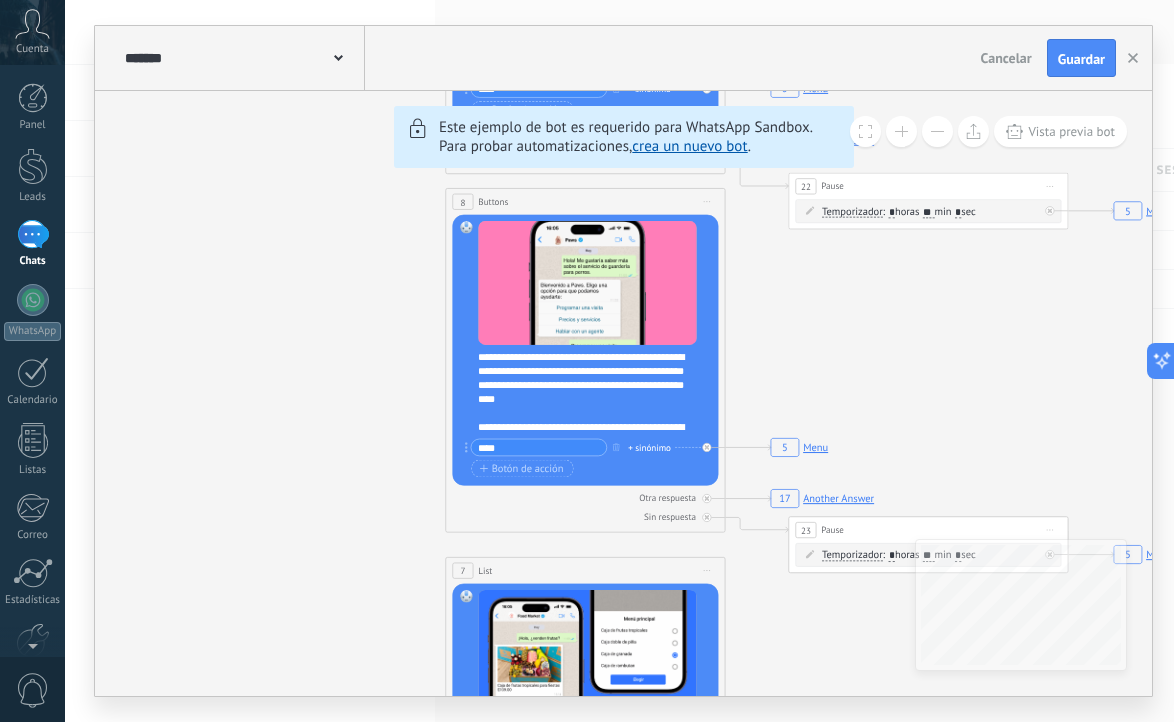 drag, startPoint x: 612, startPoint y: 410, endPoint x: 513, endPoint y: 485, distance: 124.20145 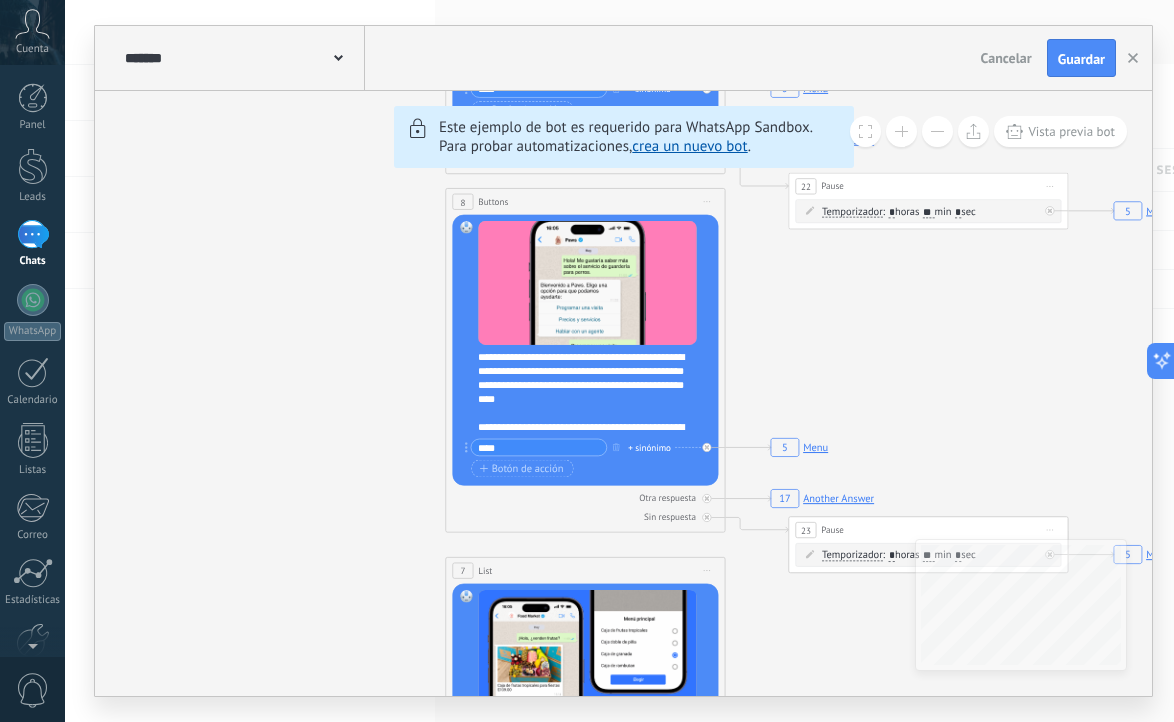 click on "6 Flows 7 List 8 Buttons 9 AI 10 Broadcast 11 Ads 12 Carousel 13 Verification 14 Get started 15 Get a demo 19 Close the bot 5 Menu 5 Menu 5 Menu 5 Menu 5 Menu 5 Menu 5 Menu 17 Another Answer 5 Menu 17 Another Answer 5 Menu 17 Another Answer 17 Another Answer 5 Menu 17 Another Answer 5 Menu 5 Menu 17 Another Answer 17 Another Answer 5 Menu" 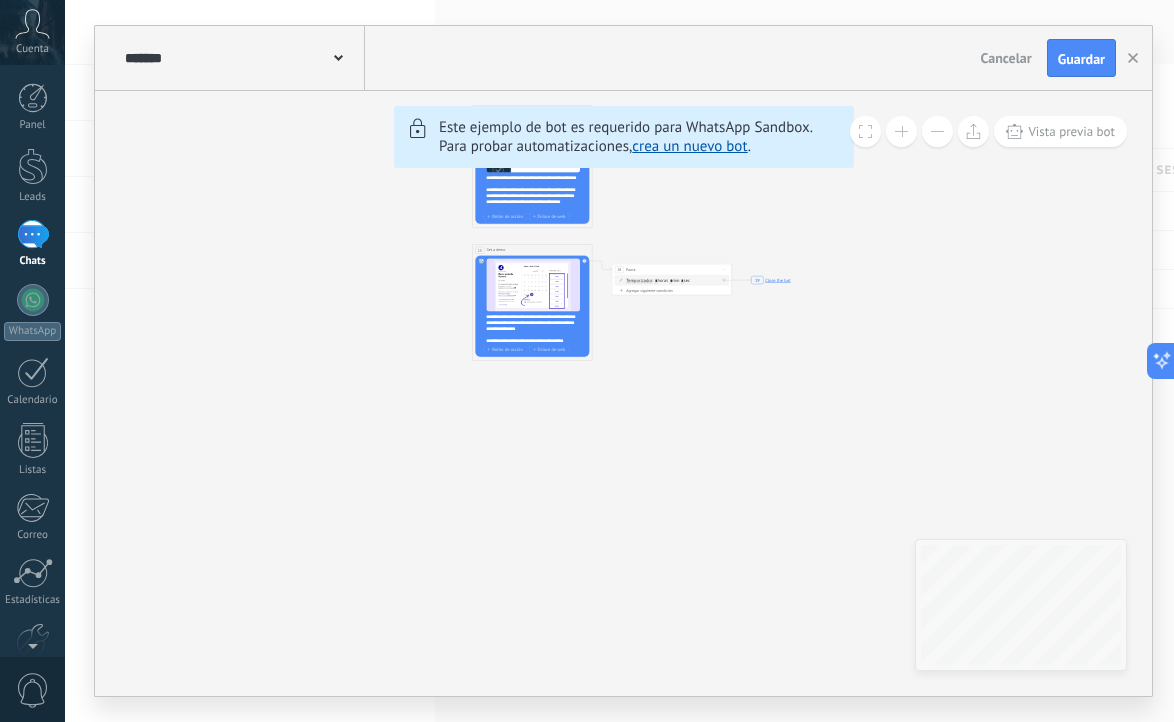 scroll, scrollTop: 0, scrollLeft: 0, axis: both 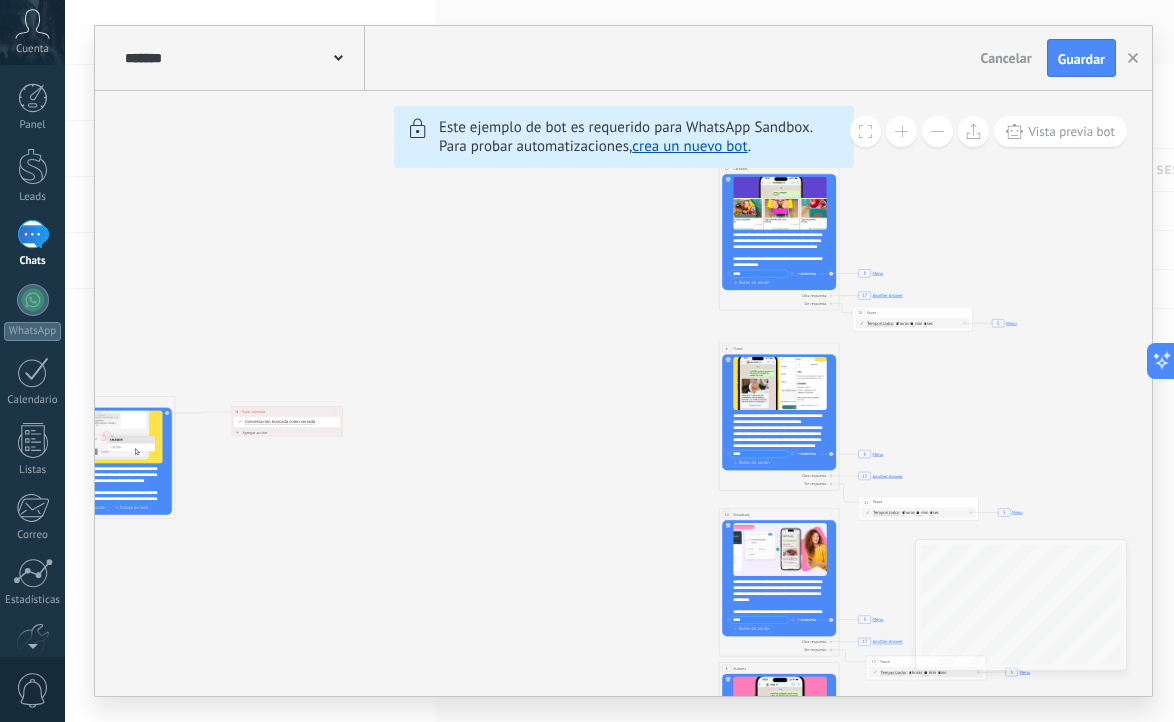 click on "crea un nuevo bot" at bounding box center [689, 146] 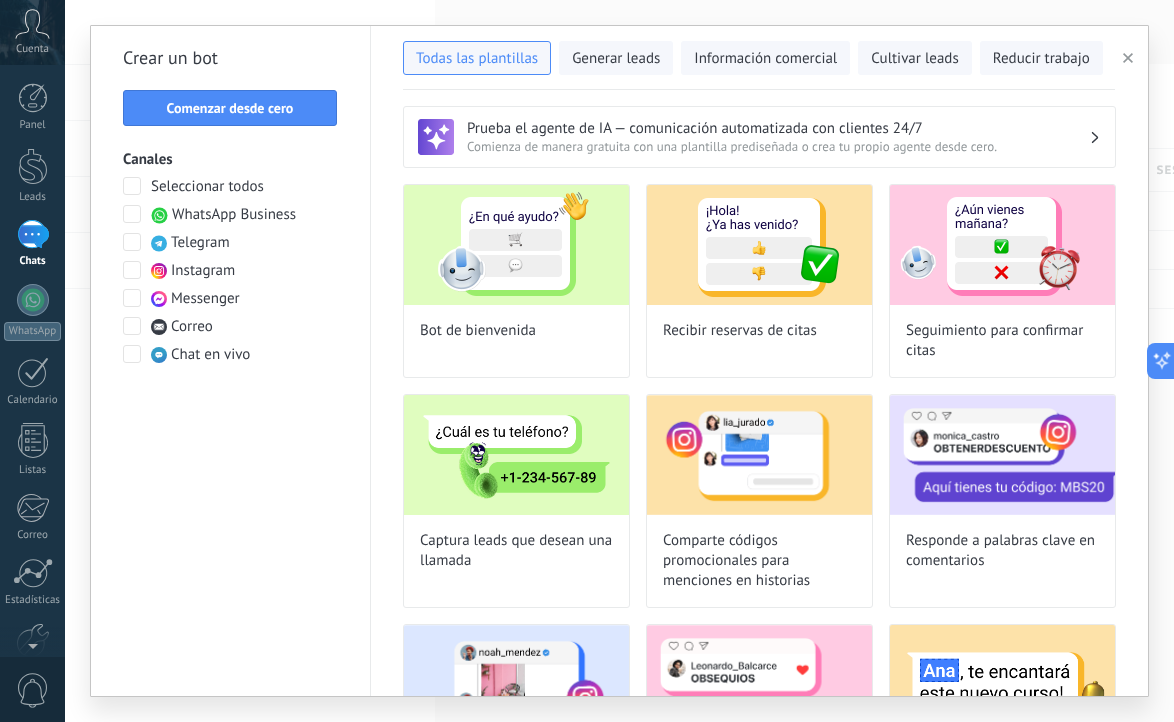 click at bounding box center (516, 455) 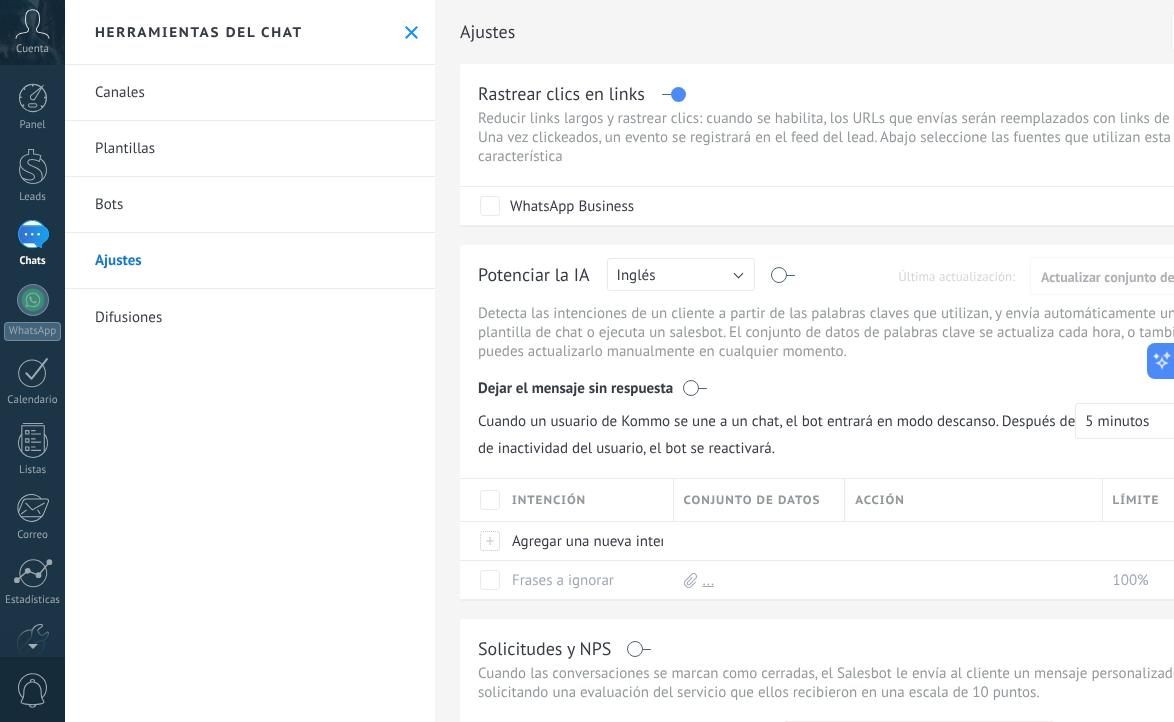 click on "Bots" at bounding box center [250, 205] 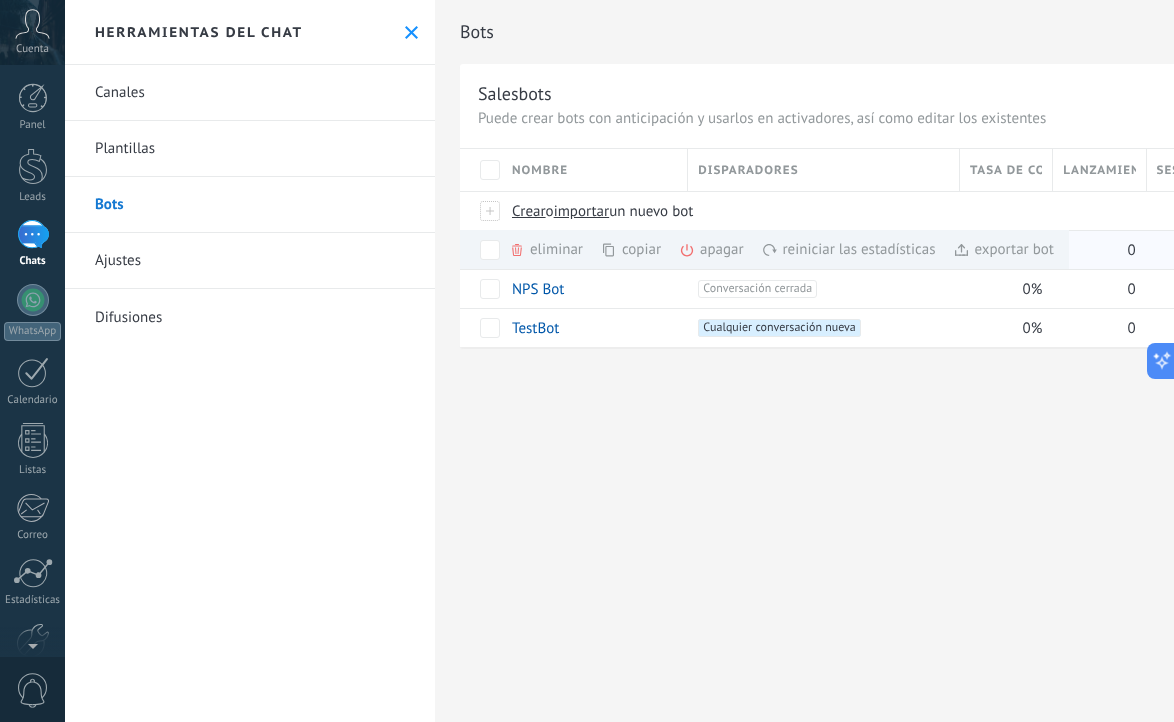 click on "eliminar màs" at bounding box center (580, 249) 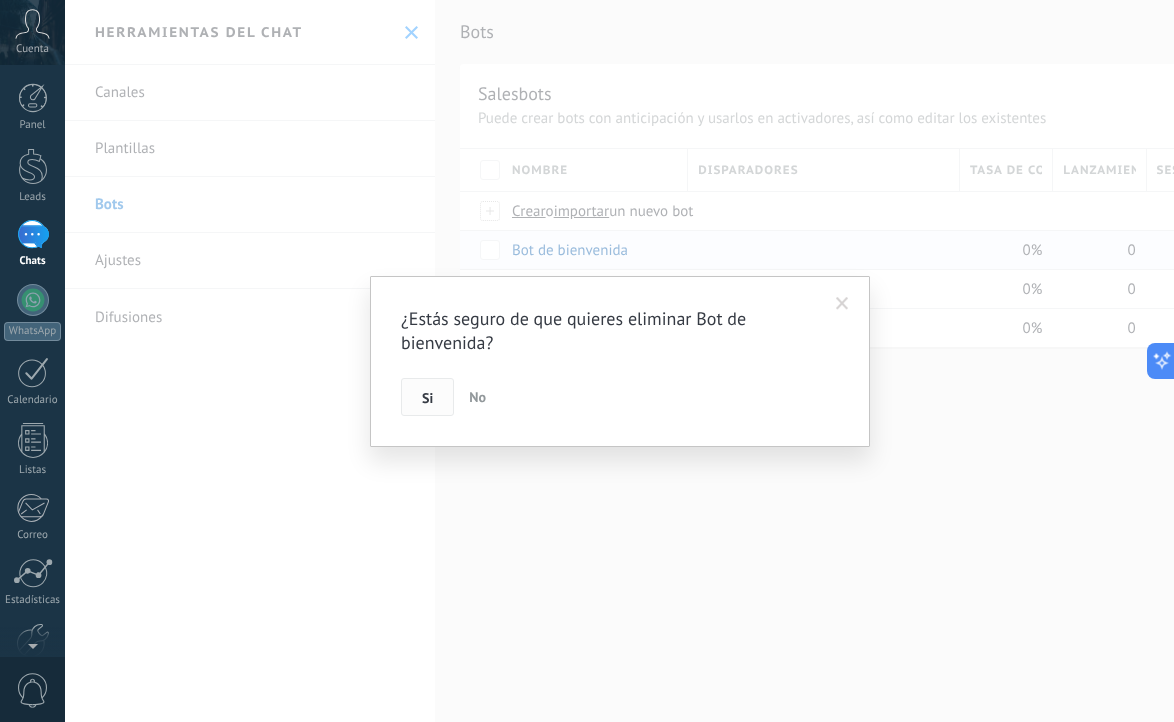 click on "Si" at bounding box center (427, 397) 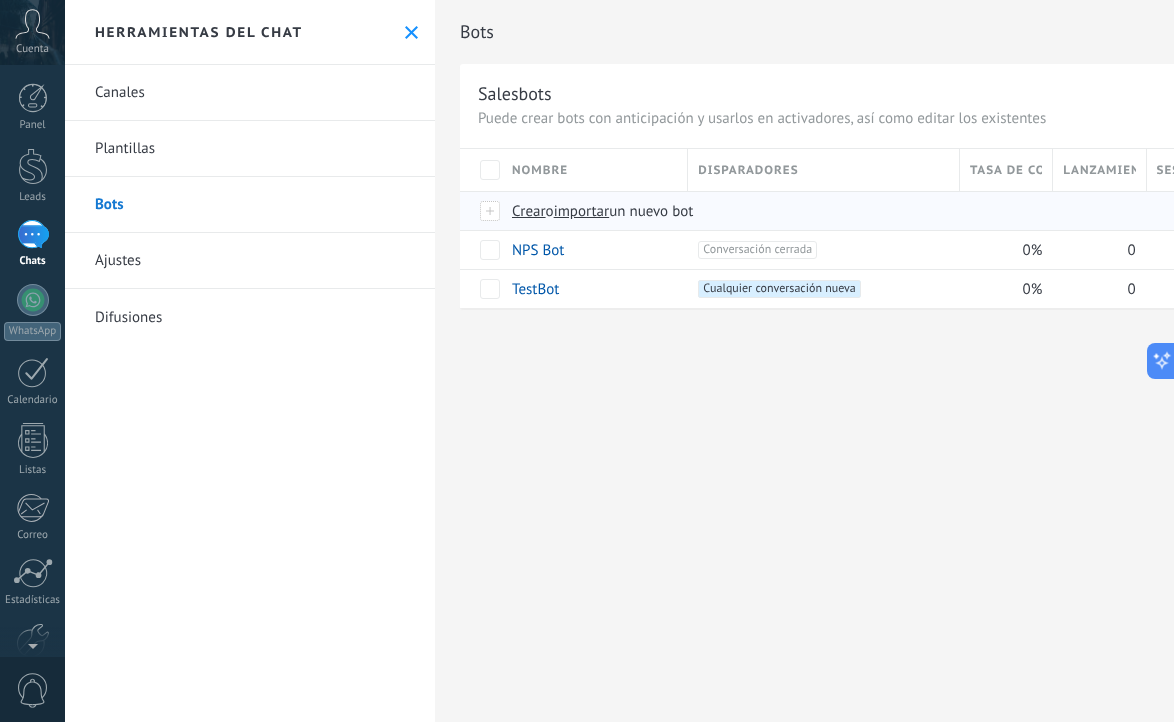 click on "Crear" at bounding box center [529, 211] 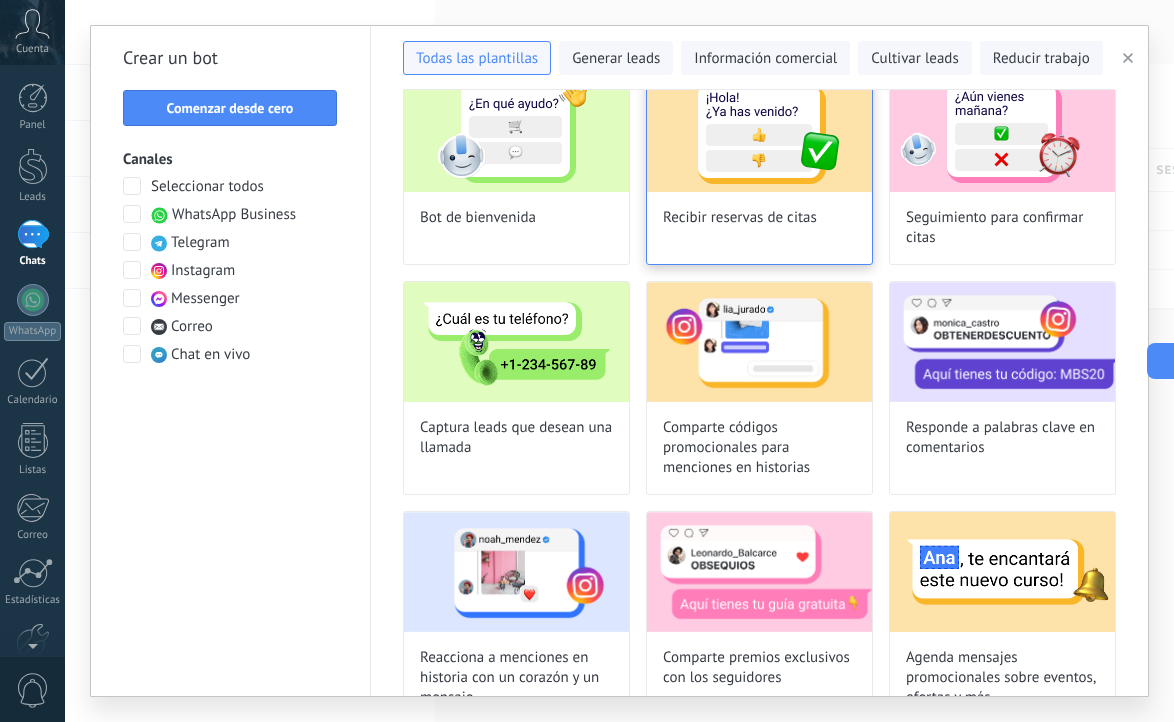 scroll, scrollTop: 0, scrollLeft: 0, axis: both 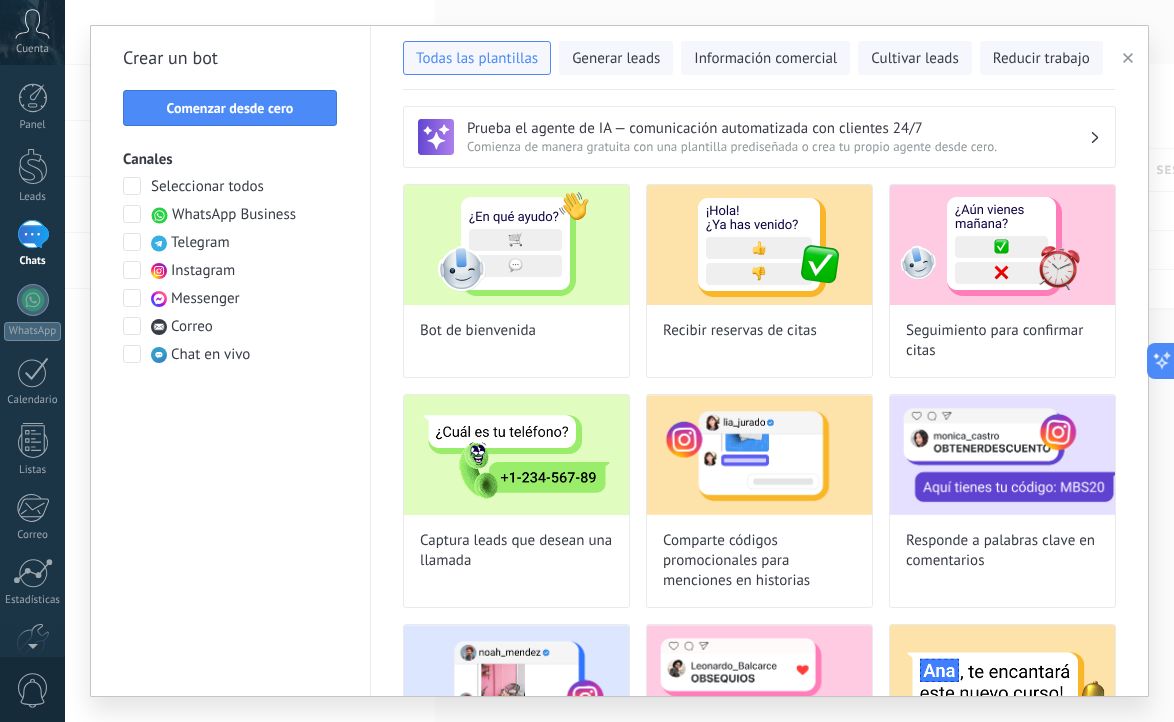 click at bounding box center (132, 214) 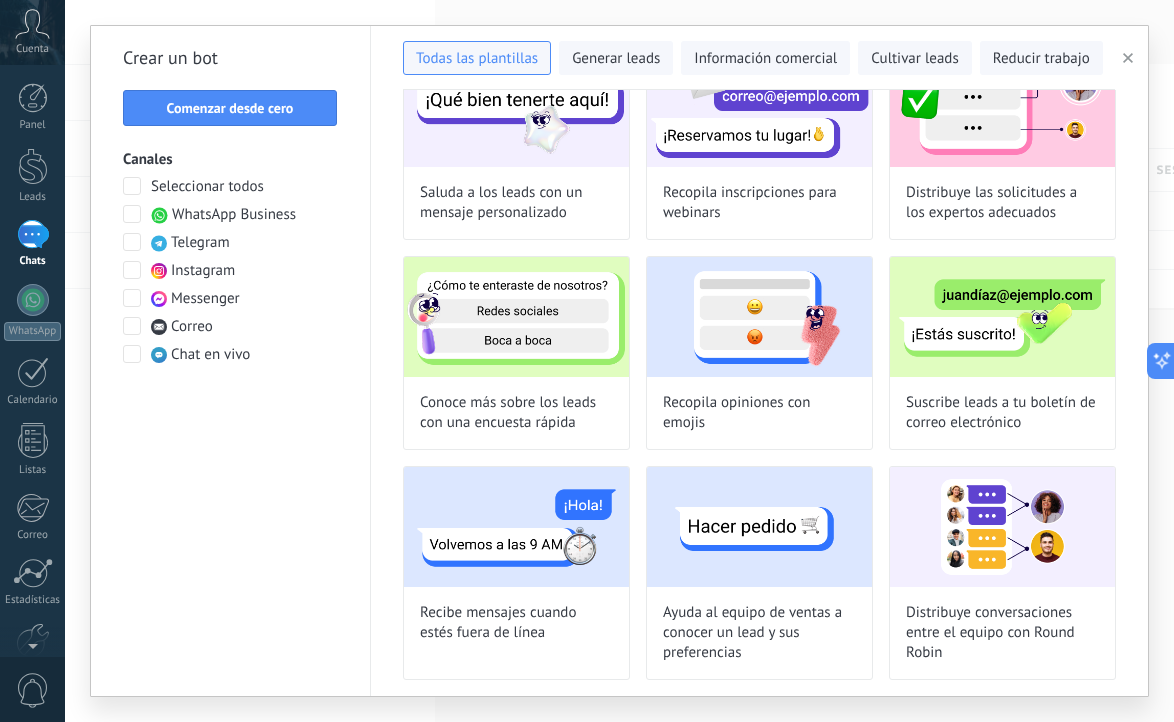 scroll, scrollTop: 0, scrollLeft: 0, axis: both 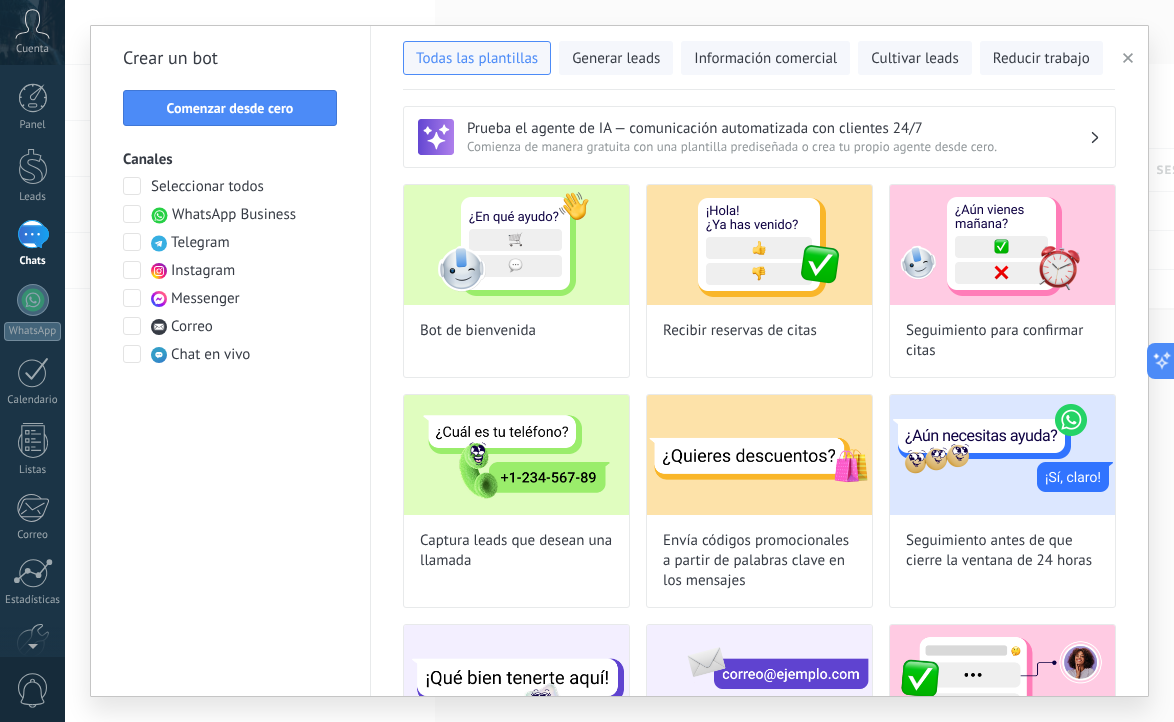 click on "Prueba el agente de IA — comunicación automatizada con clientes 24/7 Comienza de manera gratuita con una plantilla prediseñada o crea tu propio agente desde cero." at bounding box center (759, 137) 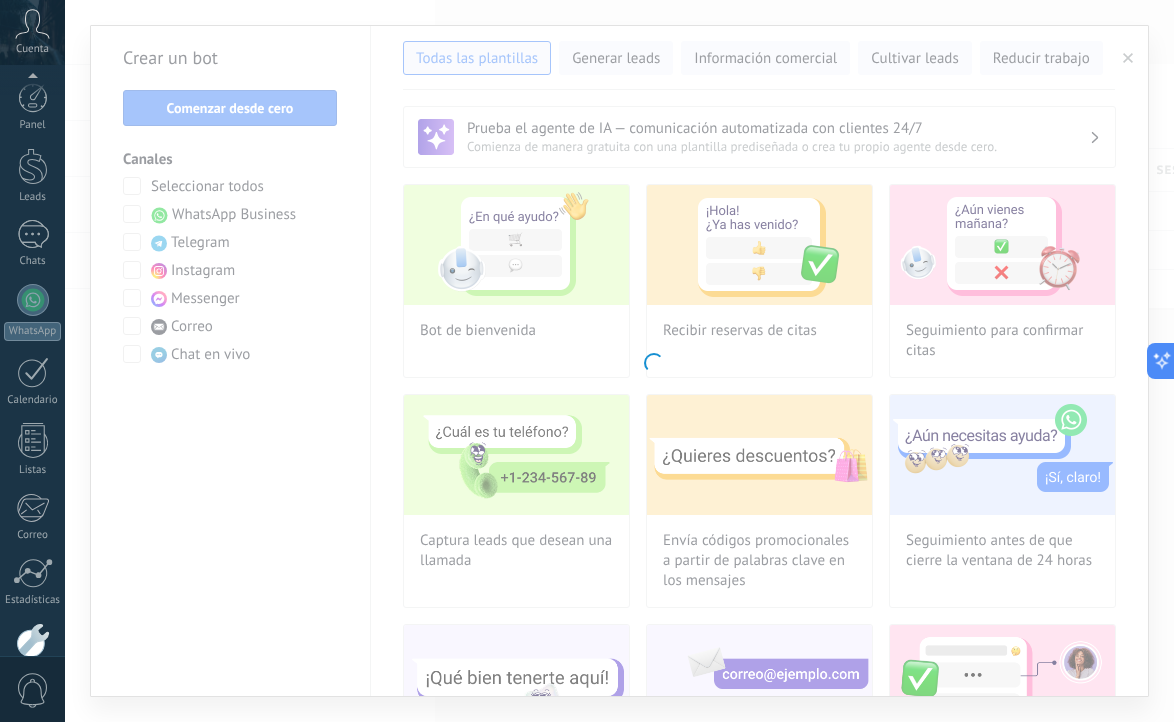 scroll, scrollTop: 110, scrollLeft: 0, axis: vertical 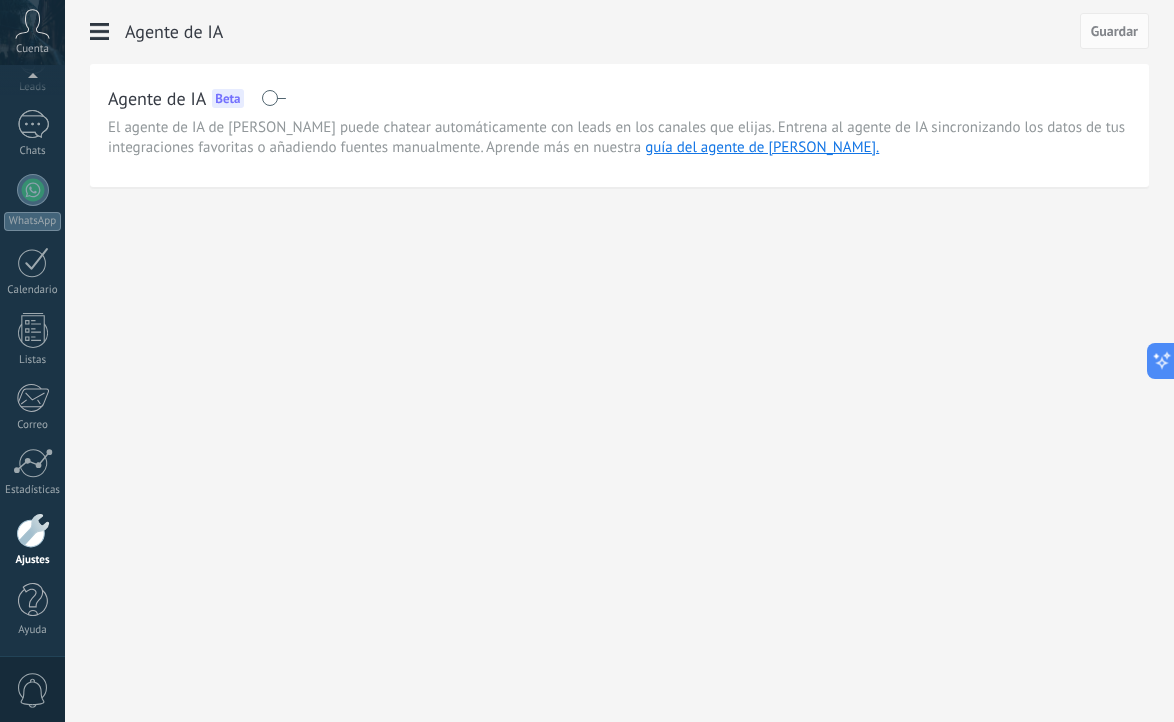 click at bounding box center (273, 98) 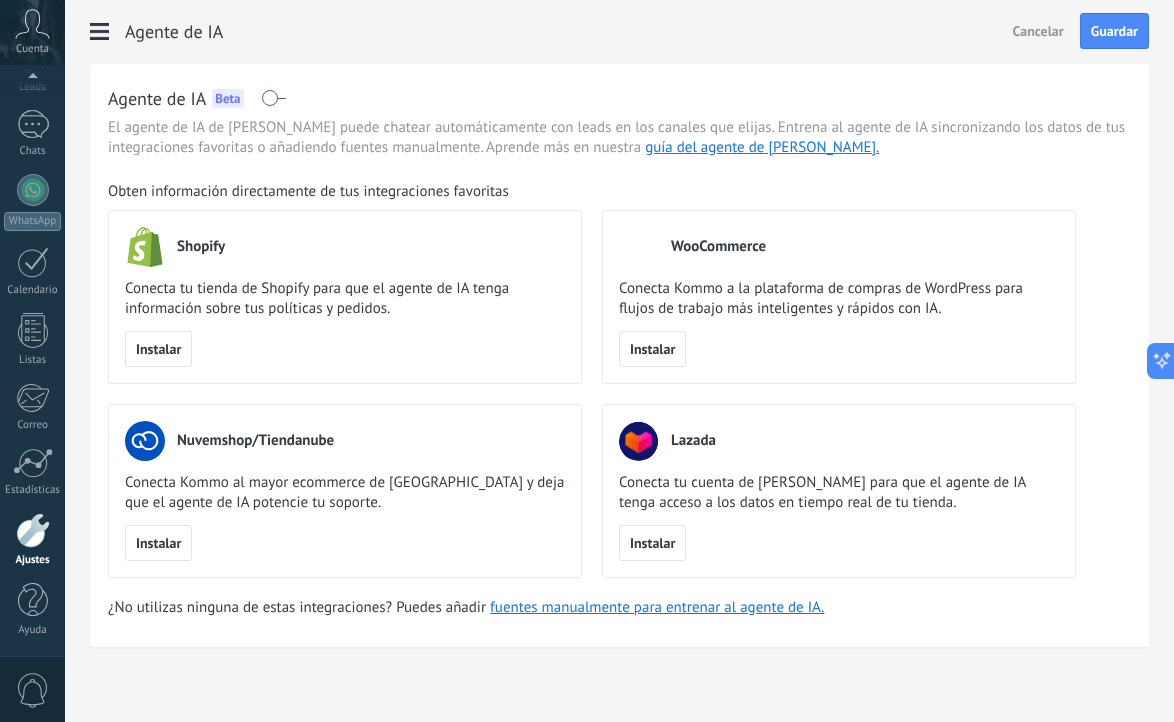 click at bounding box center [273, 98] 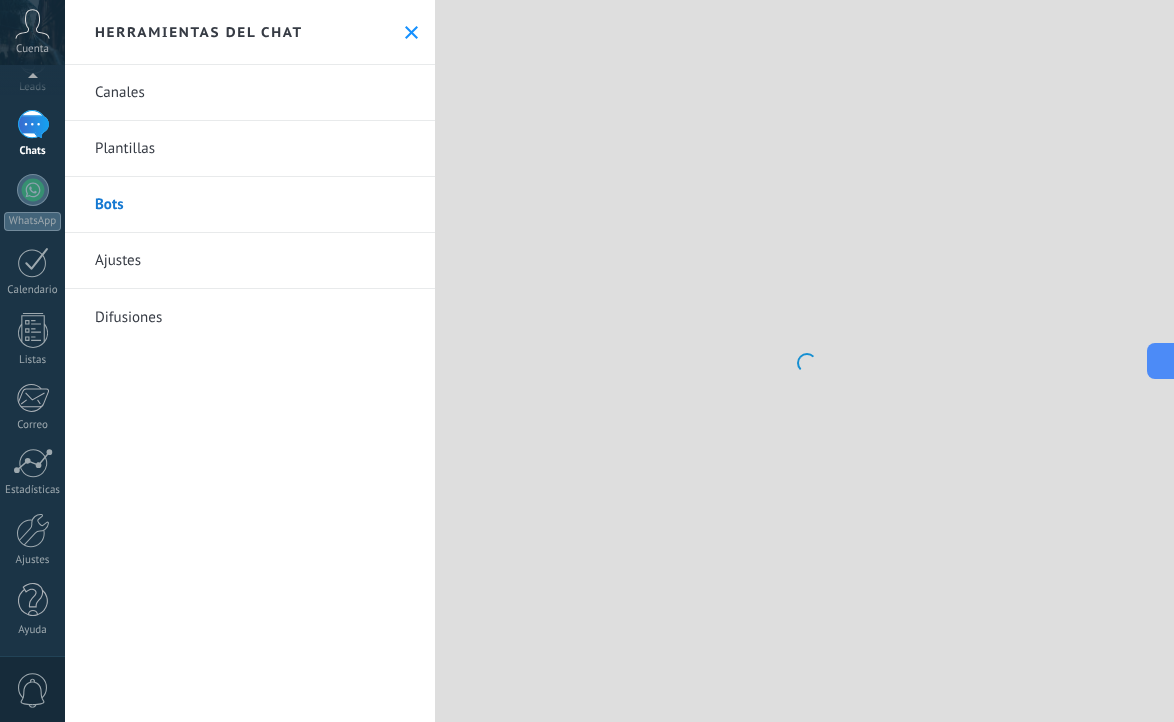 scroll, scrollTop: 0, scrollLeft: 0, axis: both 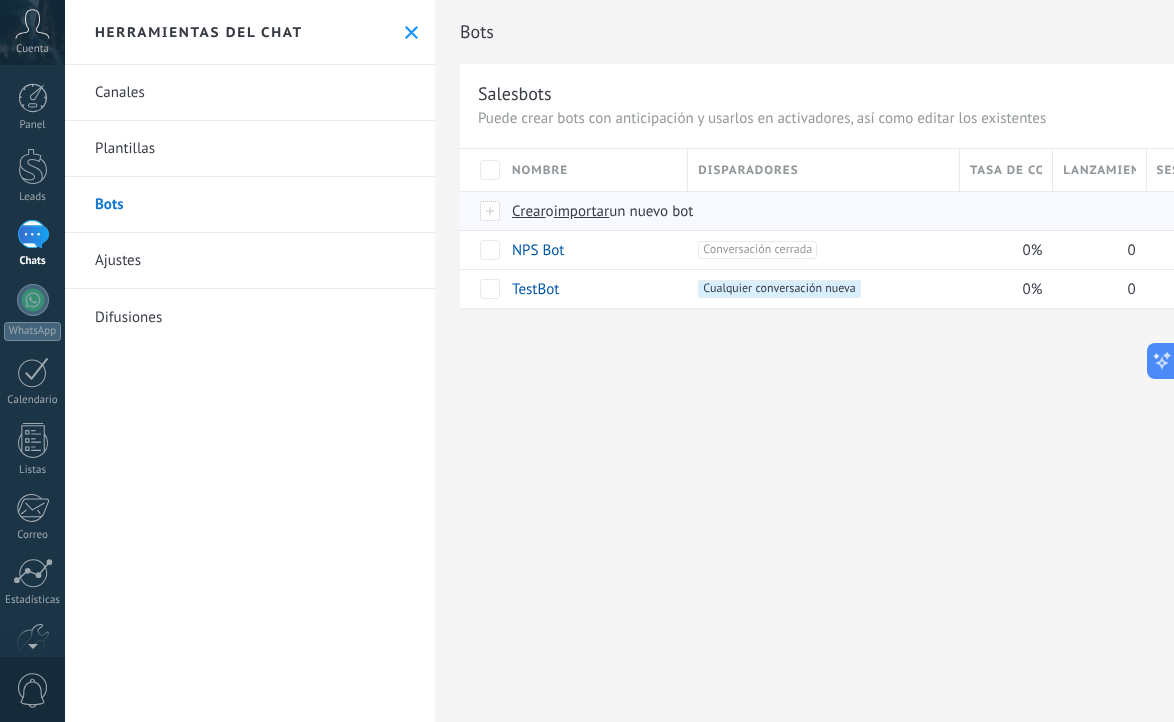 click on "Crear" at bounding box center (529, 211) 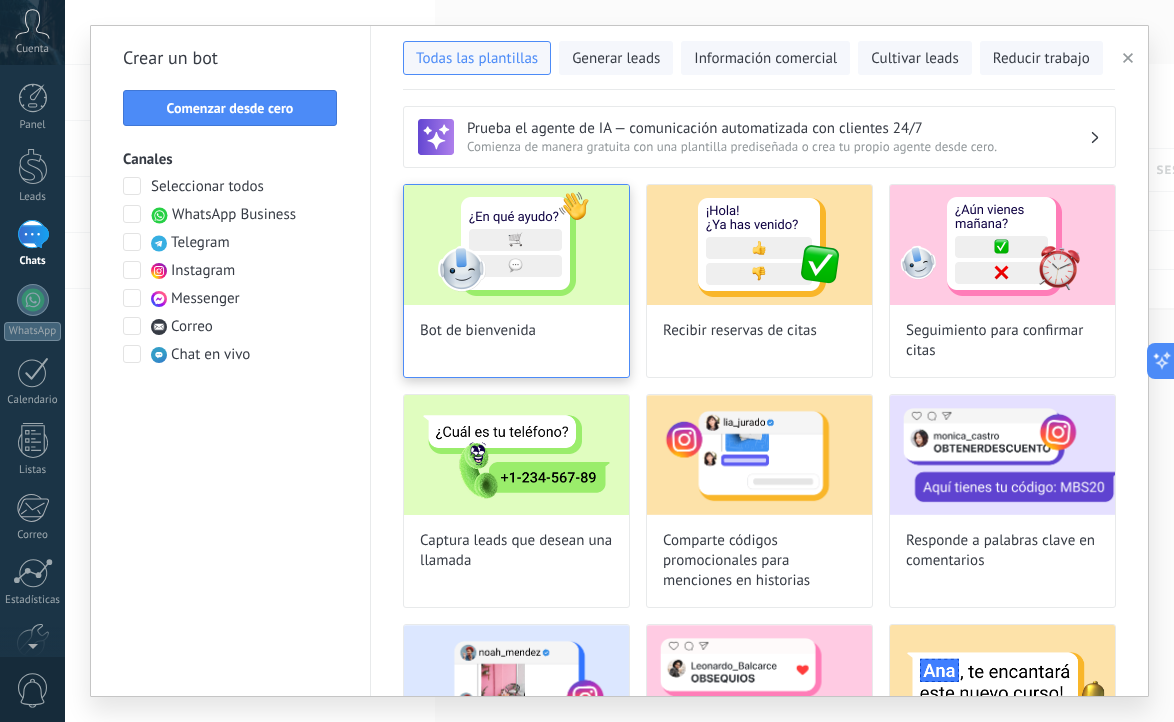 click at bounding box center [516, 245] 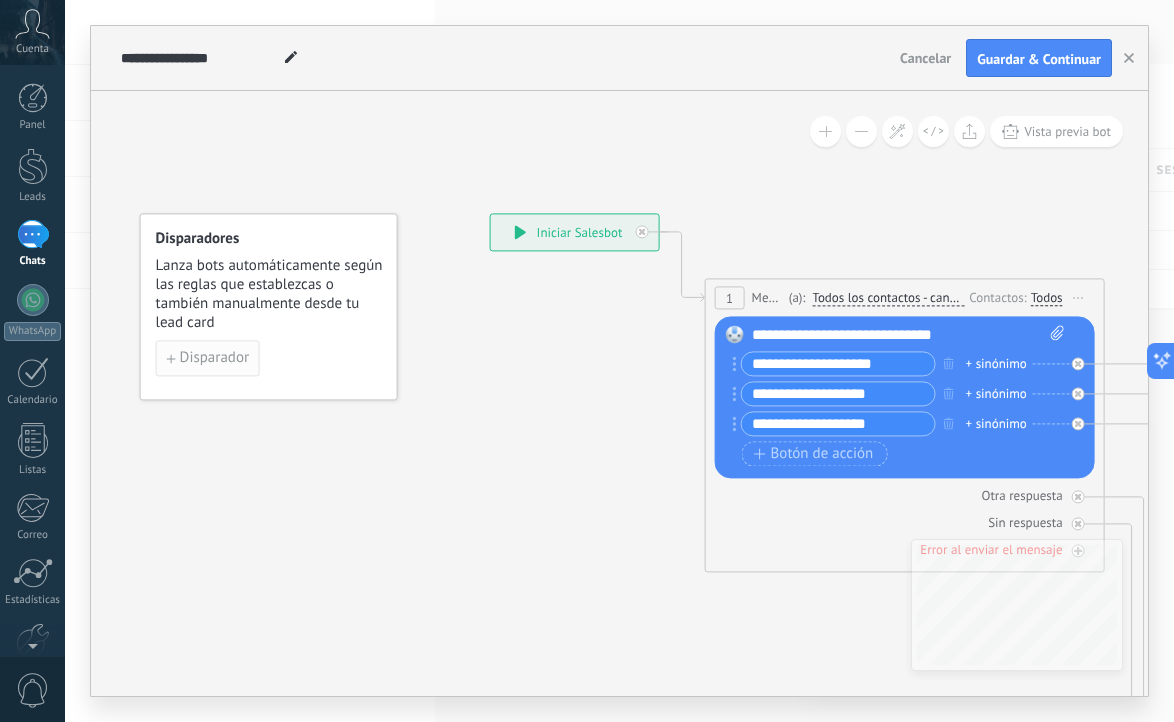 click on "Disparador" at bounding box center (214, 358) 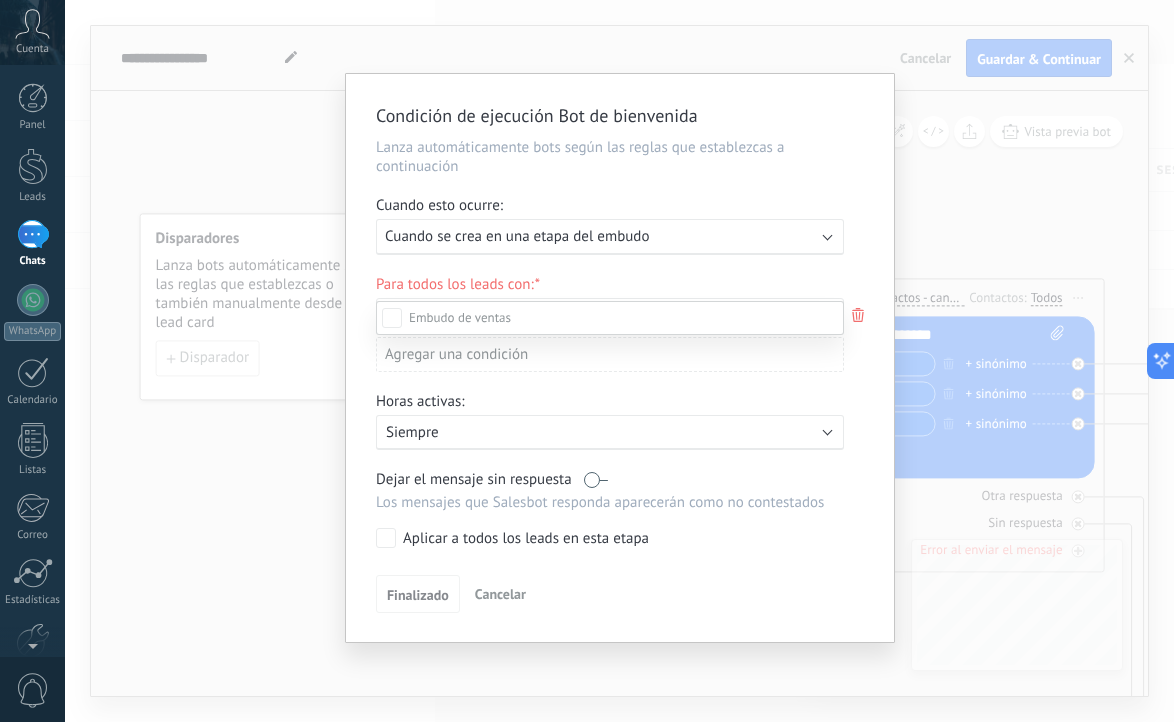 click at bounding box center (619, 361) 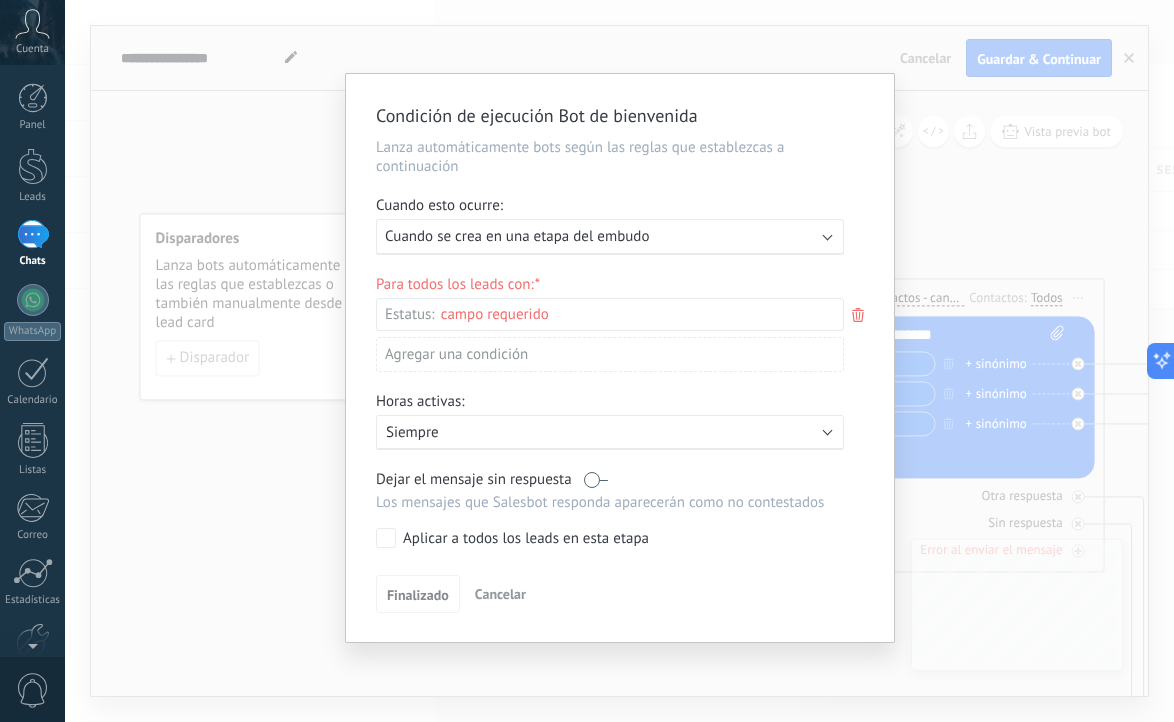 click on "Cancelar" at bounding box center [500, 594] 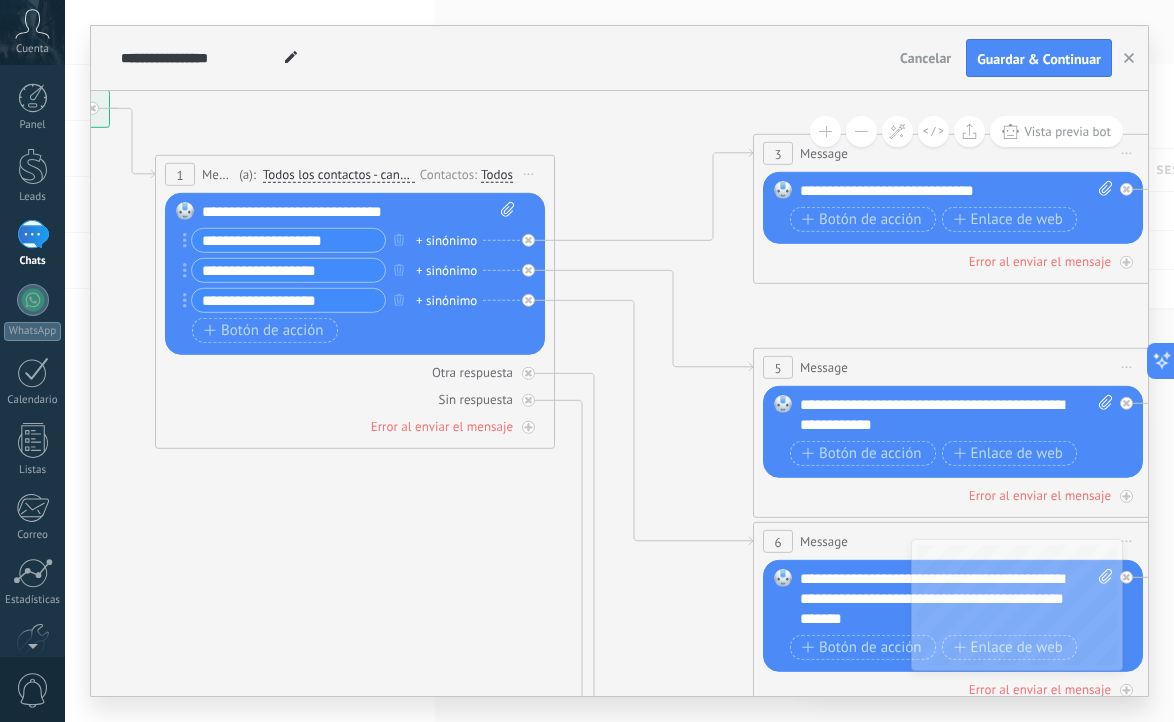 click on "**********" at bounding box center (288, 300) 